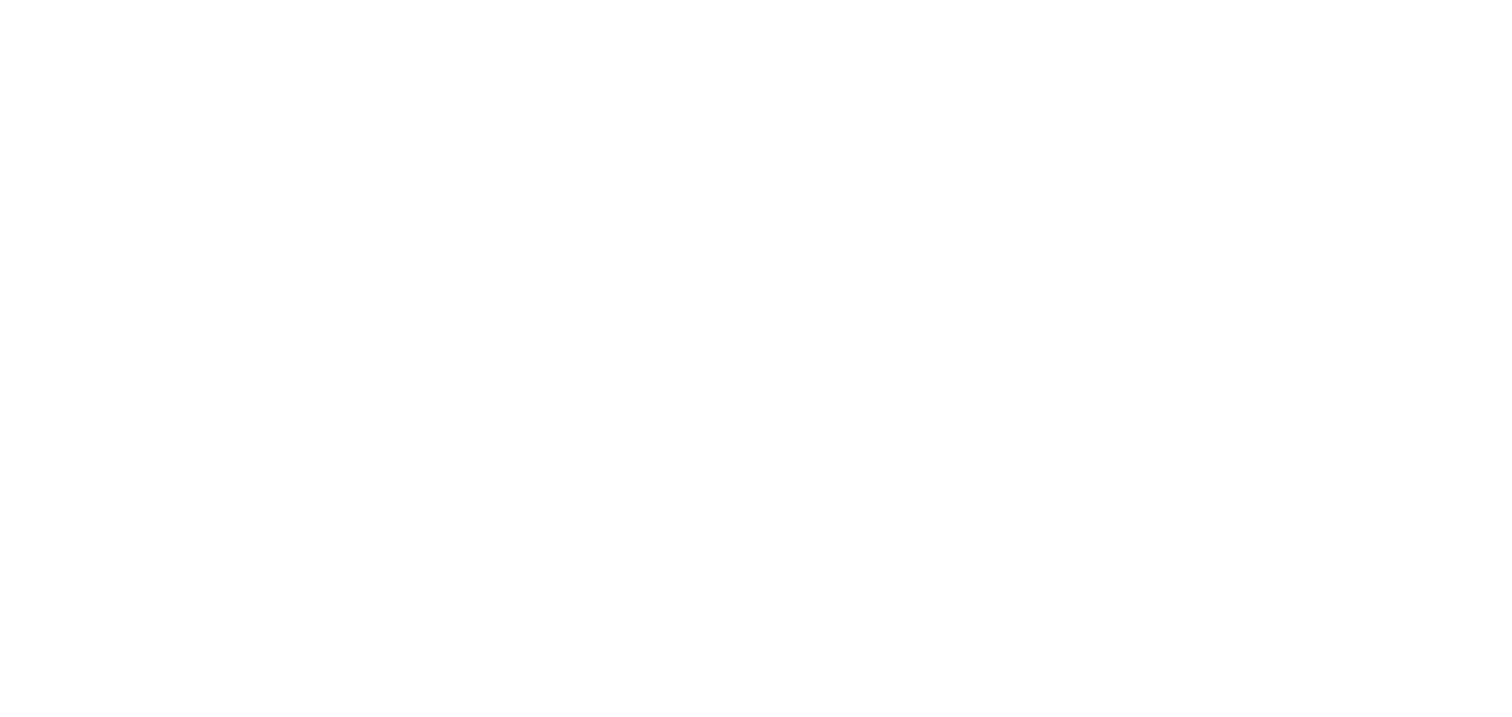 scroll, scrollTop: 0, scrollLeft: 0, axis: both 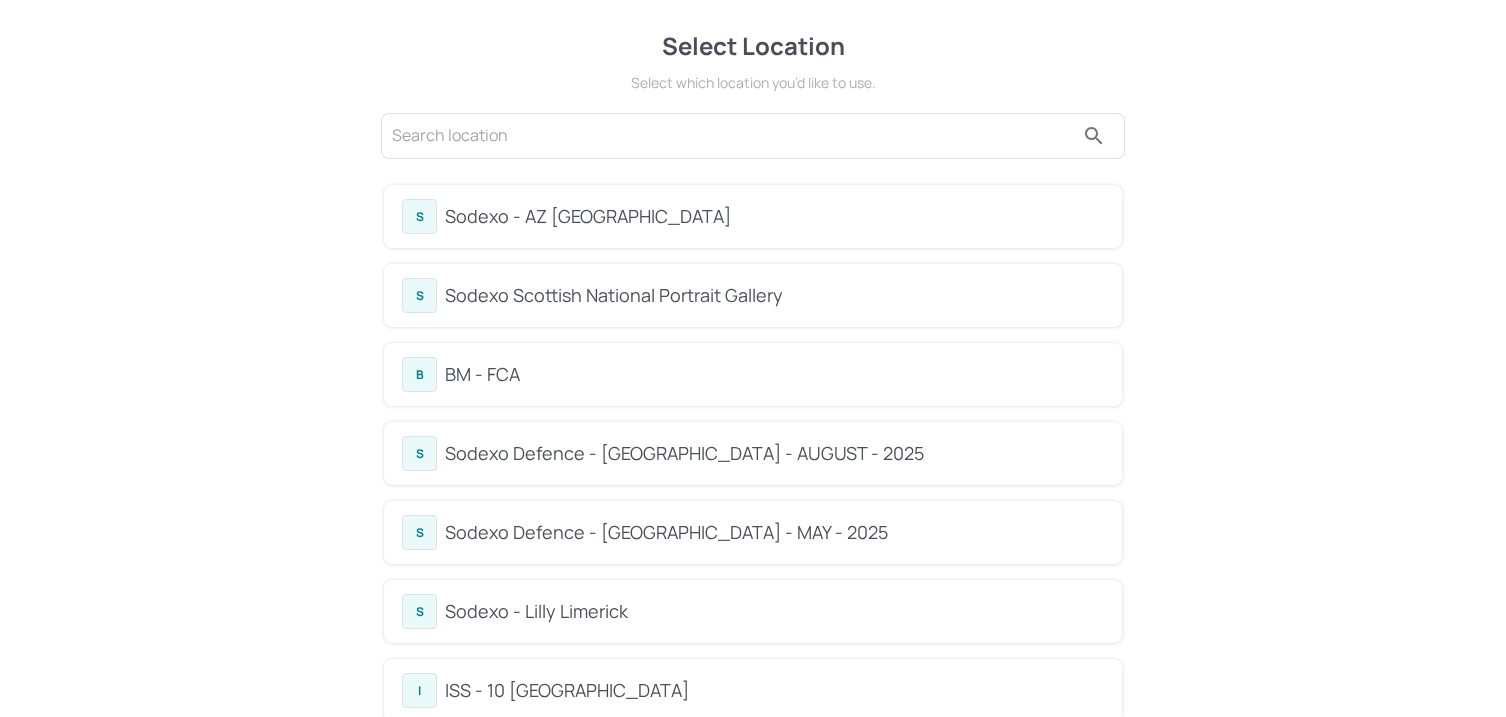 click on "Select Location Select which location you’d like to use. S Sodexo - AZ [GEOGRAPHIC_DATA] S Sodexo Scottish National Portrait Gallery B BM - FCA  S Sodexo Defence - [GEOGRAPHIC_DATA] - AUGUST - 2025 S Sodexo Defence - [GEOGRAPHIC_DATA] - MAY - 2025 S Sodexo - Lilly [GEOGRAPHIC_DATA] I [GEOGRAPHIC_DATA] - 10 South Collonade S Sodexo - Toyota Epsom S Sodexo Defence - PAC - [DATE] S Sodexo Defence - PAC - [DATE] S Sodexo-Shell-2025-JUN A Aramark - Aegon S Sodexo - Microsoft TVP S Sodexo - AZ Academy House S Sodexo - Microsoft - 2KS P P&G Reading - Kitchen Works S Sodexo Defence - [GEOGRAPHIC_DATA] - [DATE] S Sodexo Defence - [GEOGRAPHIC_DATA] - [DATE] S Sodexo Defence - [GEOGRAPHIC_DATA]- [DATE] I ISS SQB - The Whole Grain I ISS Velocity - The Place M Microsoft - Enfield I ISS Healthcare - QEH S Sodexo - Microsoft - Cambridge    Sodexo - [PERSON_NAME]  S Sodexo - Shell - Modern Recipe I ISS Barclays [STREET_ADDRESS][PERSON_NAME] S Sodexo Modern Recipe - [PERSON_NAME] Foods B BHAFC - Players Lounge I ISS Barclays Snow Hill Create a new Location" at bounding box center [753, 1318] 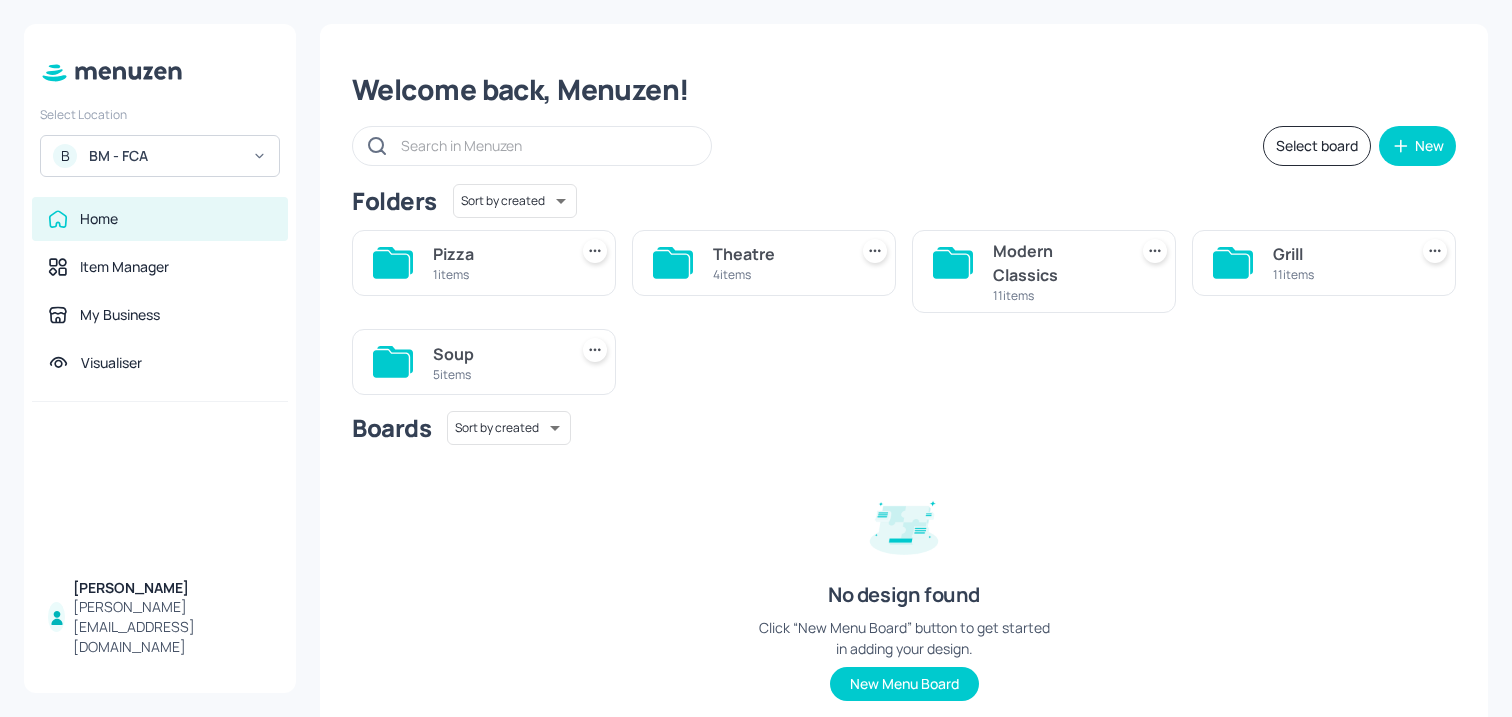 click on "Soup 5  items" at bounding box center [484, 362] 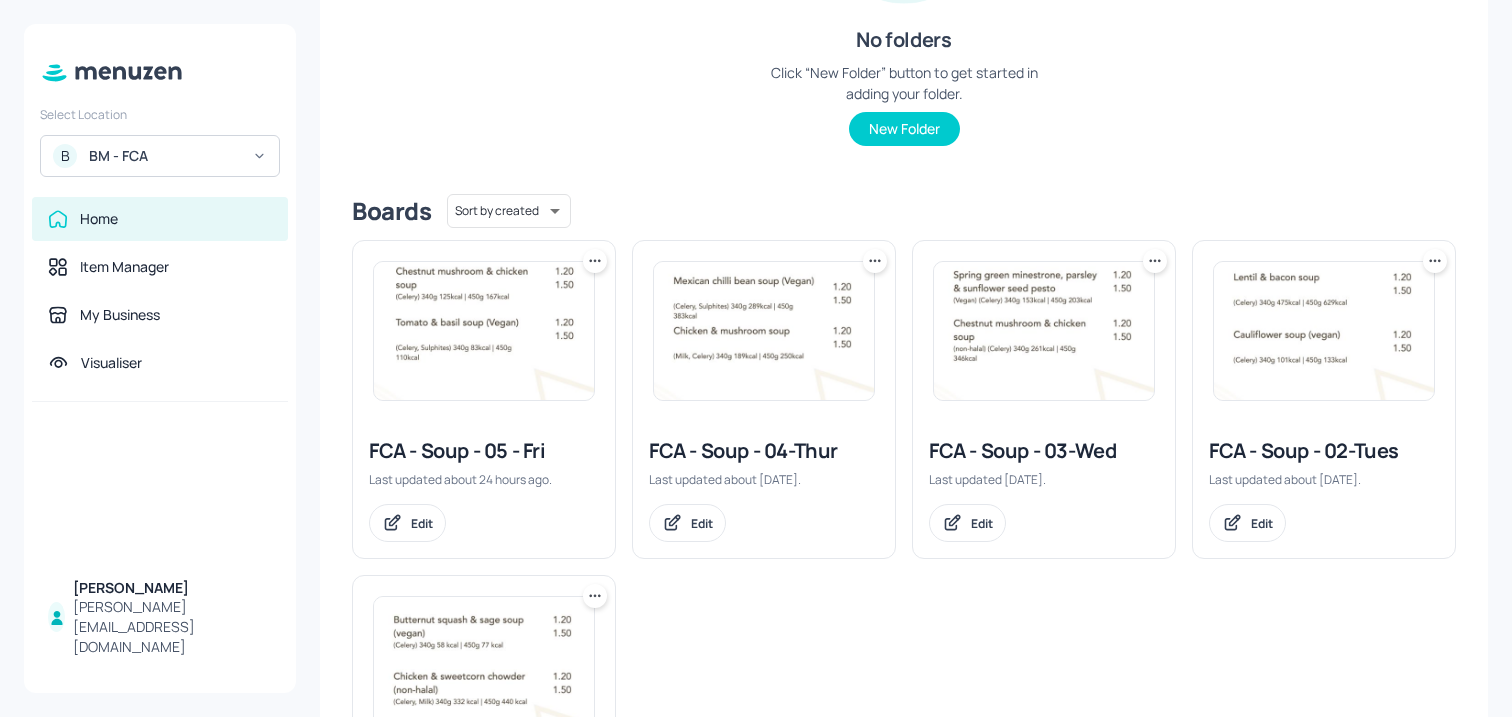 scroll, scrollTop: 389, scrollLeft: 0, axis: vertical 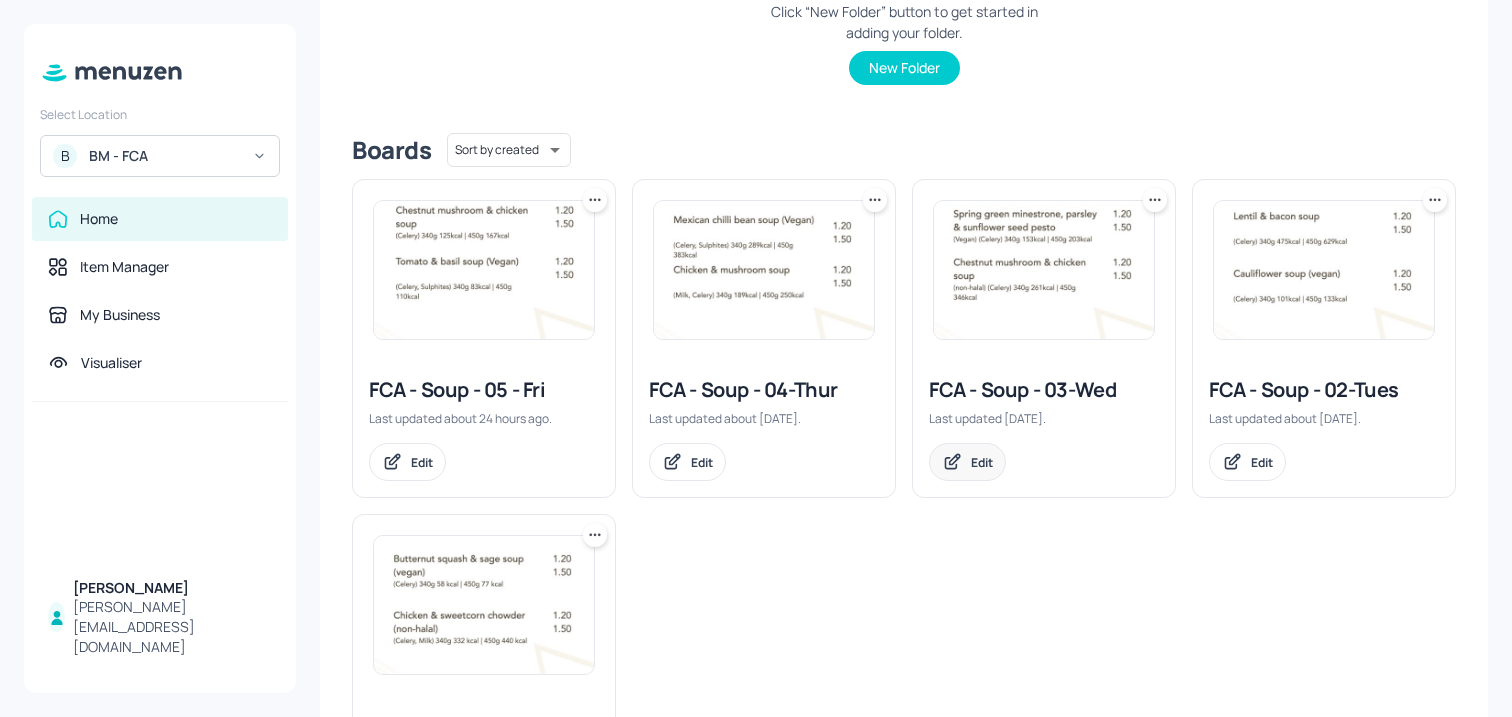 click on "Edit" at bounding box center [967, 462] 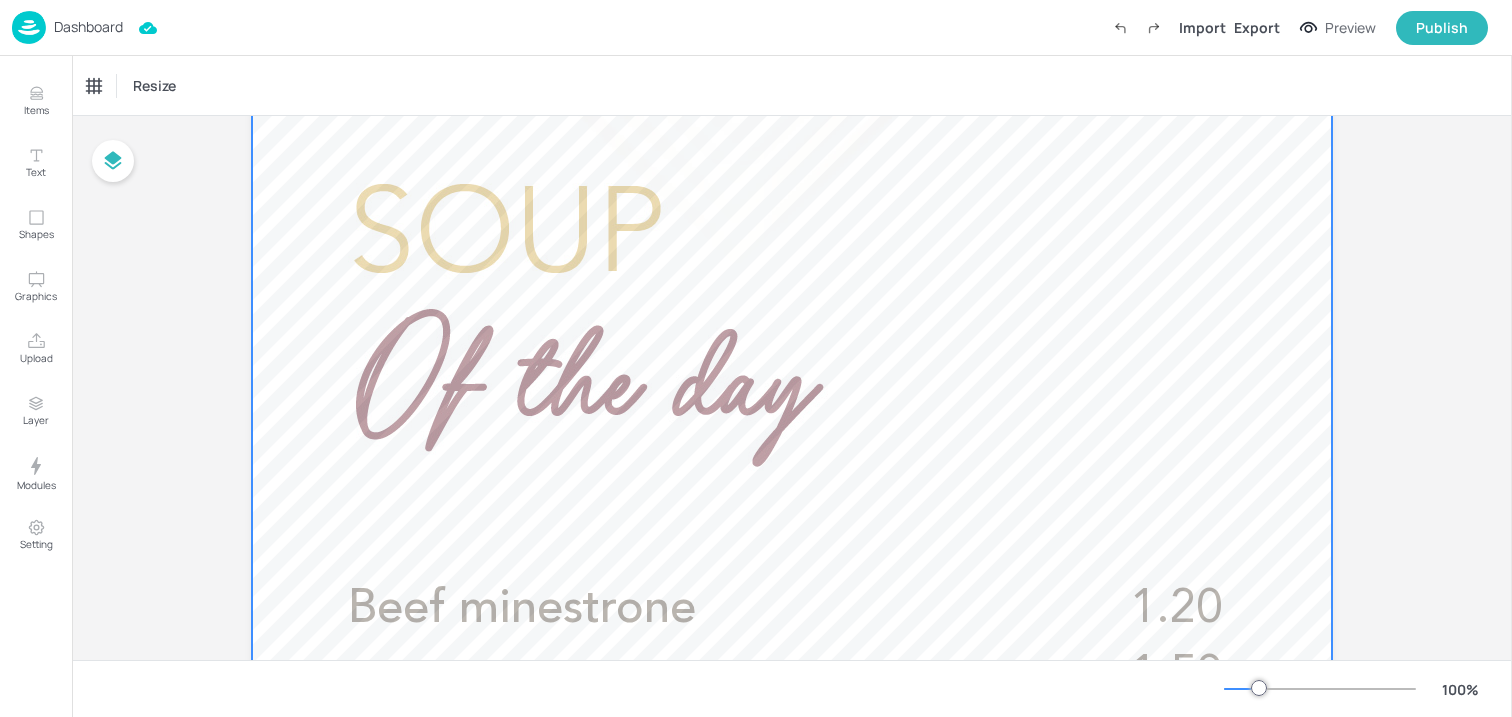 scroll, scrollTop: 397, scrollLeft: 0, axis: vertical 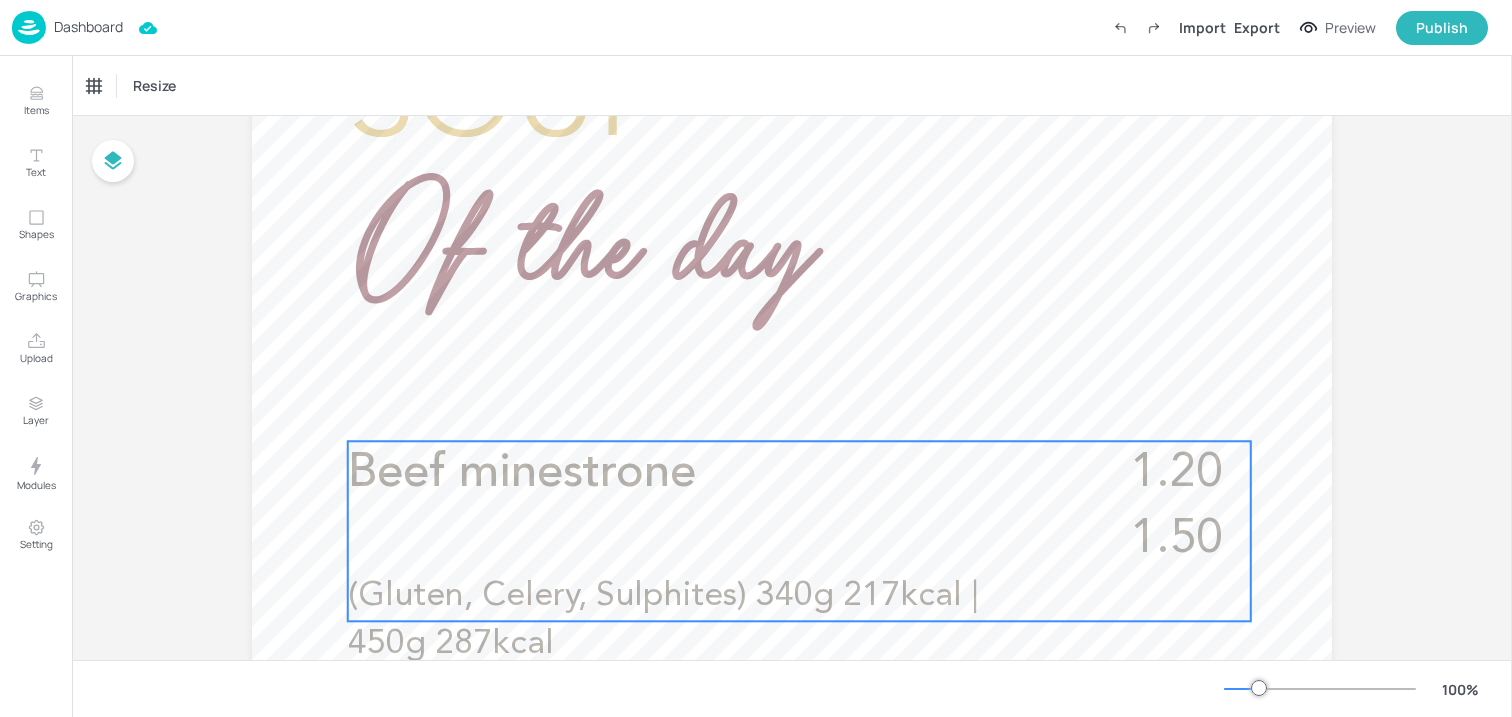click on "Beef minestrone" at bounding box center [713, 474] 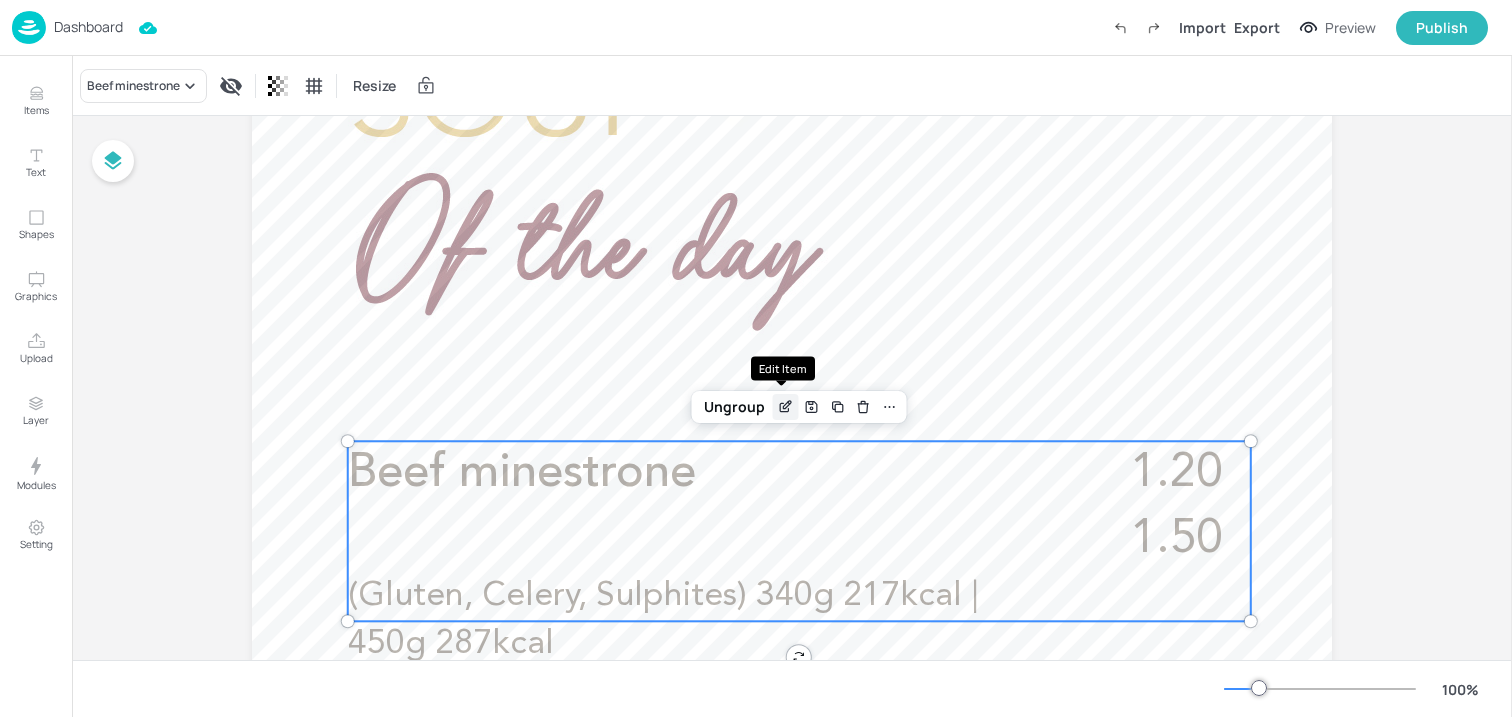 click 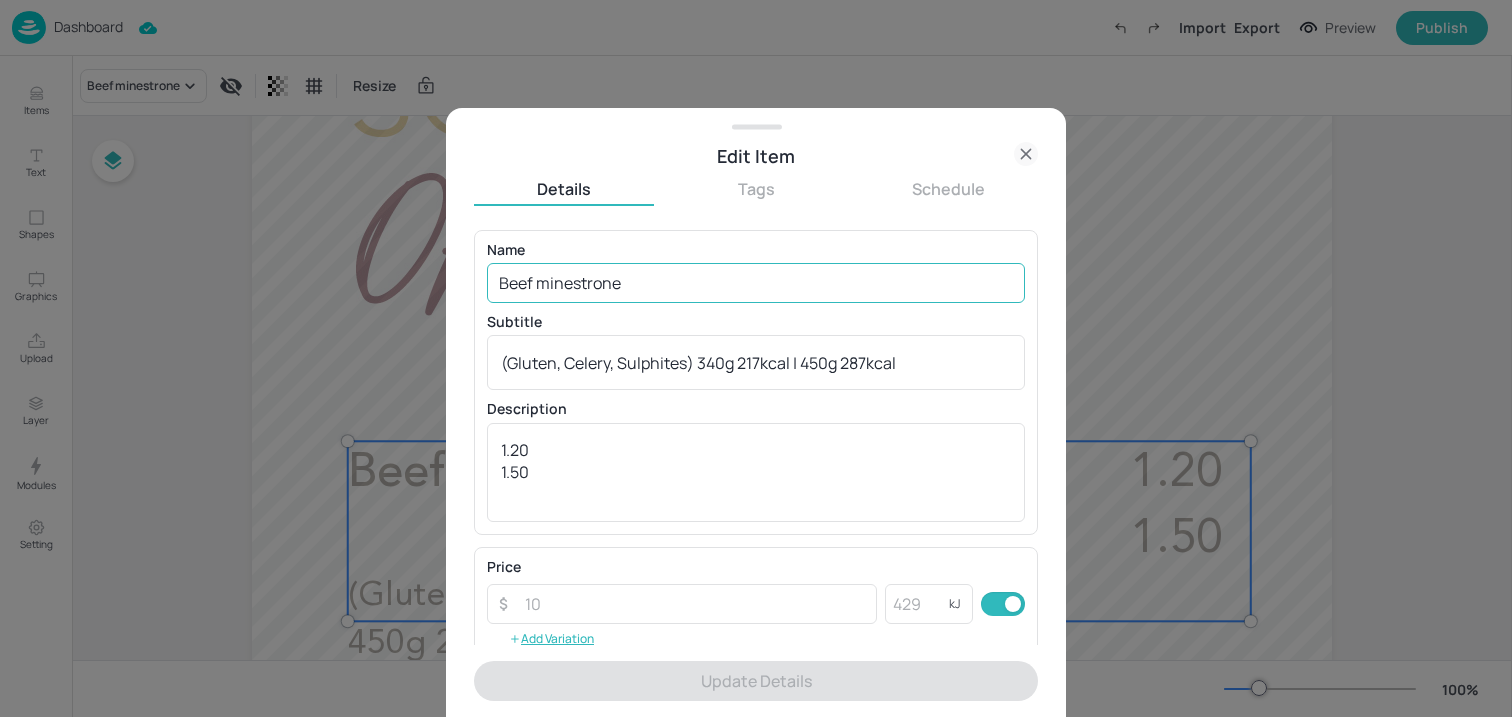click on "Beef minestrone" at bounding box center (756, 283) 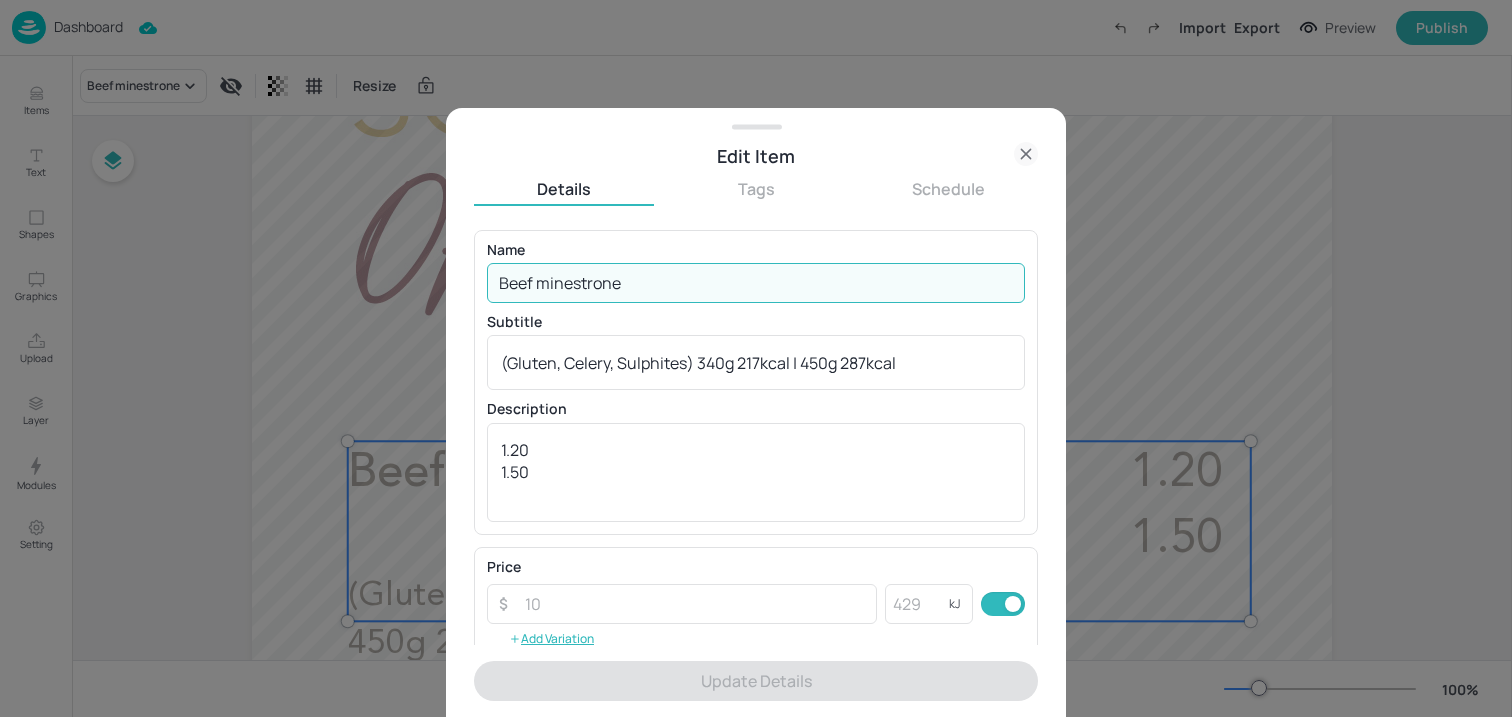 click on "Beef minestrone" at bounding box center [756, 283] 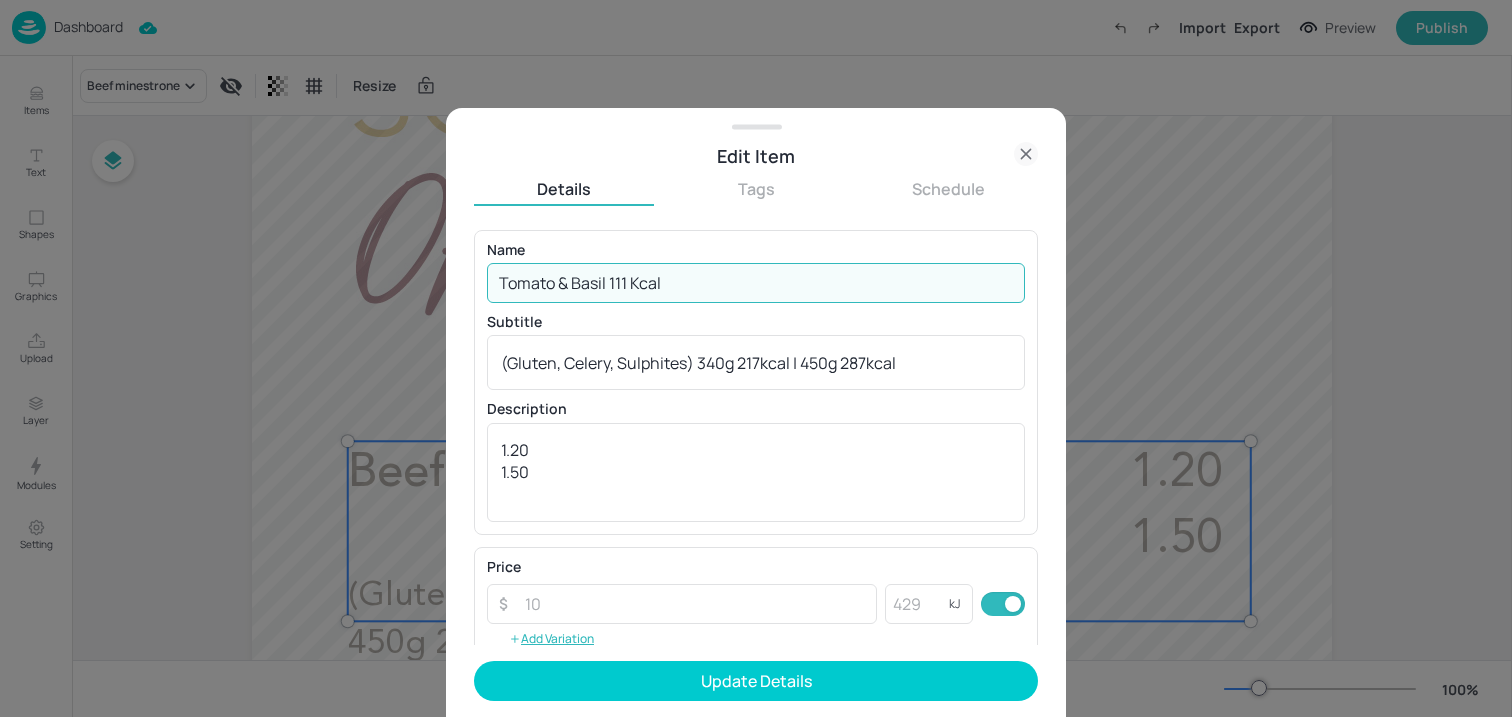click on "Tomato & Basil 111 Kcal" at bounding box center [756, 283] 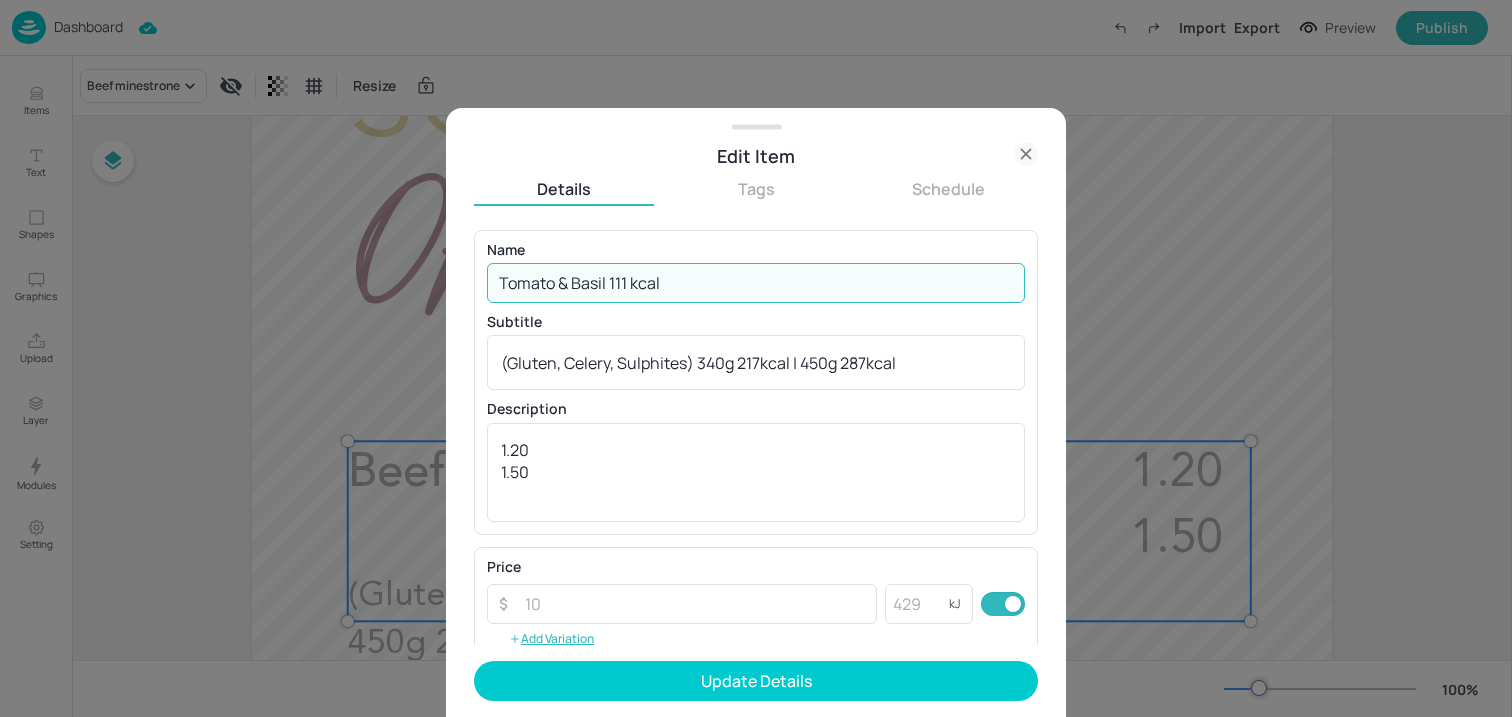 drag, startPoint x: 612, startPoint y: 284, endPoint x: 711, endPoint y: 284, distance: 99 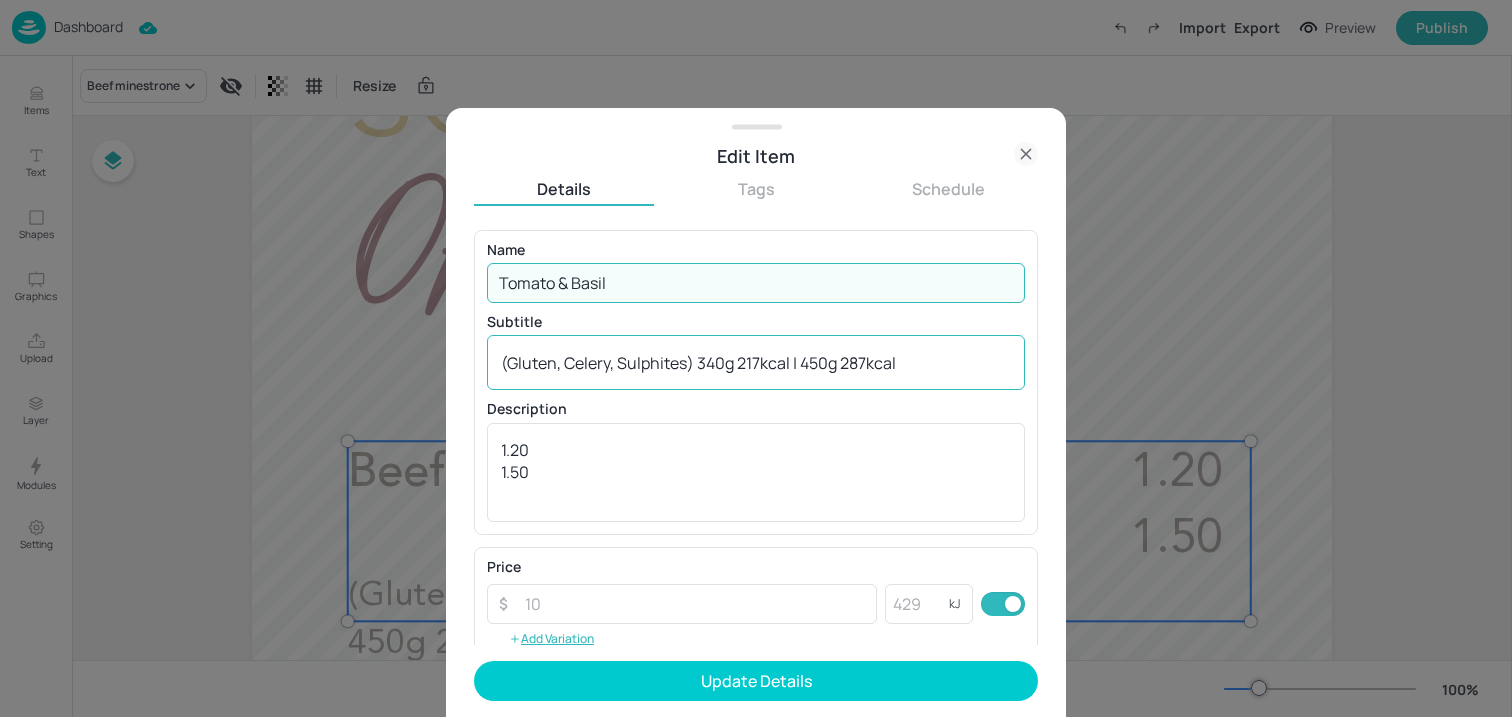 type on "Tomato & Basil" 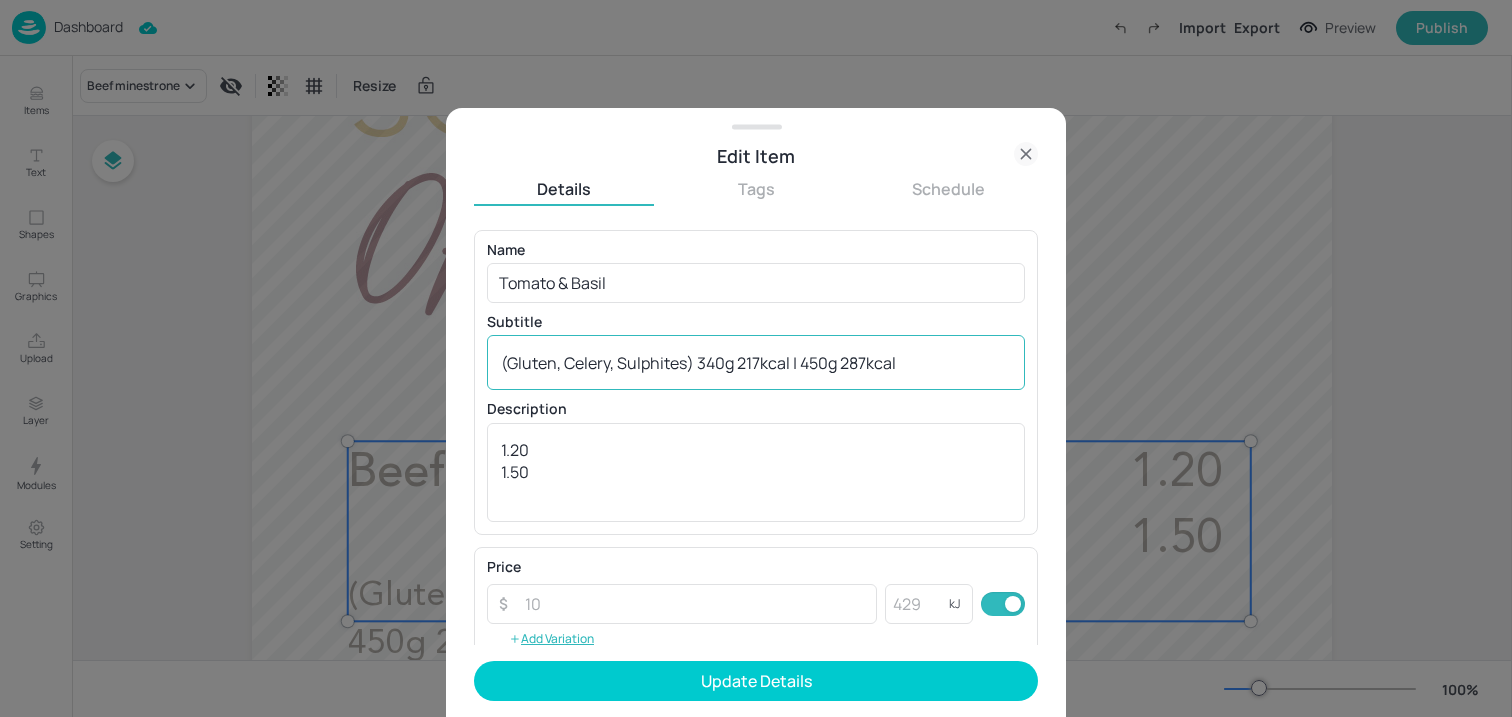 click on "(Gluten, Celery, Sulphites) 340g 217kcal | 450g 287kcal x ​" at bounding box center [756, 362] 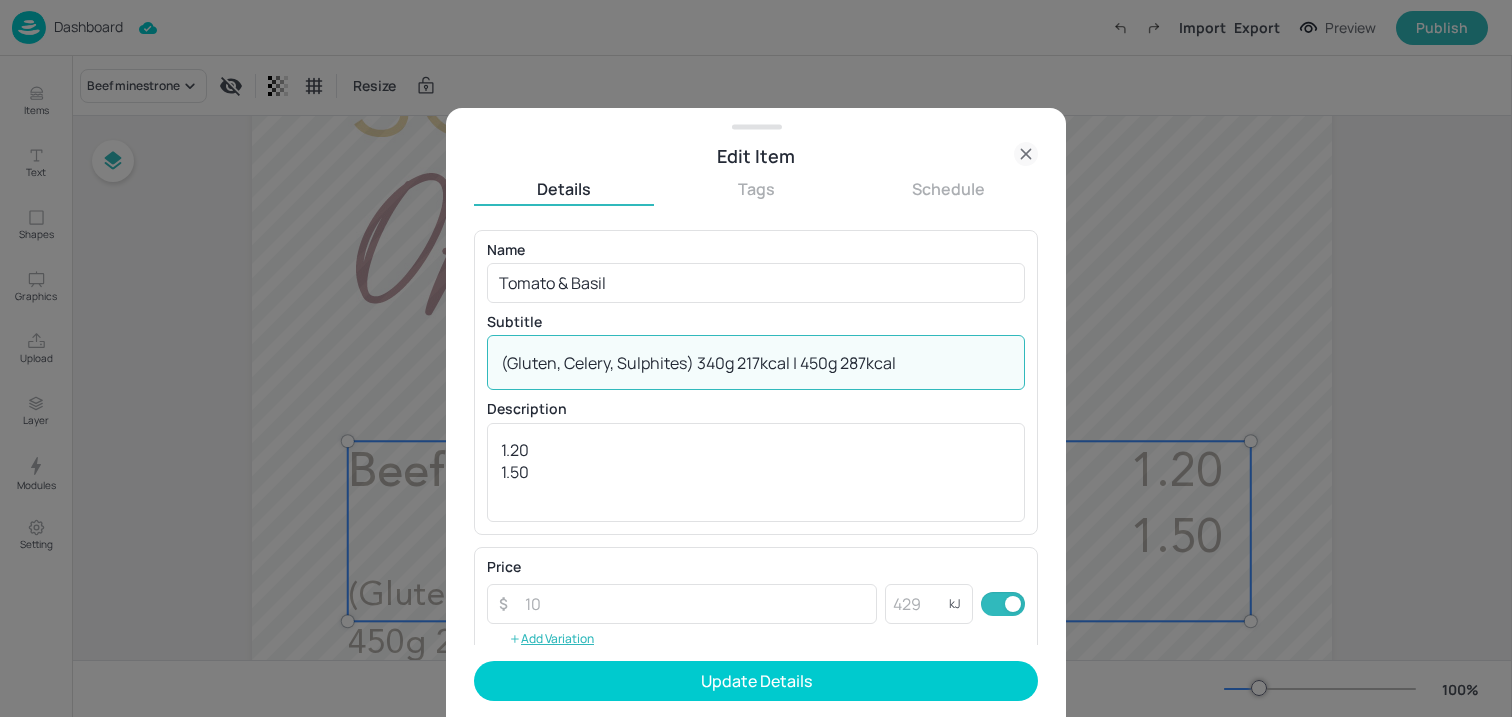 click on "(Gluten, Celery, Sulphites) 340g 217kcal | 450g 287kcal" at bounding box center (756, 363) 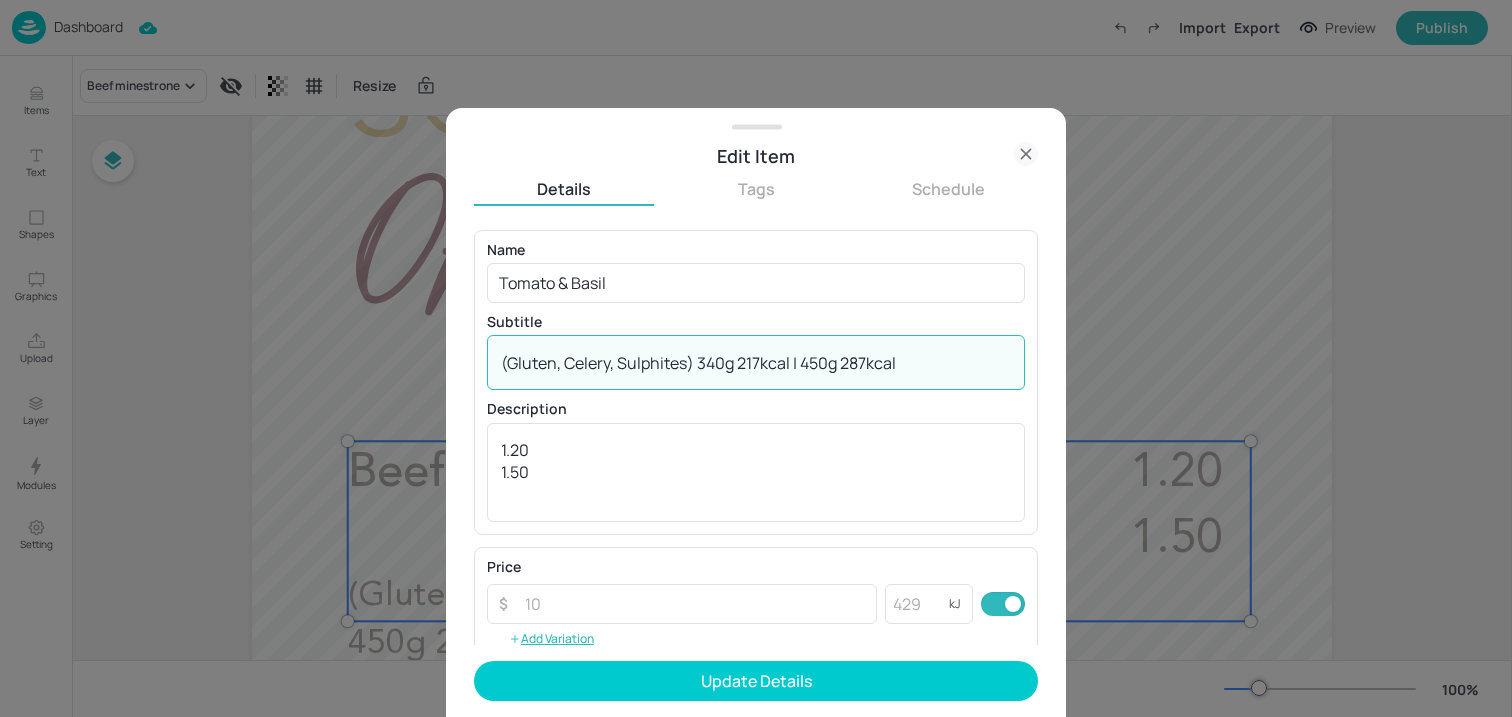 click on "Edit Item" at bounding box center (756, 147) 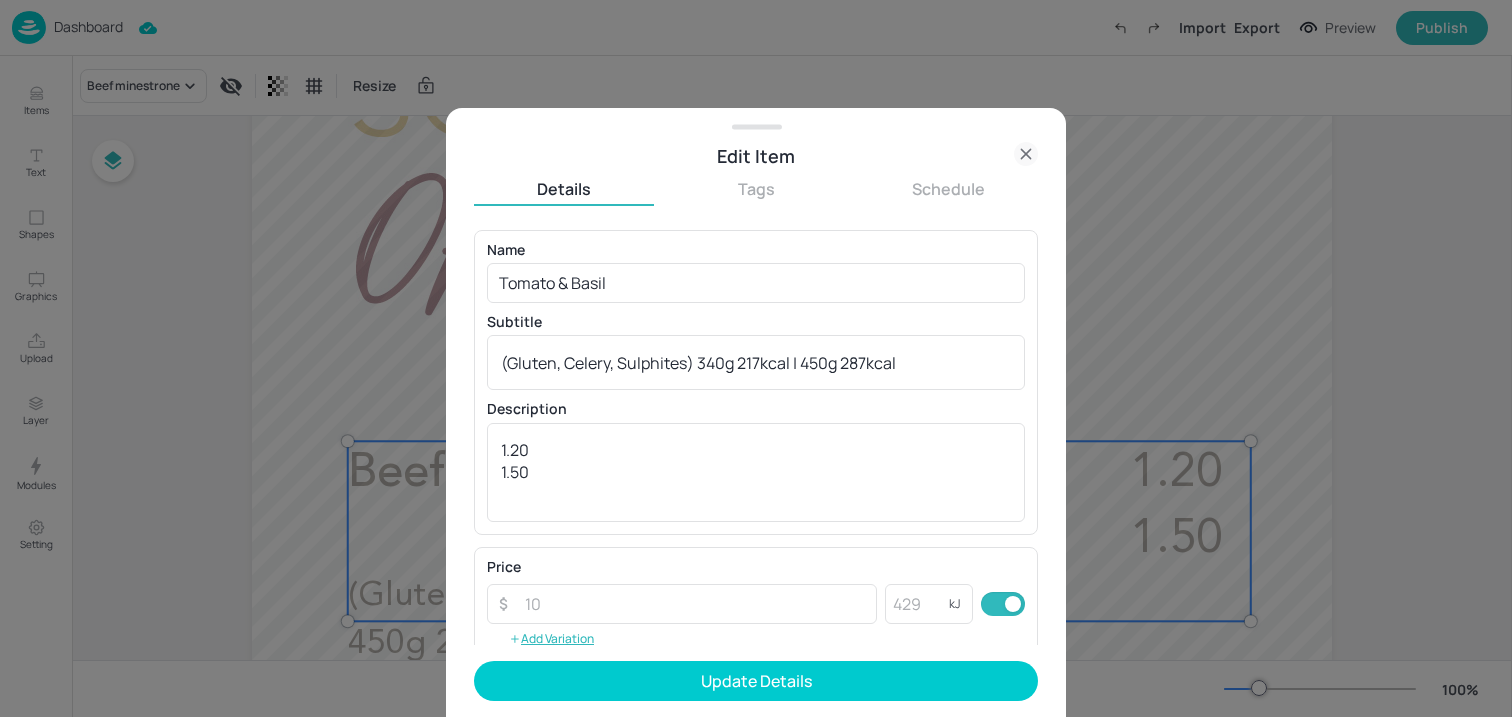 click 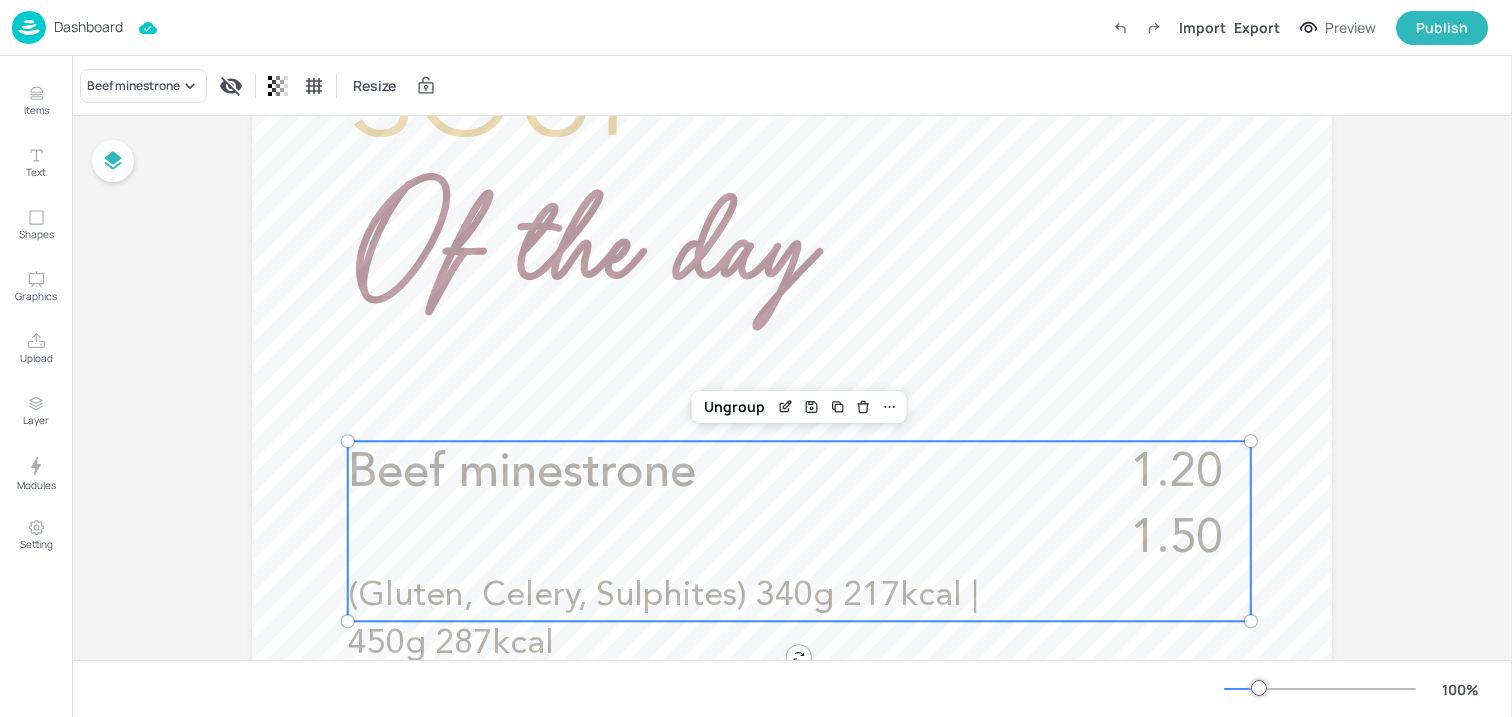 click on "Dashboard" at bounding box center [88, 27] 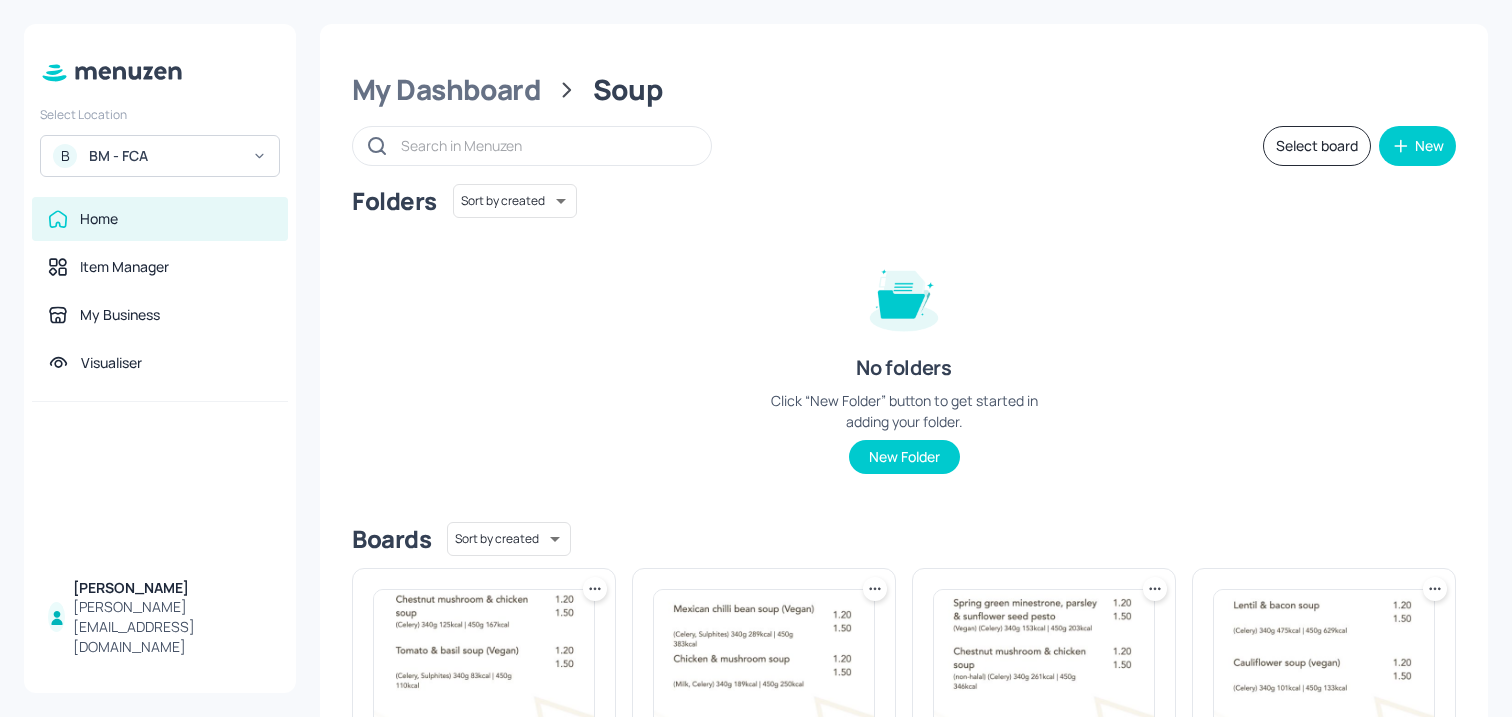 click on "B BM - FCA" at bounding box center (160, 156) 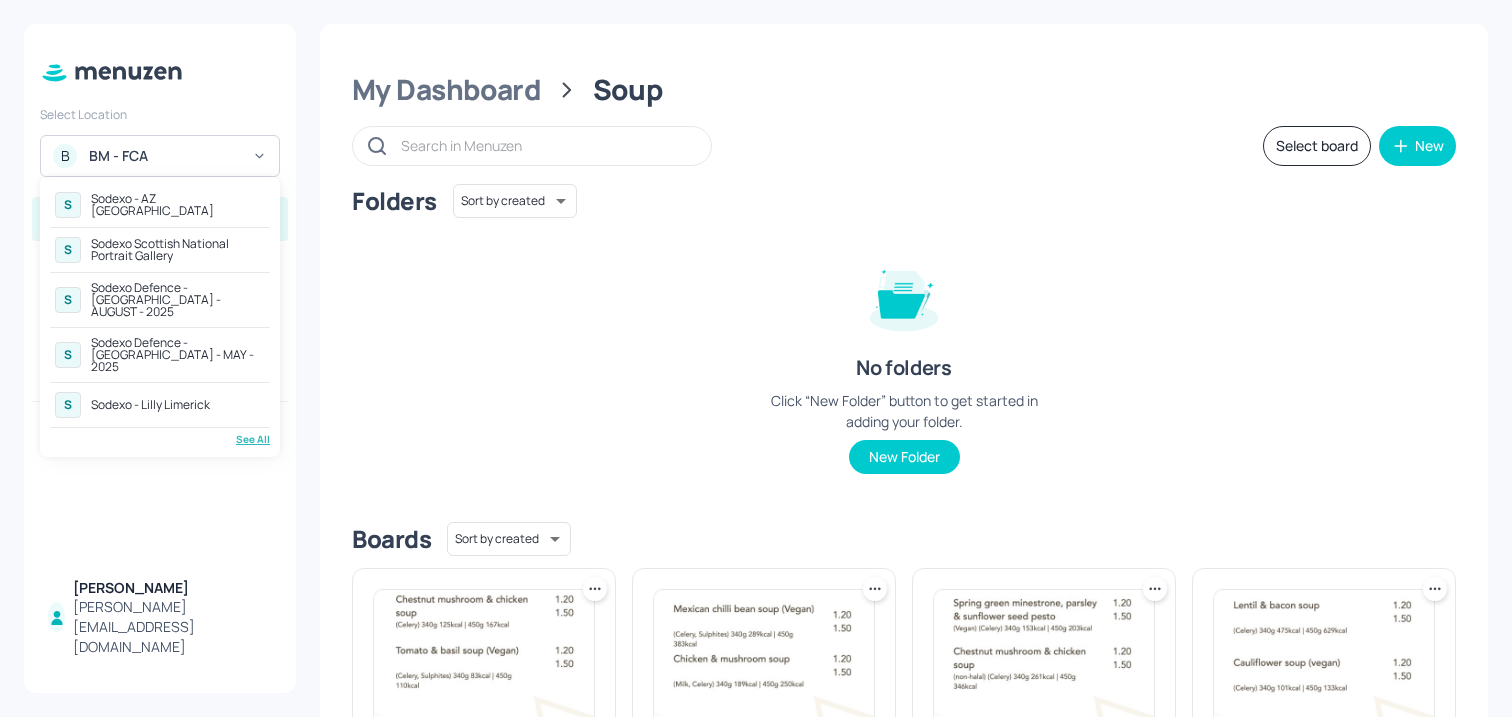 click on "See All" at bounding box center [160, 439] 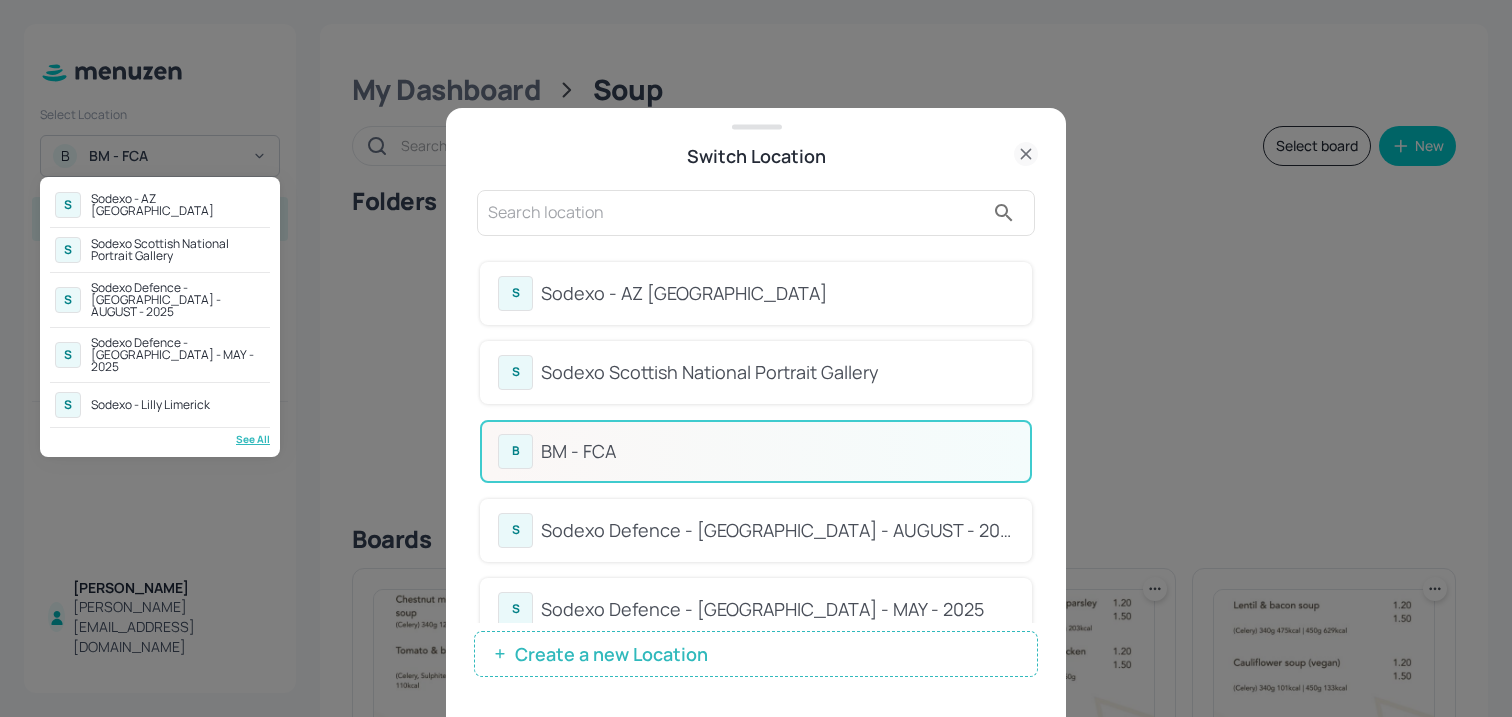 click at bounding box center (756, 358) 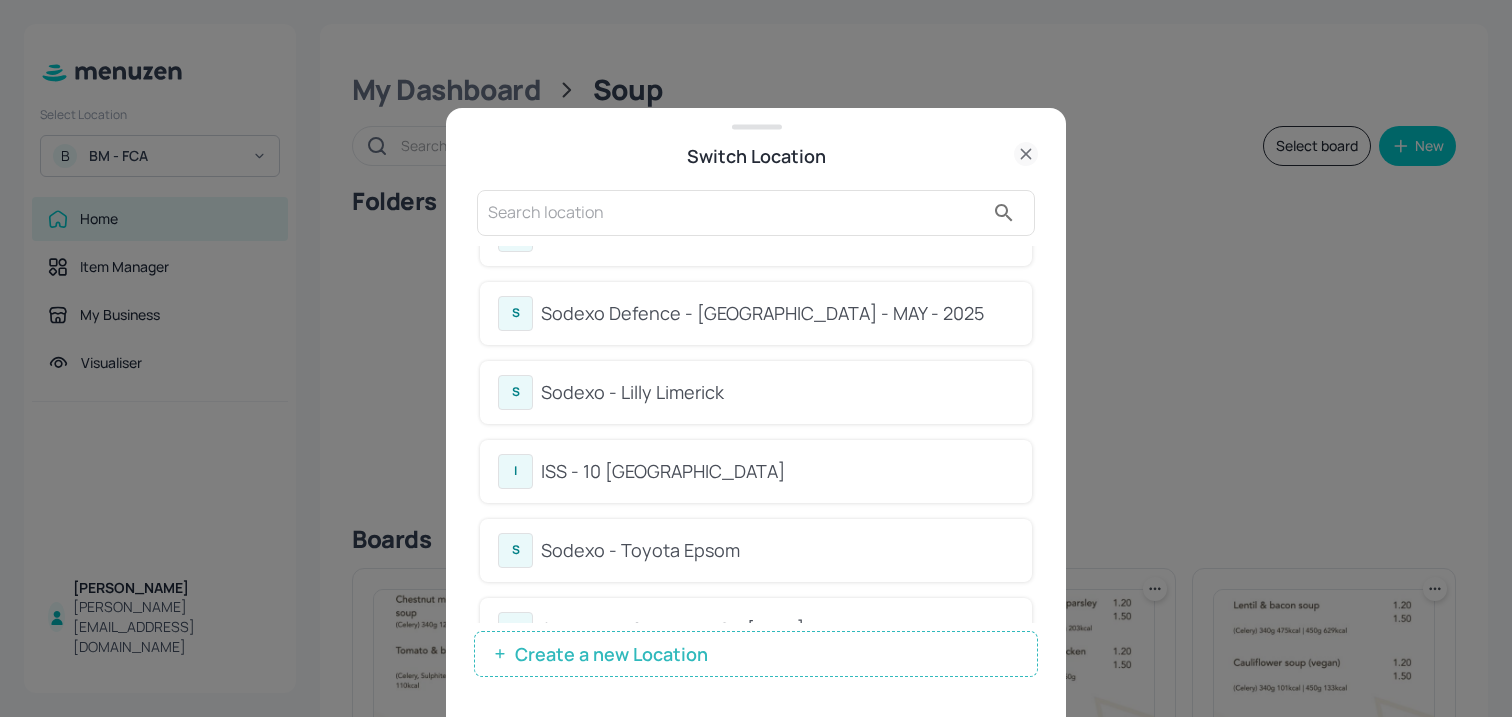 scroll, scrollTop: 462, scrollLeft: 0, axis: vertical 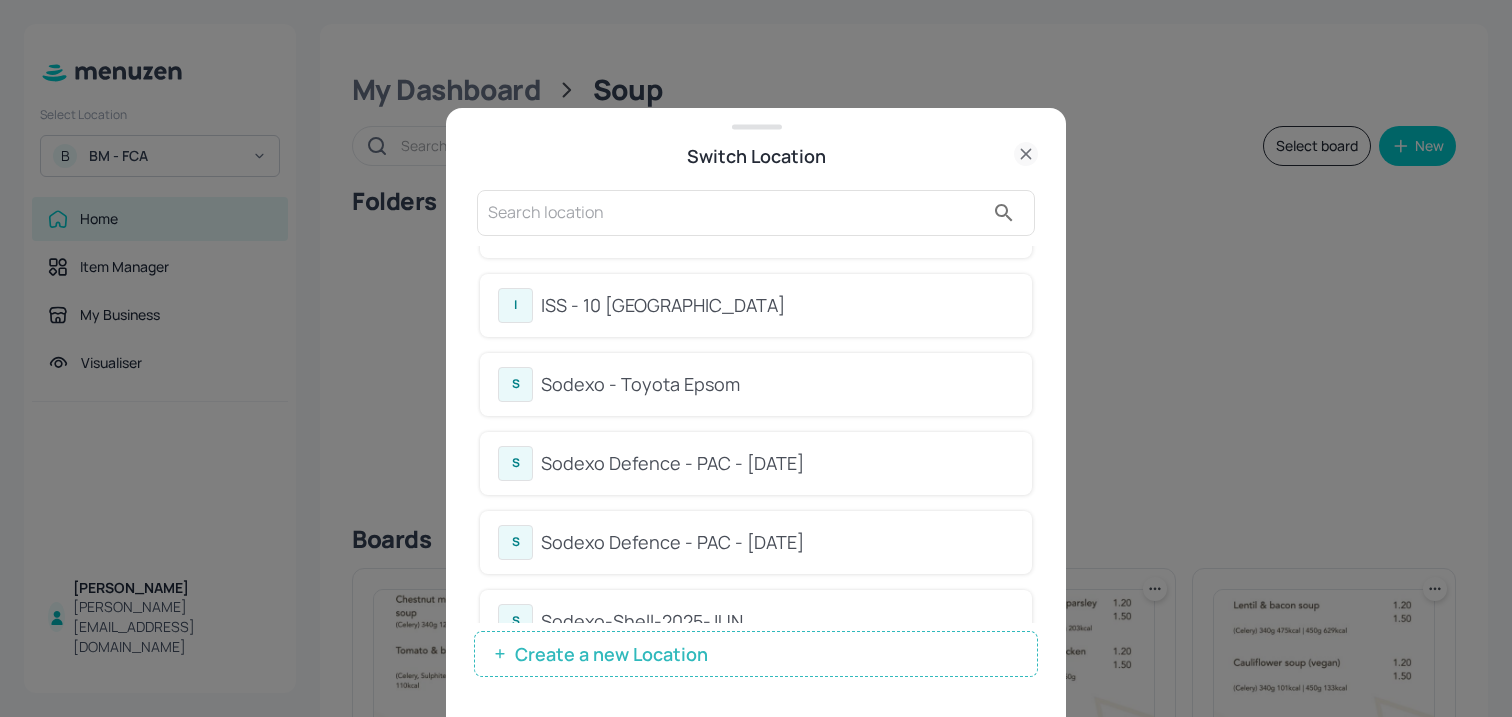 click on "ISS - 10 [GEOGRAPHIC_DATA]" at bounding box center [777, 305] 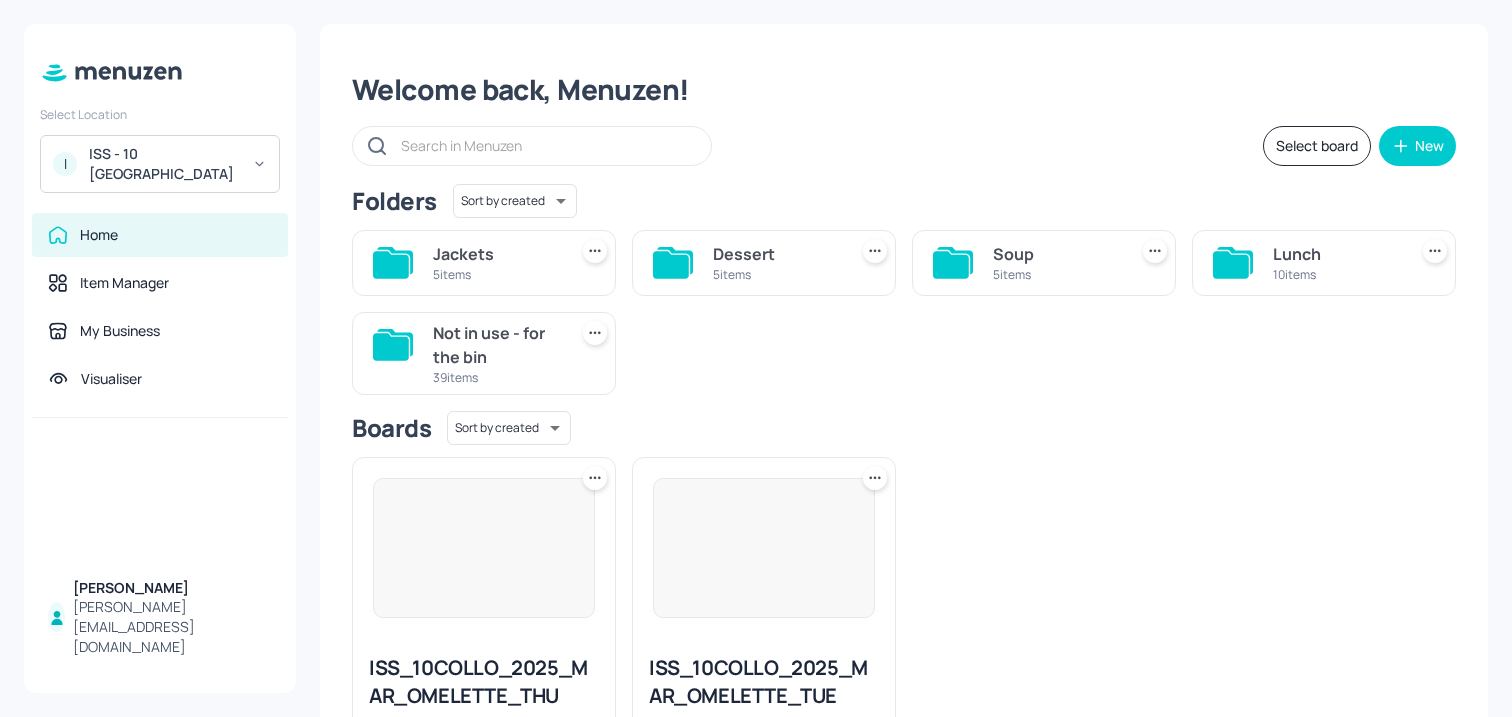 scroll, scrollTop: 0, scrollLeft: 0, axis: both 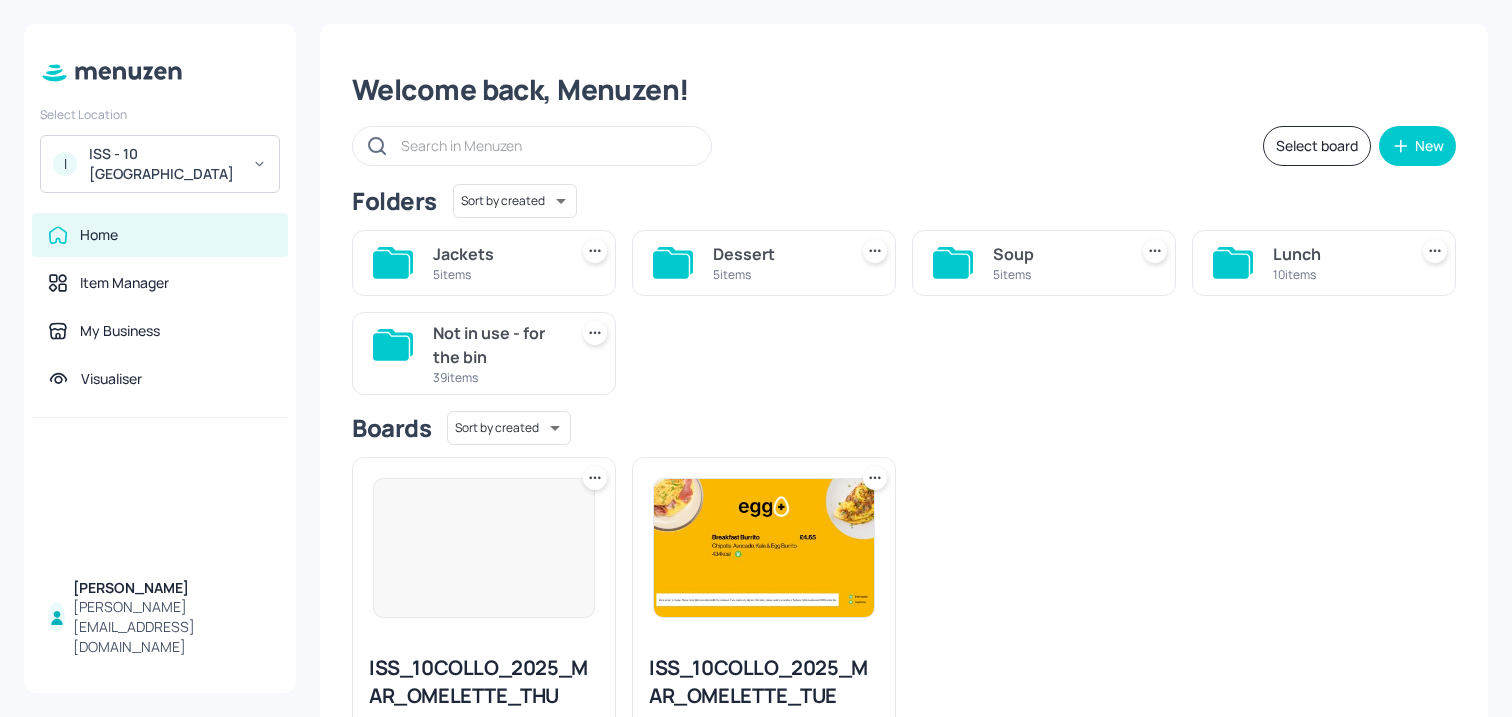 click on "Soup" at bounding box center [1056, 254] 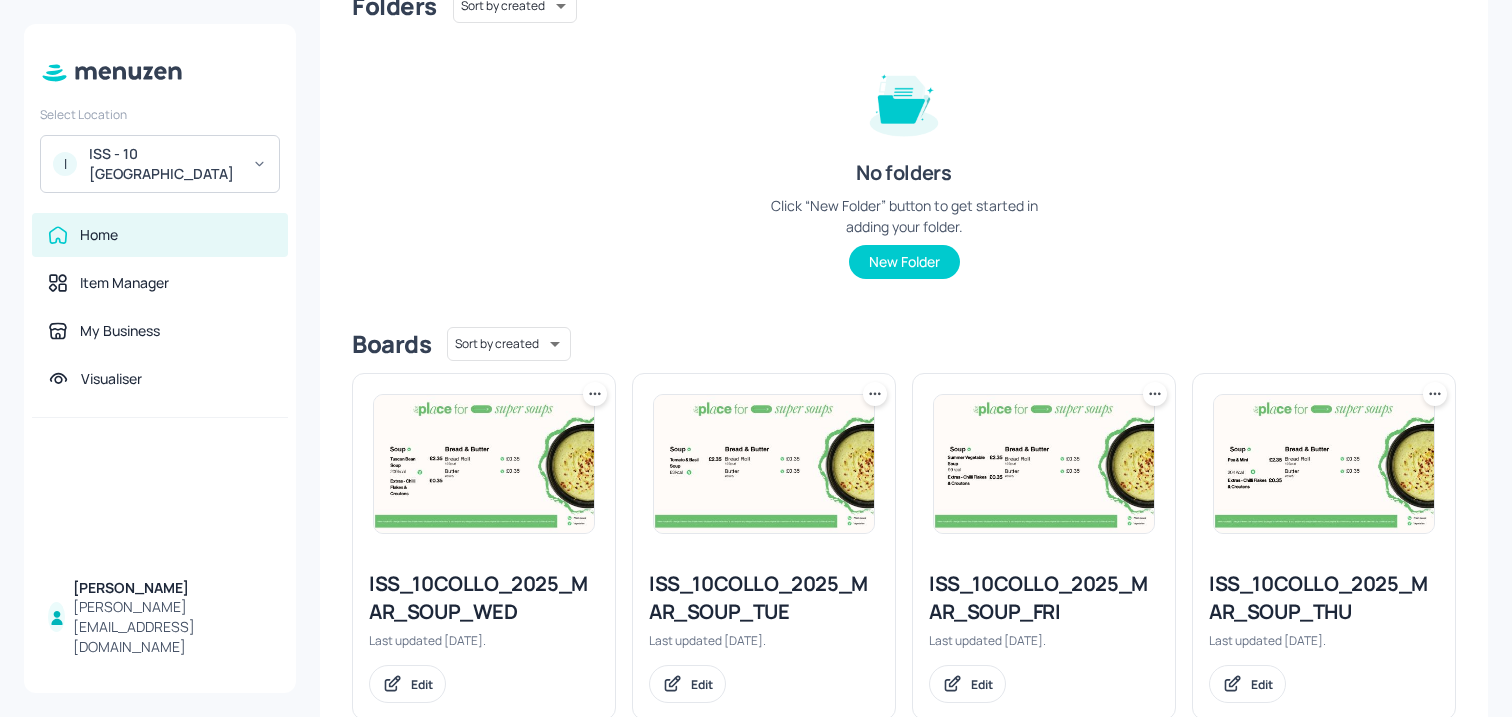 scroll, scrollTop: 247, scrollLeft: 0, axis: vertical 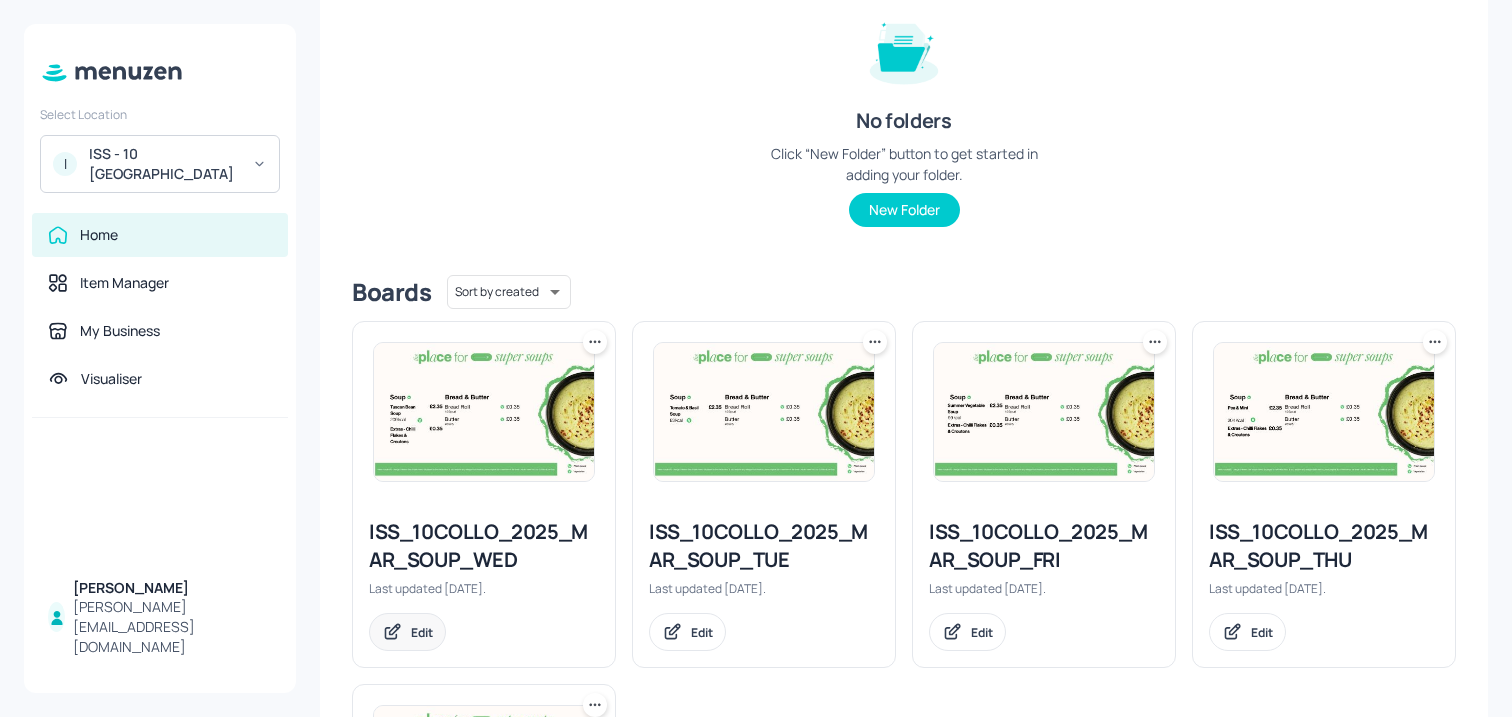 click on "Edit" at bounding box center [407, 632] 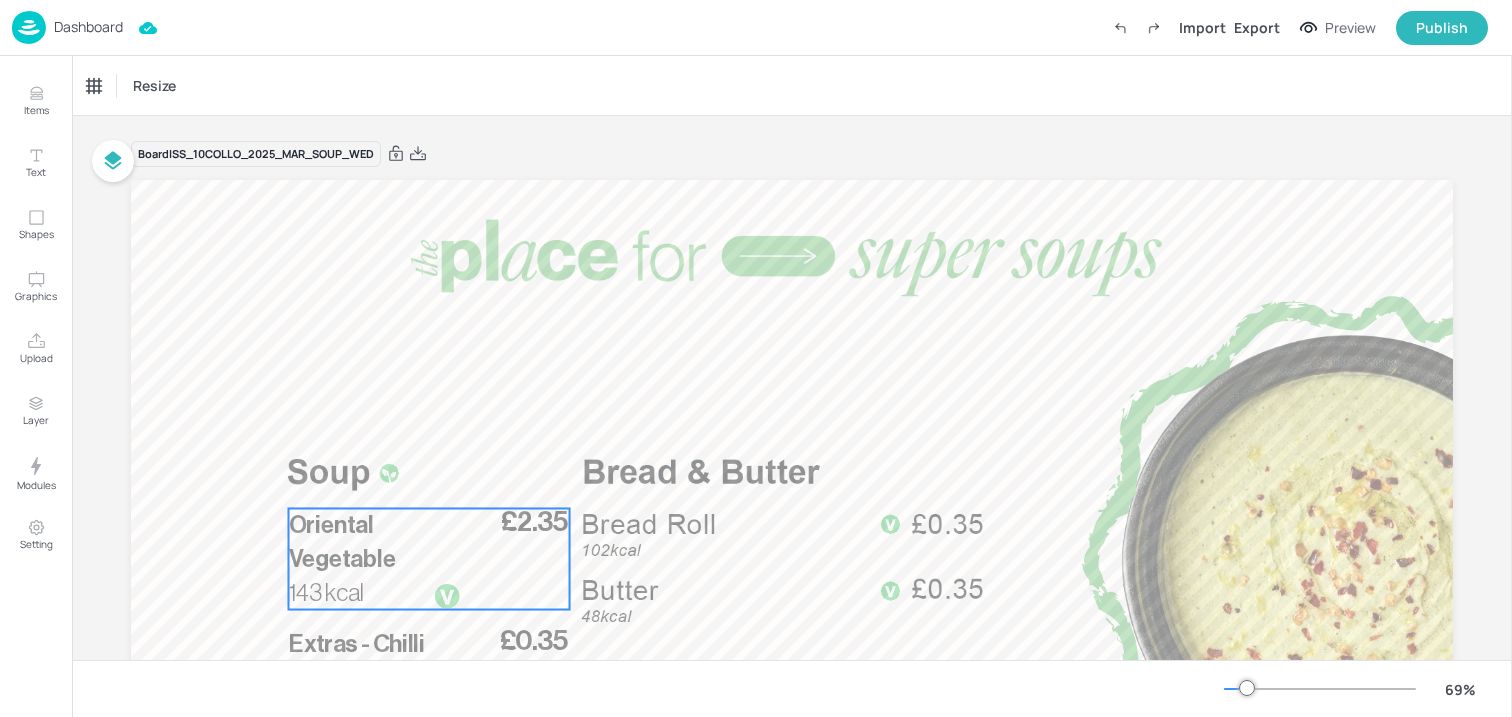 click on "143 kcal" at bounding box center [340, 593] 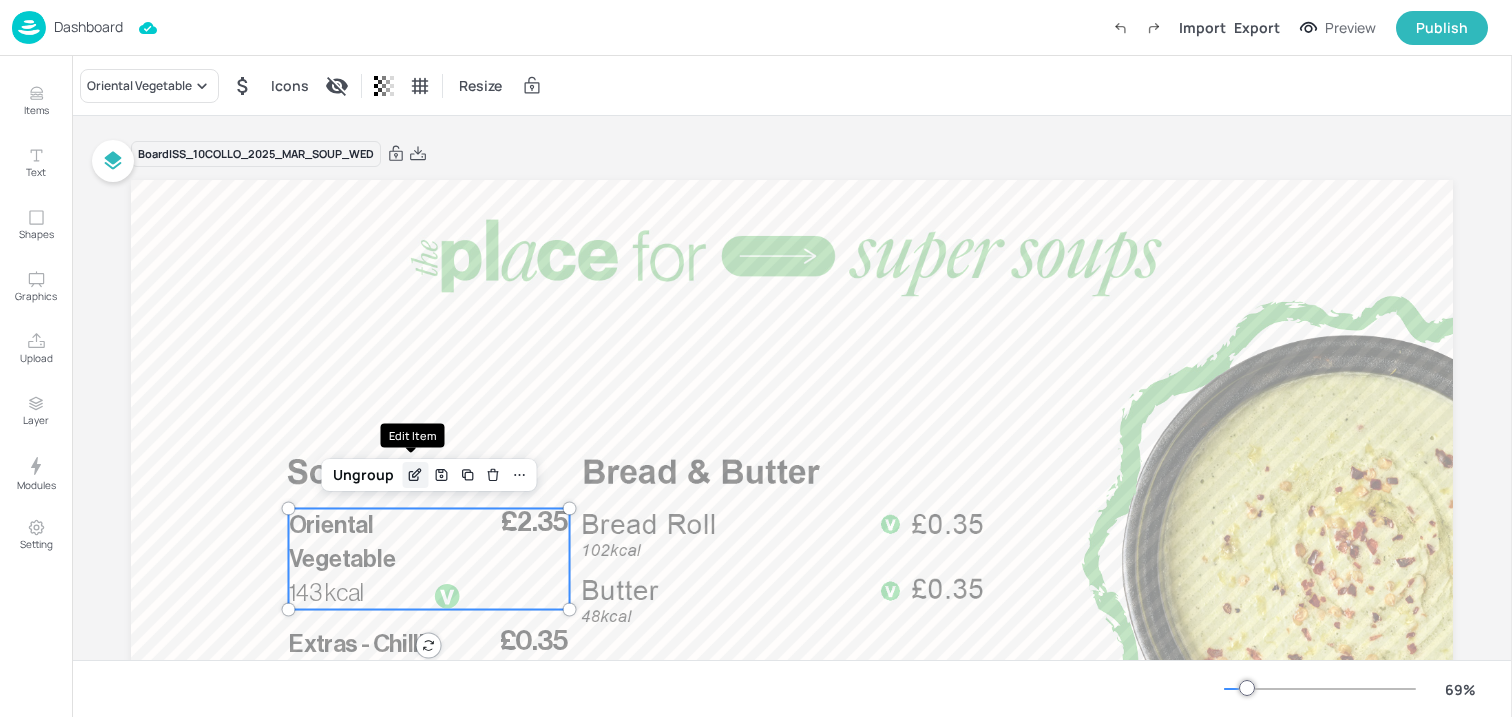 click at bounding box center [415, 475] 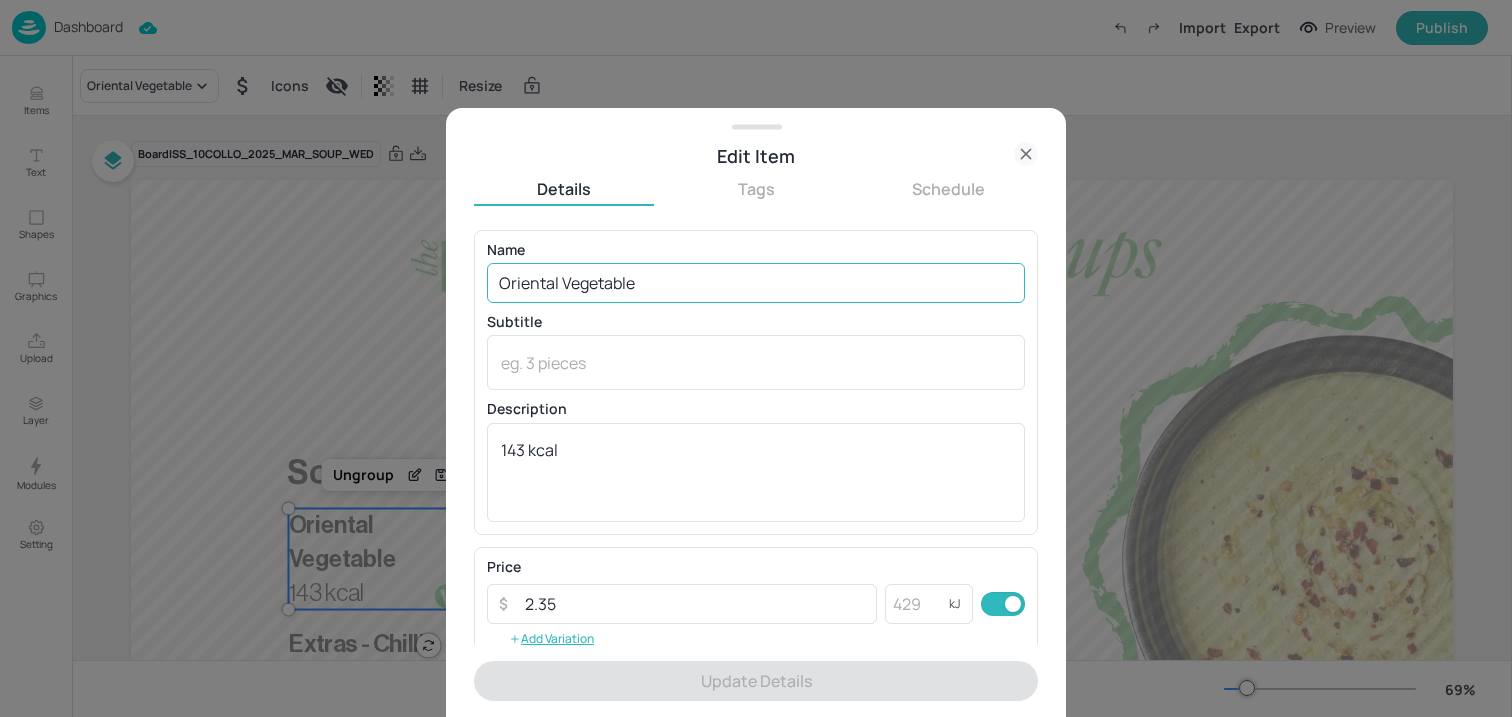 click on "Oriental Vegetable" at bounding box center [756, 283] 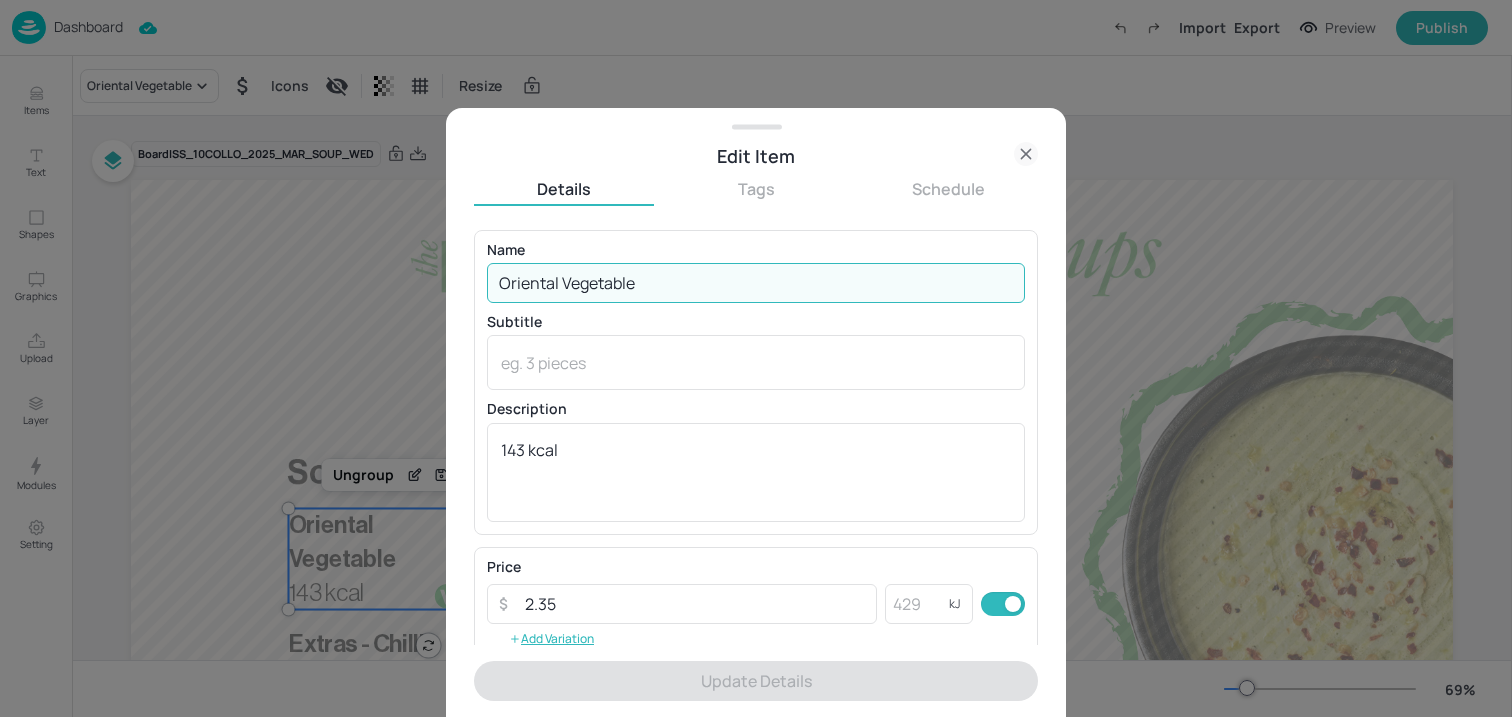click on "Oriental Vegetable" at bounding box center [756, 283] 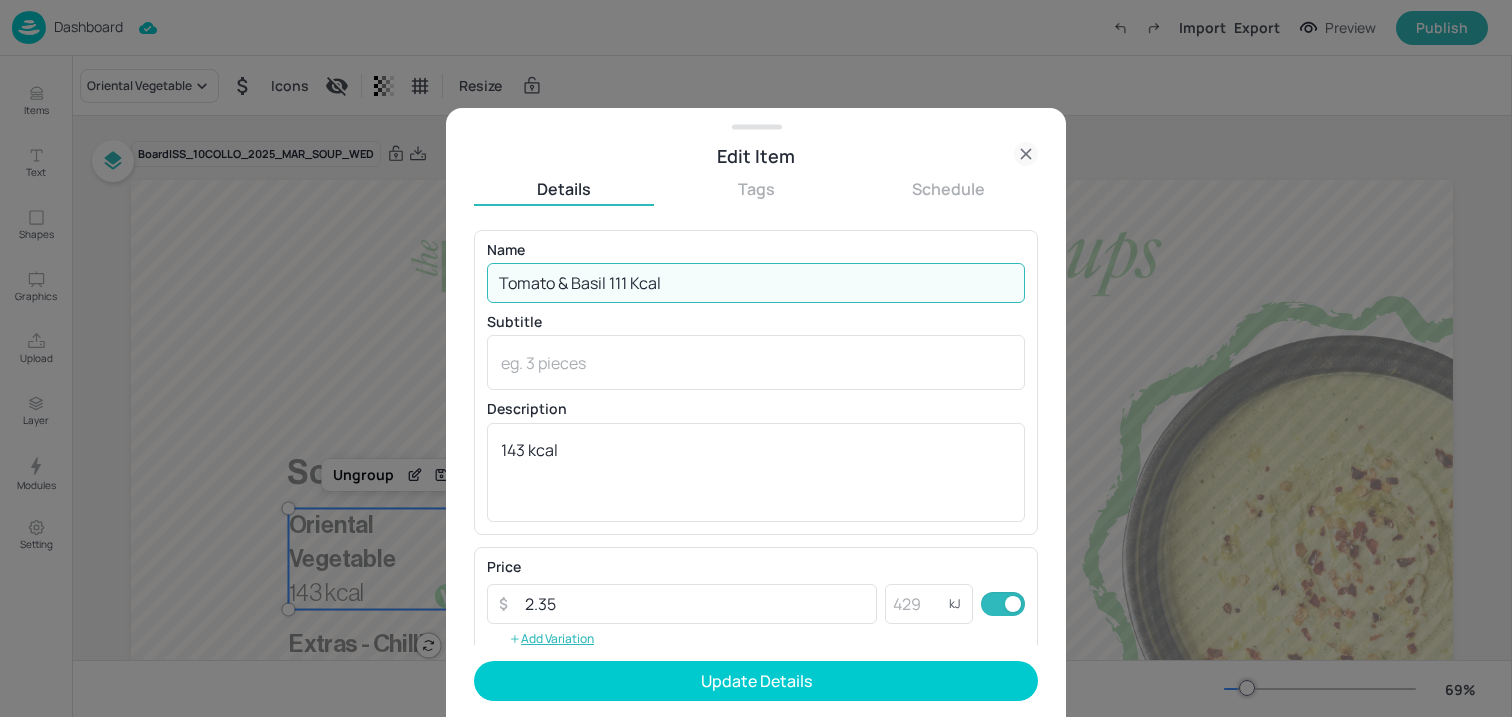 click on "Tomato & Basil 111 Kcal" at bounding box center (756, 283) 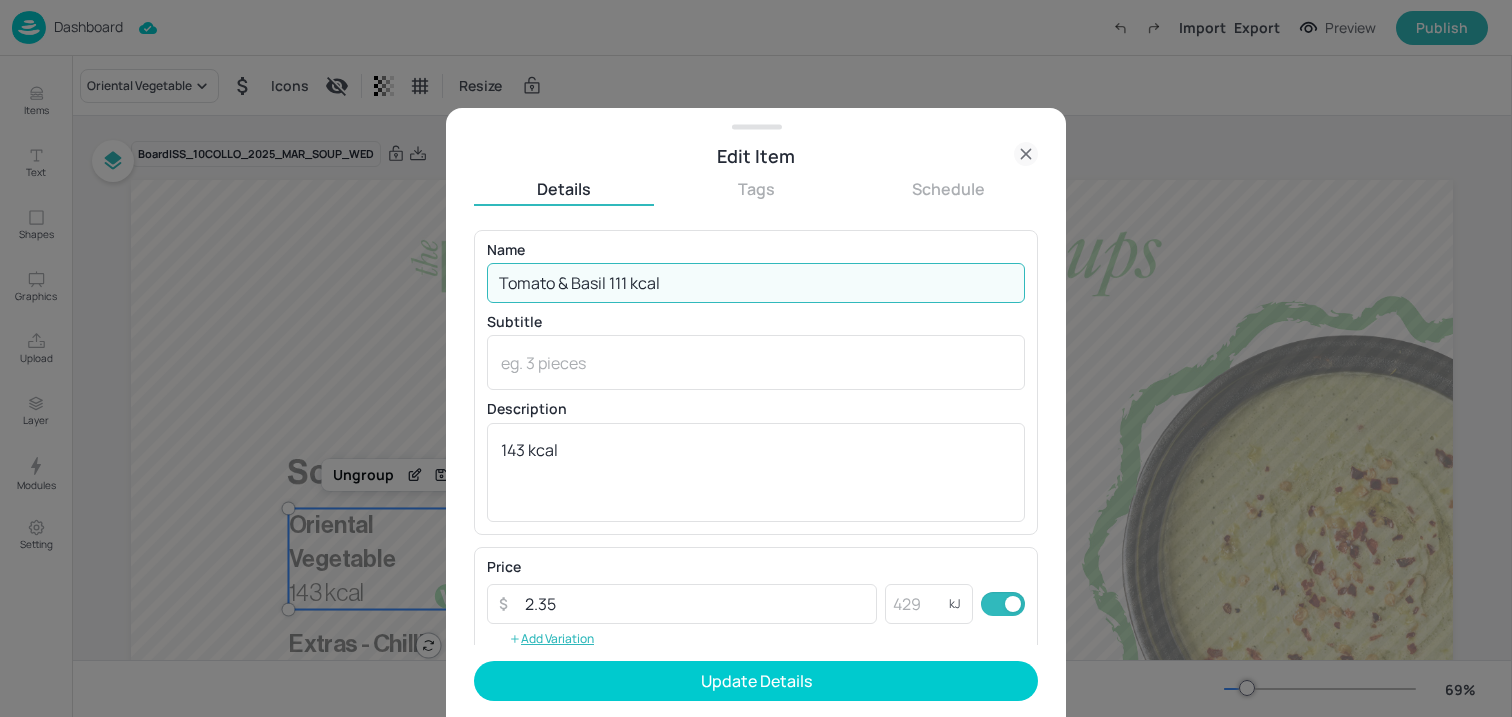 drag, startPoint x: 613, startPoint y: 279, endPoint x: 650, endPoint y: 279, distance: 37 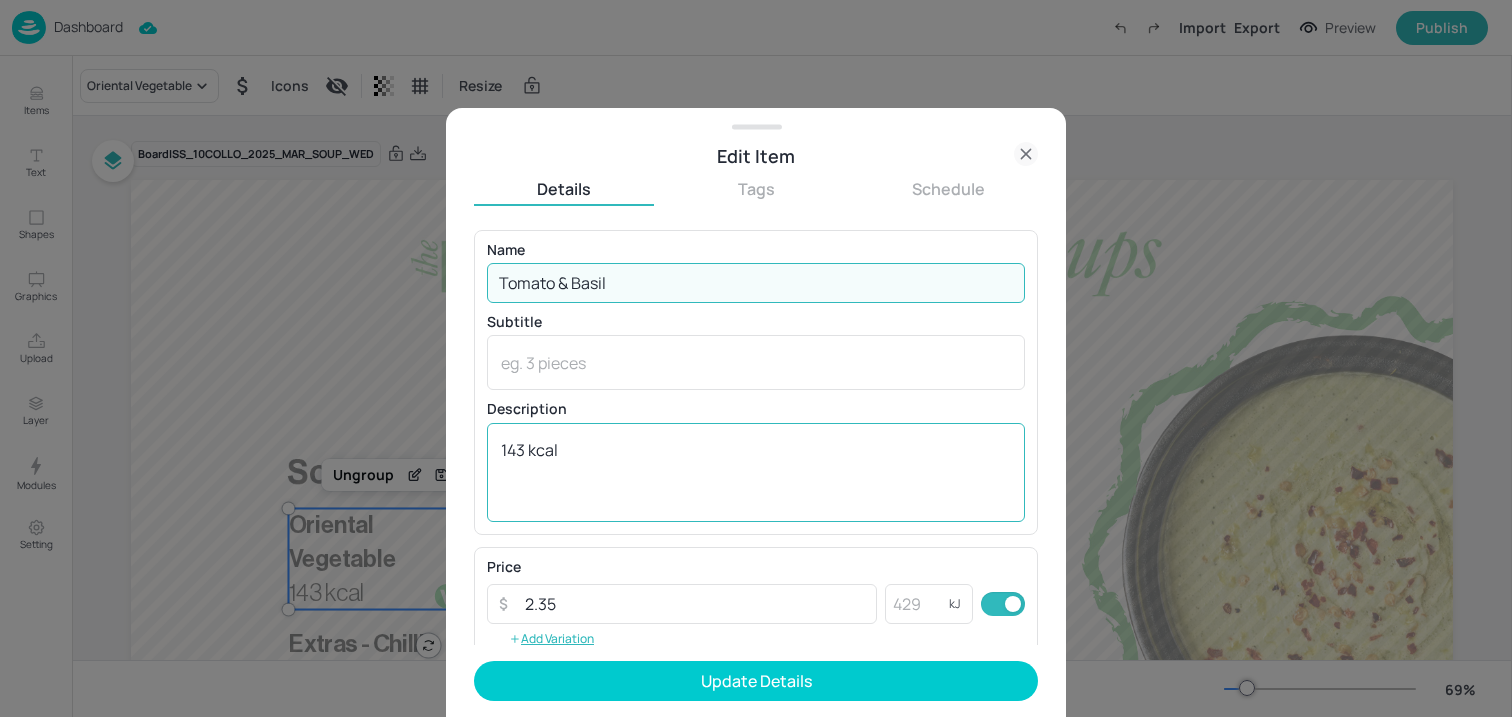 type on "Tomato & Basil" 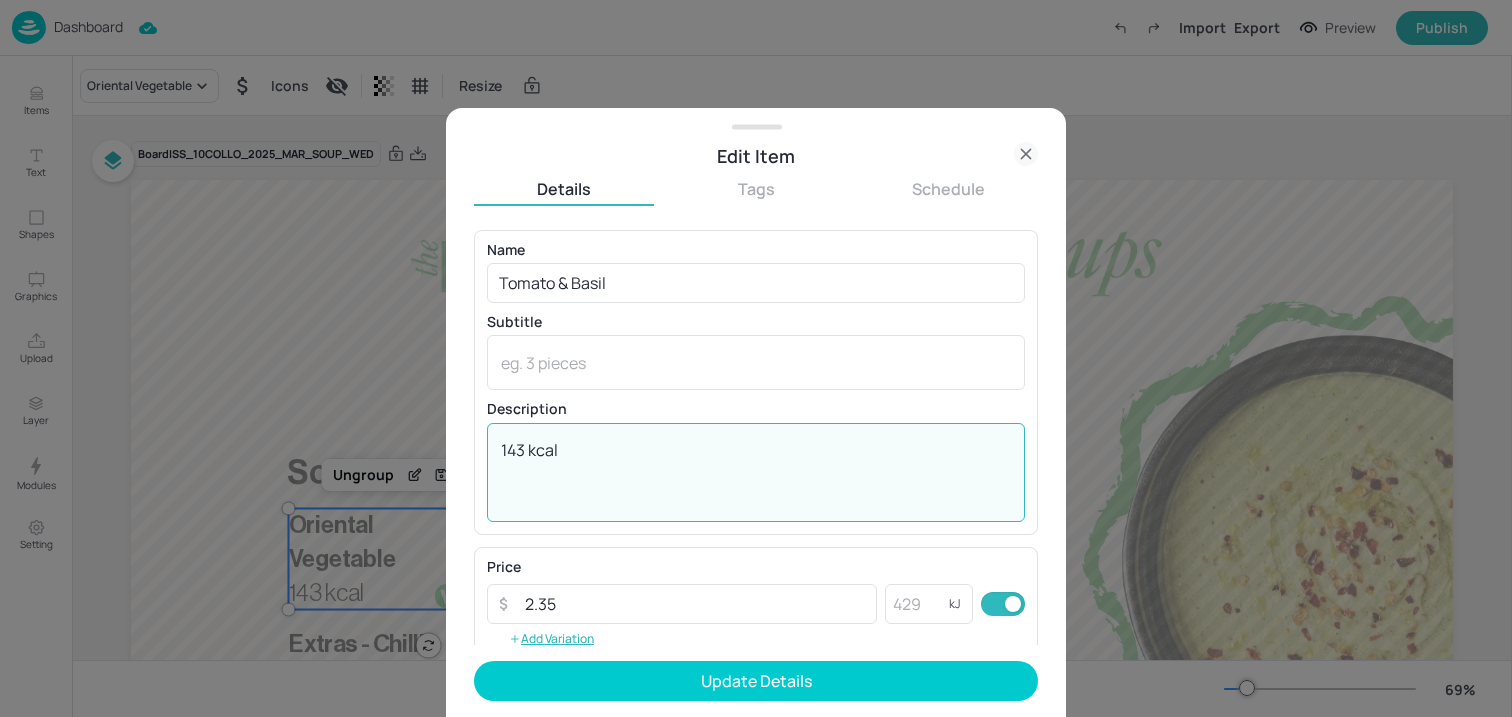 click on "143 kcal" at bounding box center (756, 472) 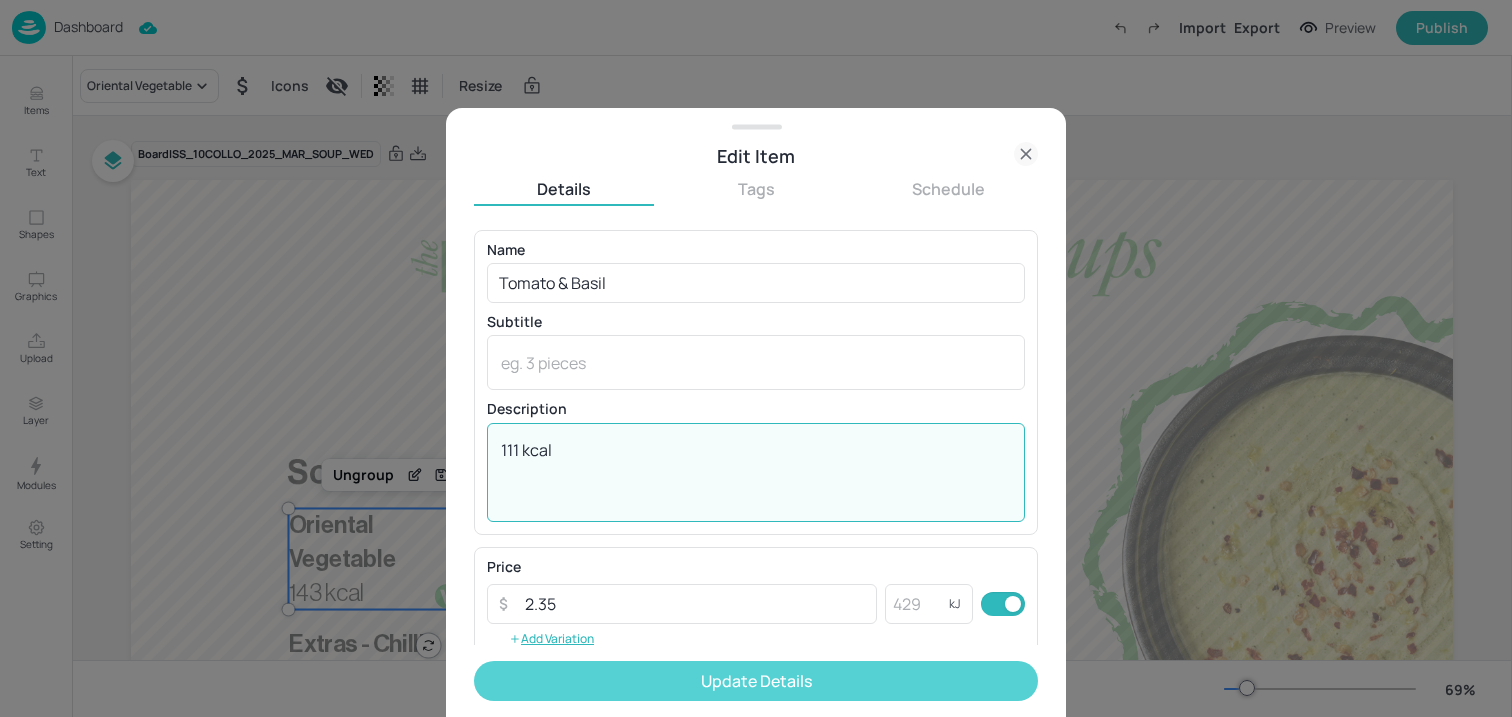 type on "111 kcal" 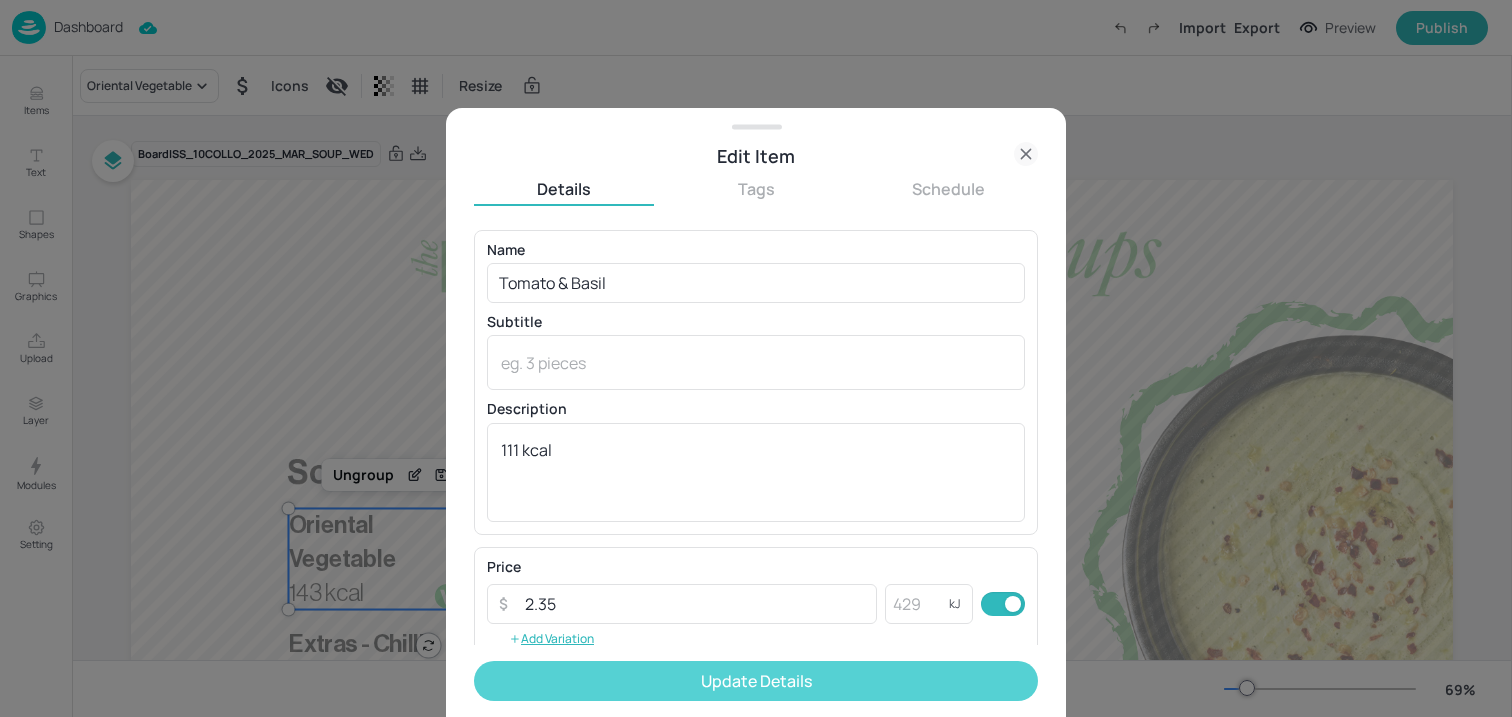 click on "Update Details" at bounding box center [756, 681] 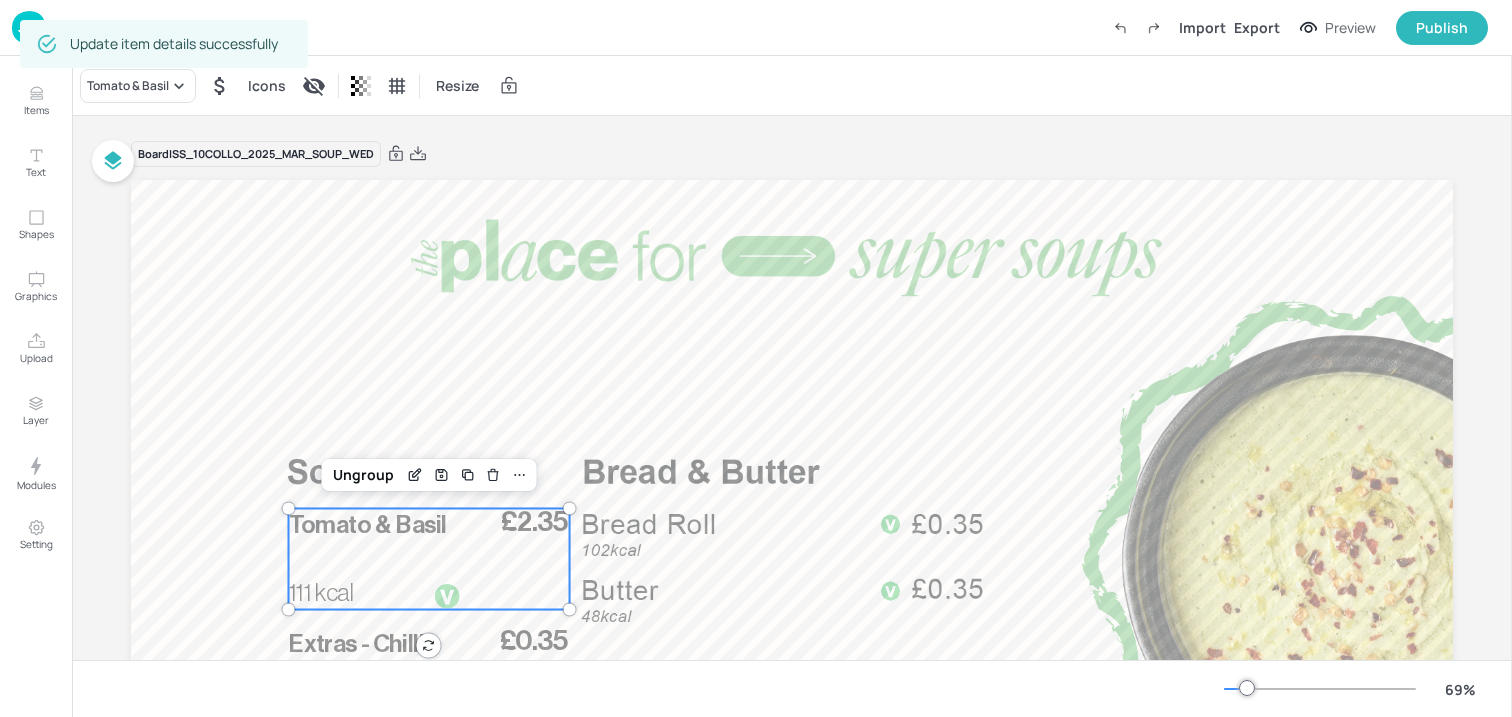click at bounding box center (792, 552) 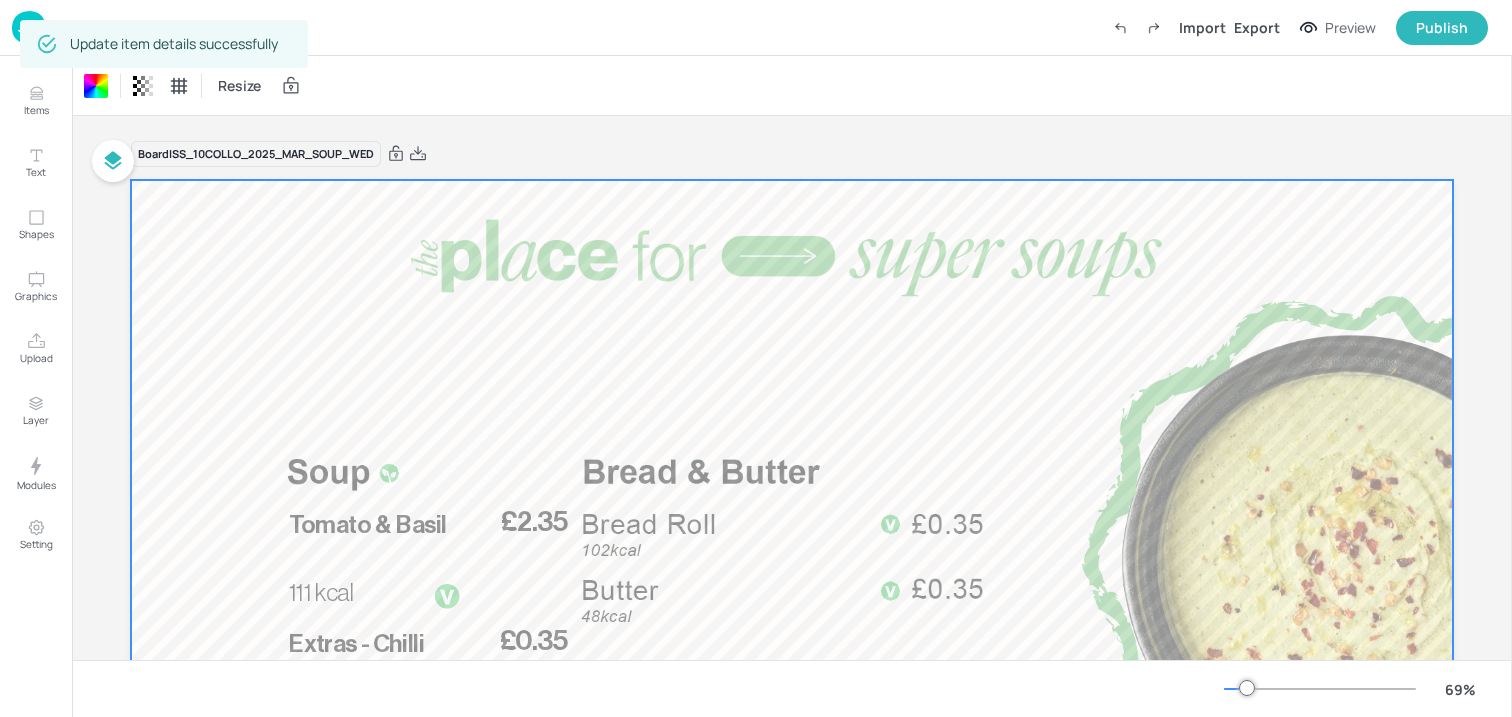 click at bounding box center [29, 27] 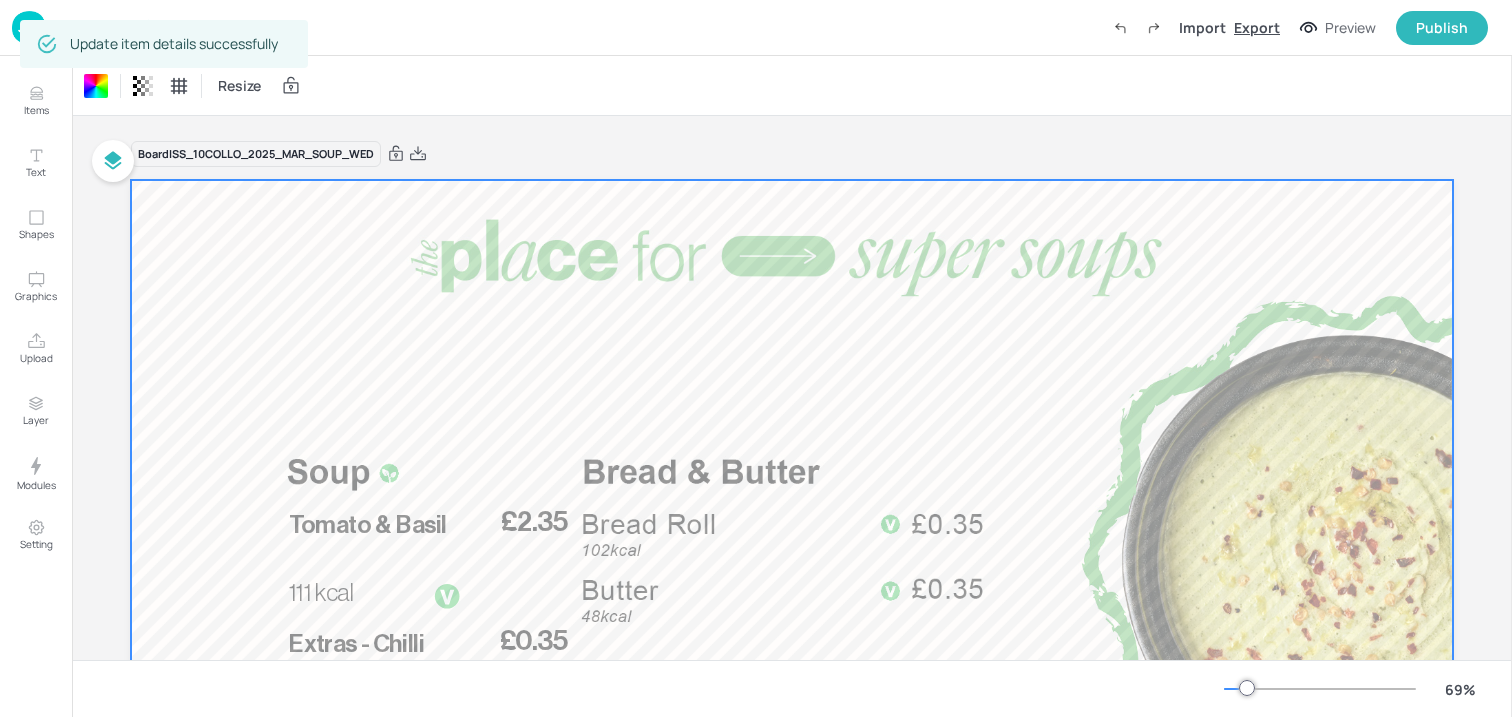 click on "Export" at bounding box center [1257, 27] 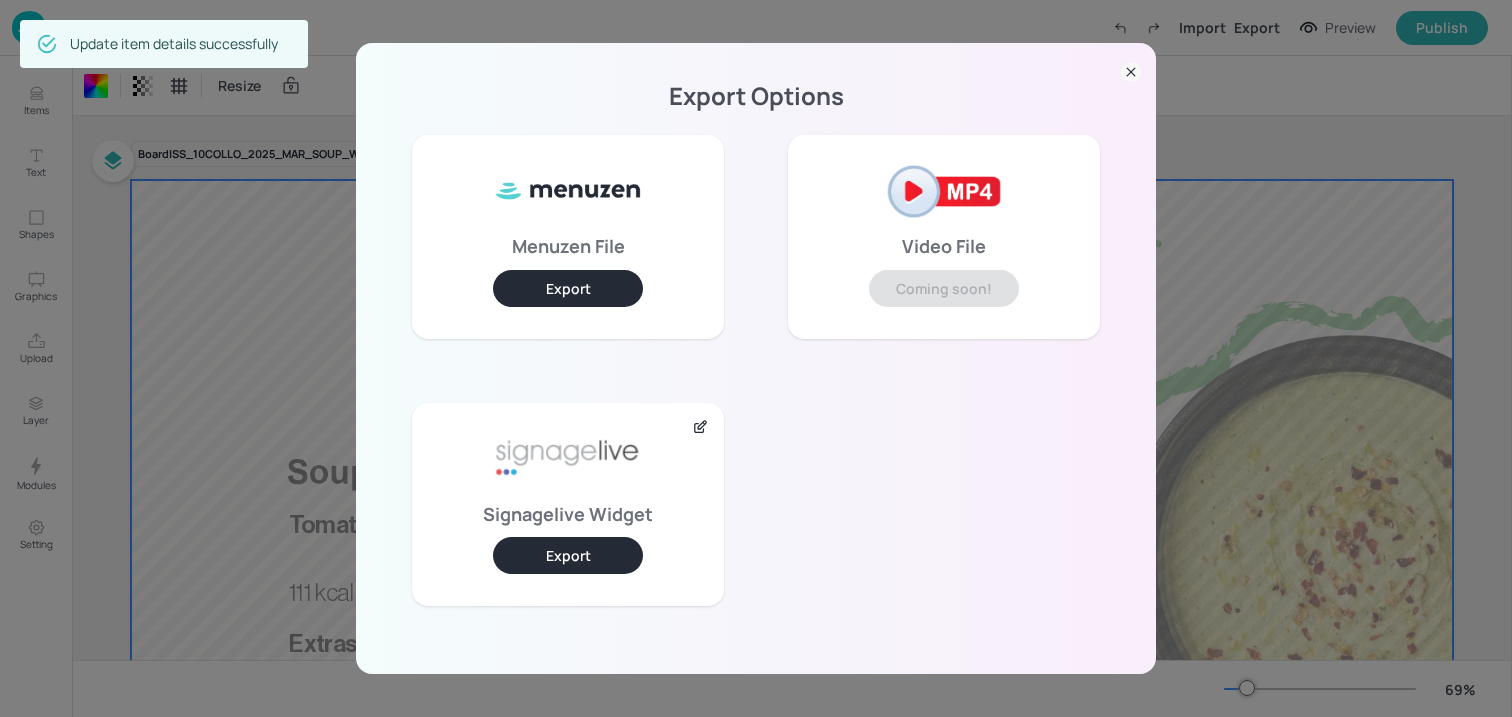 click 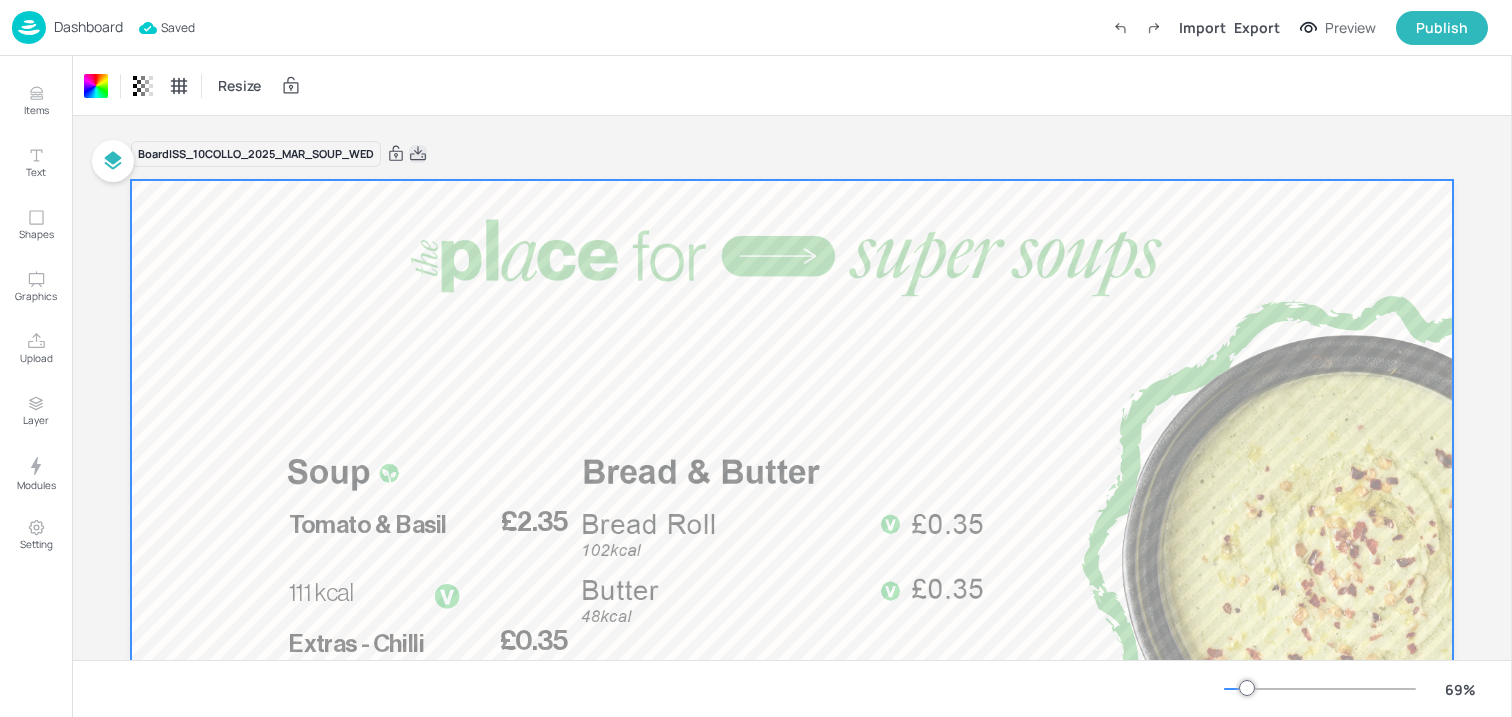 click 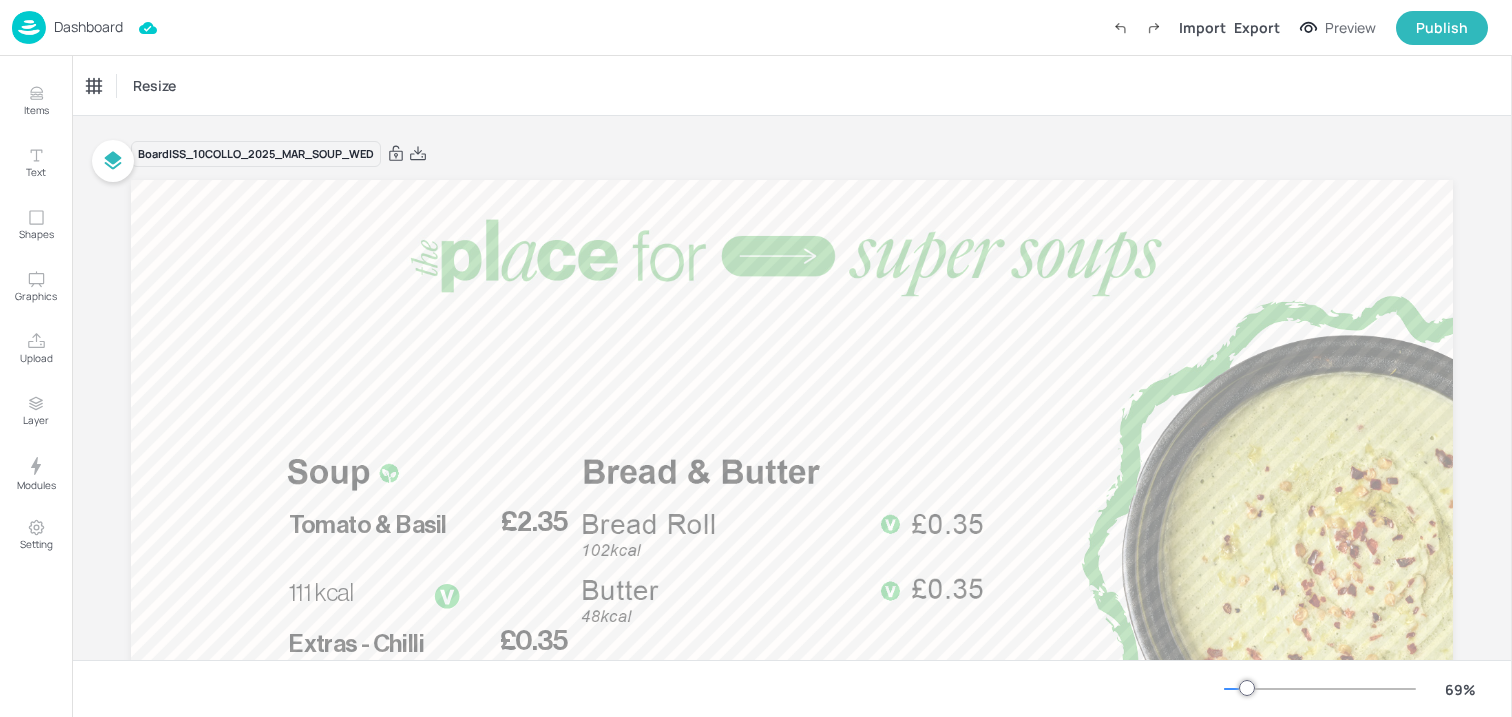click on "Dashboard" at bounding box center (88, 27) 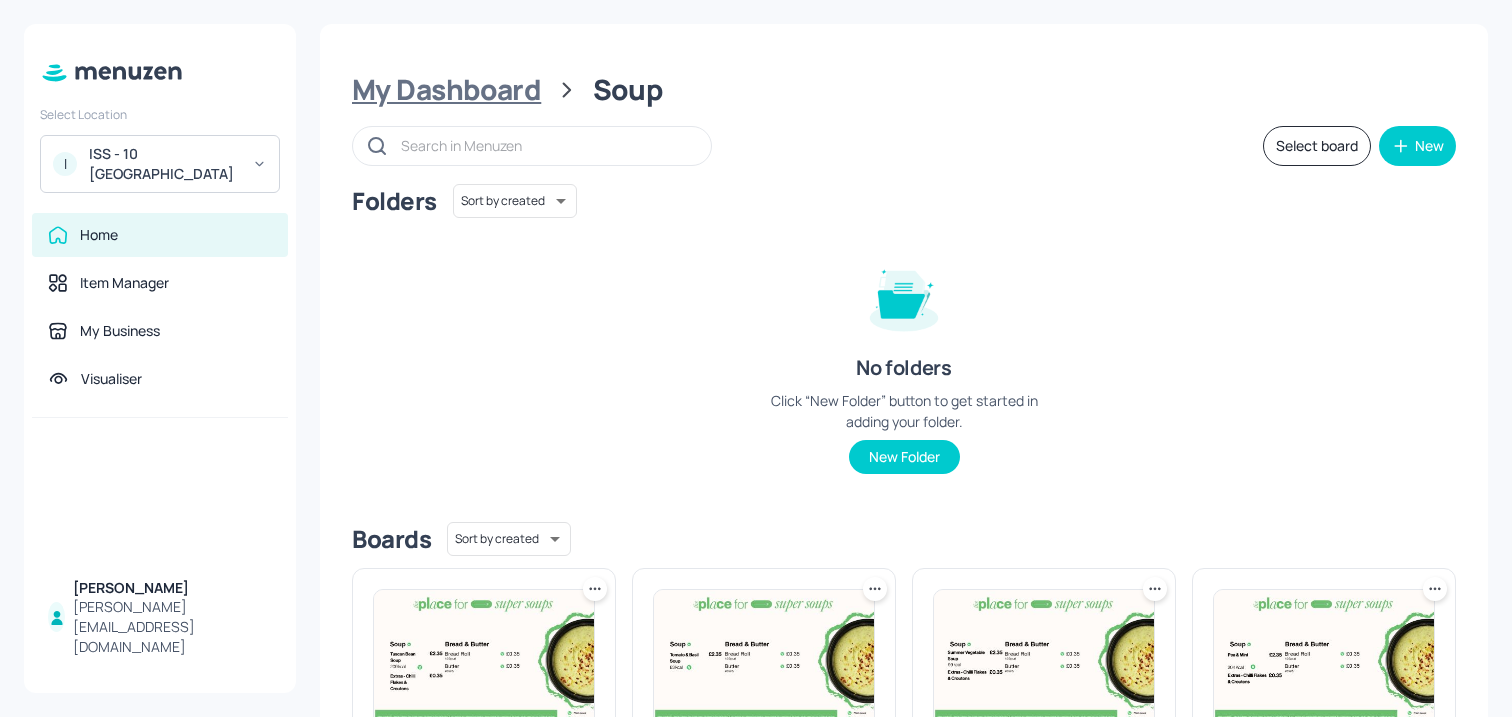 click on "My Dashboard" at bounding box center (446, 90) 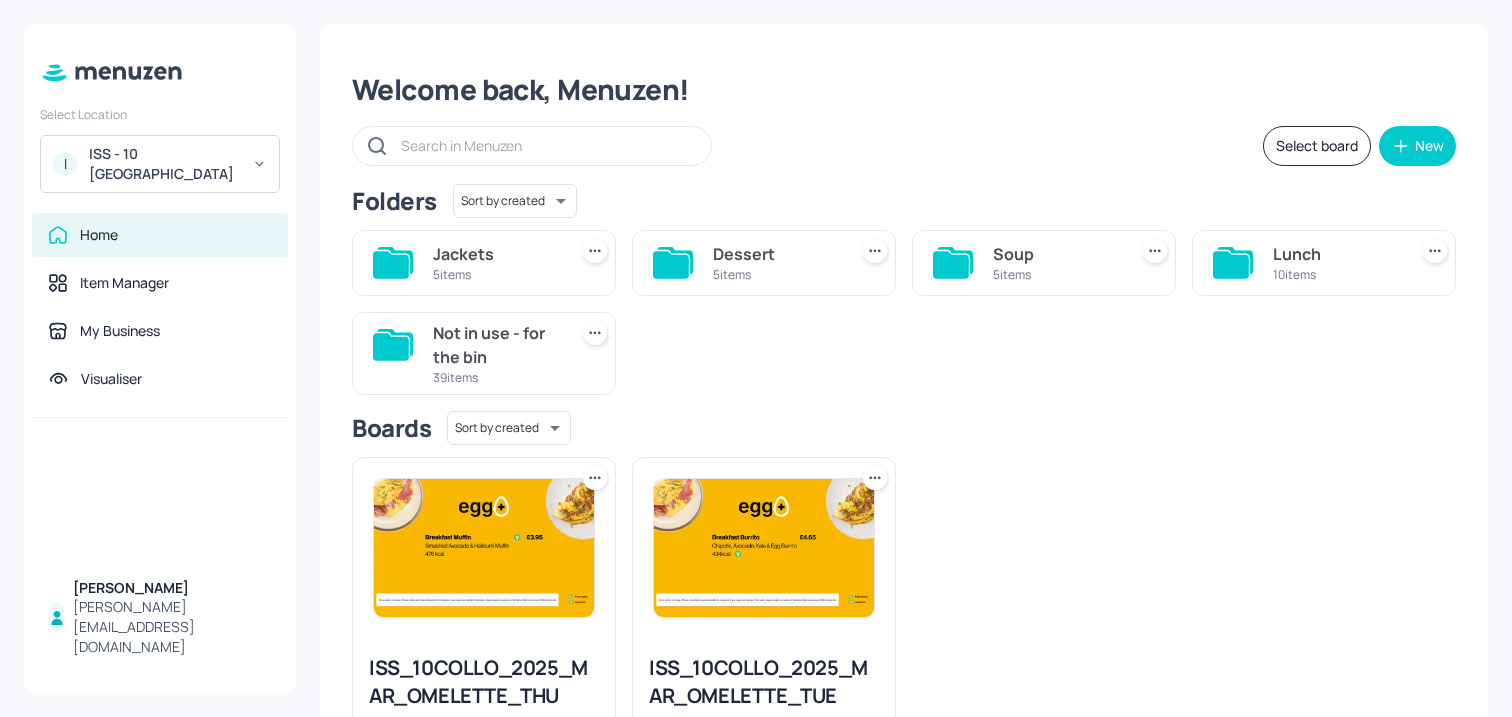 click 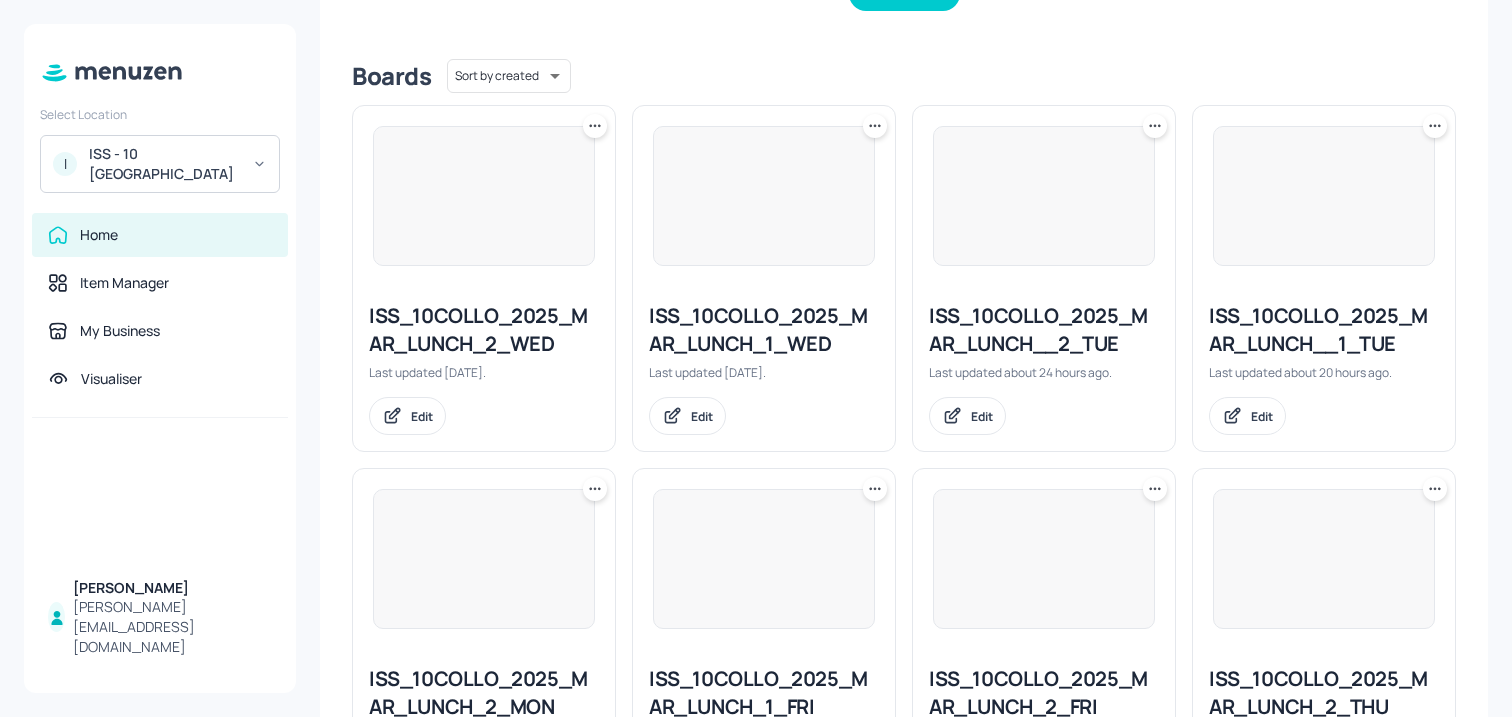 scroll, scrollTop: 465, scrollLeft: 0, axis: vertical 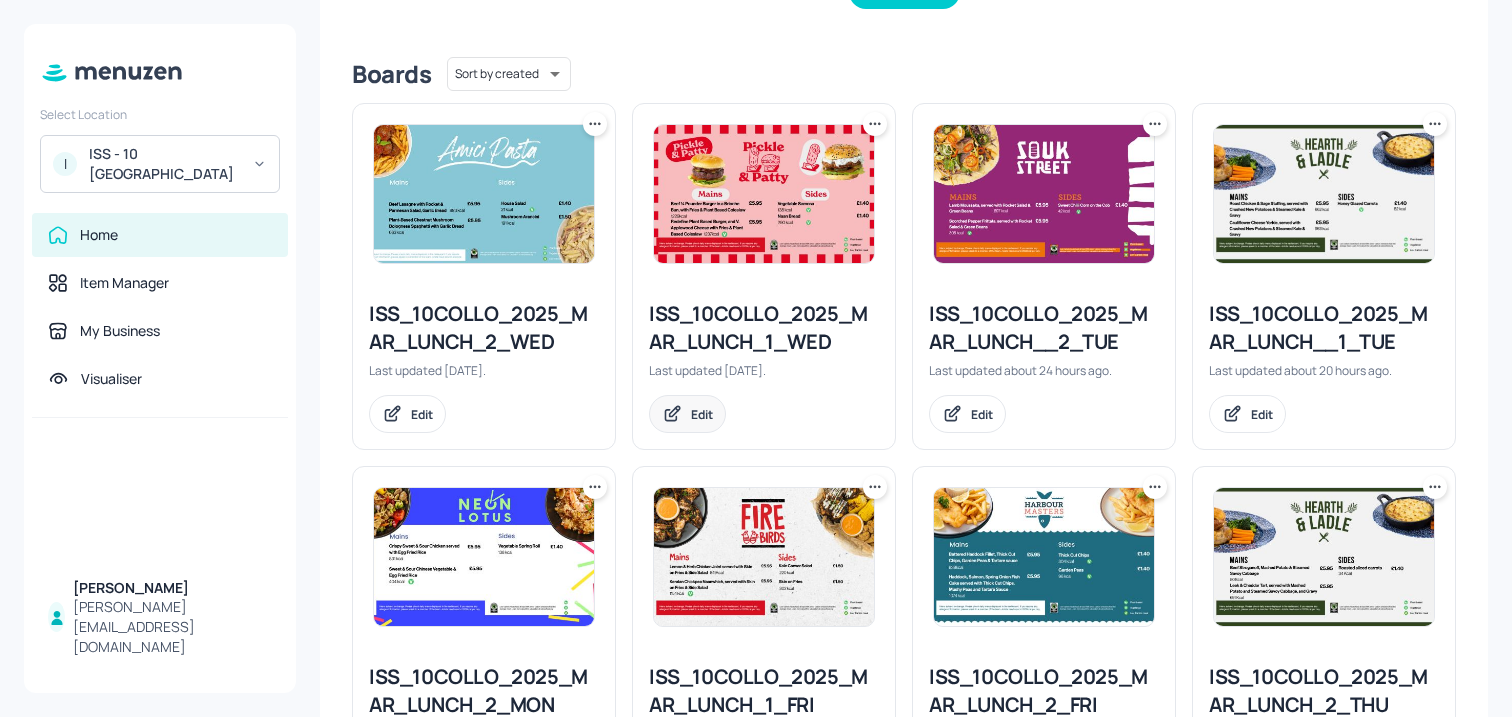 click on "Edit" at bounding box center (687, 414) 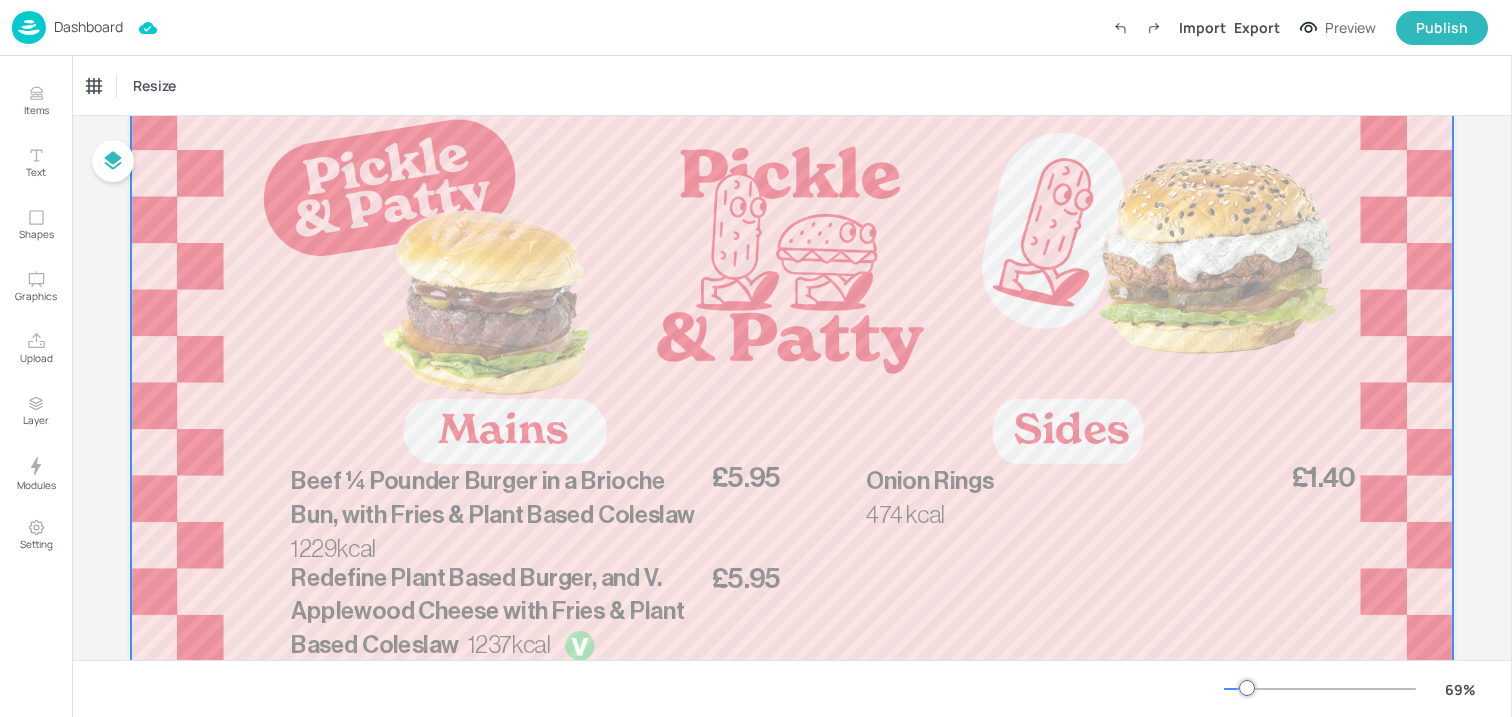 scroll, scrollTop: 176, scrollLeft: 0, axis: vertical 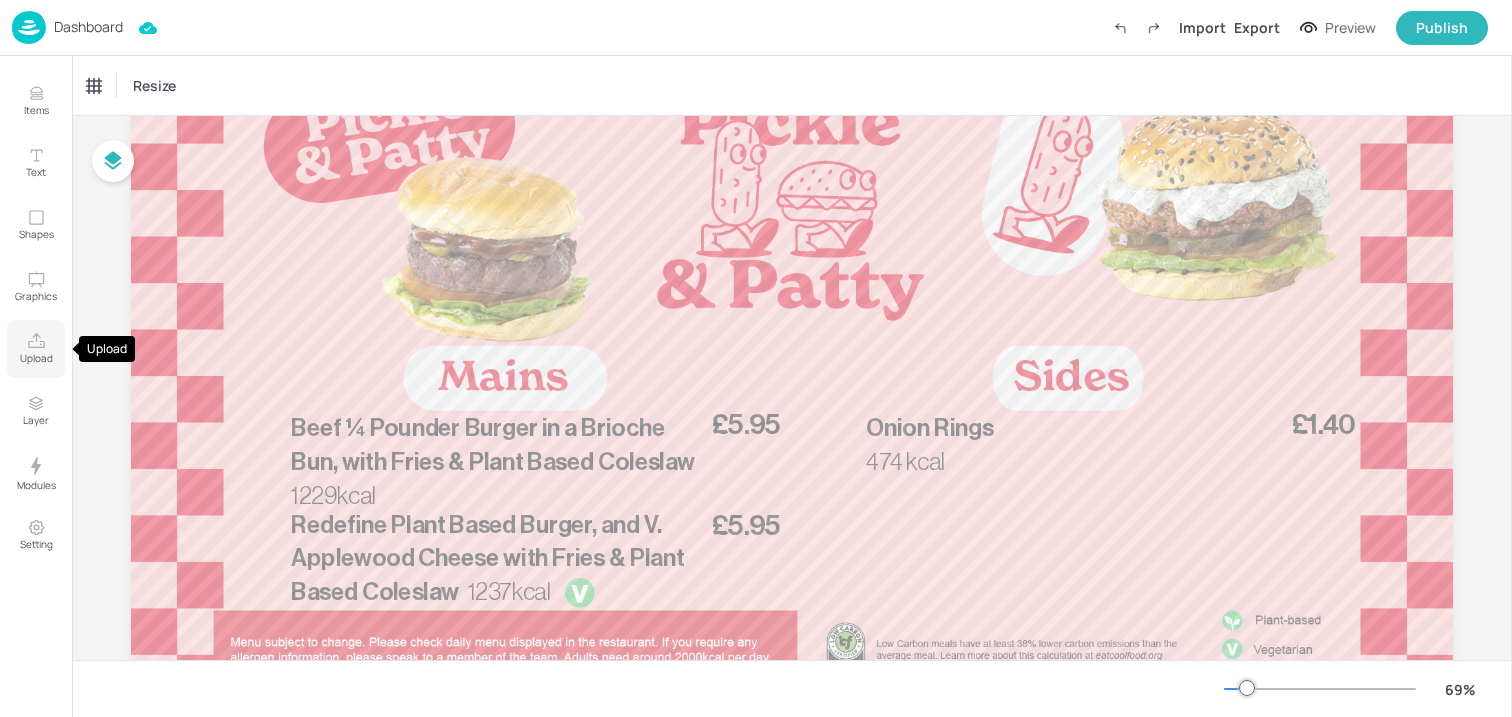 click 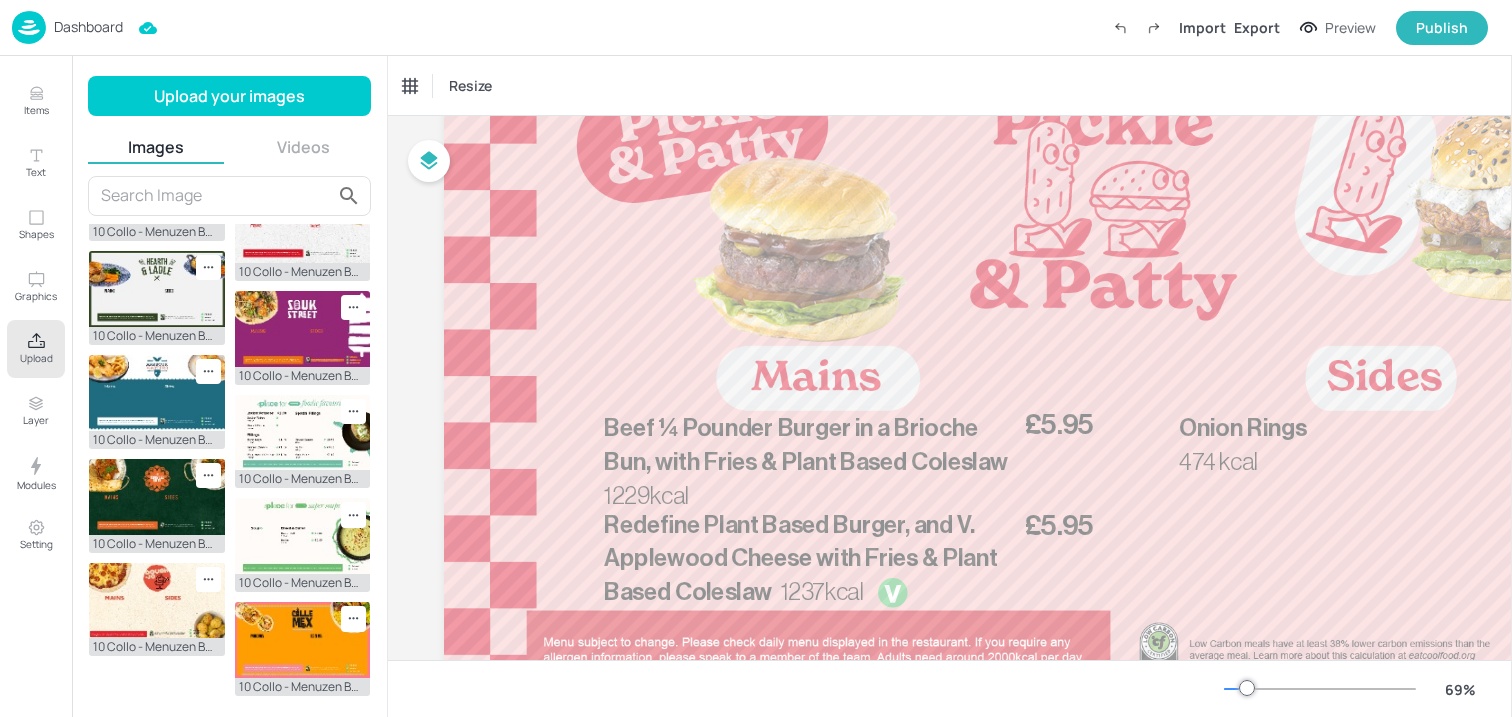scroll, scrollTop: 423, scrollLeft: 0, axis: vertical 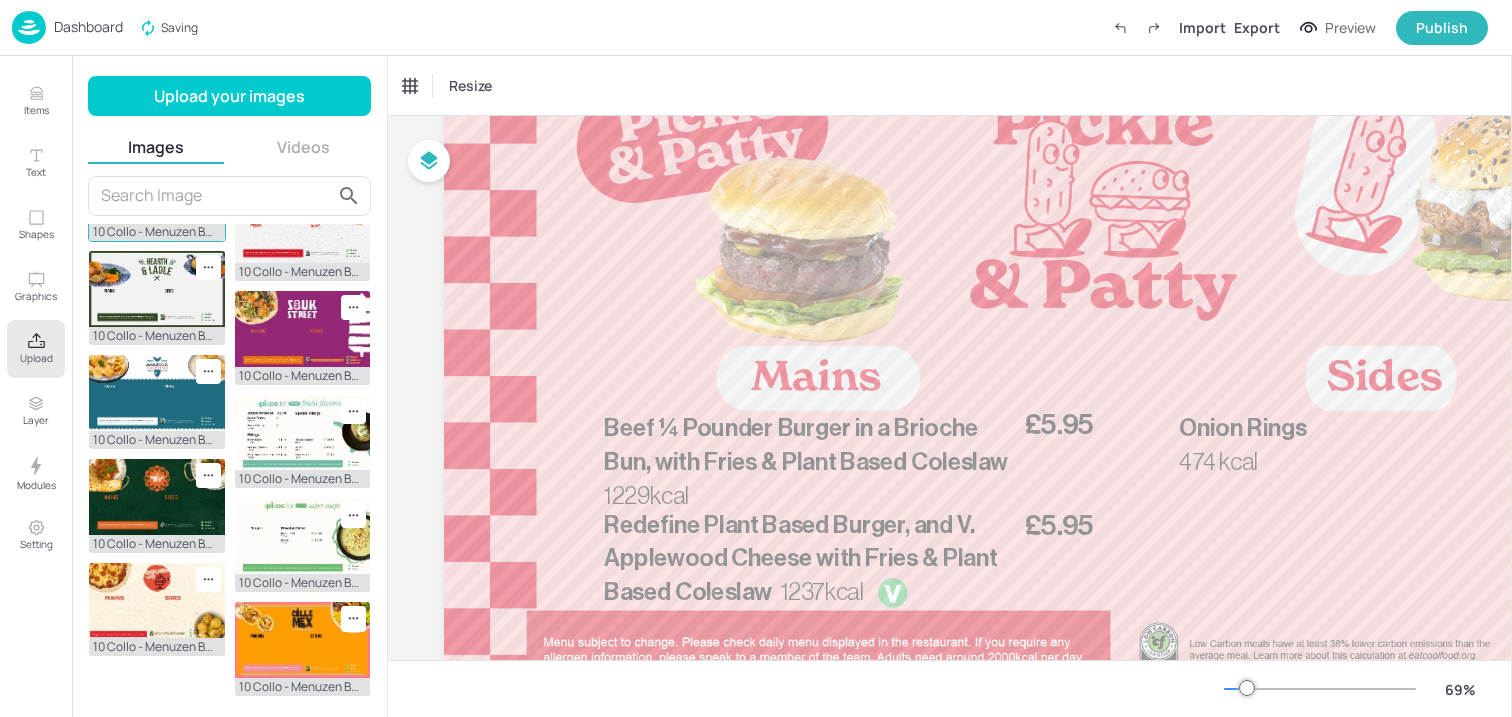 click at bounding box center (157, 185) 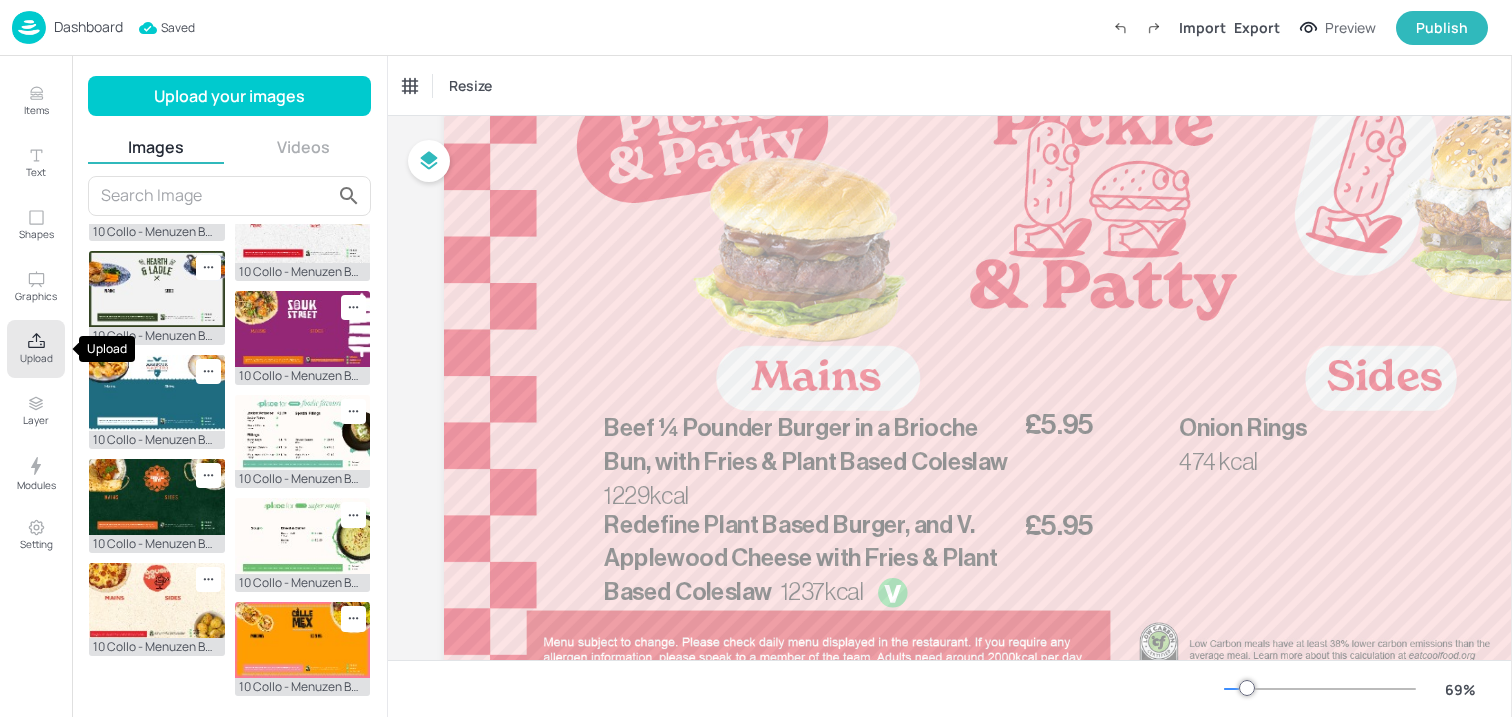 click 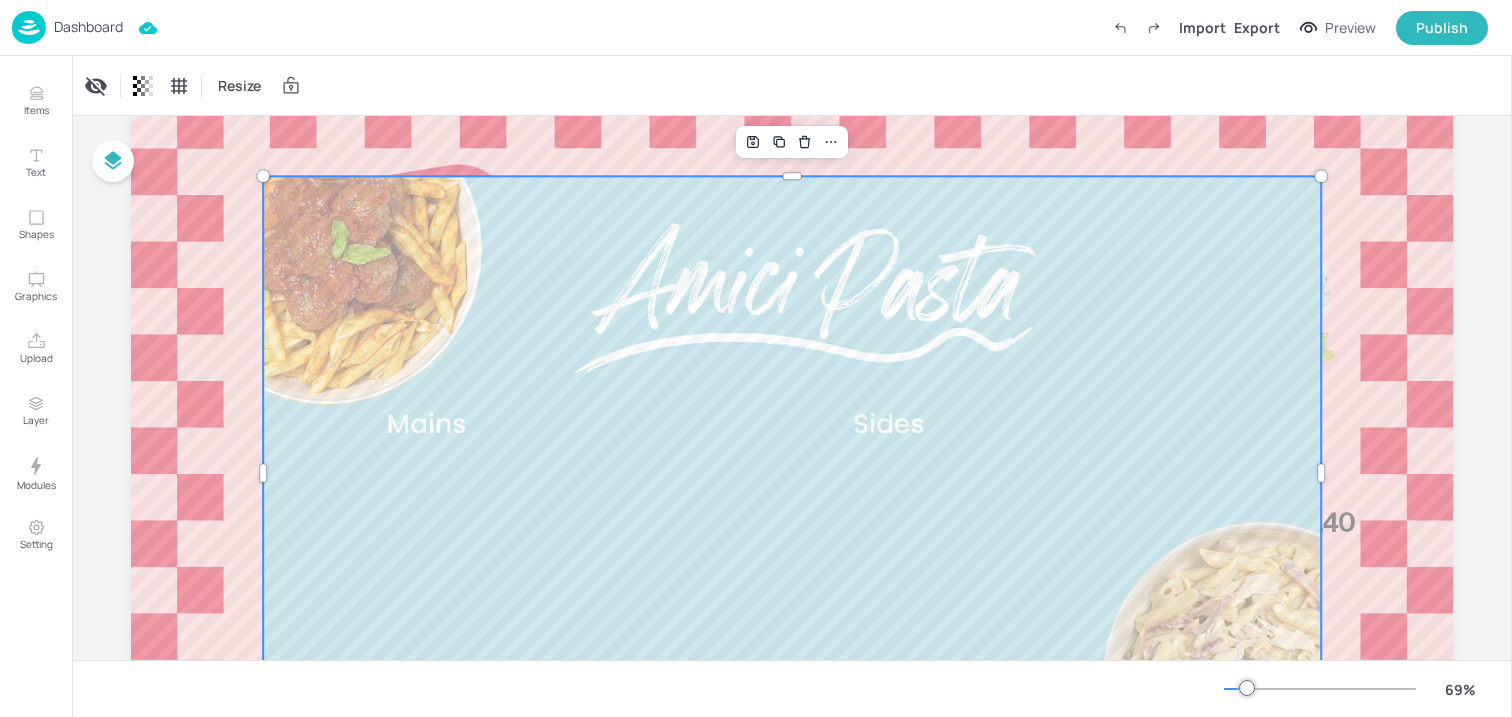 scroll, scrollTop: 22, scrollLeft: 0, axis: vertical 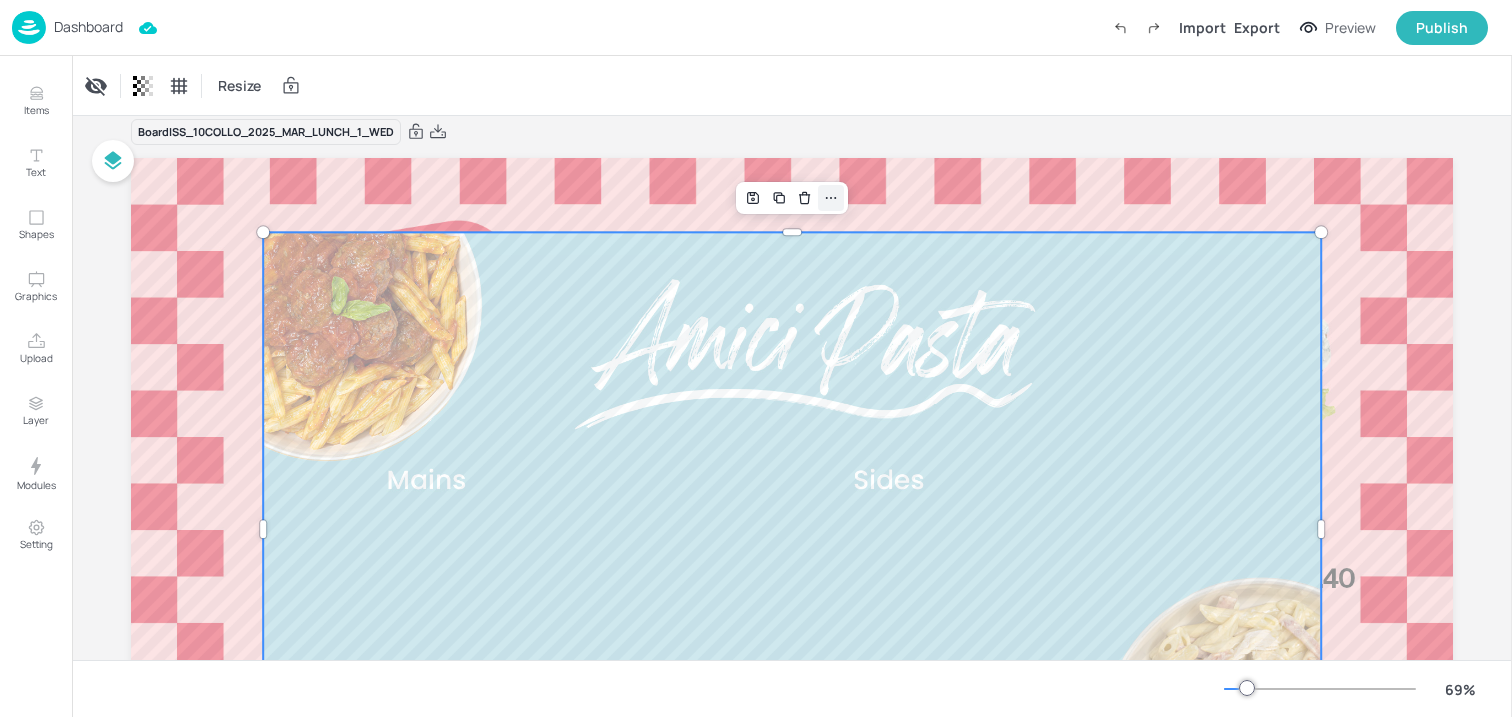 click 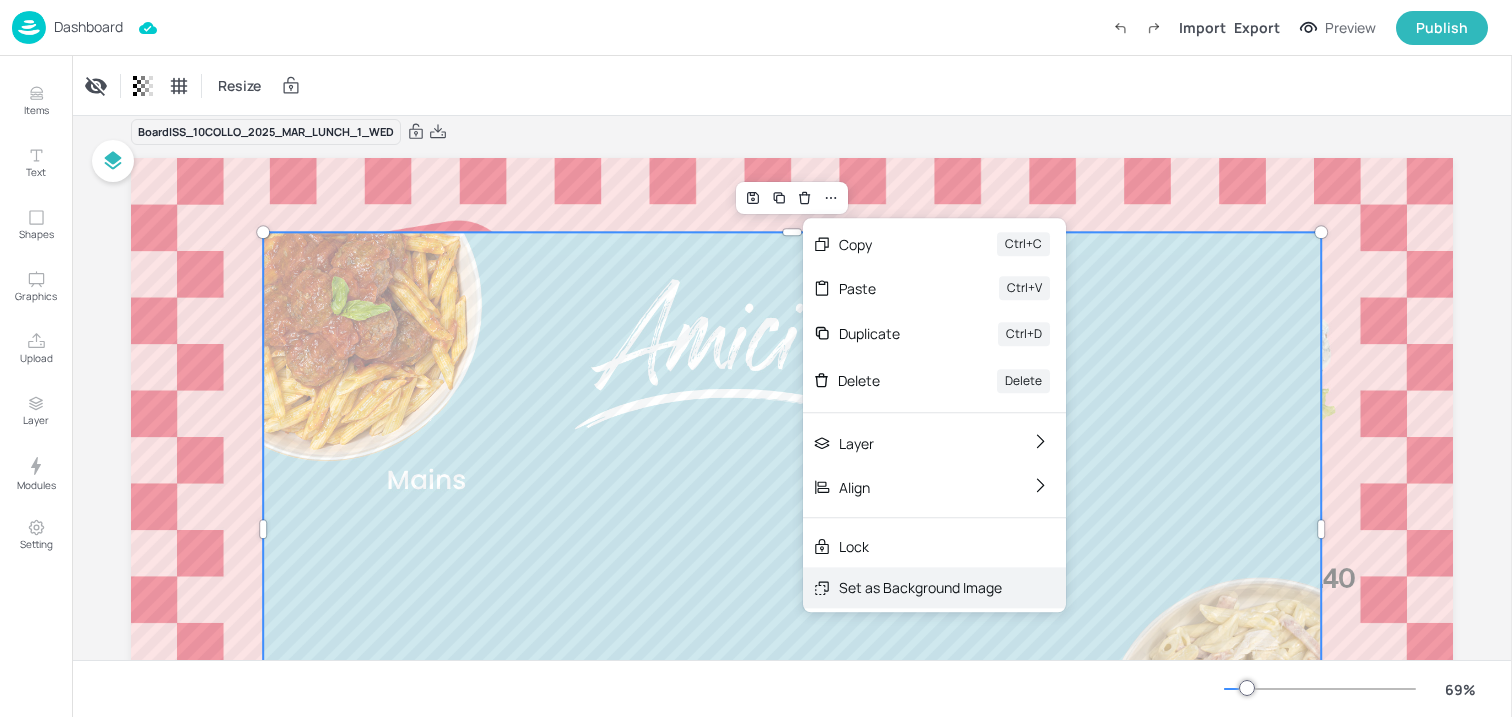 click on "Set as Background Image" at bounding box center (920, 587) 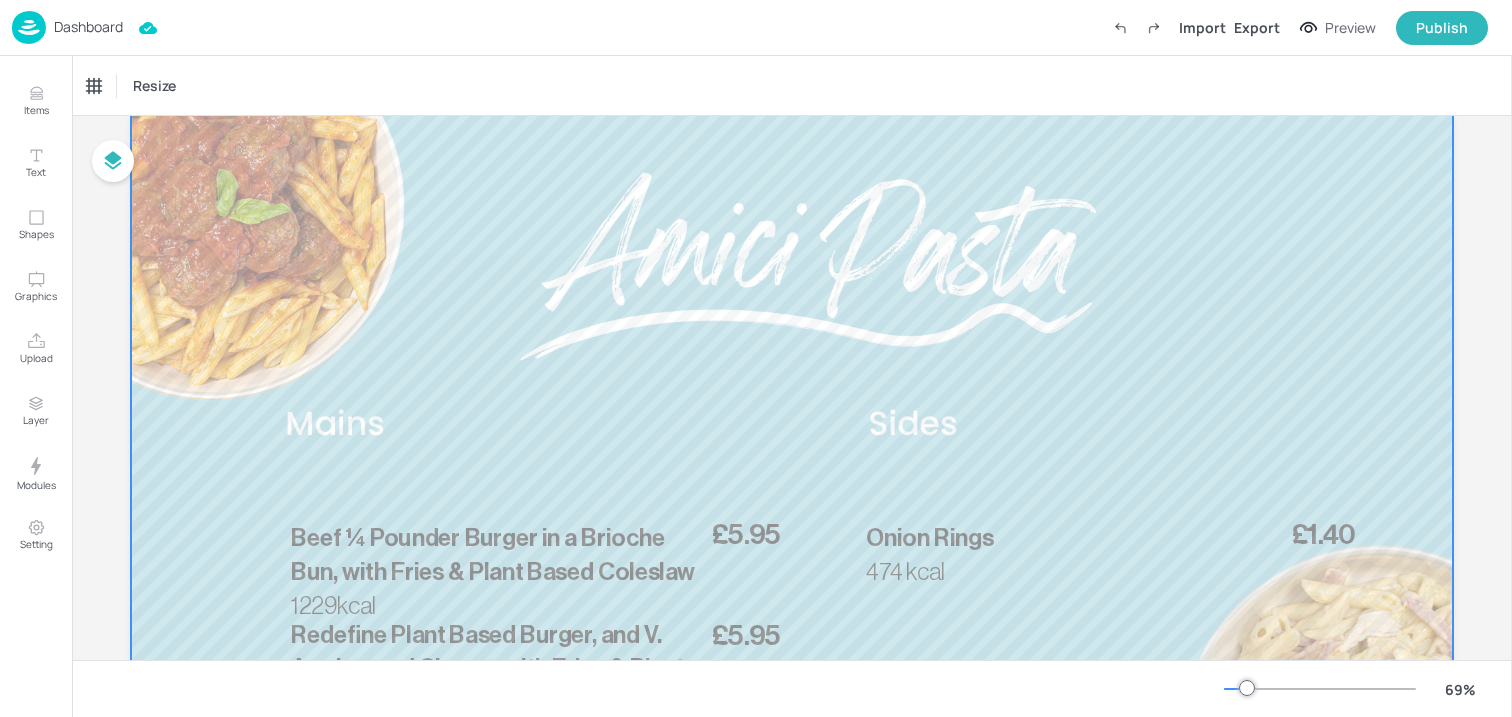 scroll, scrollTop: 231, scrollLeft: 0, axis: vertical 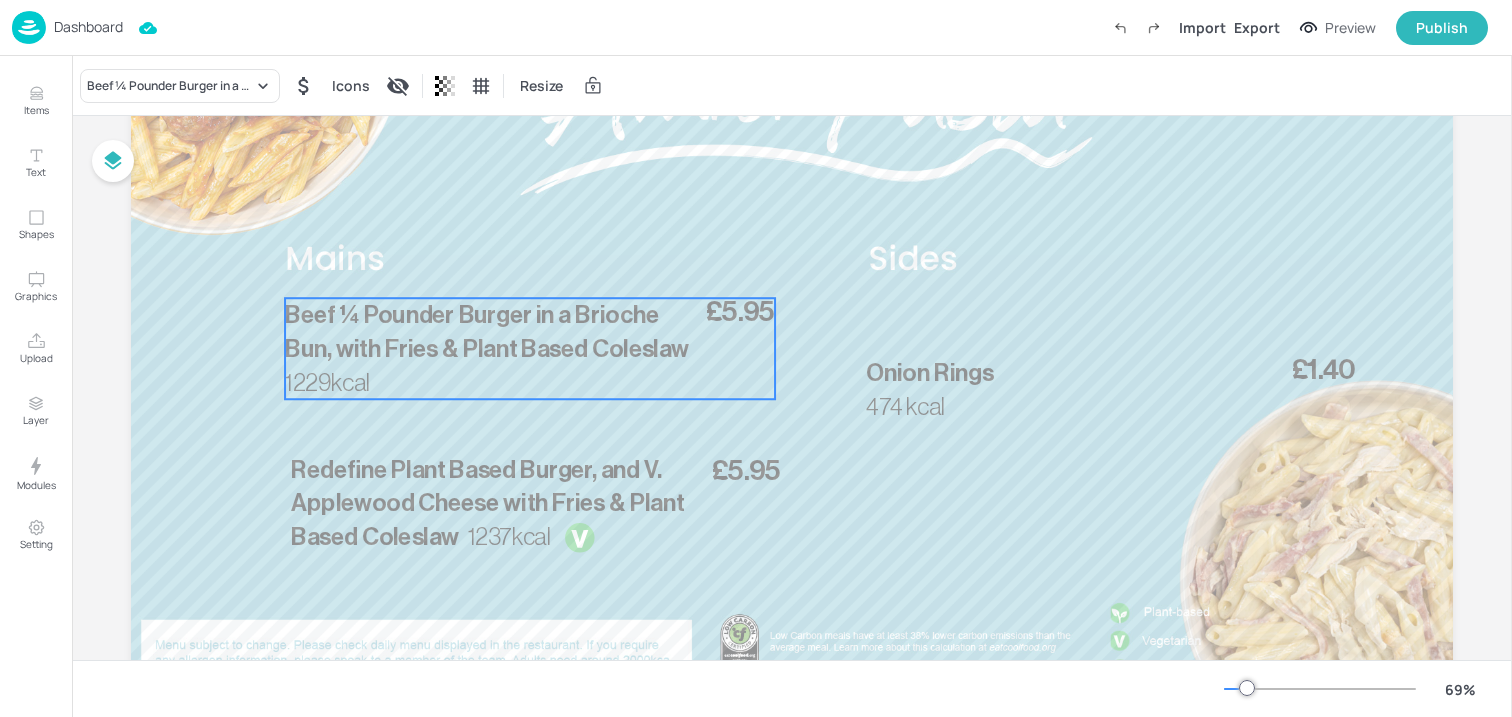 drag, startPoint x: 489, startPoint y: 412, endPoint x: 483, endPoint y: 354, distance: 58.30952 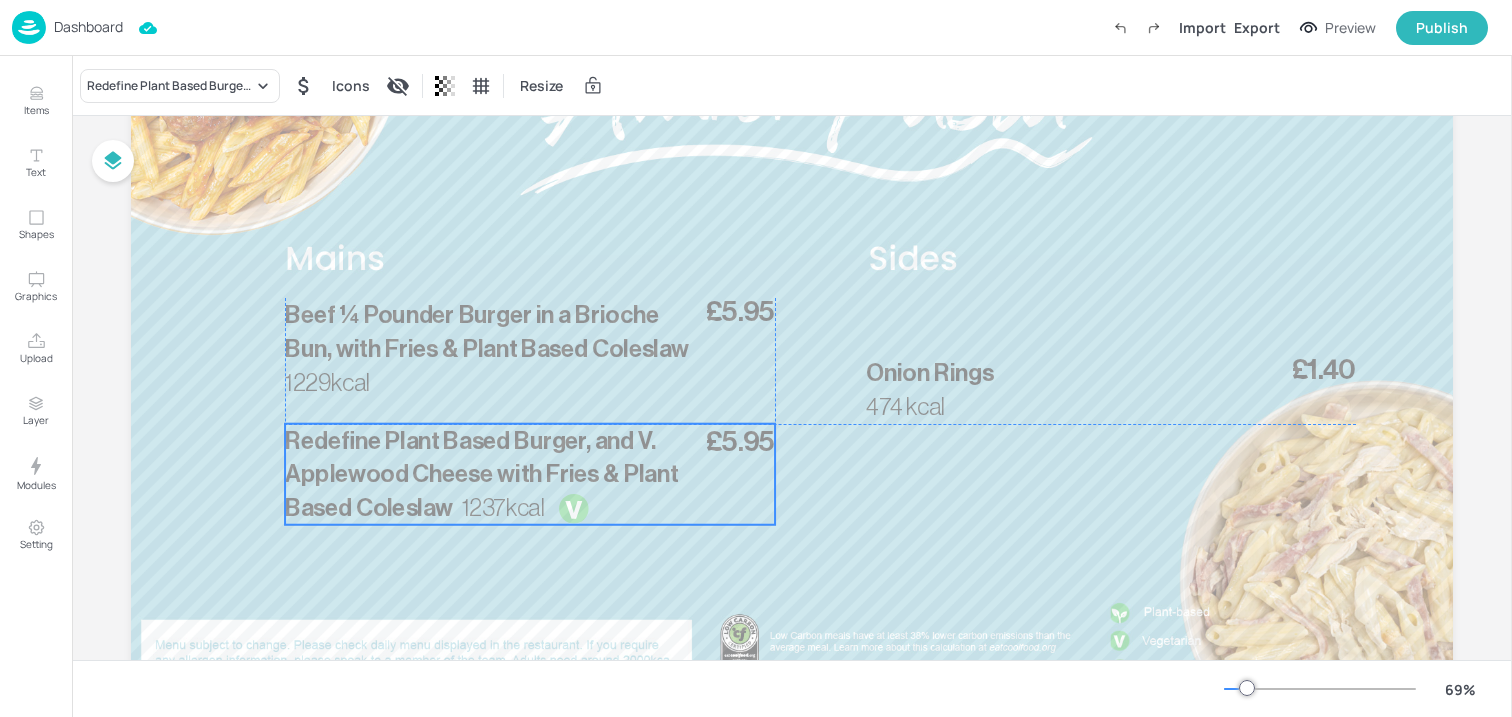 drag, startPoint x: 448, startPoint y: 527, endPoint x: 440, endPoint y: 493, distance: 34.928497 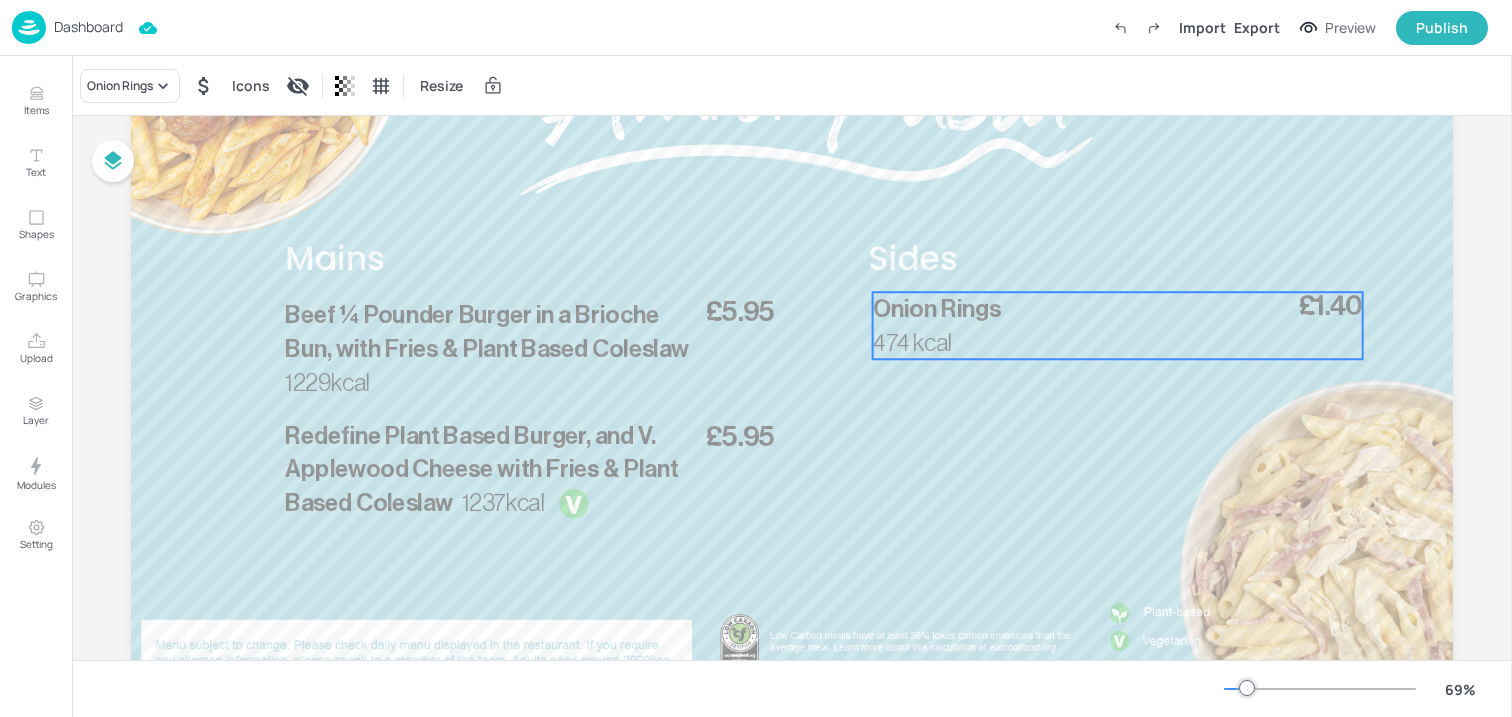 drag, startPoint x: 895, startPoint y: 379, endPoint x: 902, endPoint y: 315, distance: 64.381676 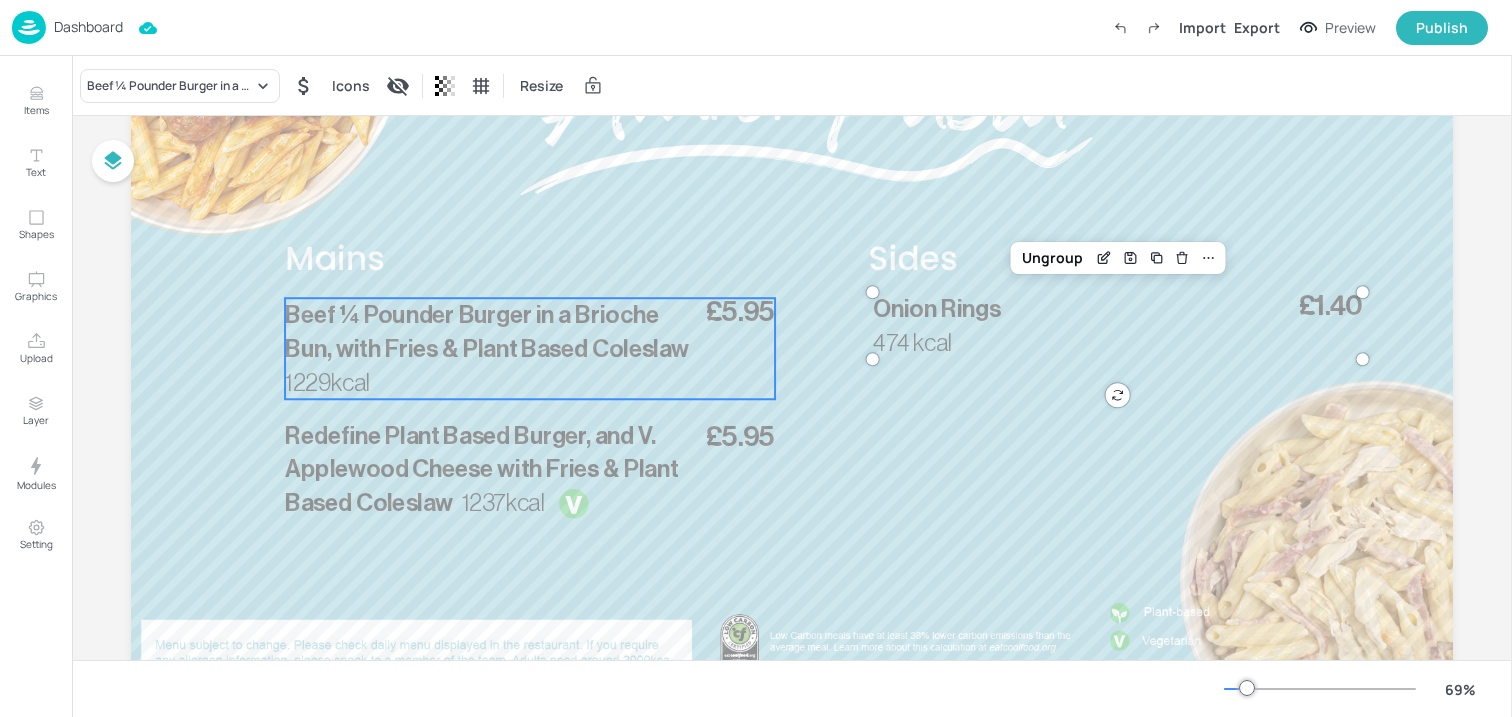 click on "Beef ¼ Pounder Burger in a Brioche Bun, with Fries & Plant Based Coleslaw" at bounding box center [487, 332] 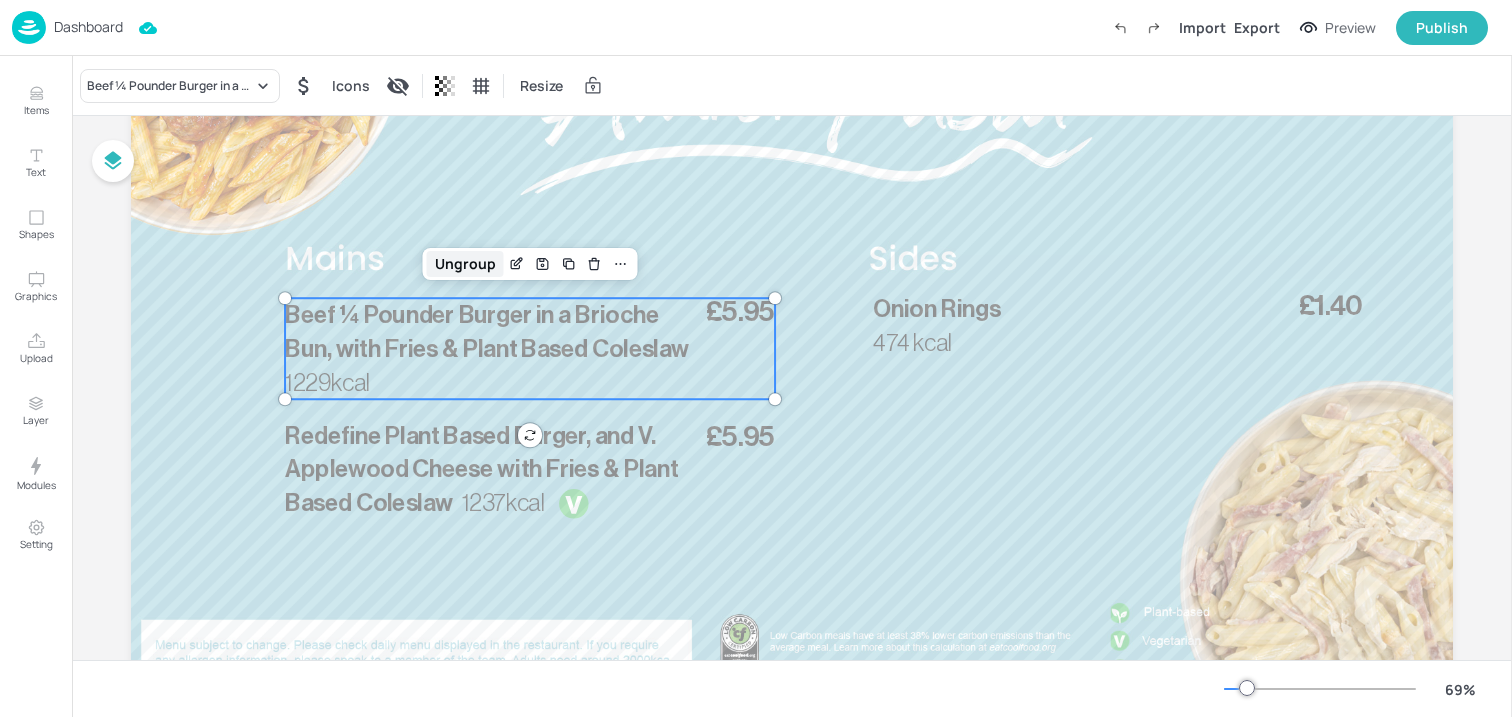 click on "Ungroup" at bounding box center [465, 264] 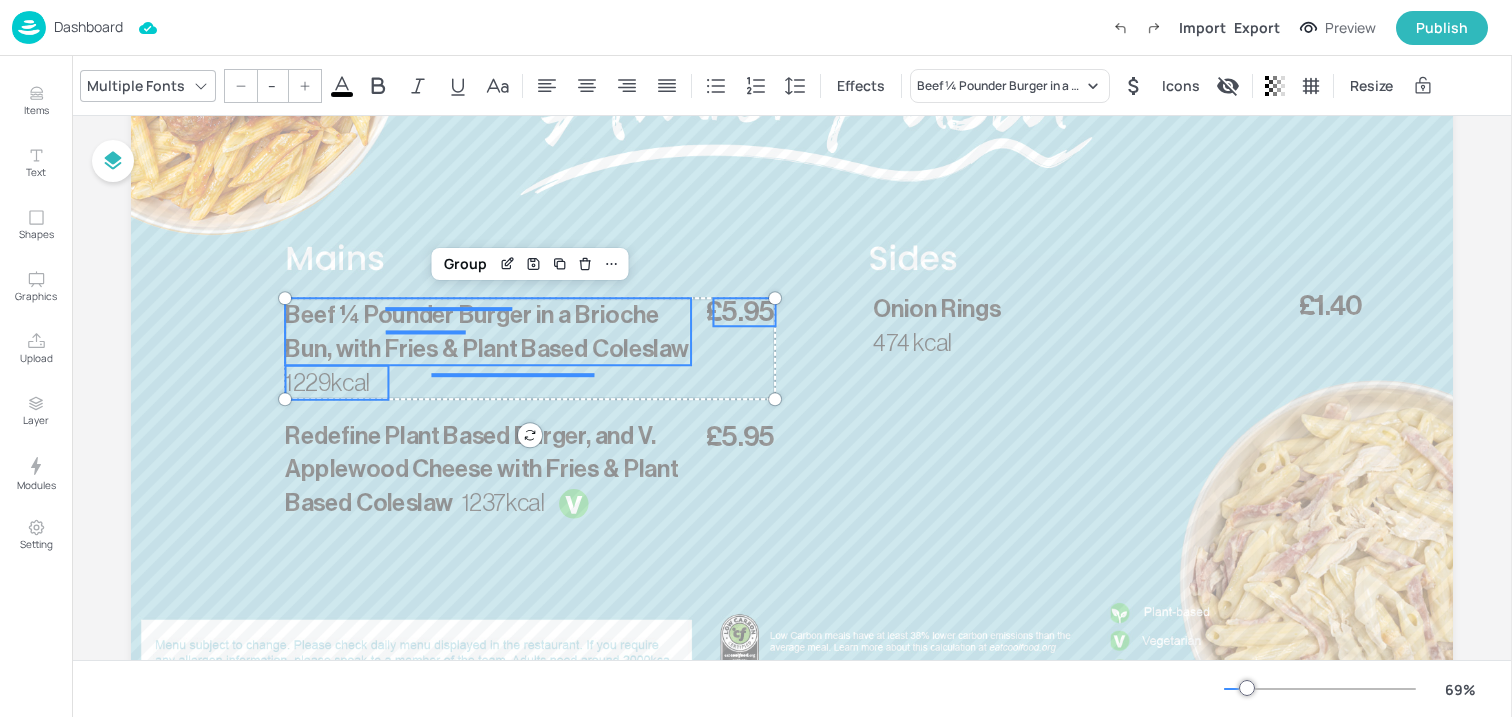 click 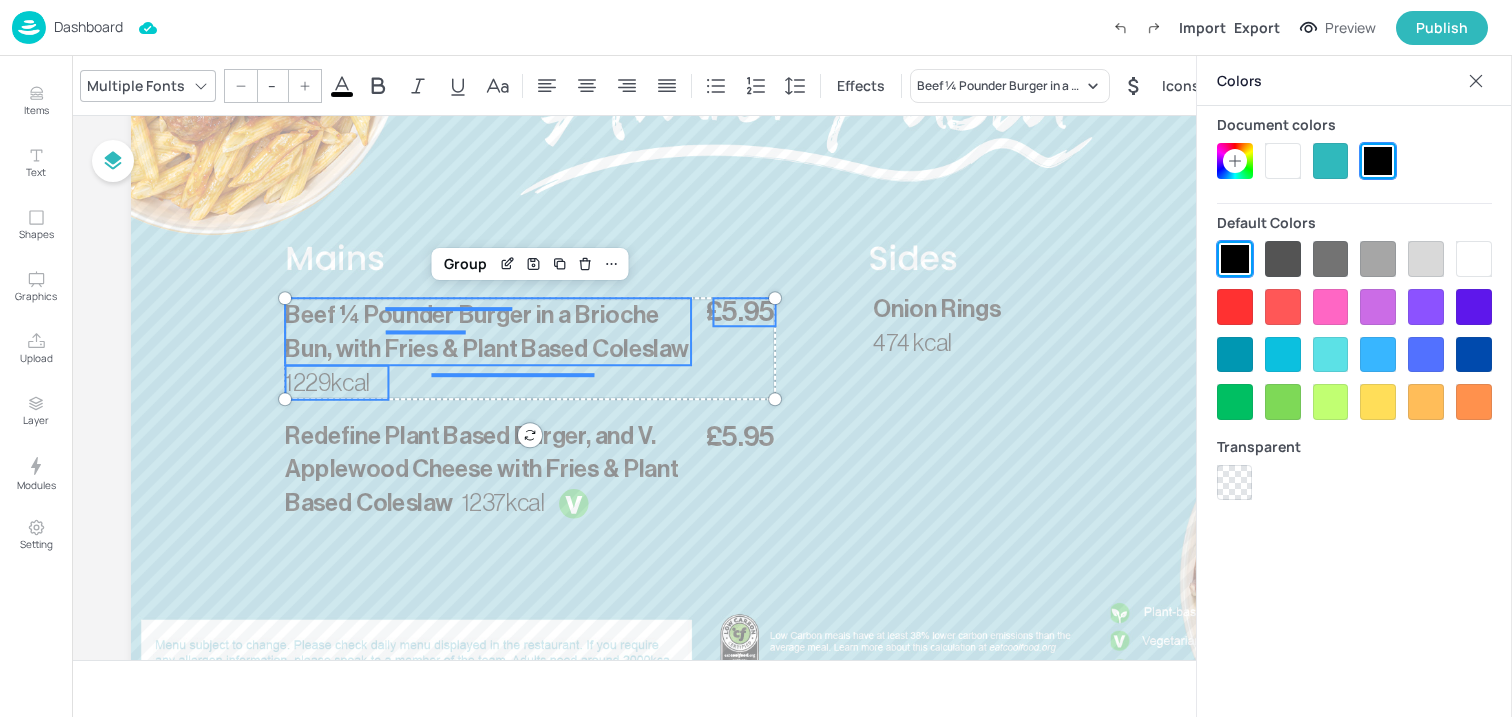 click at bounding box center [1283, 161] 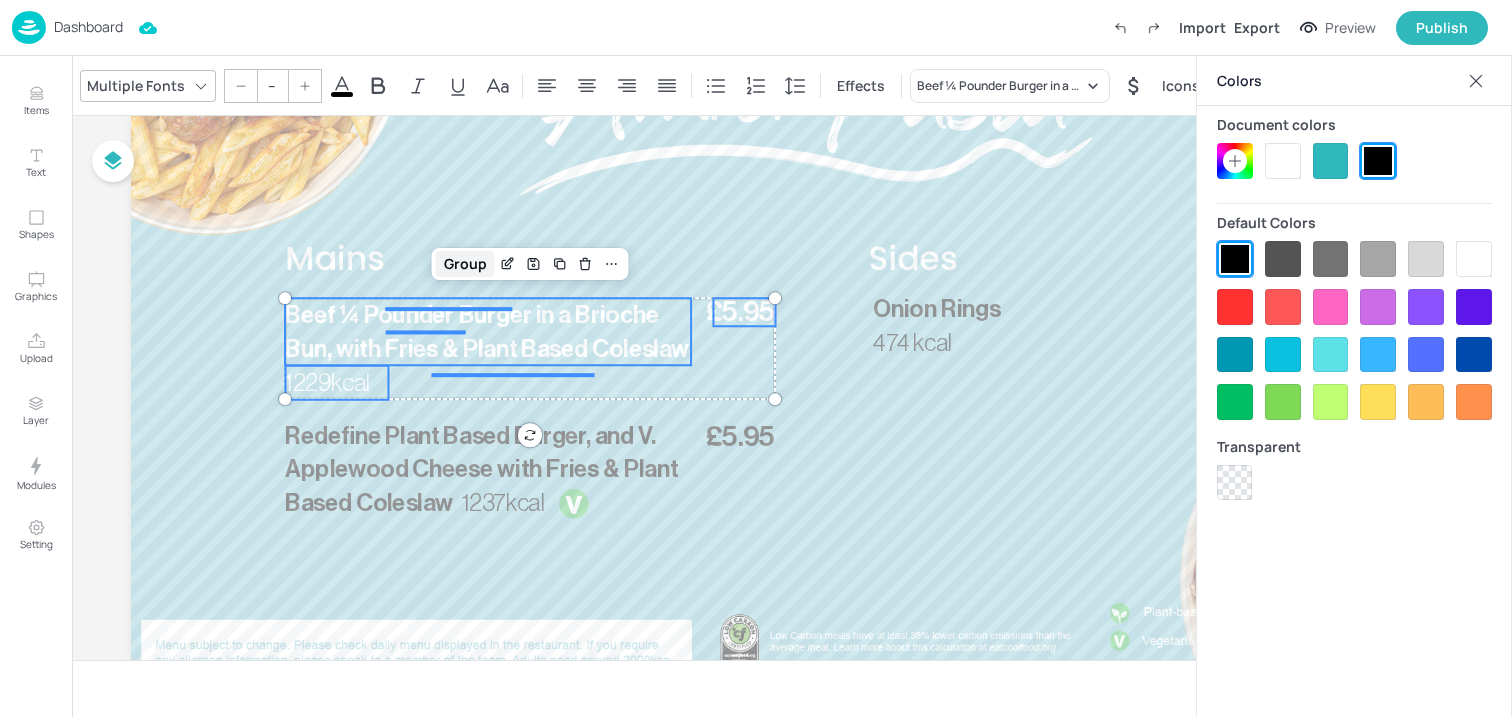 click on "Group" at bounding box center (465, 264) 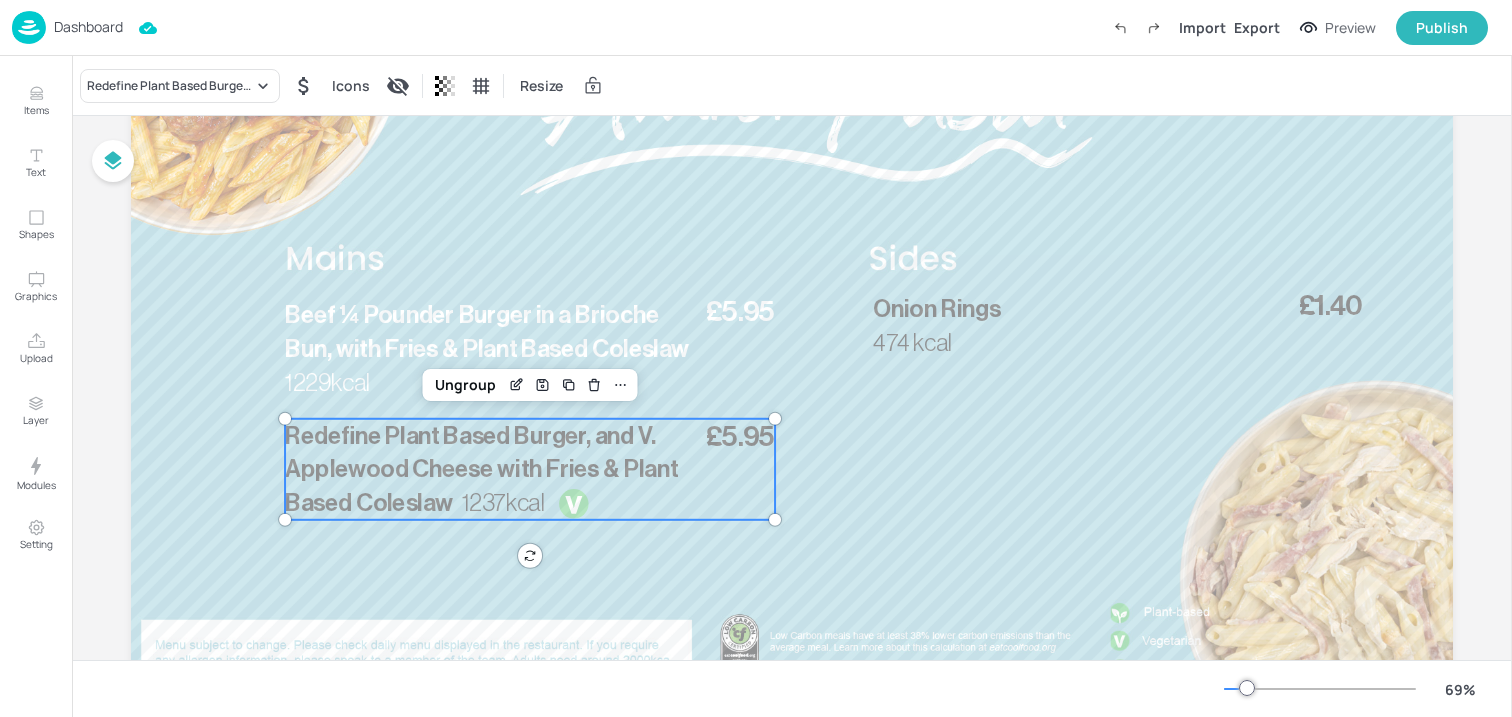 click on "1237kcal" at bounding box center [513, 503] 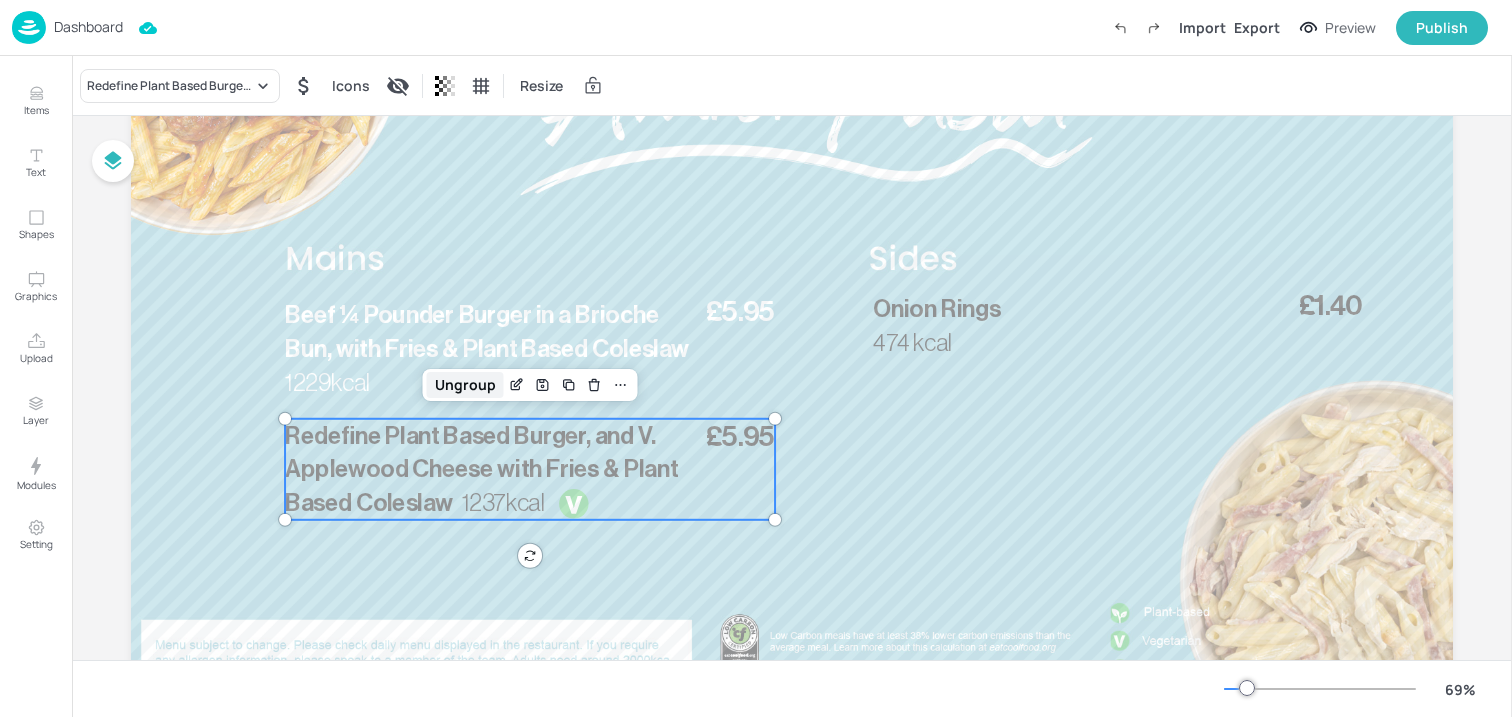 click on "Ungroup" at bounding box center [465, 385] 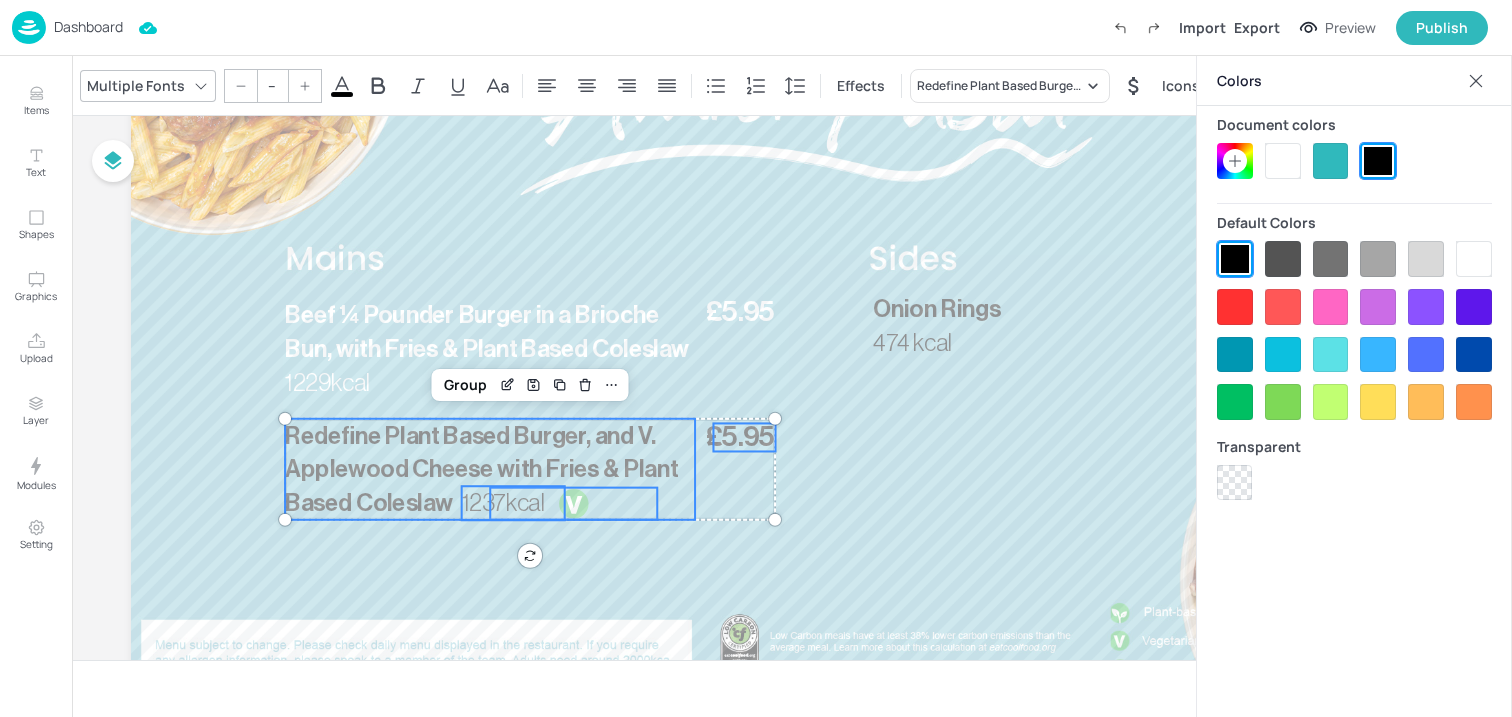 click at bounding box center (1283, 161) 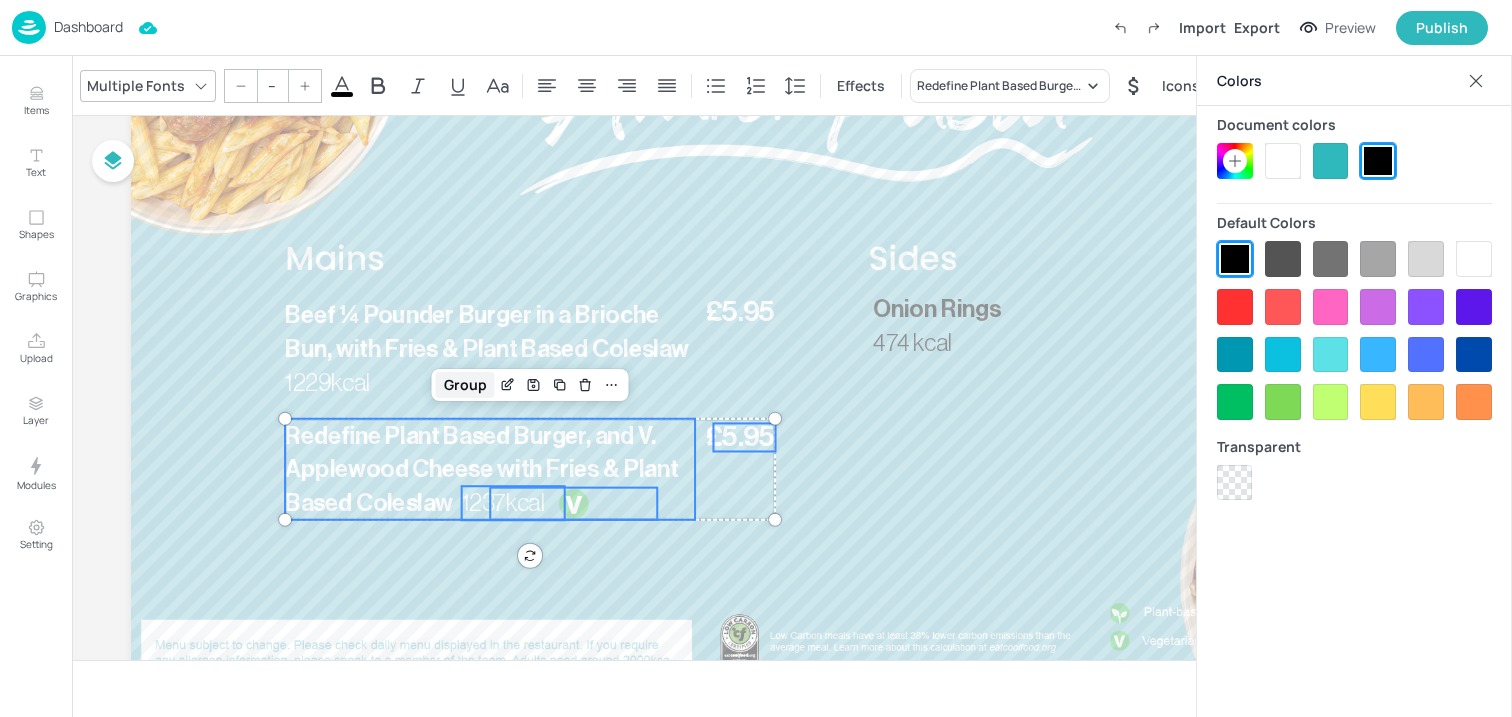click on "Group" at bounding box center (465, 385) 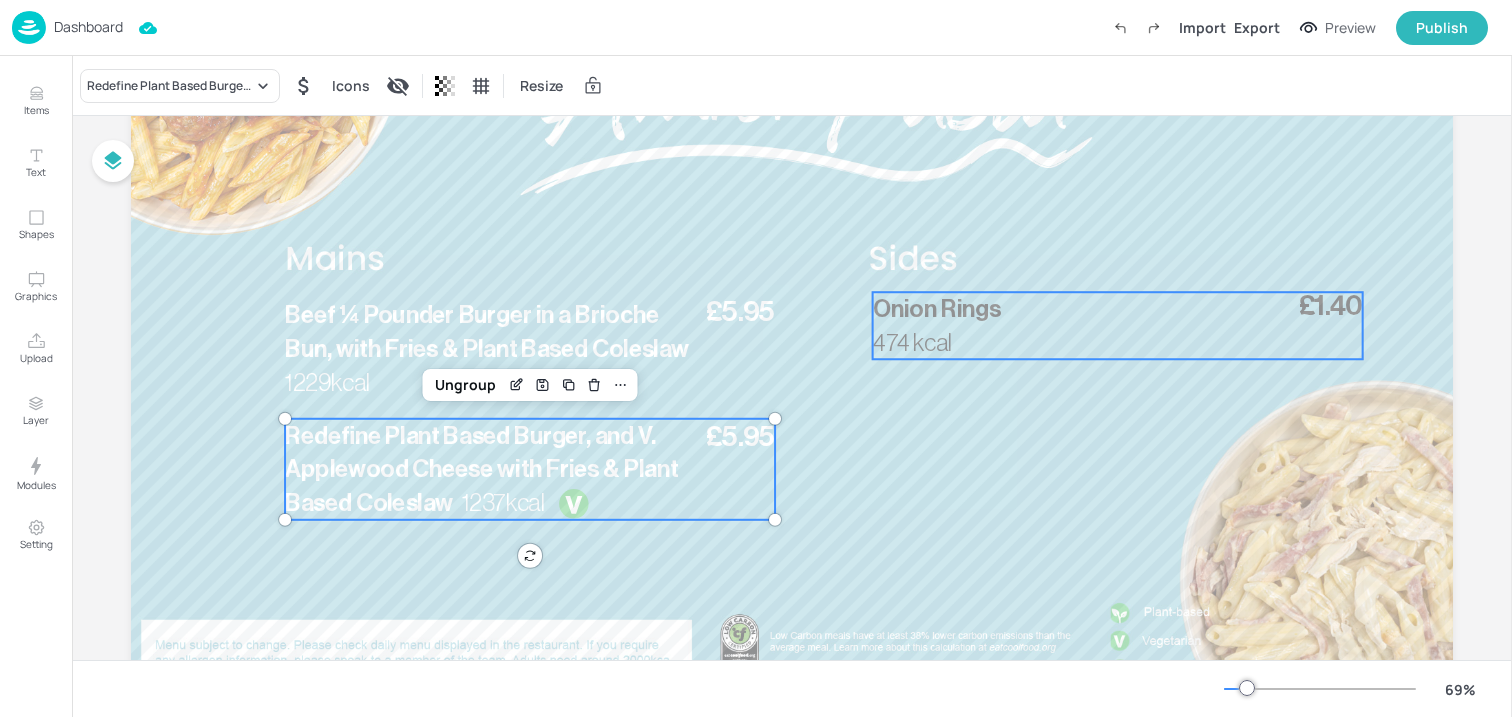 click on "£1.40 Onion Rings 474 kcal" at bounding box center (1118, 325) 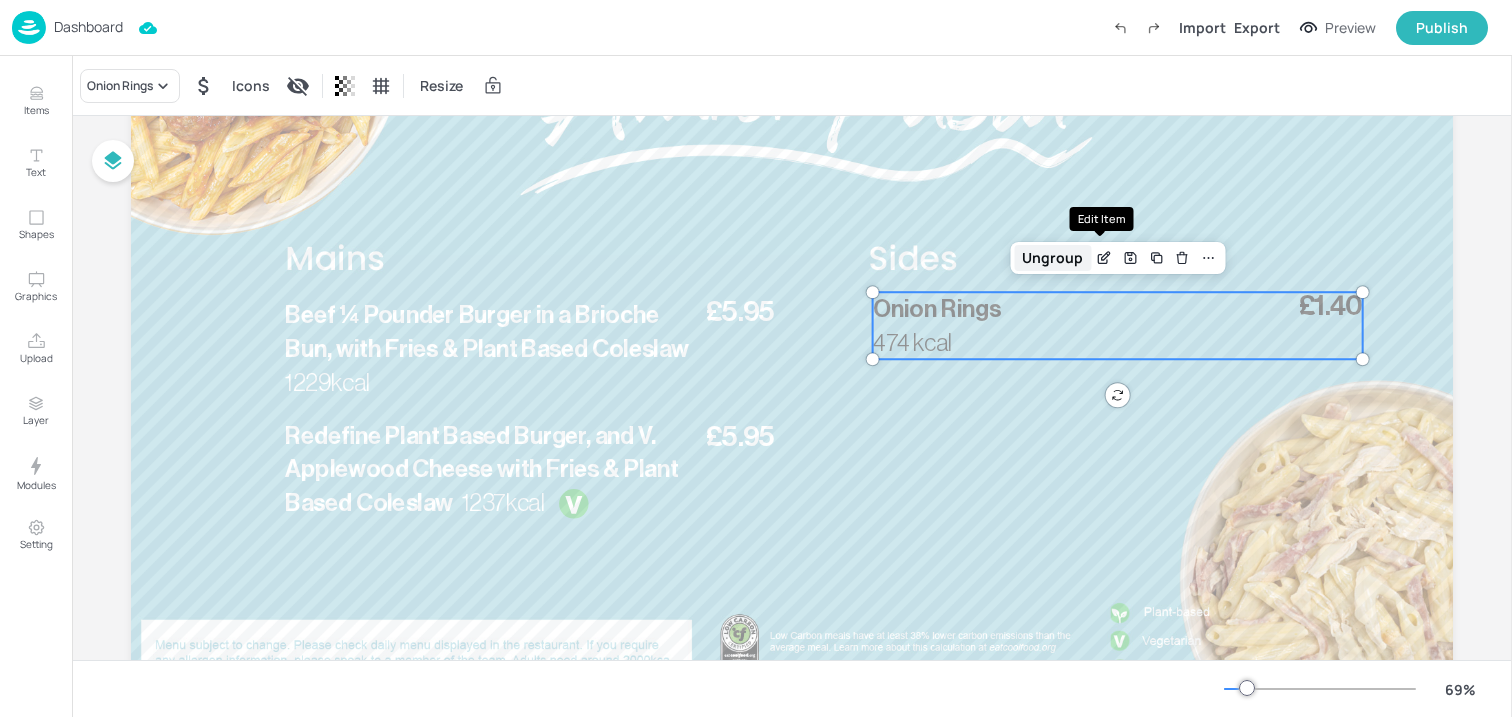 click on "Ungroup" at bounding box center [1052, 258] 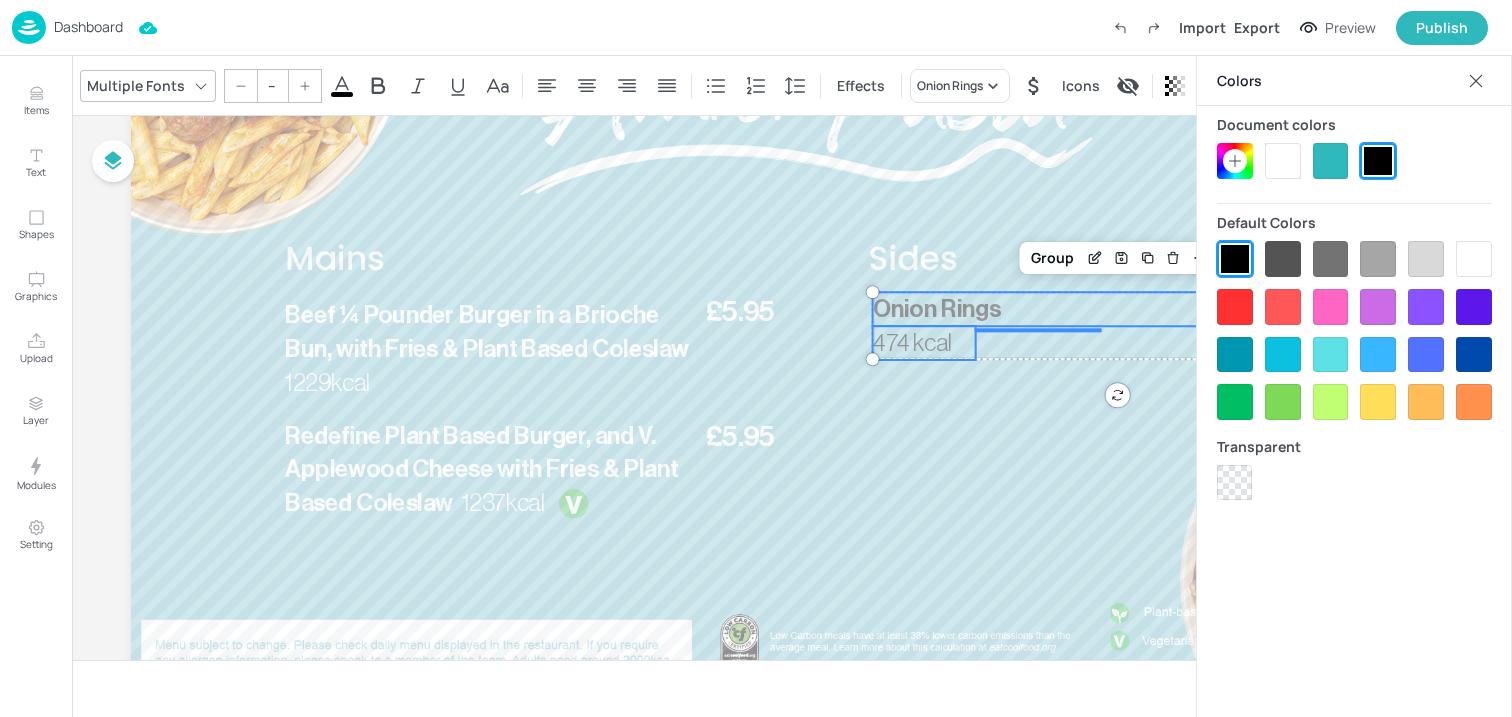 click at bounding box center (1283, 161) 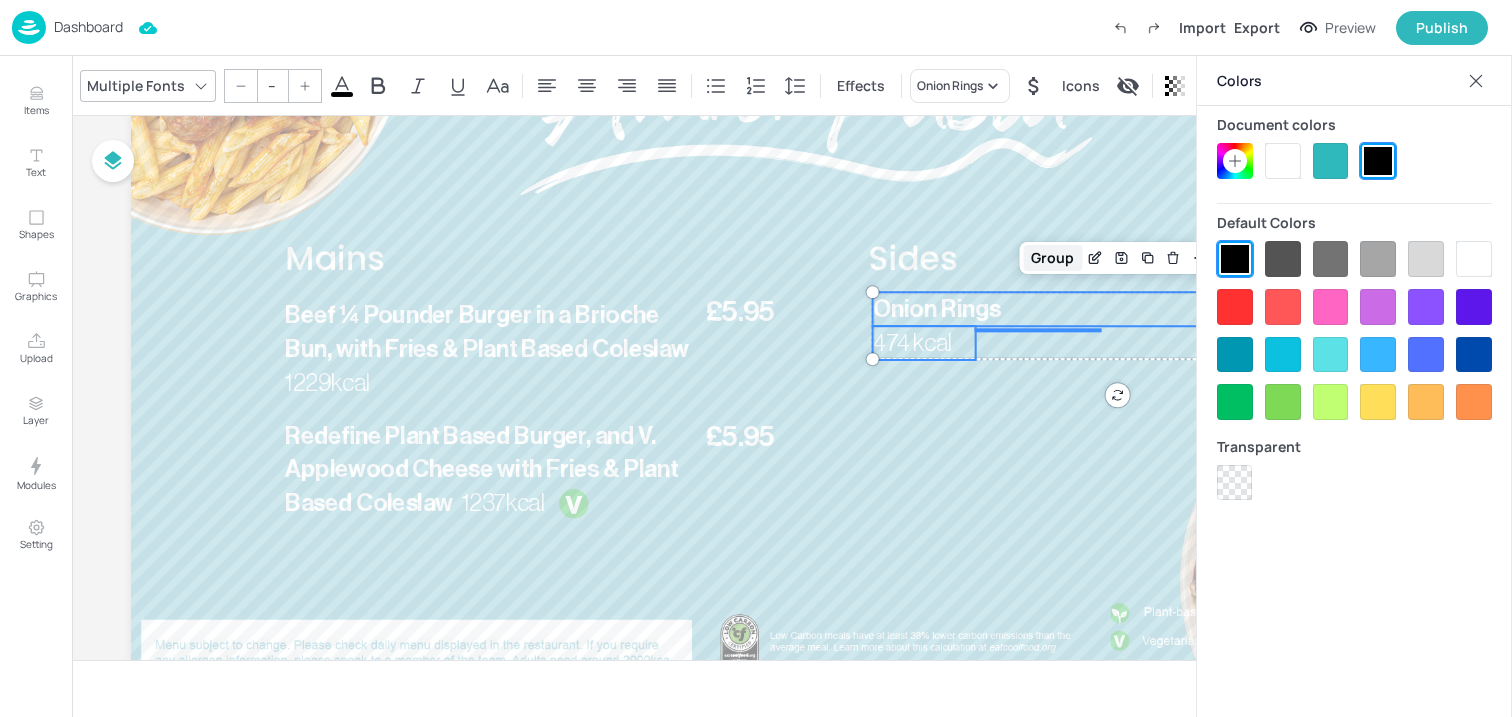 click on "Group" at bounding box center (1052, 258) 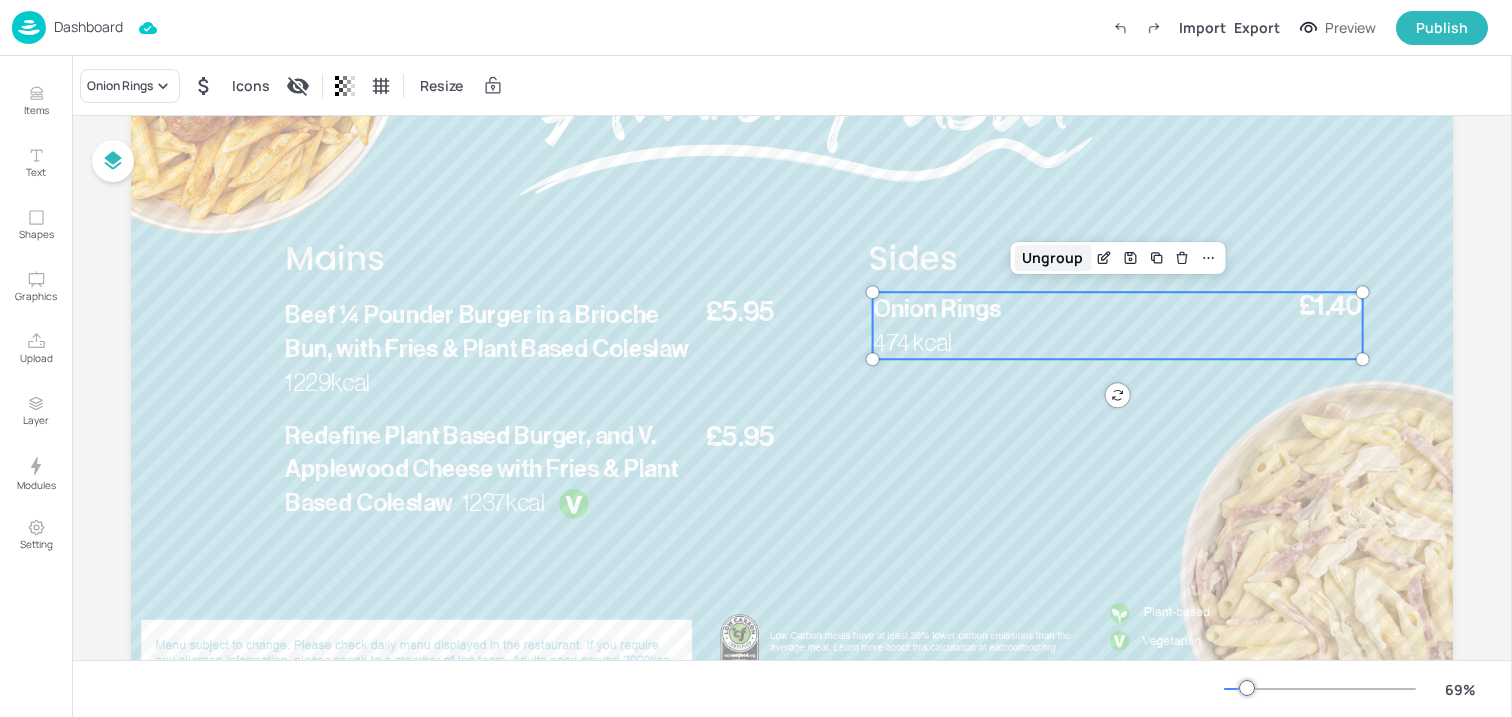 click on "Ungroup" at bounding box center (1052, 258) 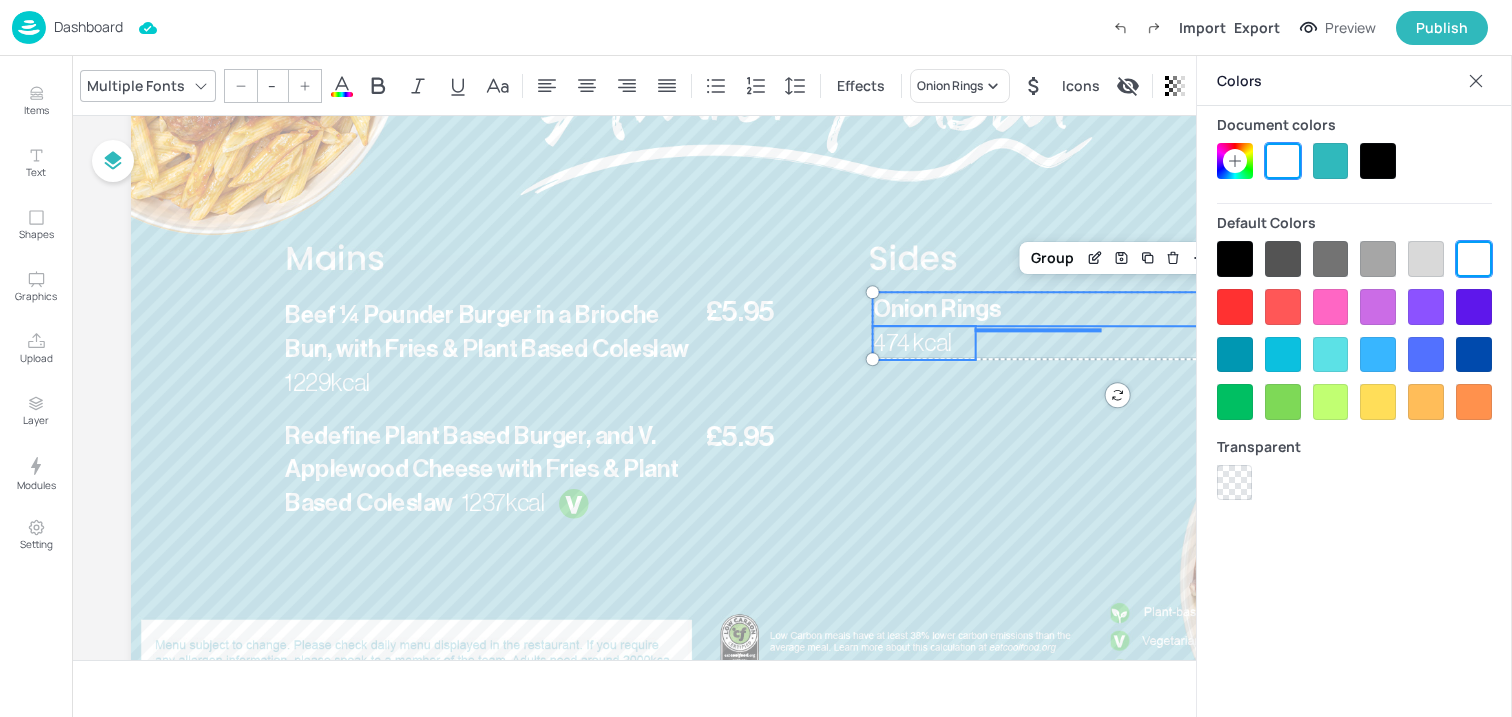 click 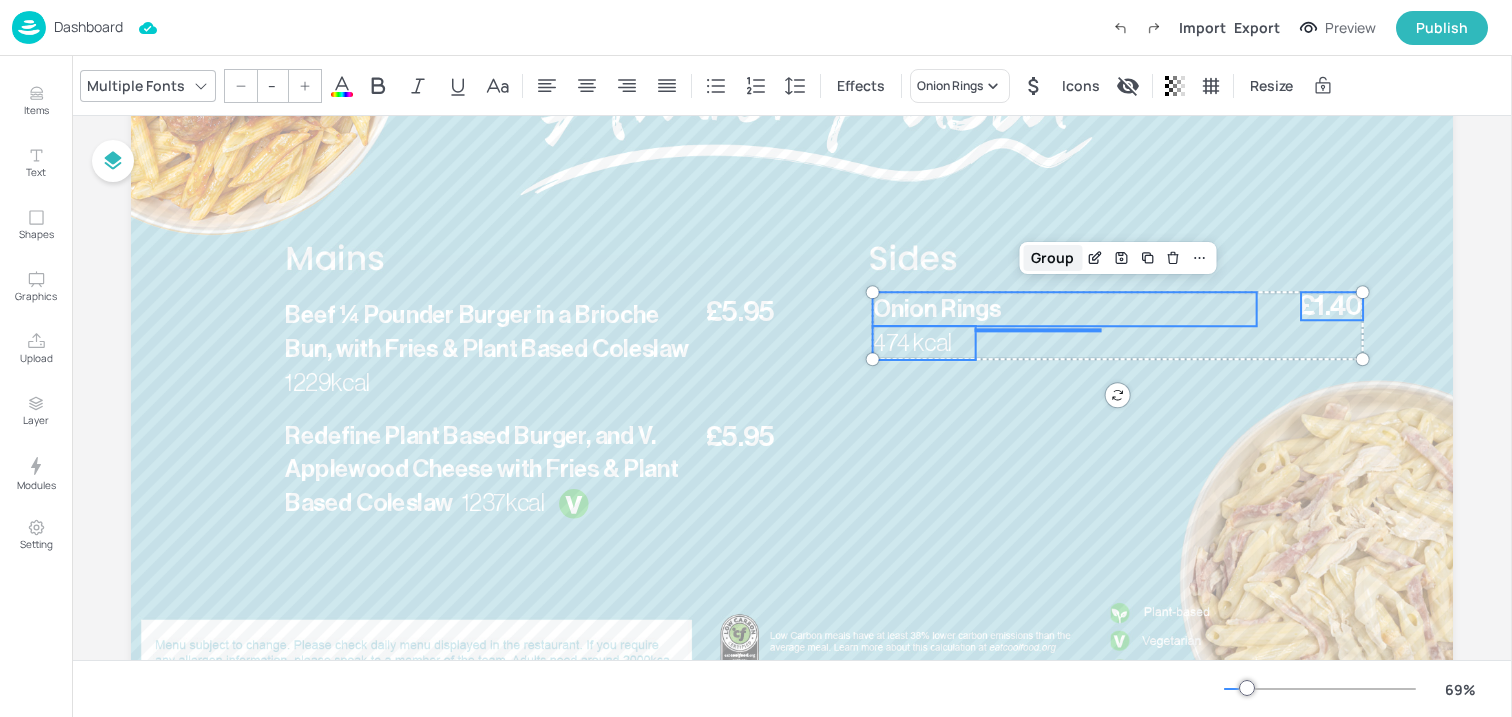 click on "Group" at bounding box center [1052, 258] 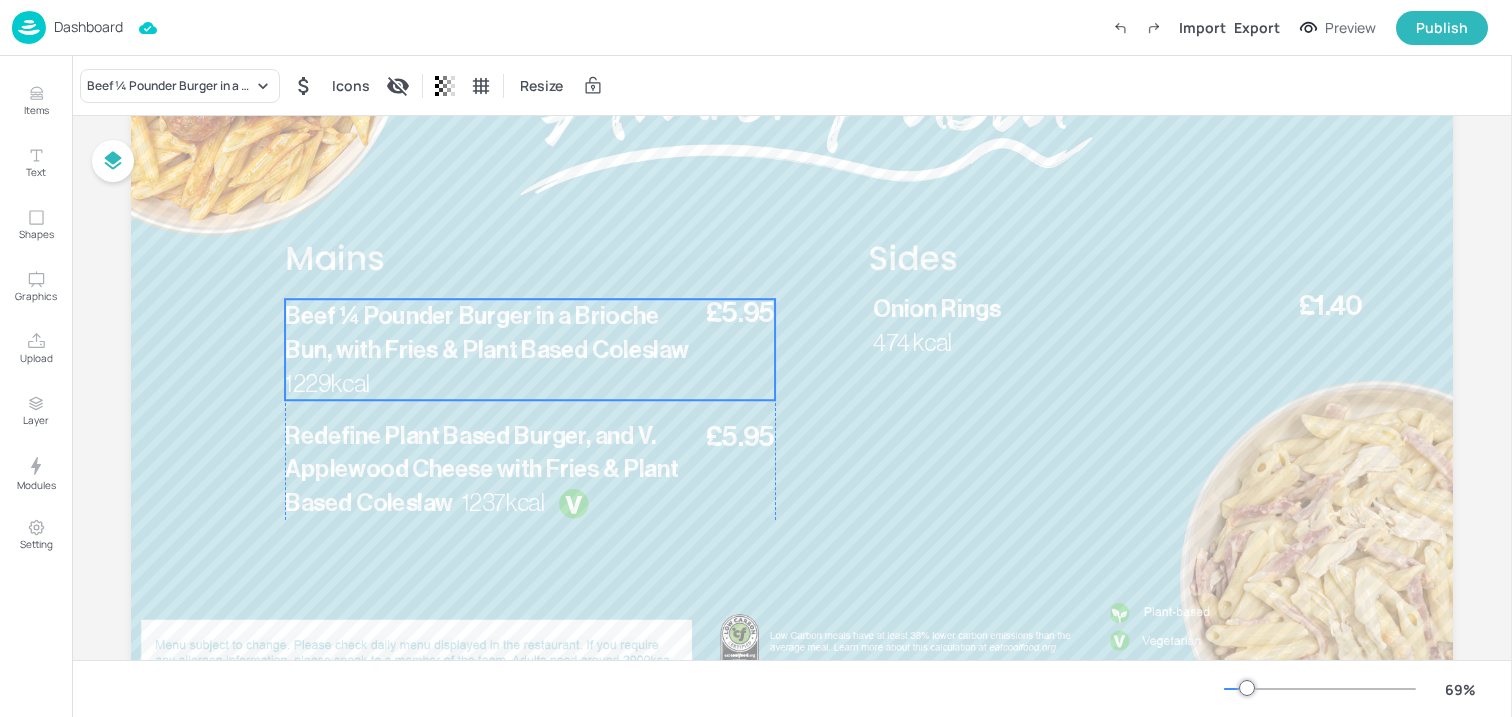 click on "Beef ¼ Pounder Burger in a Brioche Bun, with Fries & Plant Based Coleslaw" at bounding box center (487, 333) 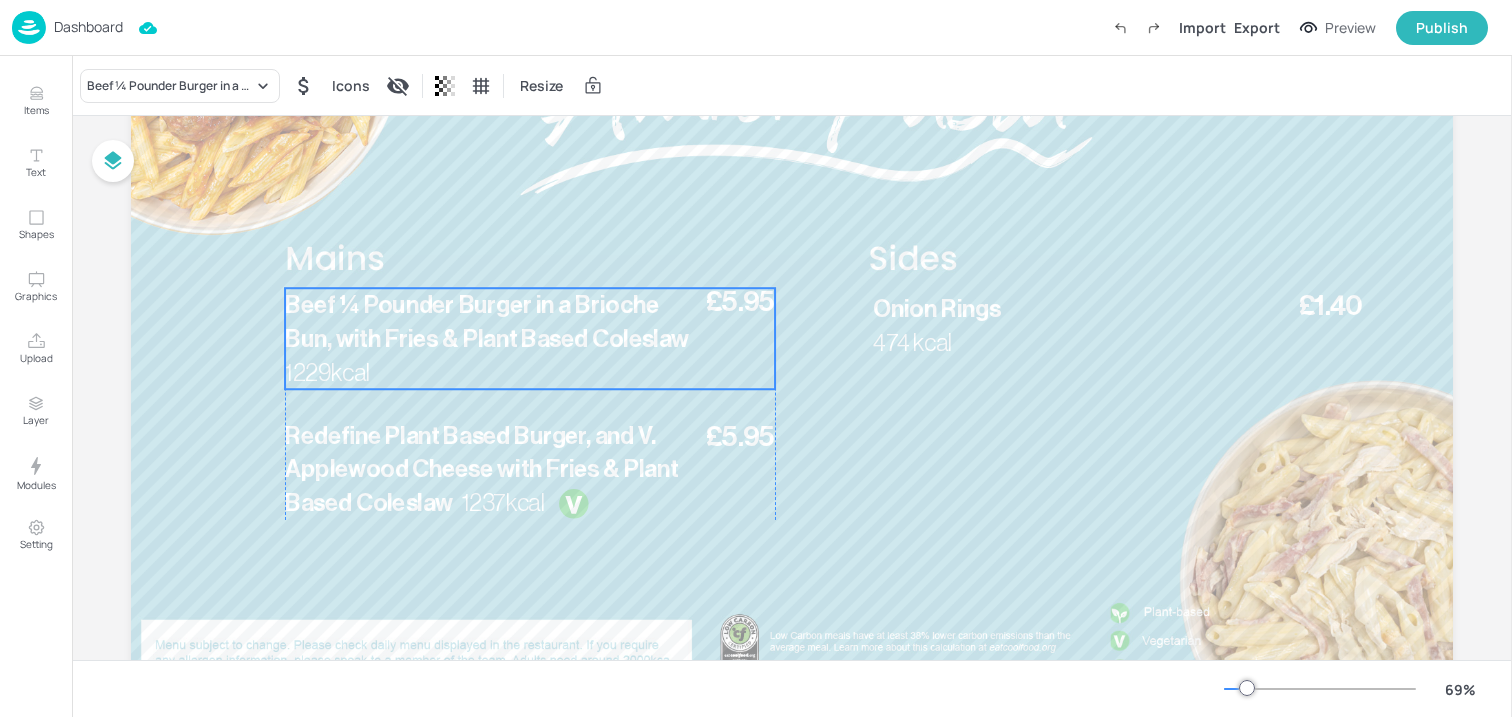 drag, startPoint x: 441, startPoint y: 312, endPoint x: 441, endPoint y: 301, distance: 11 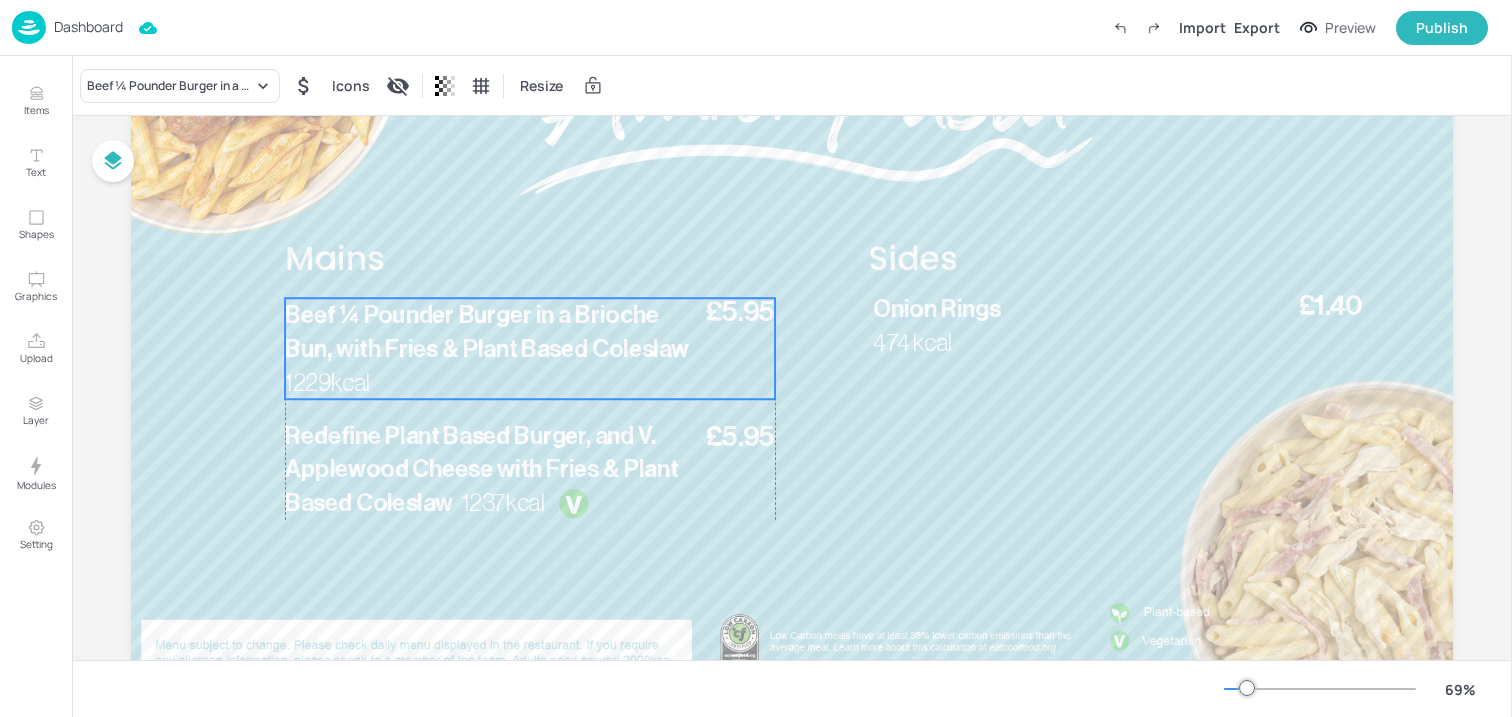 click on "Beef ¼ Pounder Burger in a Brioche Bun, with Fries & Plant Based Coleslaw" at bounding box center (488, 331) 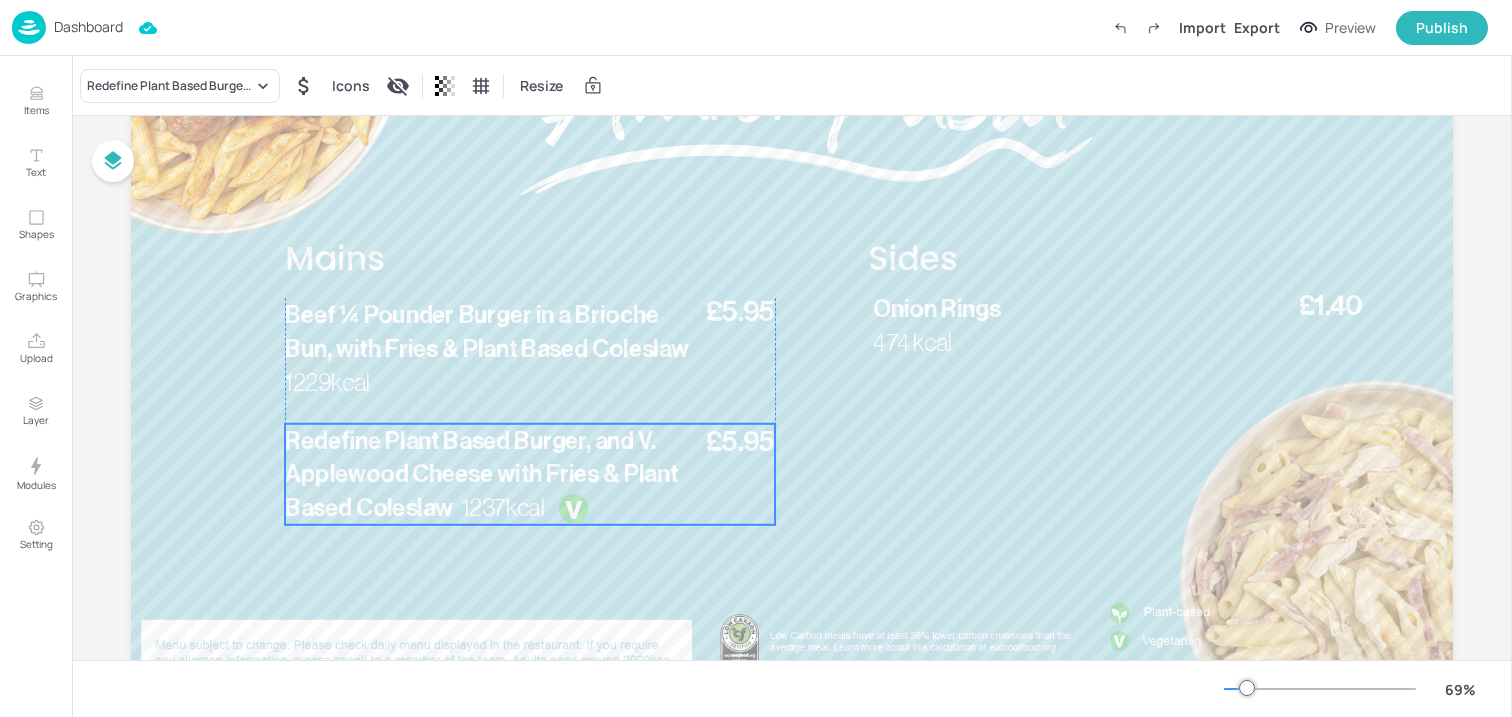 click on "Redefine Plant Based Burger, and V. Applewood Cheese with Fries & Plant Based Coleslaw" at bounding box center [490, 474] 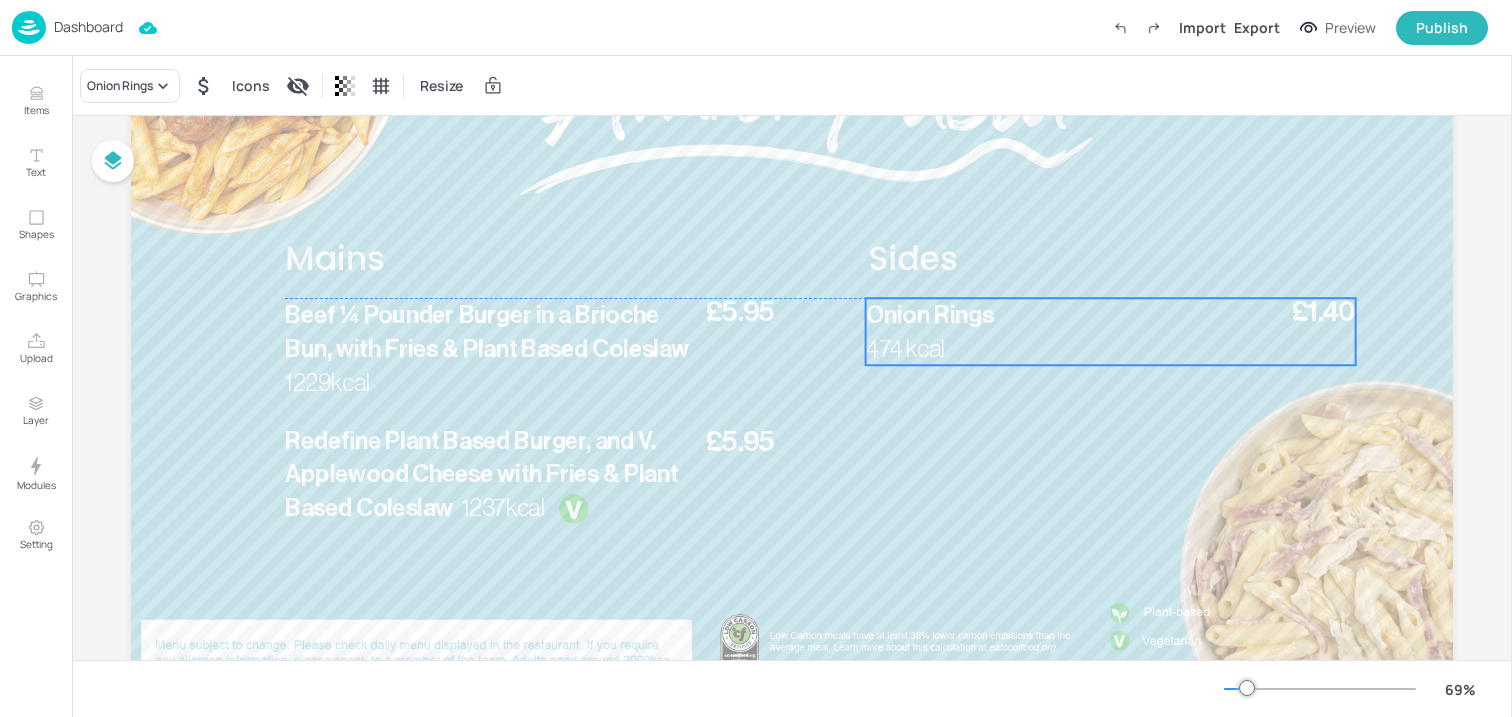 click on "474 kcal" at bounding box center [917, 349] 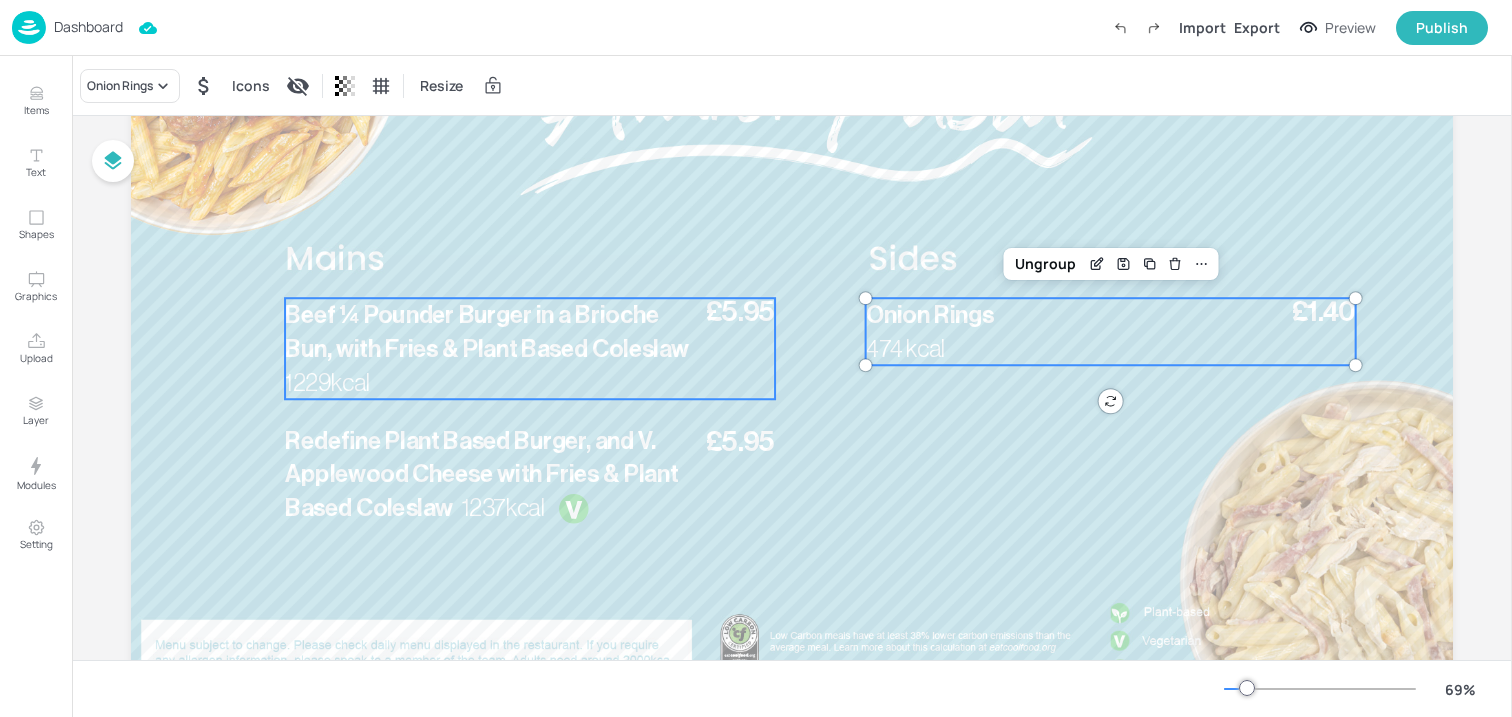 click on "Beef ¼ Pounder Burger in a Brioche Bun, with Fries & Plant Based Coleslaw" at bounding box center (487, 332) 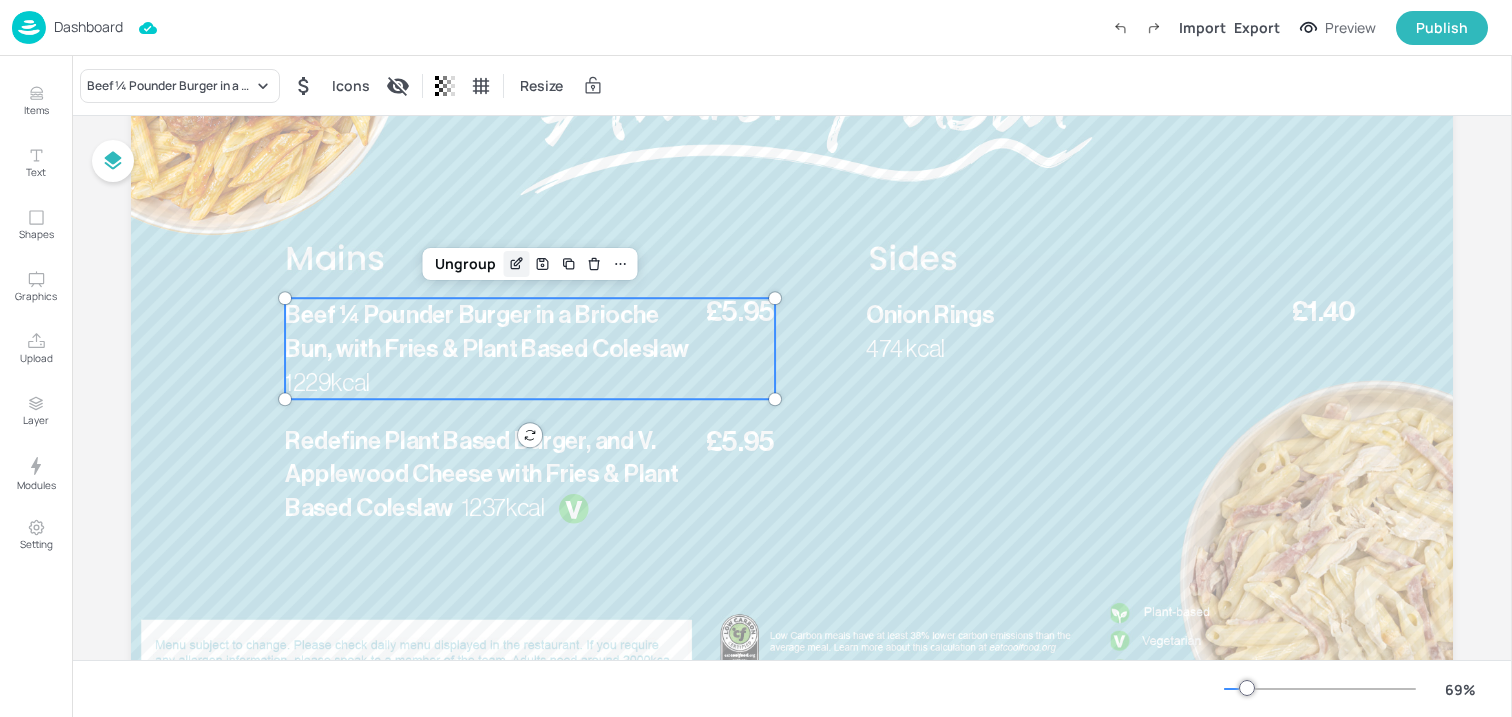 click 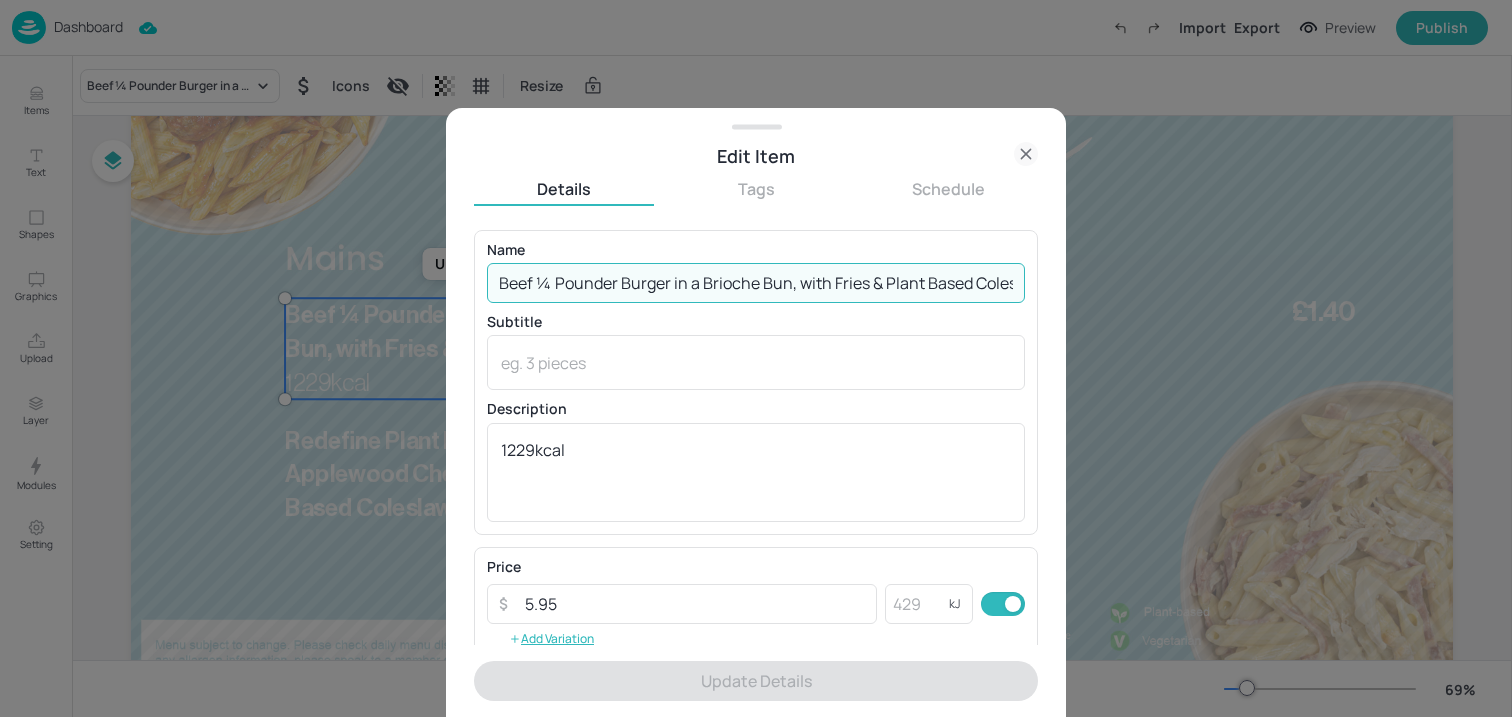 click on "Beef ¼ Pounder Burger in a Brioche Bun, with Fries & Plant Based Coleslaw" at bounding box center [756, 283] 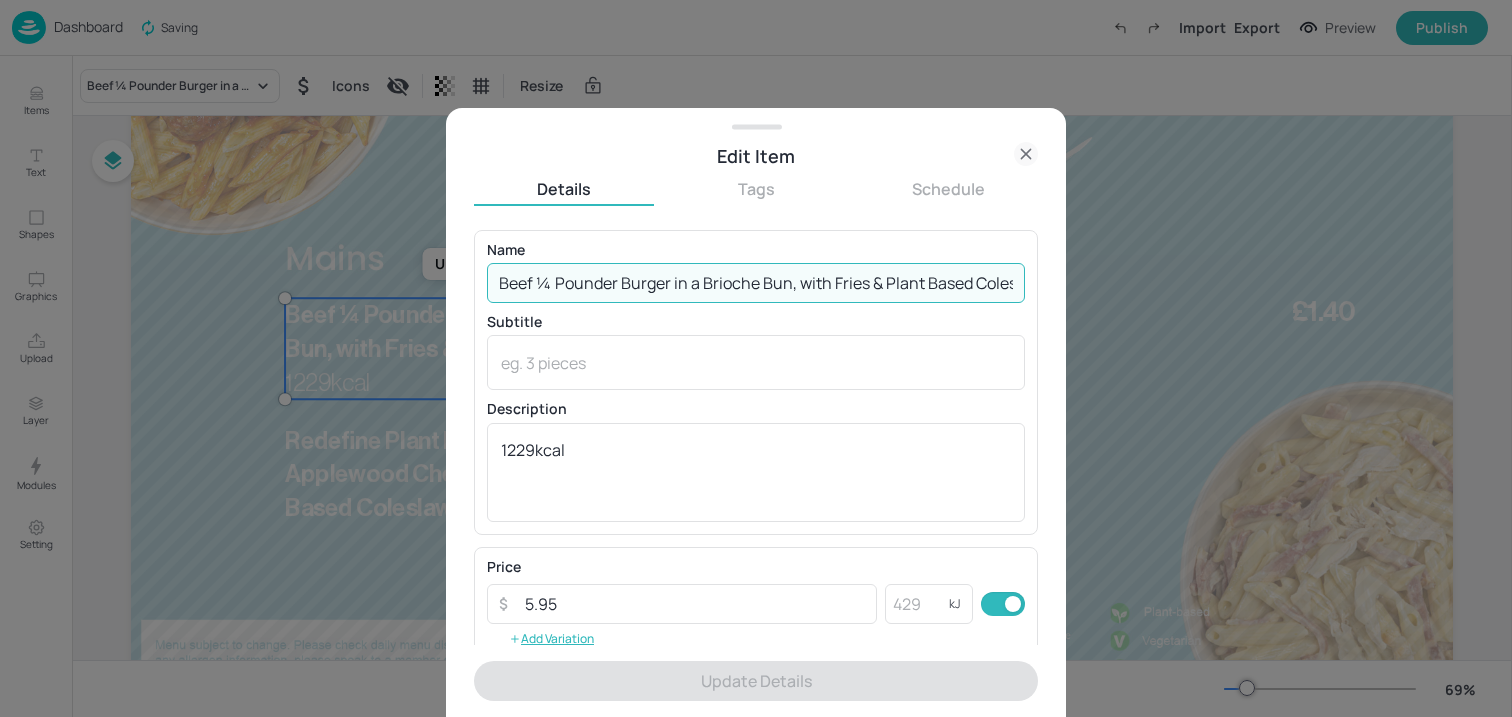 paste on "Tuna & Cheese Pasta Bake & Side Salad 720 Kcal" 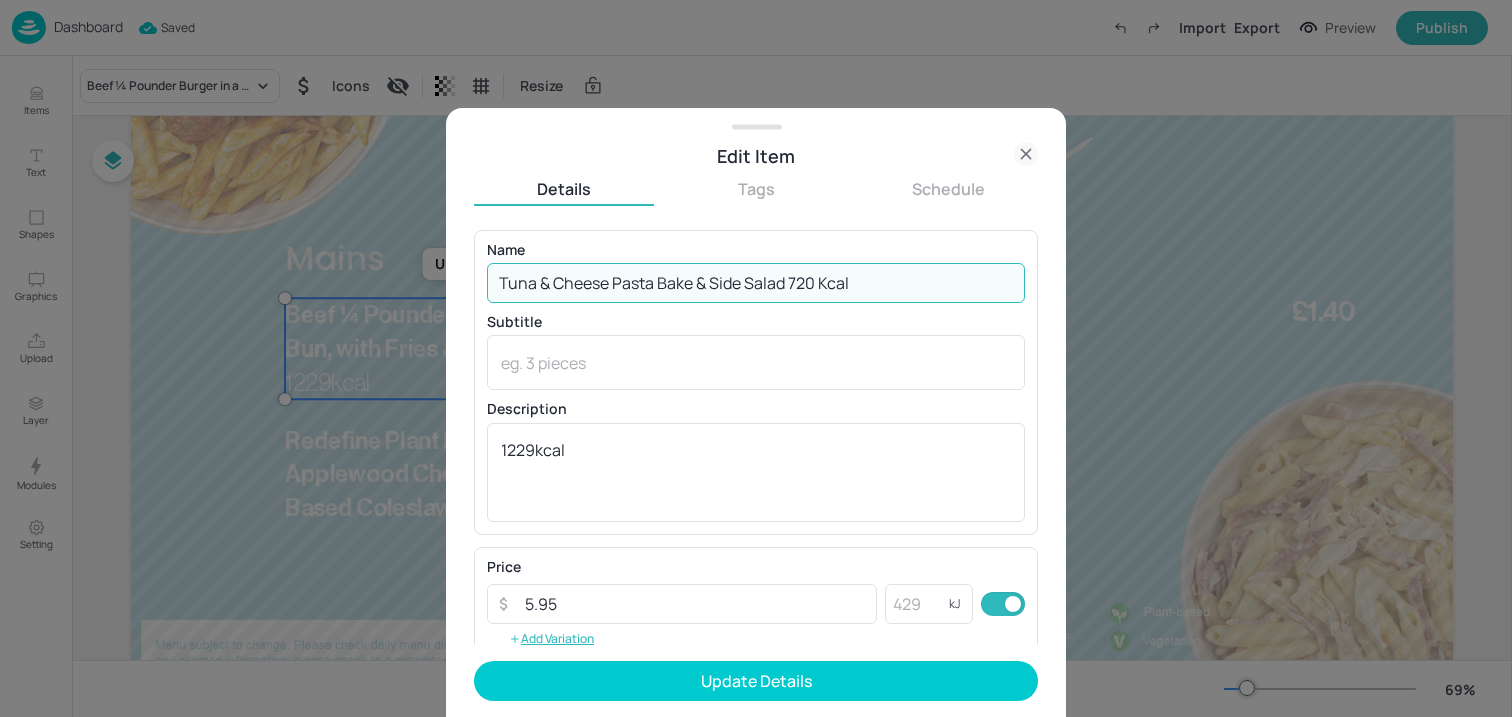 click on "Tuna & Cheese Pasta Bake & Side Salad 720 Kcal" at bounding box center (756, 283) 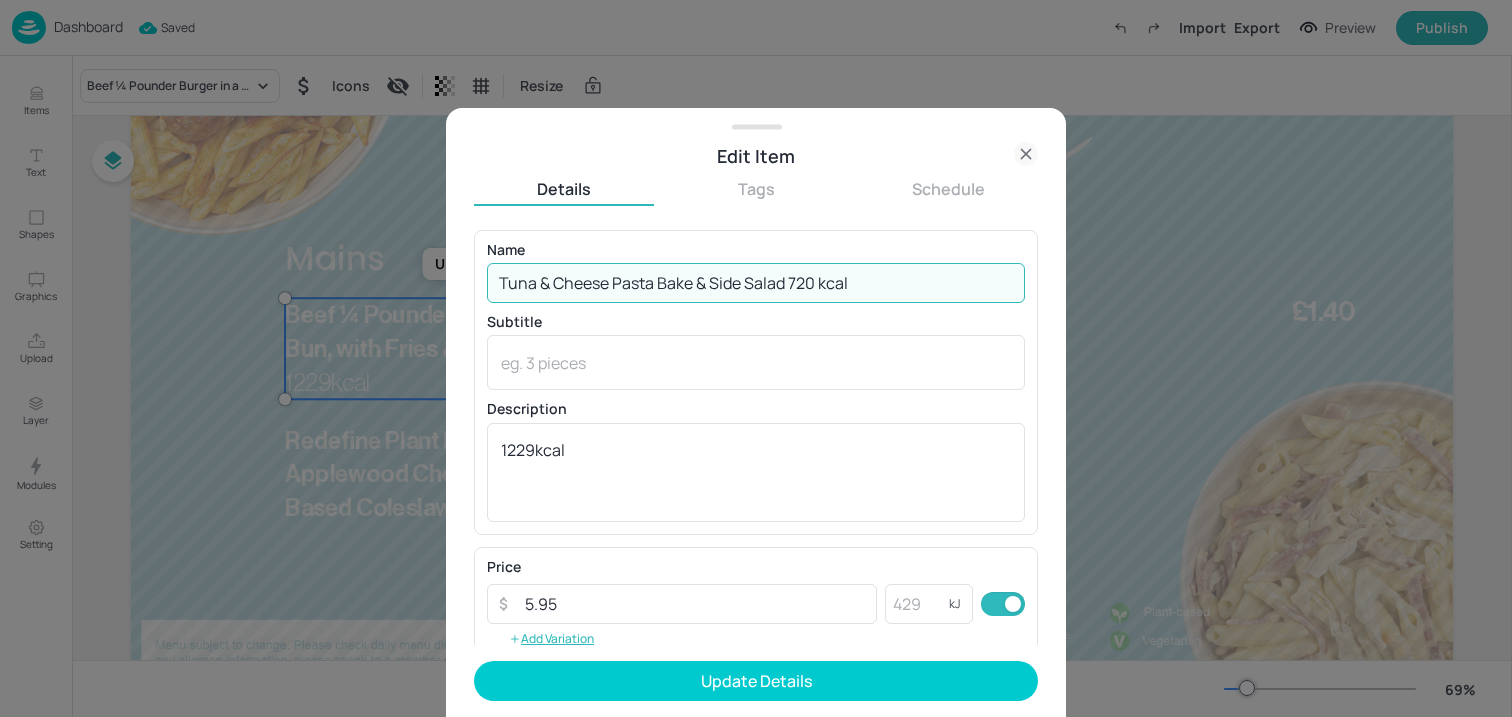 drag, startPoint x: 791, startPoint y: 289, endPoint x: 933, endPoint y: 294, distance: 142.088 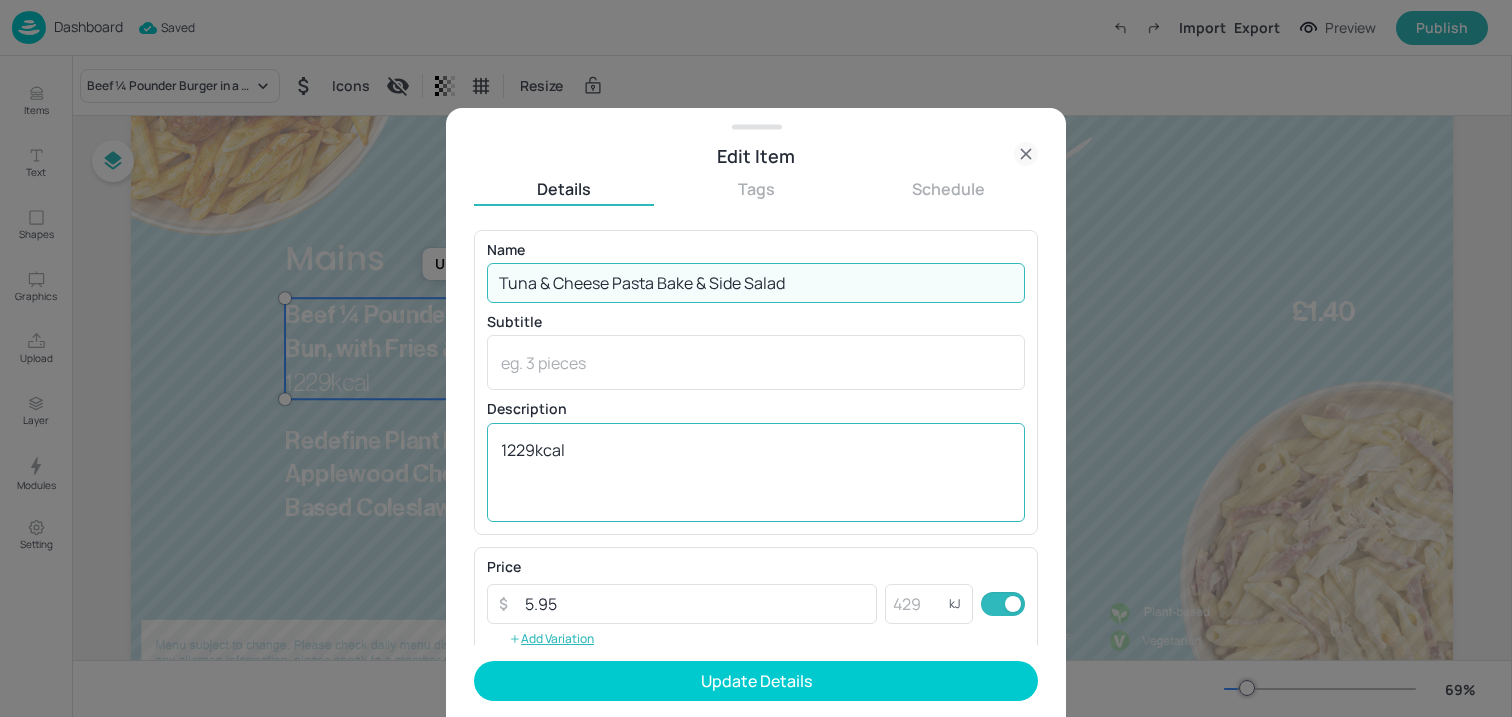 type on "Tuna & Cheese Pasta Bake & Side Salad" 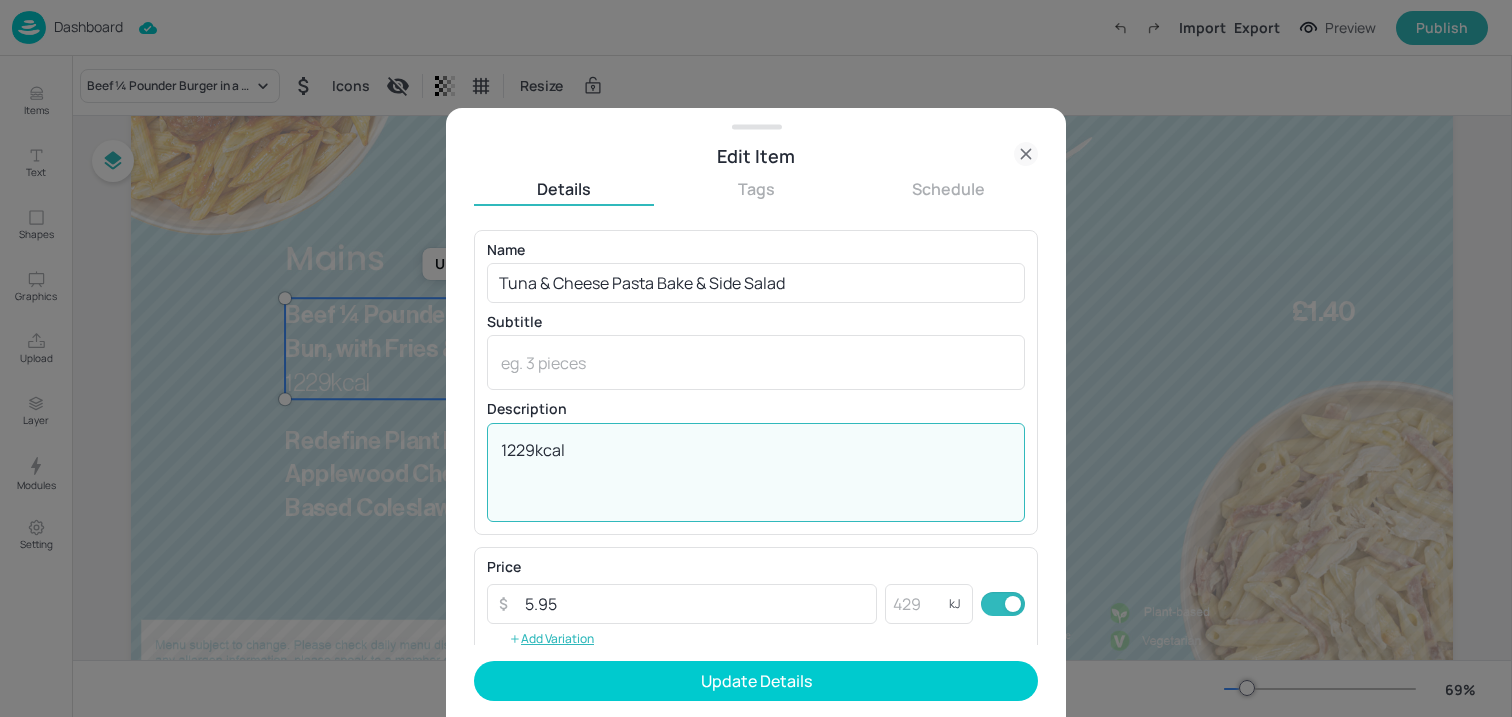 click on "1229kcal" at bounding box center (756, 472) 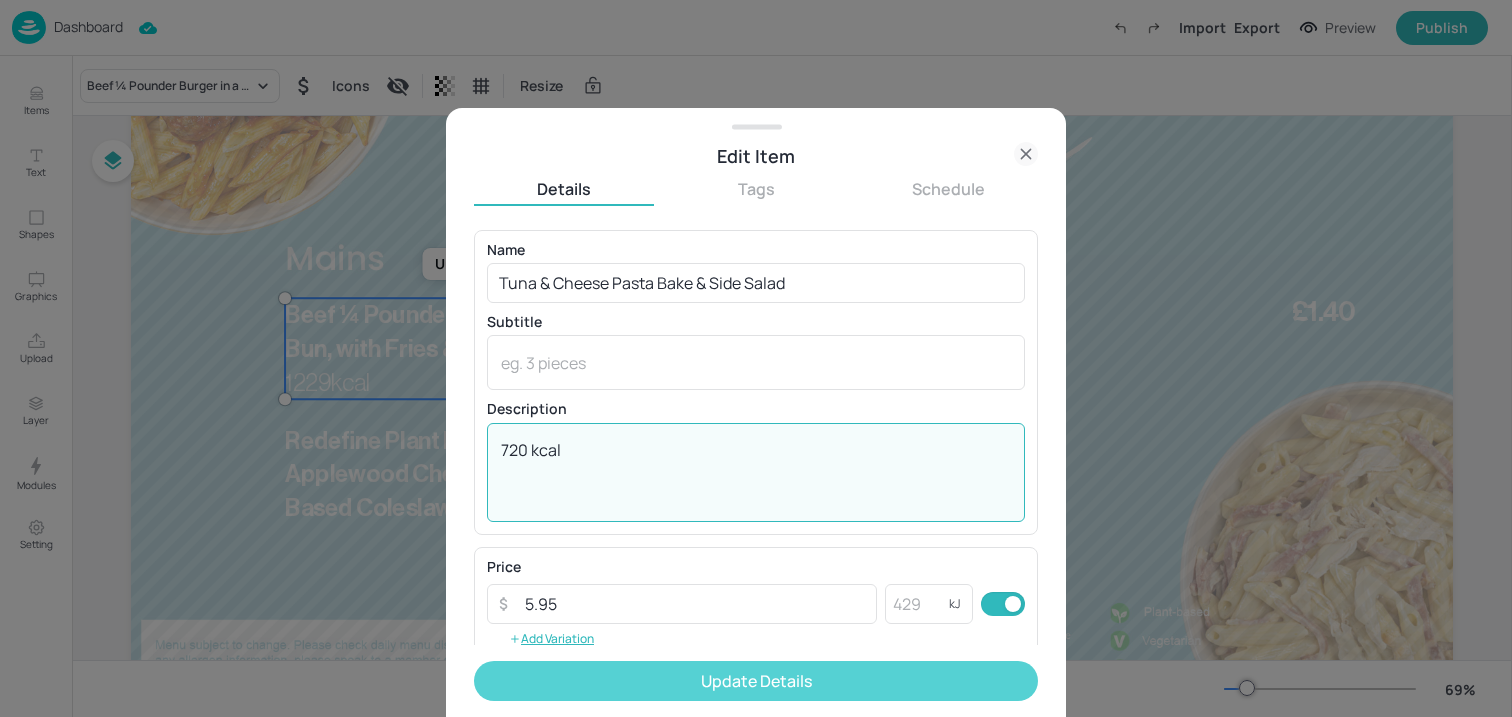 type on "720 kcal" 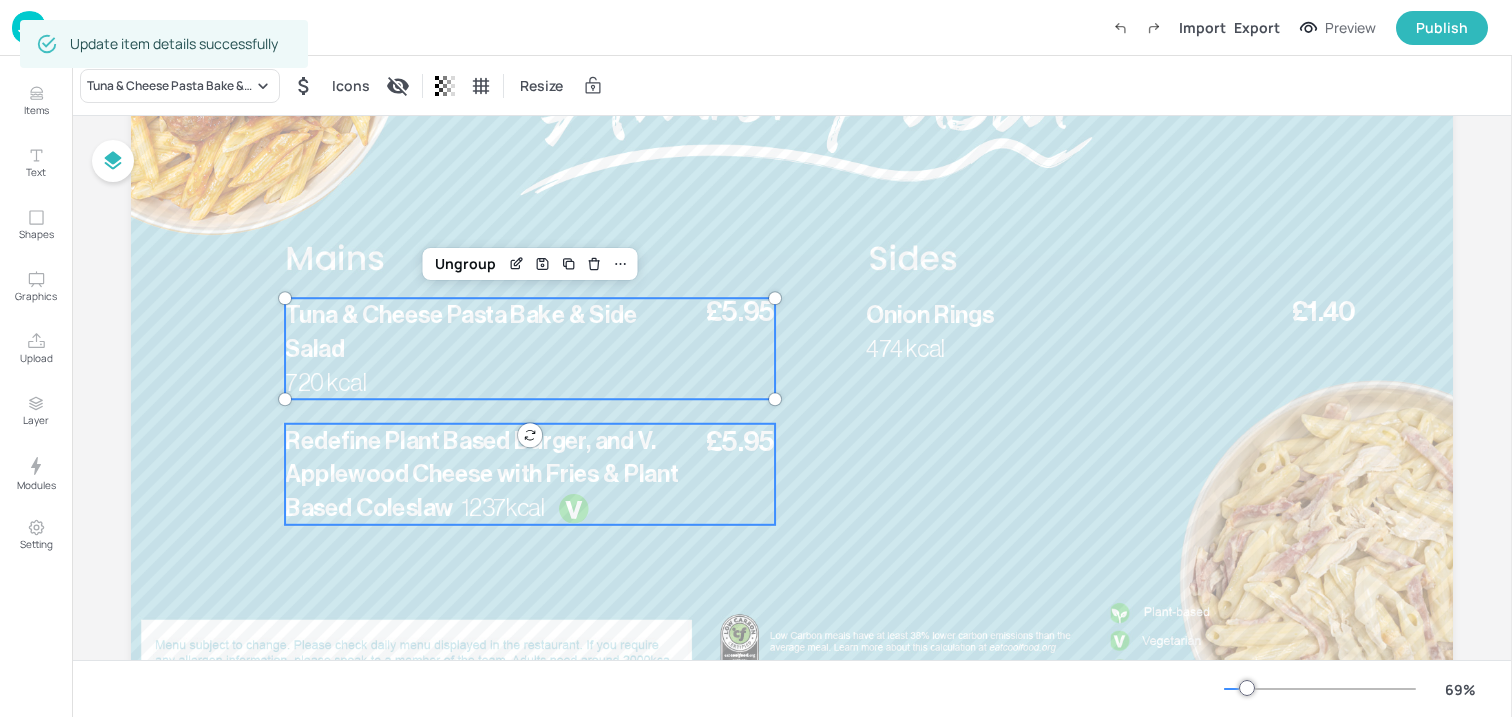 click on "Redefine Plant Based Burger, and V. Applewood Cheese with Fries & Plant Based Coleslaw" at bounding box center (490, 474) 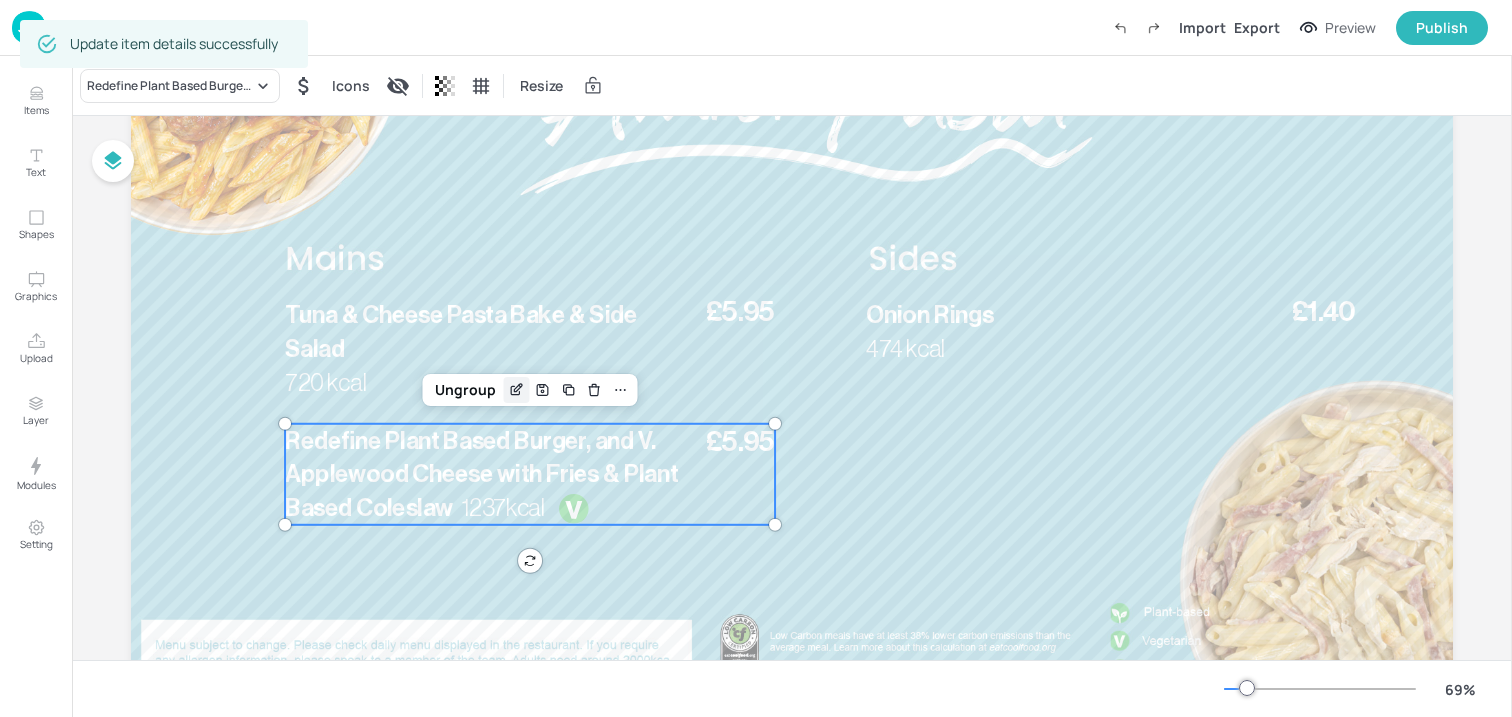 click 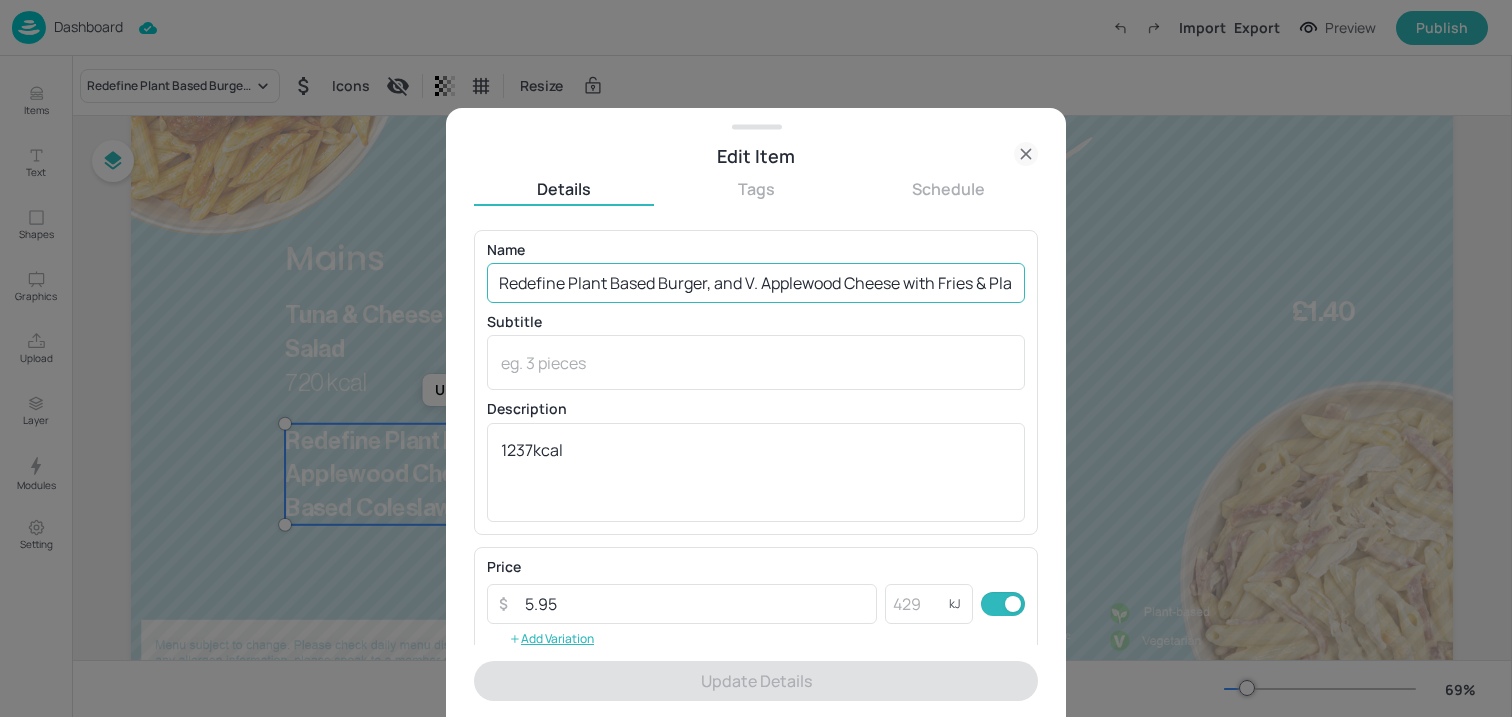 click on "Redefine Plant Based Burger, and V. Applewood Cheese with Fries & Plant Based Coleslaw" at bounding box center [756, 283] 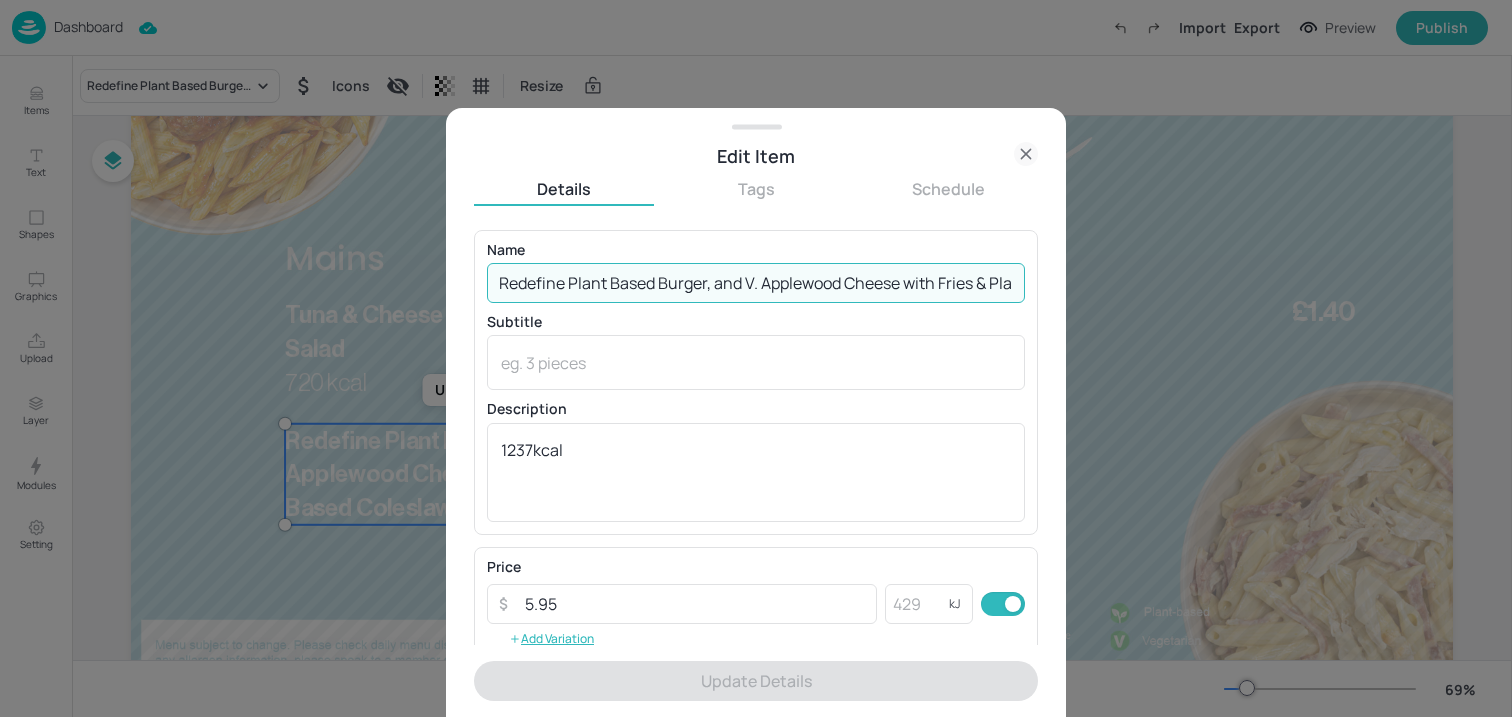 click on "Redefine Plant Based Burger, and V. Applewood Cheese with Fries & Plant Based Coleslaw" at bounding box center (756, 283) 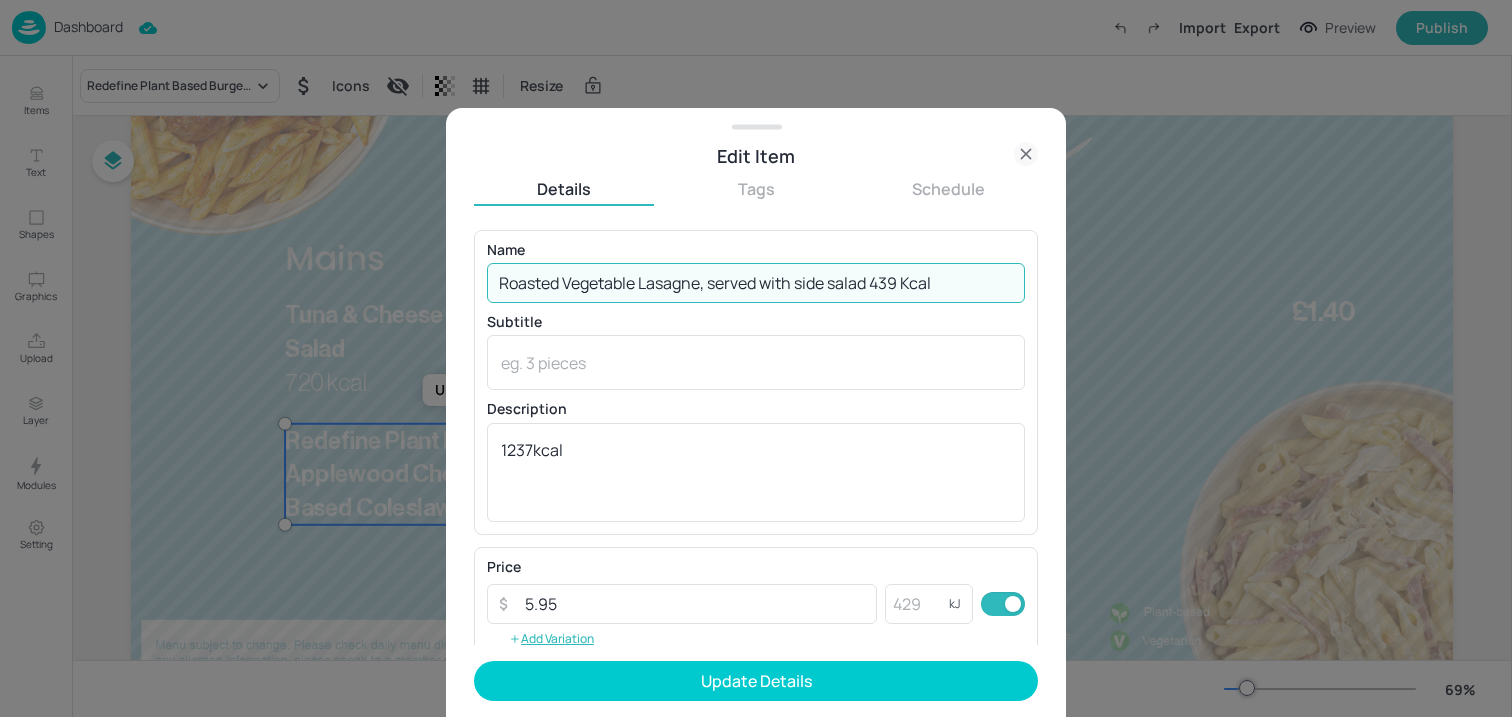 click on "Roasted Vegetable Lasagne, served with side salad 439 Kcal" at bounding box center (756, 283) 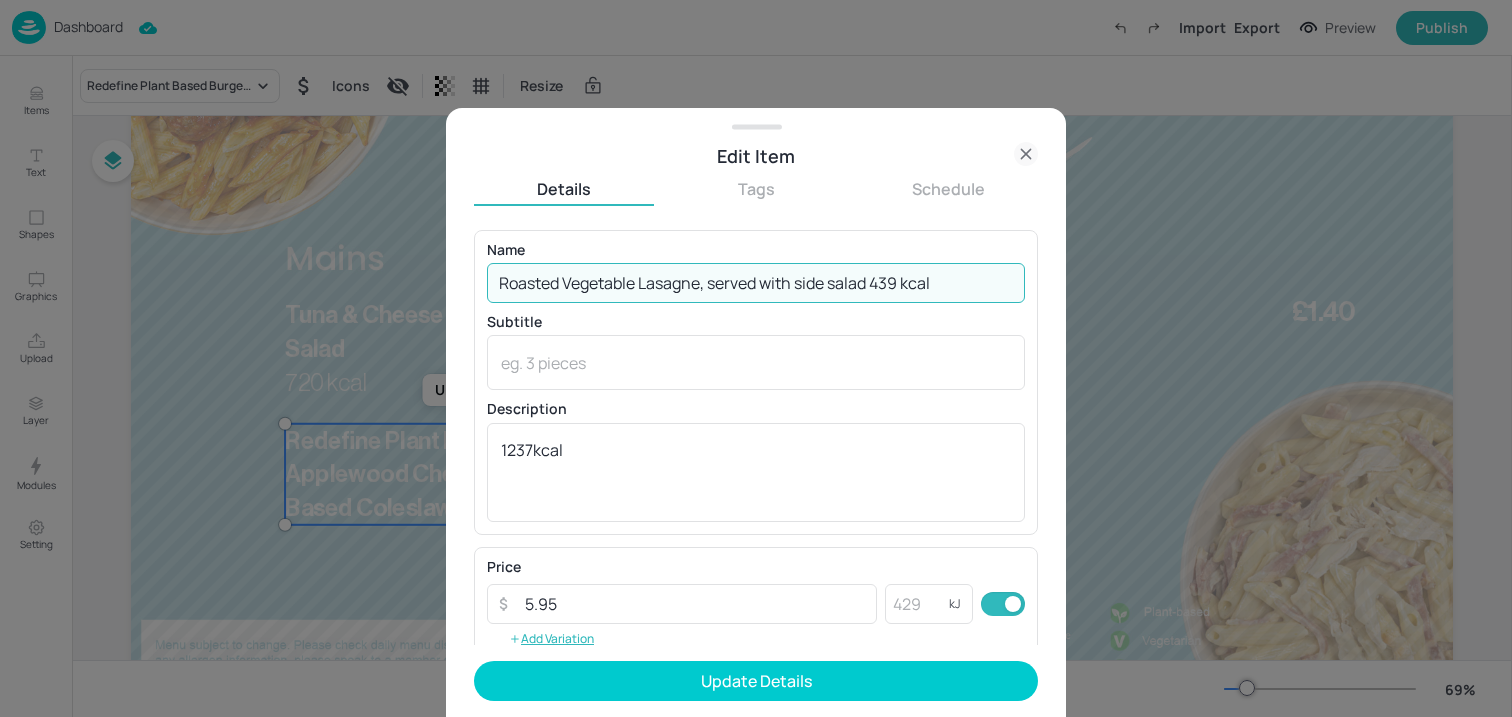drag, startPoint x: 878, startPoint y: 289, endPoint x: 1082, endPoint y: 288, distance: 204.00246 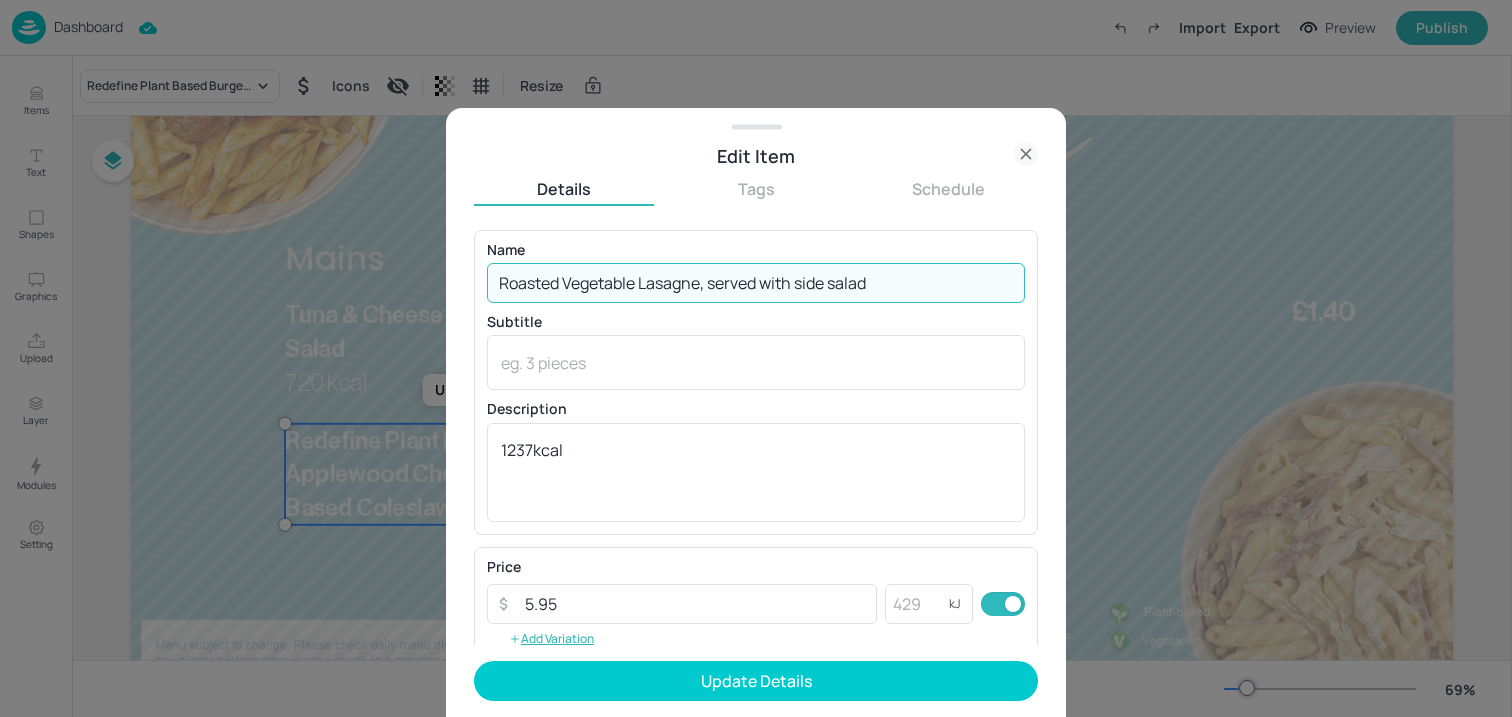 click on "Roasted Vegetable Lasagne, served with side salad" at bounding box center [756, 283] 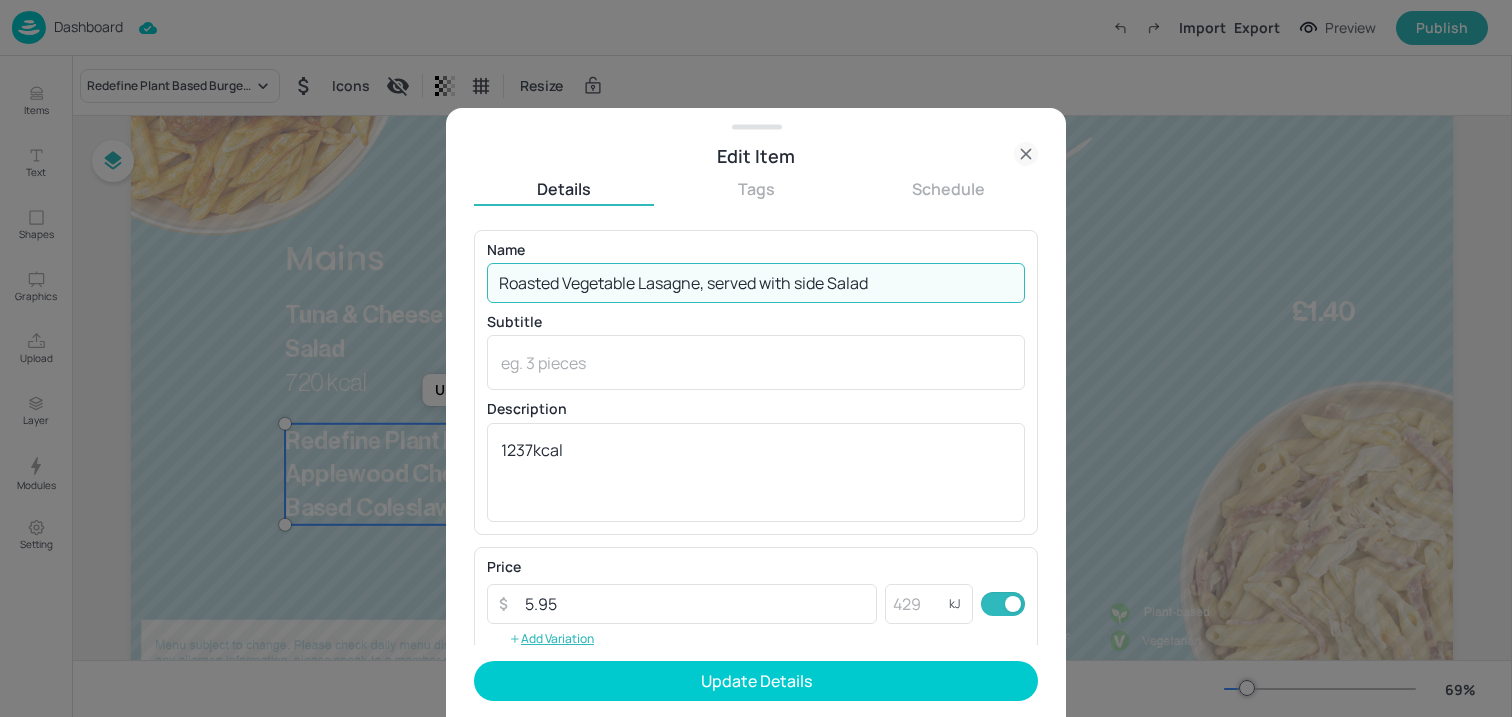 click on "Roasted Vegetable Lasagne, served with side Salad" at bounding box center [756, 283] 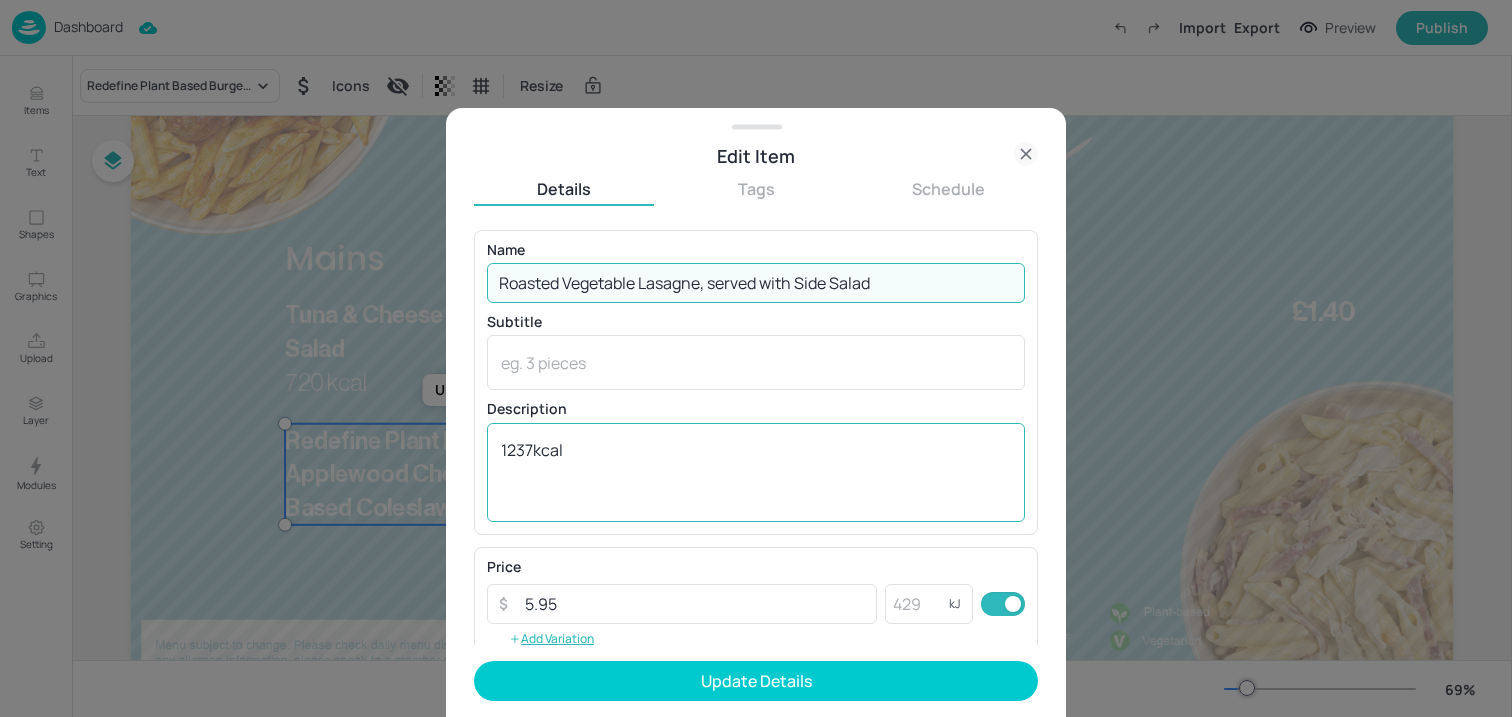 type on "Roasted Vegetable Lasagne, served with Side Salad" 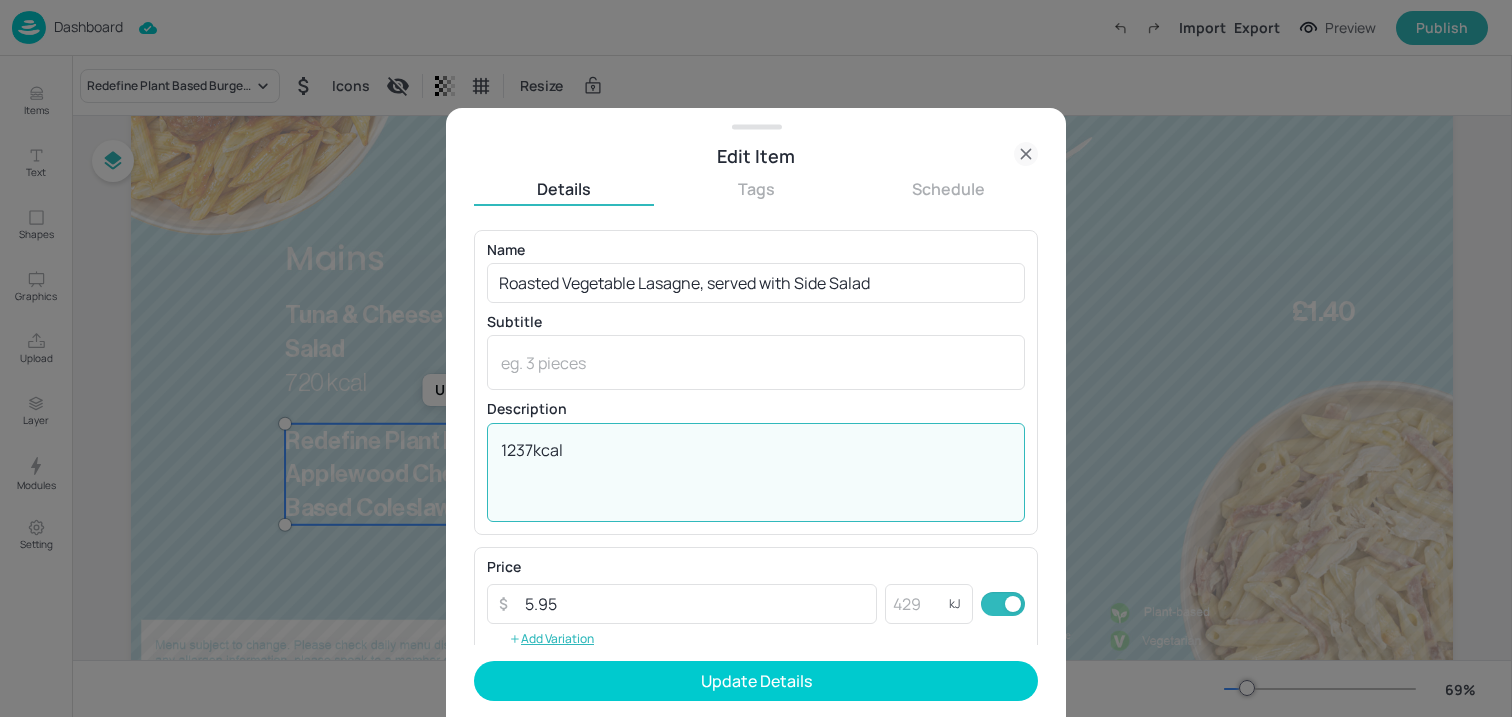 click on "1237kcal" at bounding box center [756, 472] 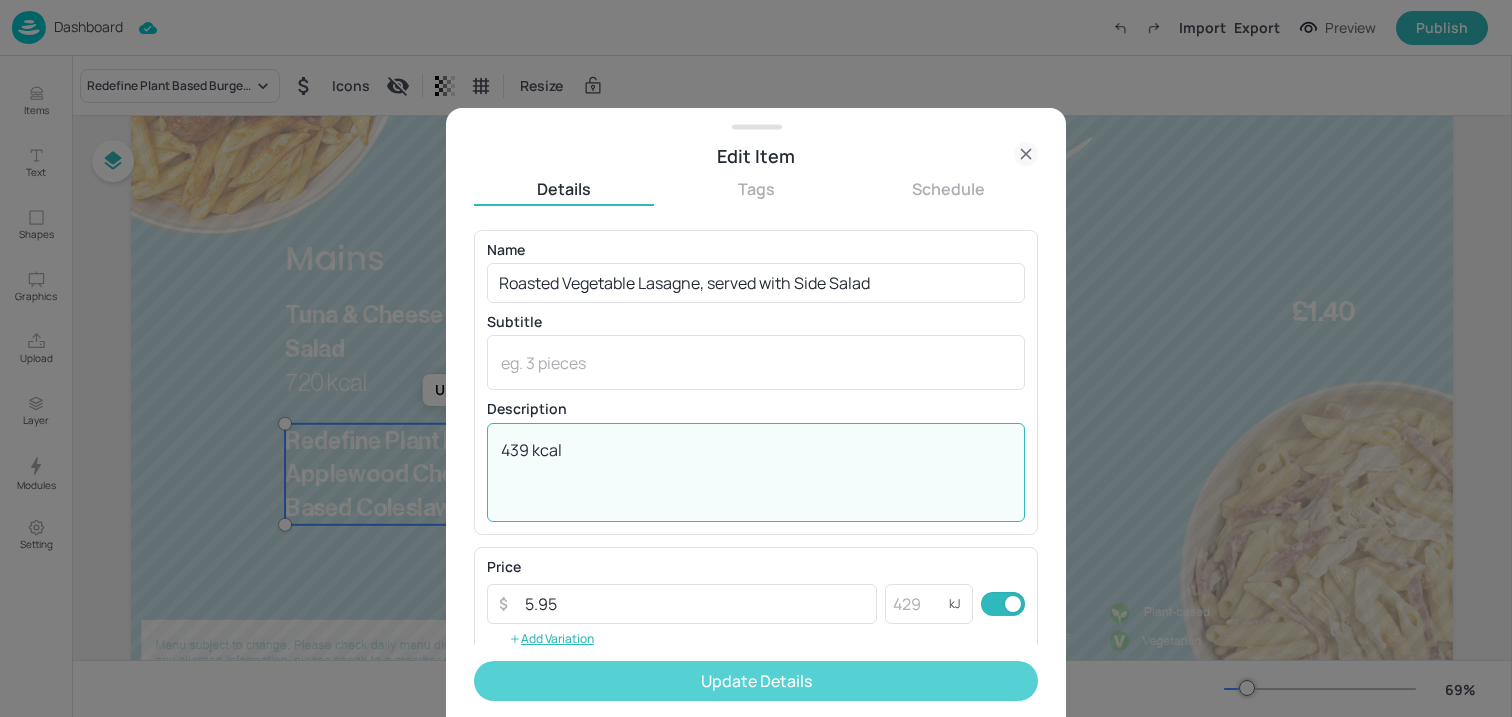 type on "439 kcal" 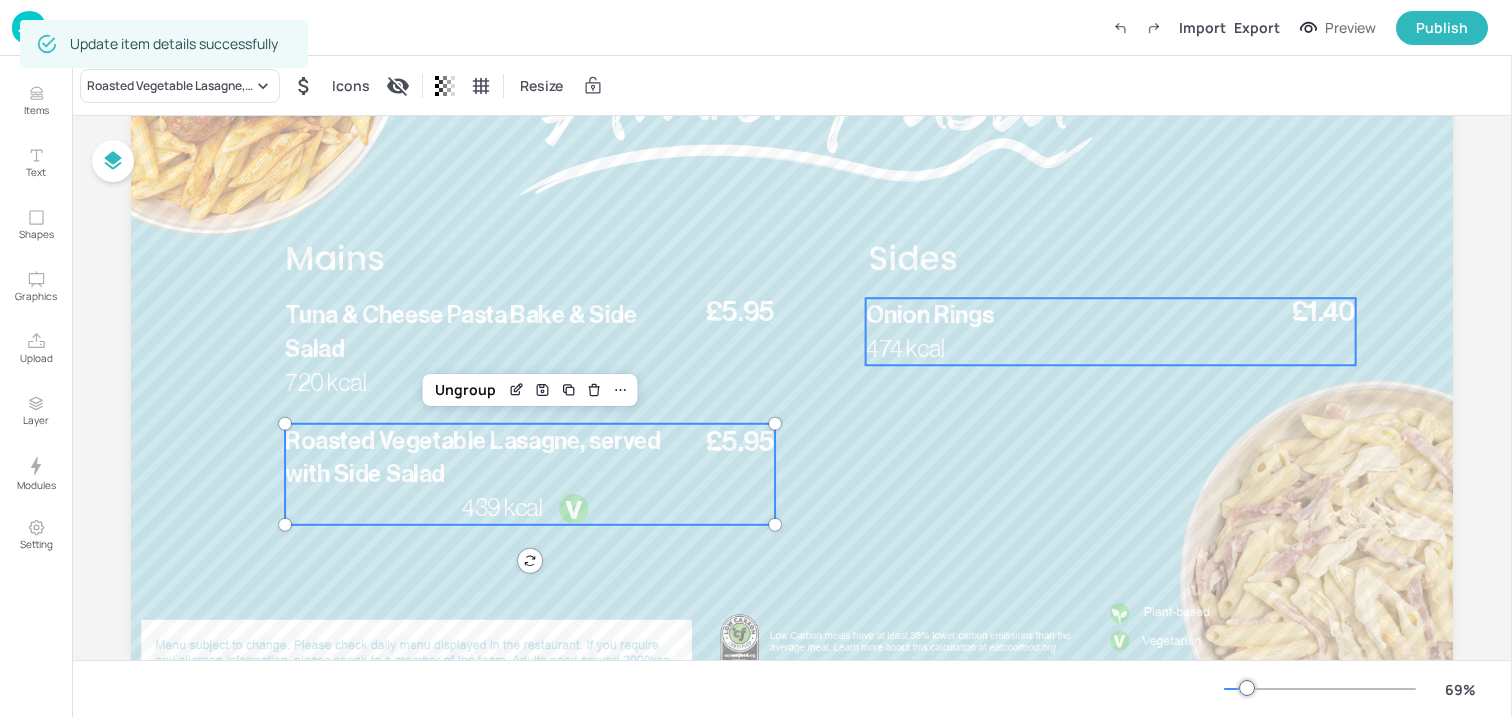 click on "£1.40 Onion Rings 474 kcal" at bounding box center [1111, 331] 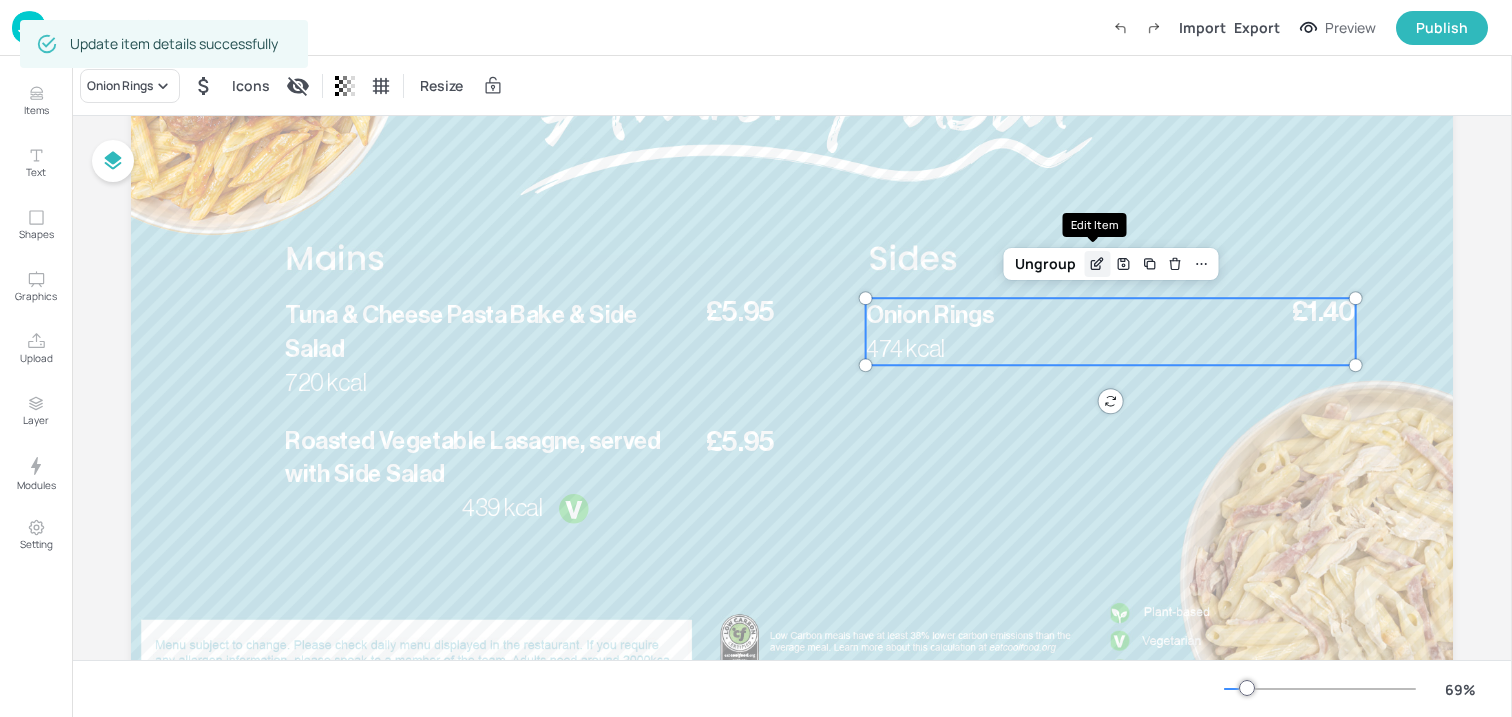 click at bounding box center [1097, 264] 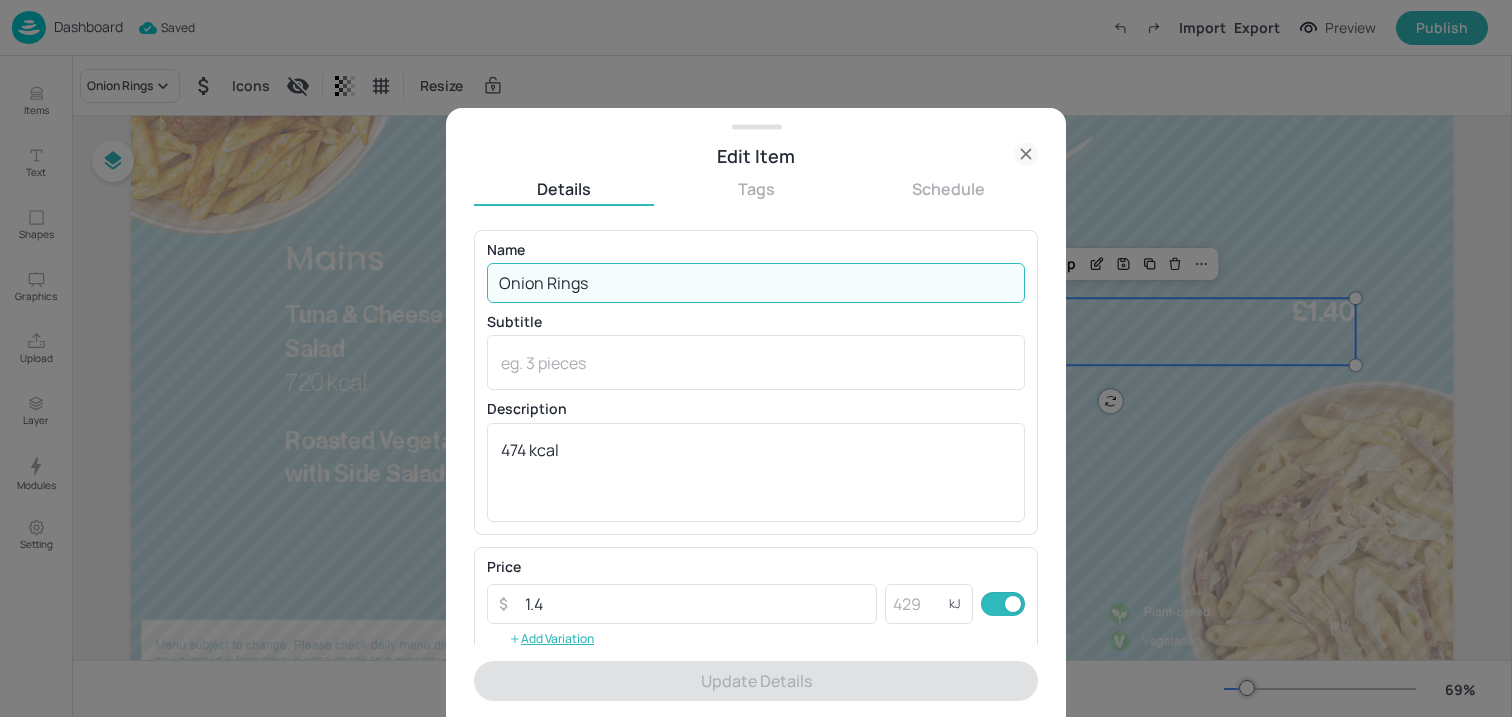 click on "Onion Rings" at bounding box center (756, 283) 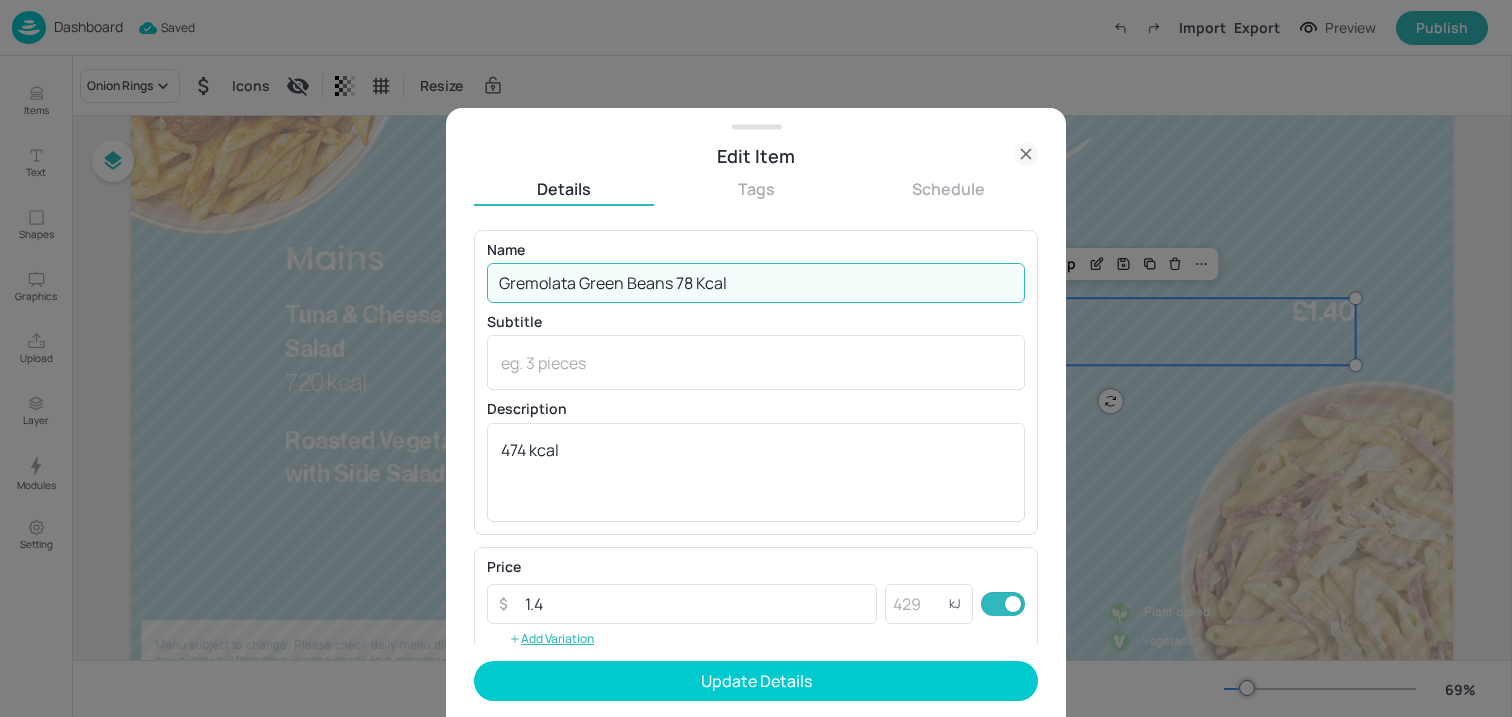 click on "Gremolata Green Beans 78 Kcal" at bounding box center (756, 283) 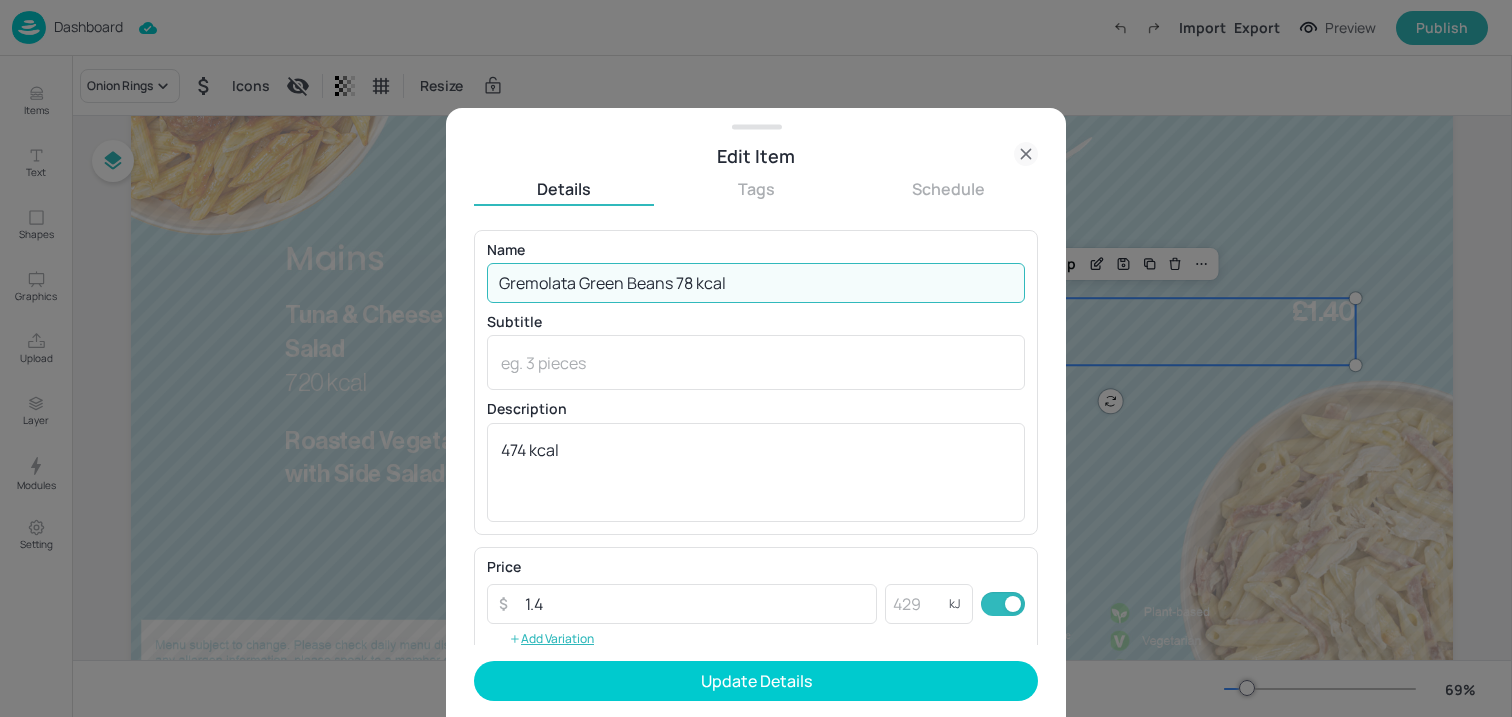 drag, startPoint x: 676, startPoint y: 285, endPoint x: 824, endPoint y: 285, distance: 148 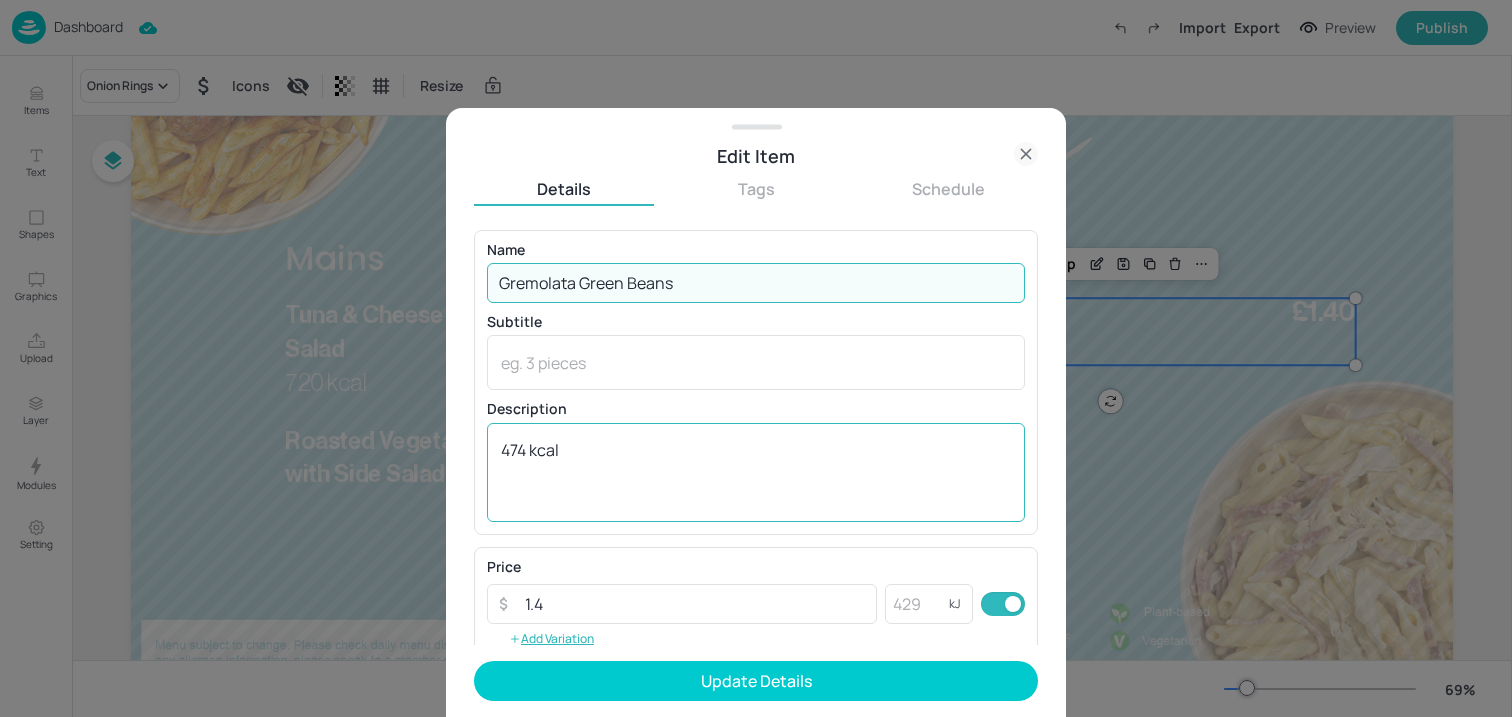 type on "Gremolata Green Beans" 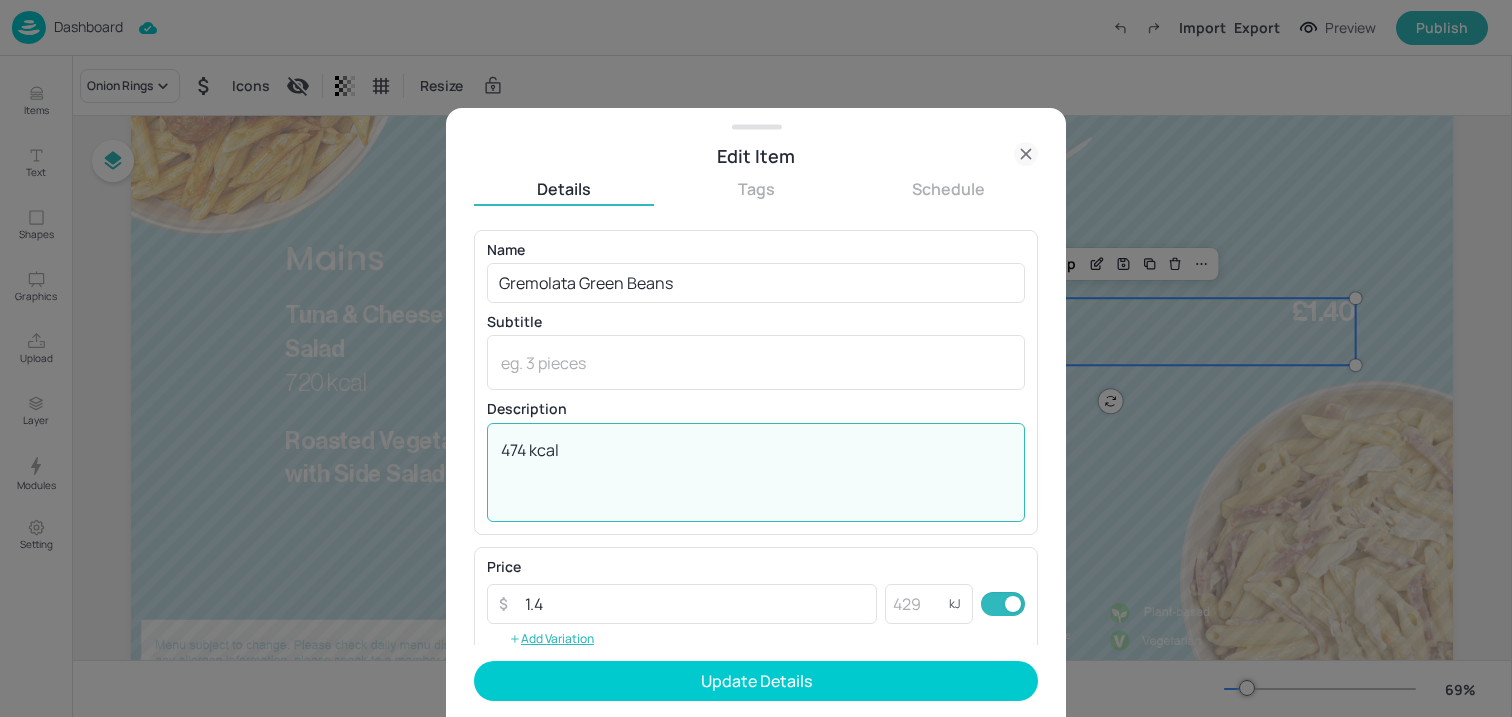 click on "474 kcal" at bounding box center [756, 472] 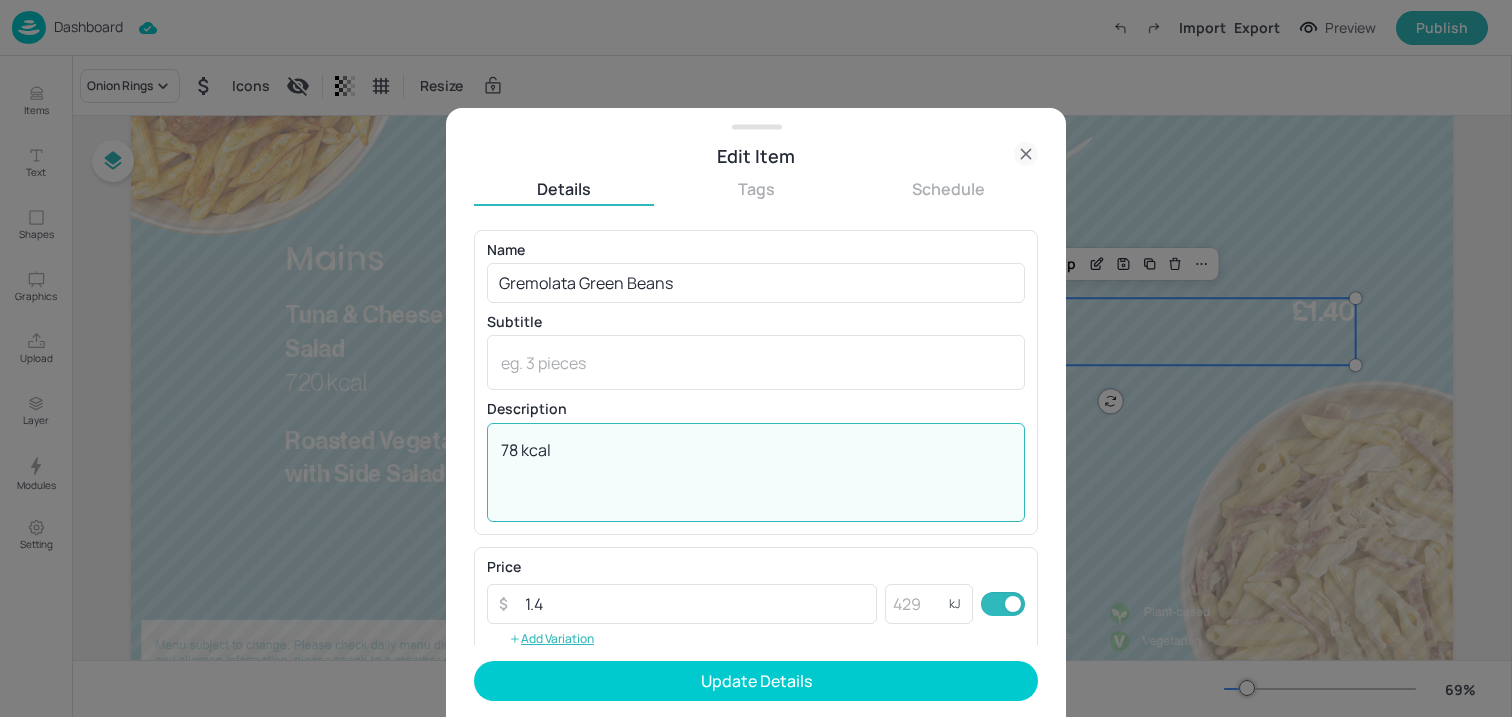type on "78 kcal" 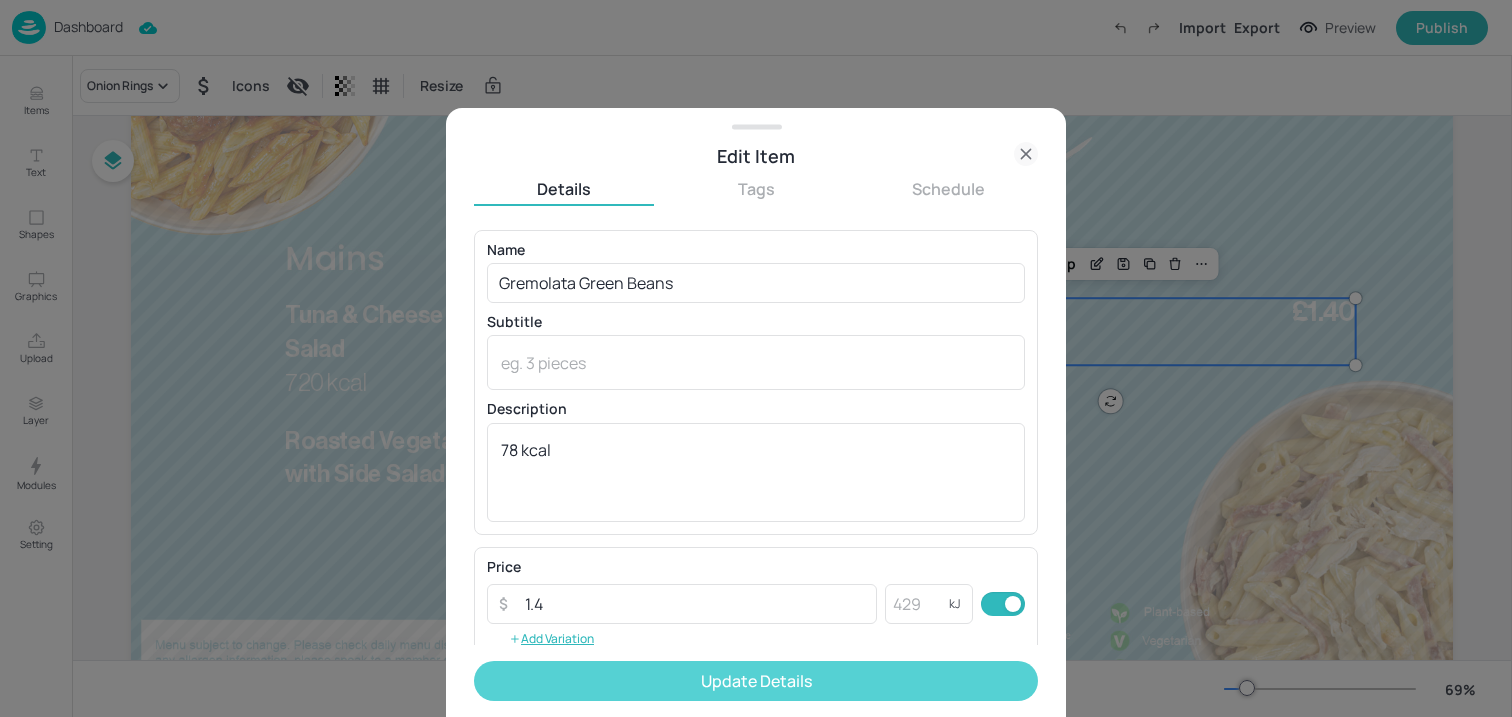 click on "Update Details" at bounding box center [756, 681] 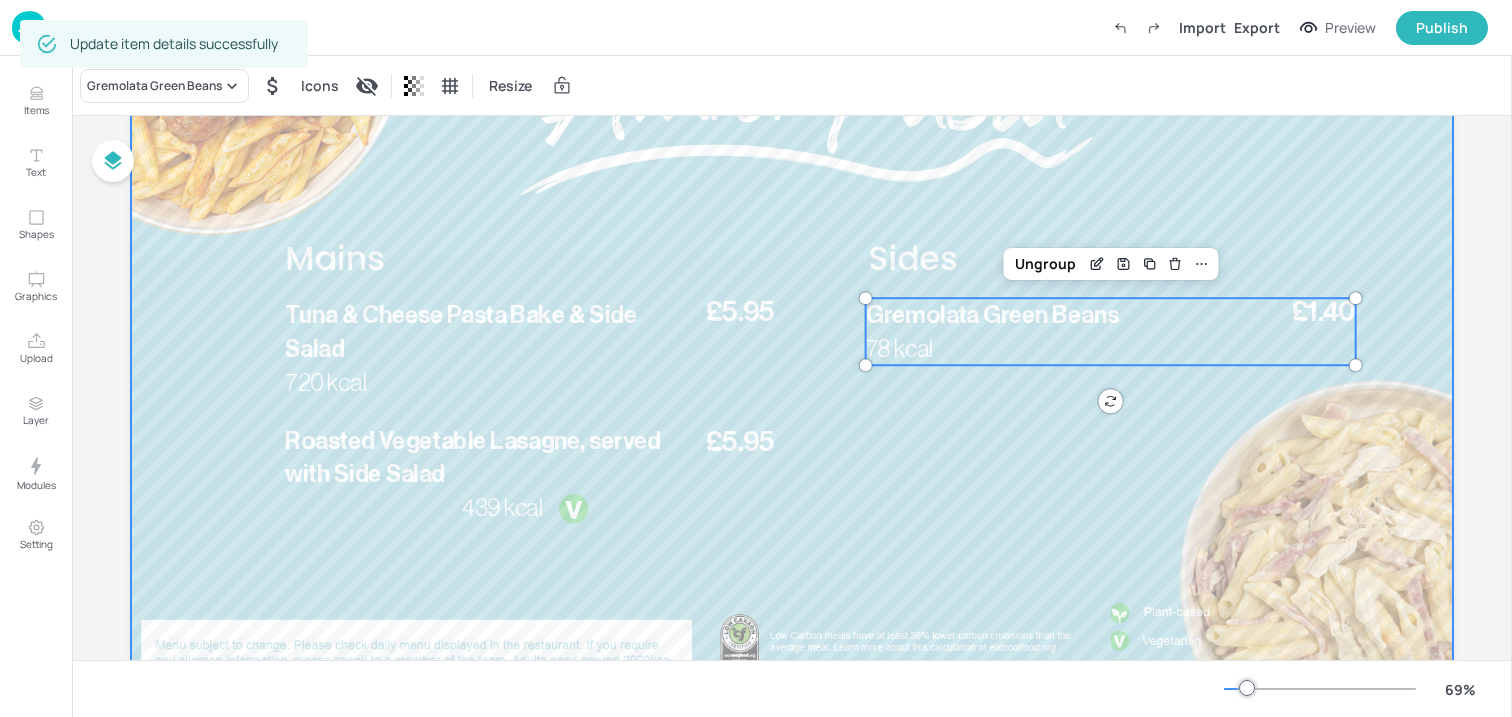 click on "Gremolata Green Beans" at bounding box center [1058, 315] 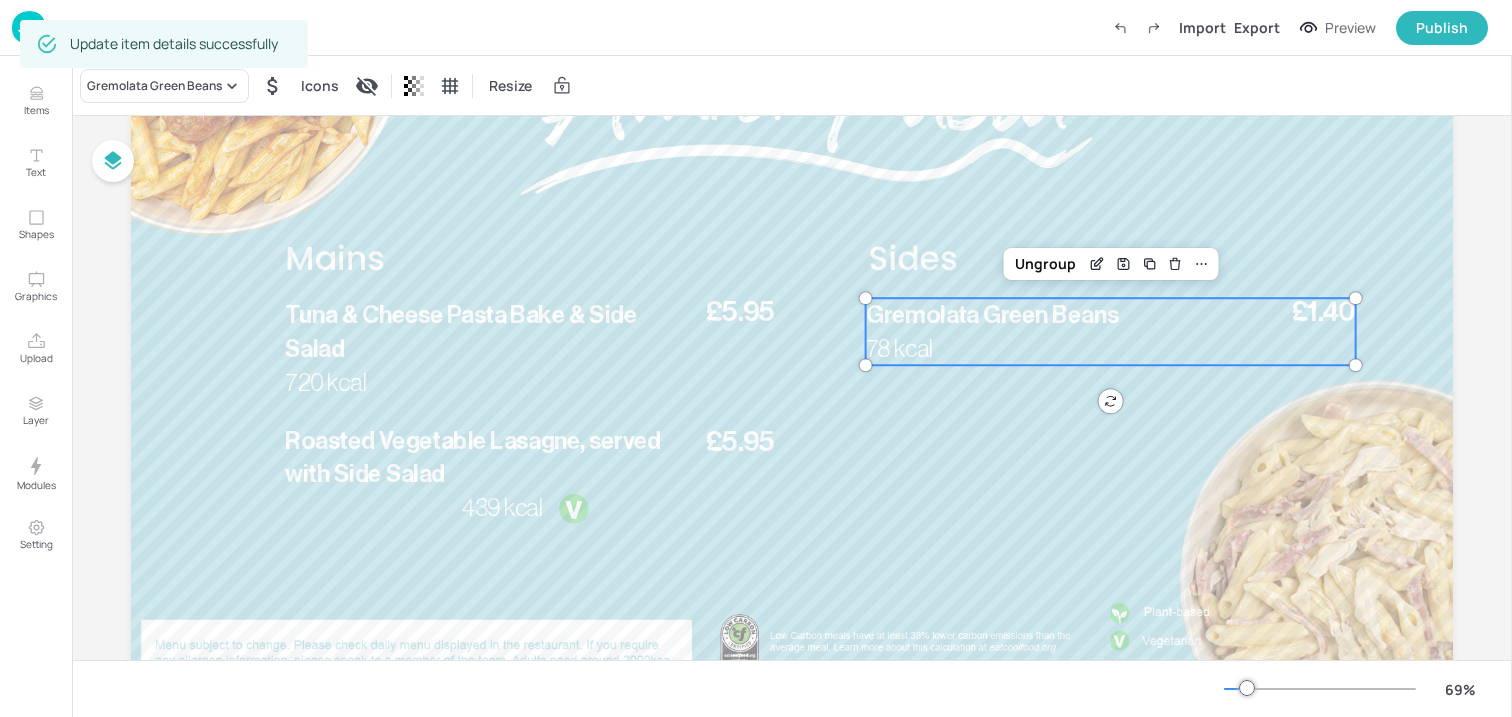 click on "78 kcal" at bounding box center (899, 349) 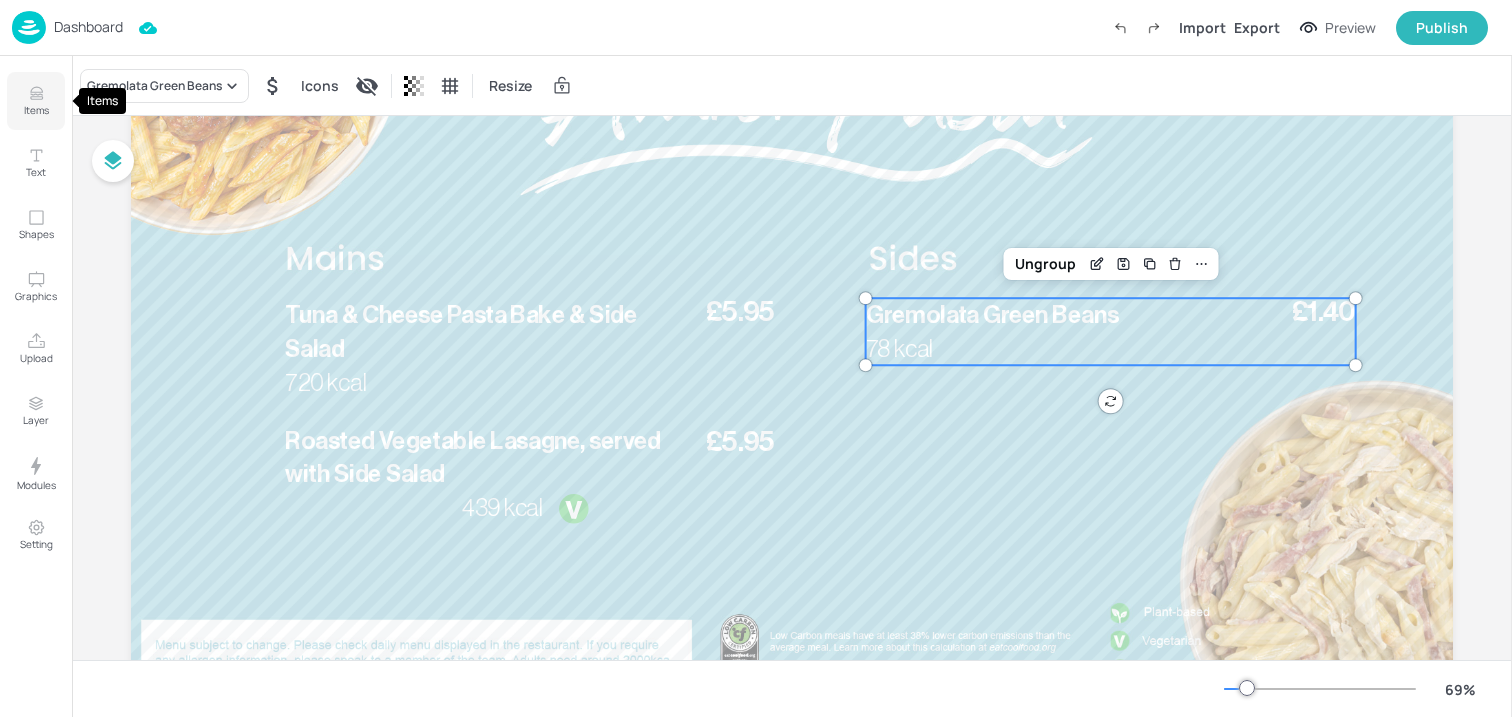 click on "Items" at bounding box center (36, 110) 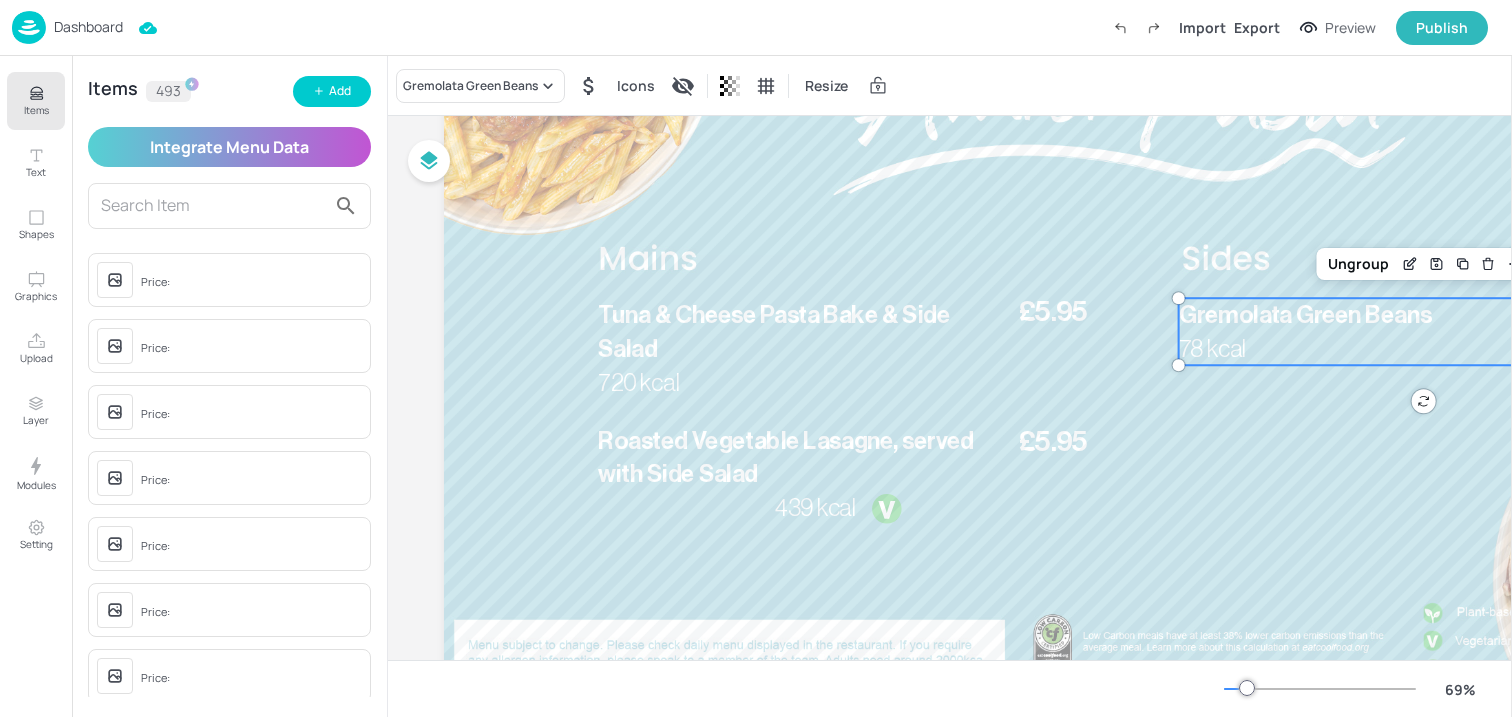 click at bounding box center [213, 206] 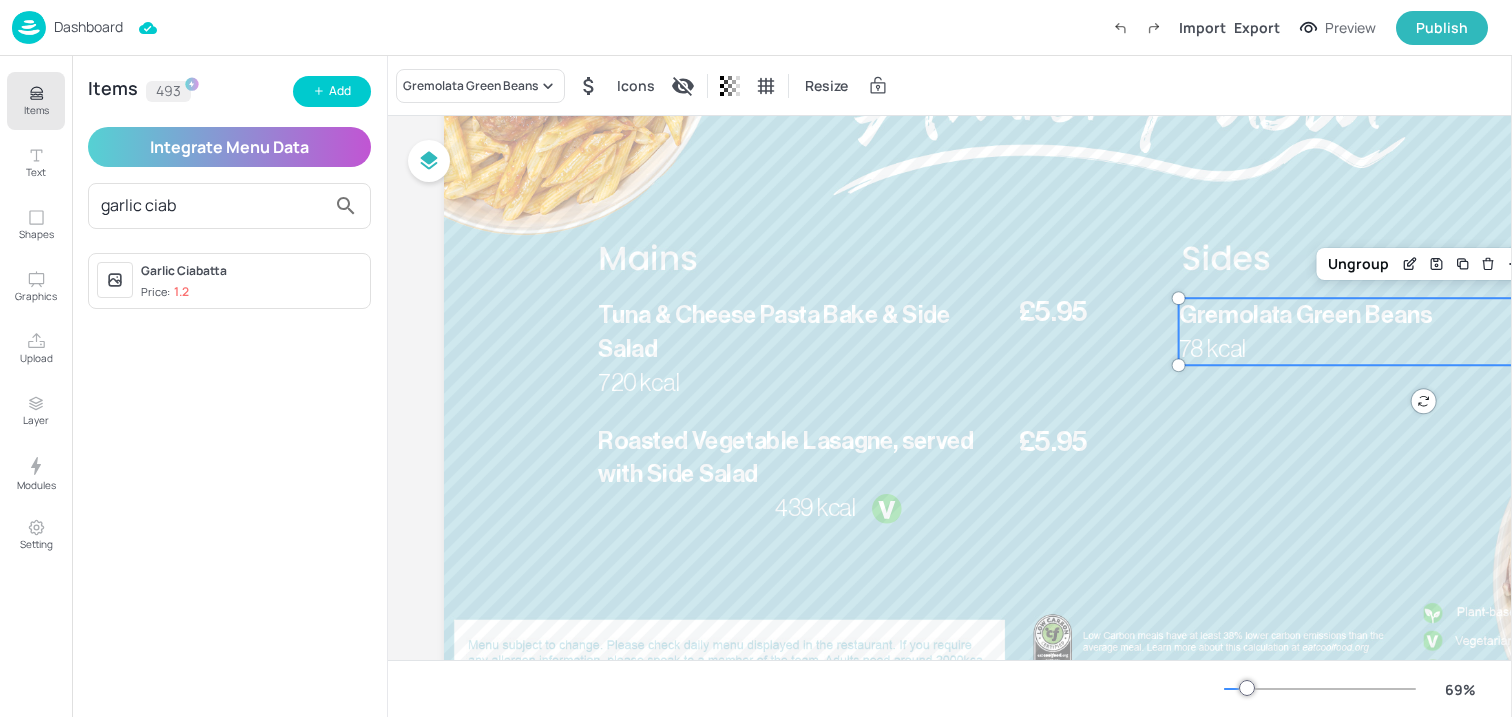 type on "garlic ciab" 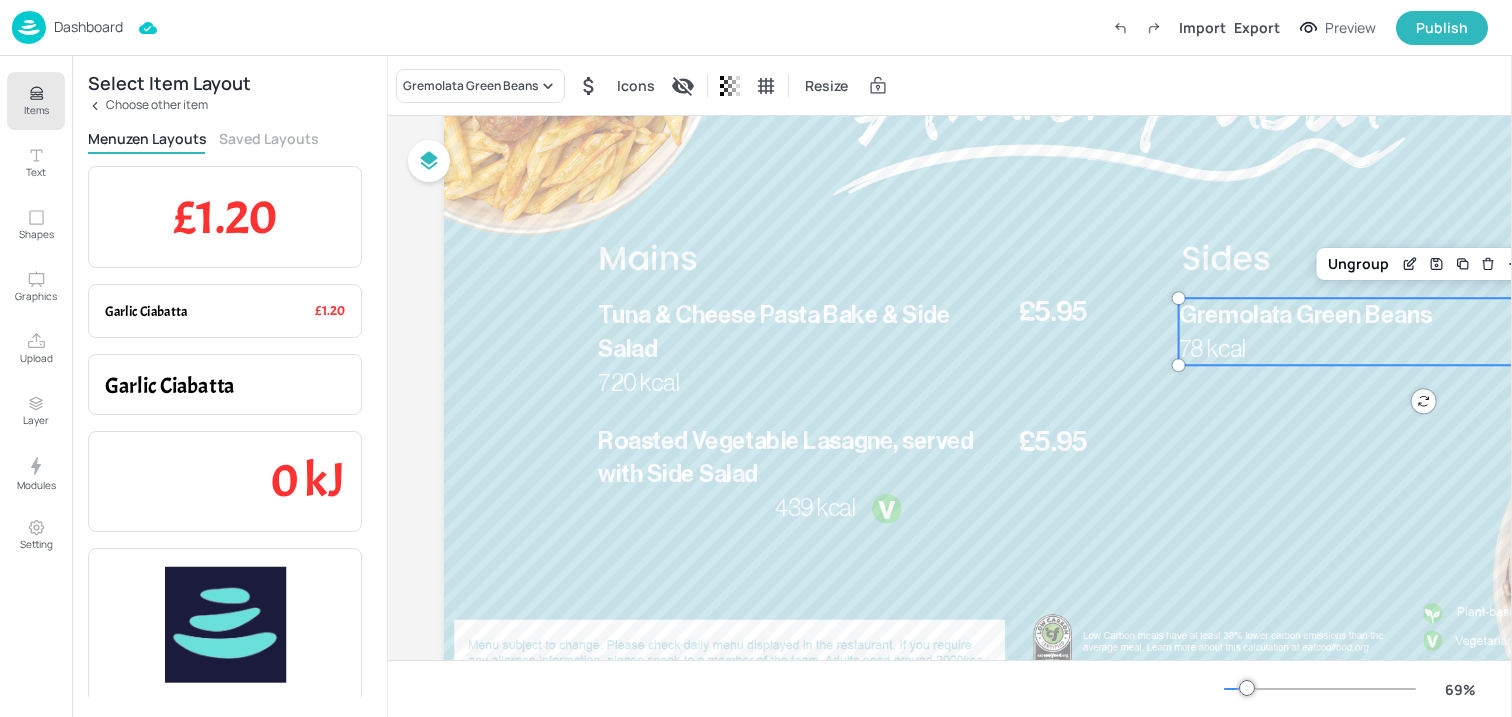 click on "Saved Layouts" at bounding box center [269, 138] 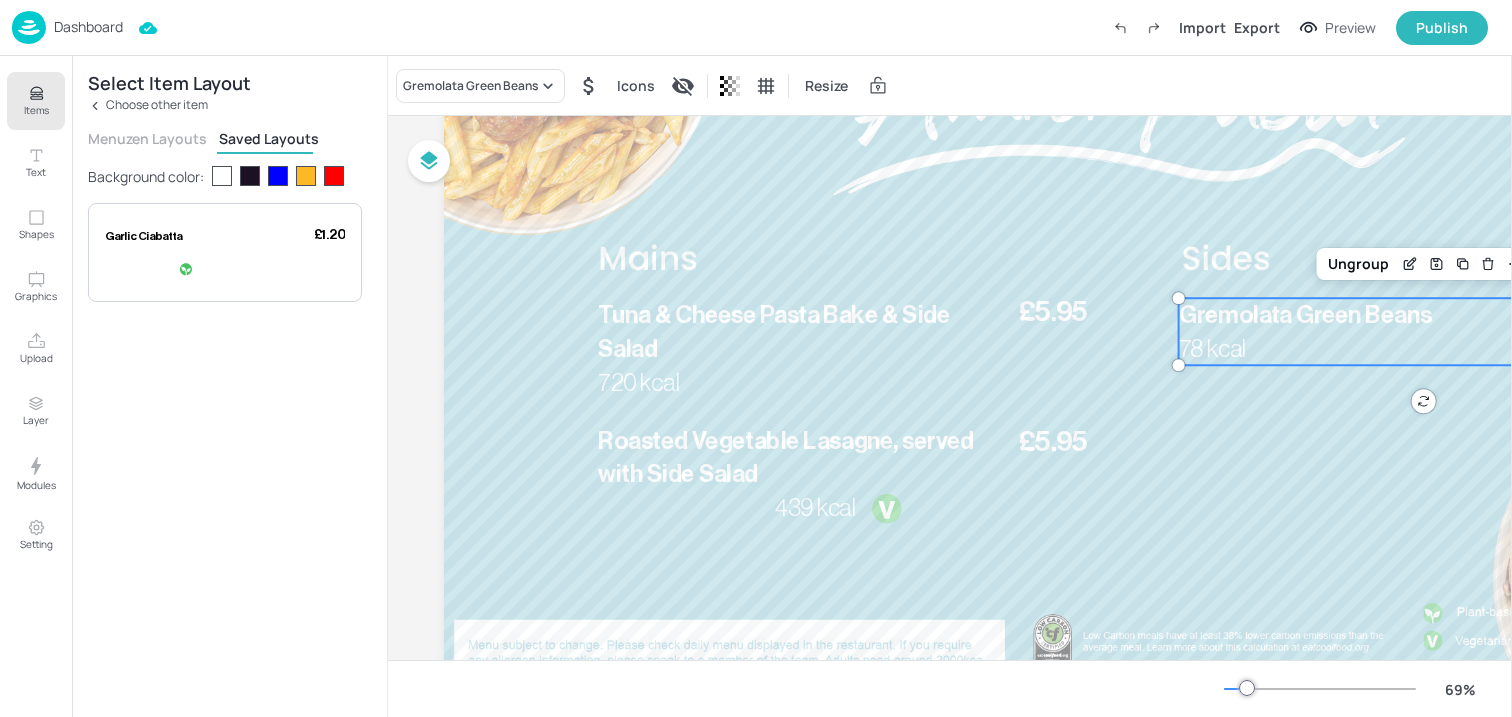 click on "£1.20 Garlic Ciabatta" at bounding box center [225, 253] 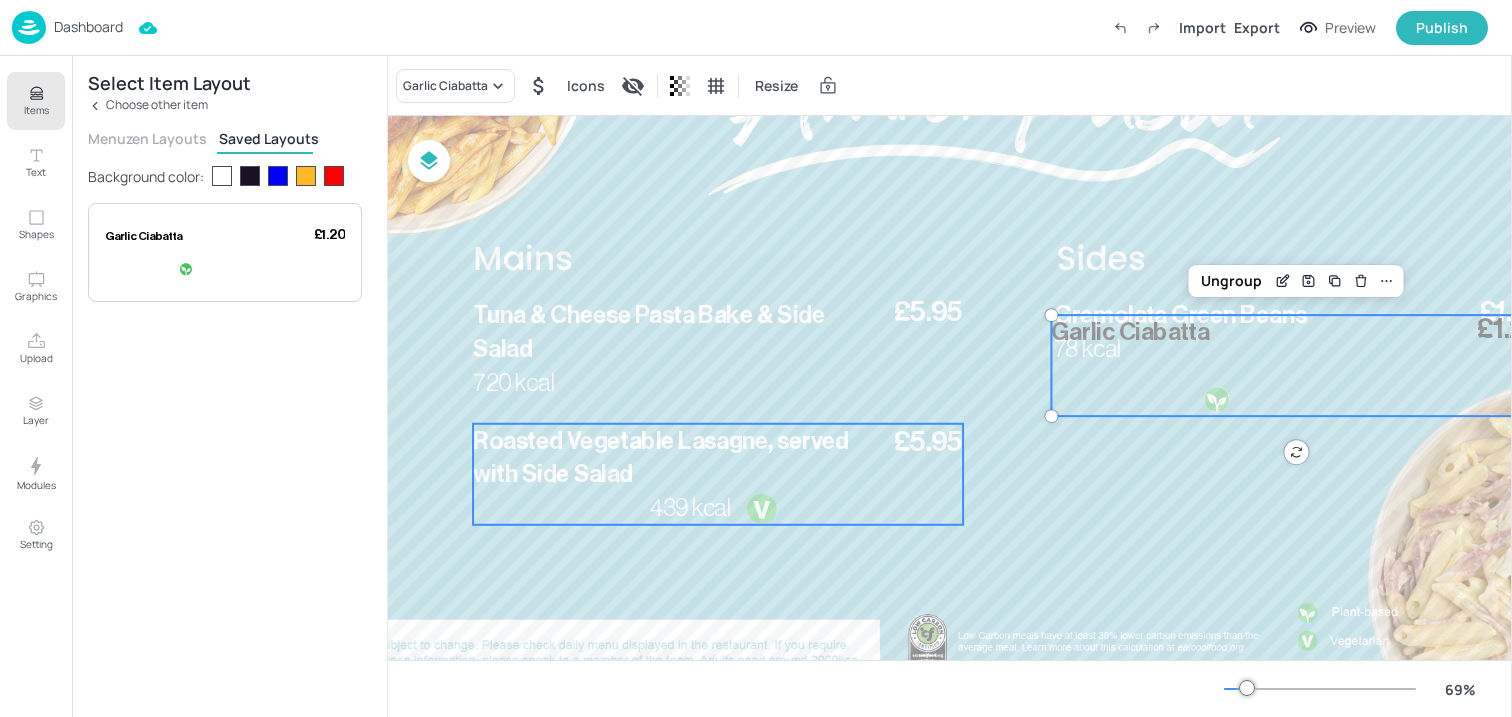 scroll, scrollTop: 231, scrollLeft: 316, axis: both 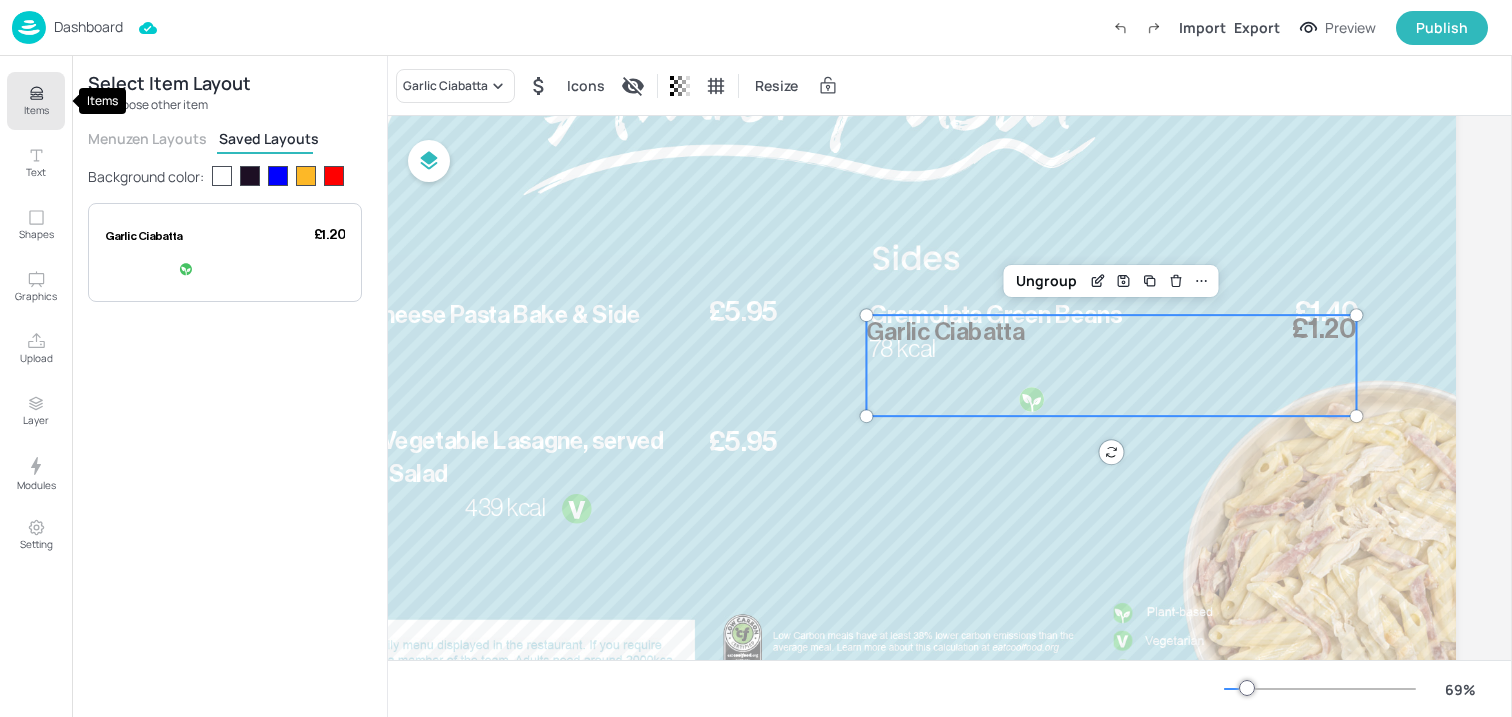 click 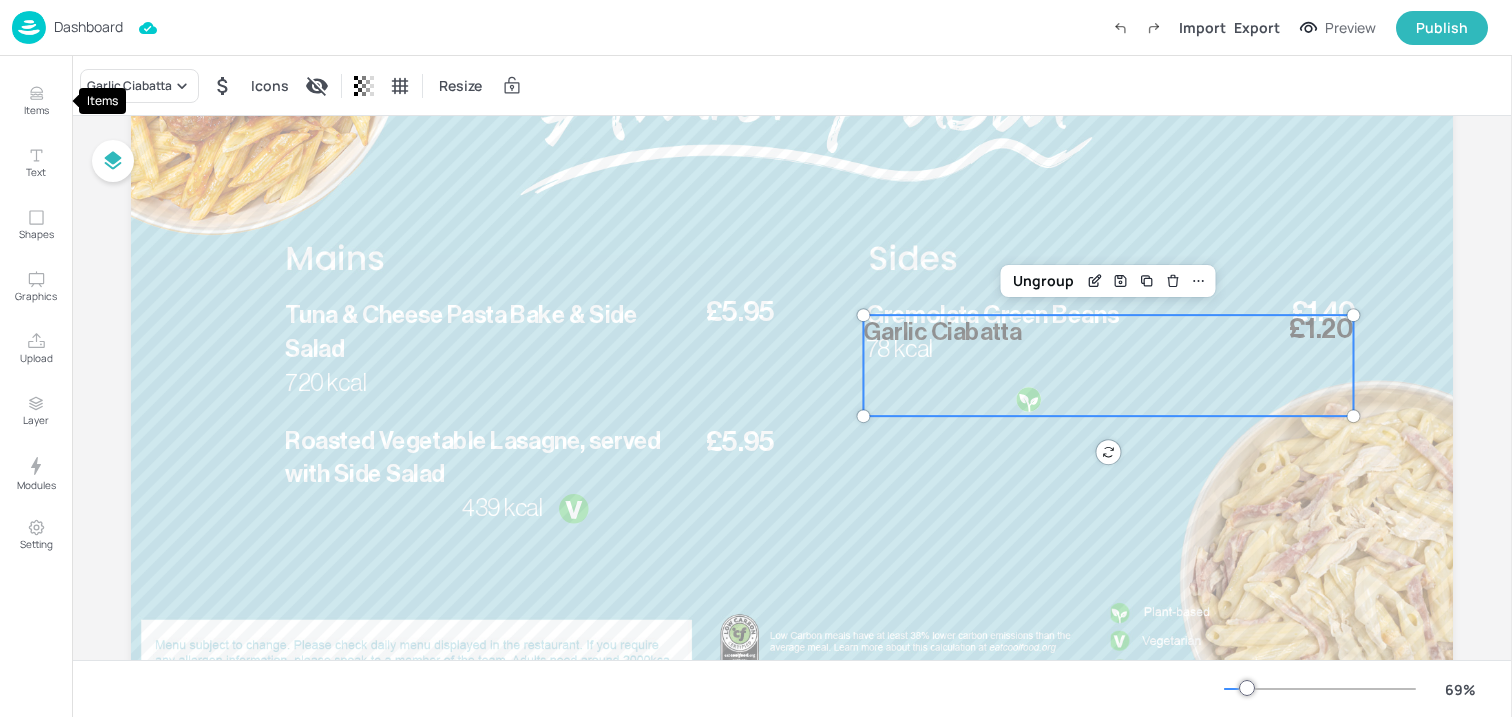 scroll, scrollTop: 231, scrollLeft: 0, axis: vertical 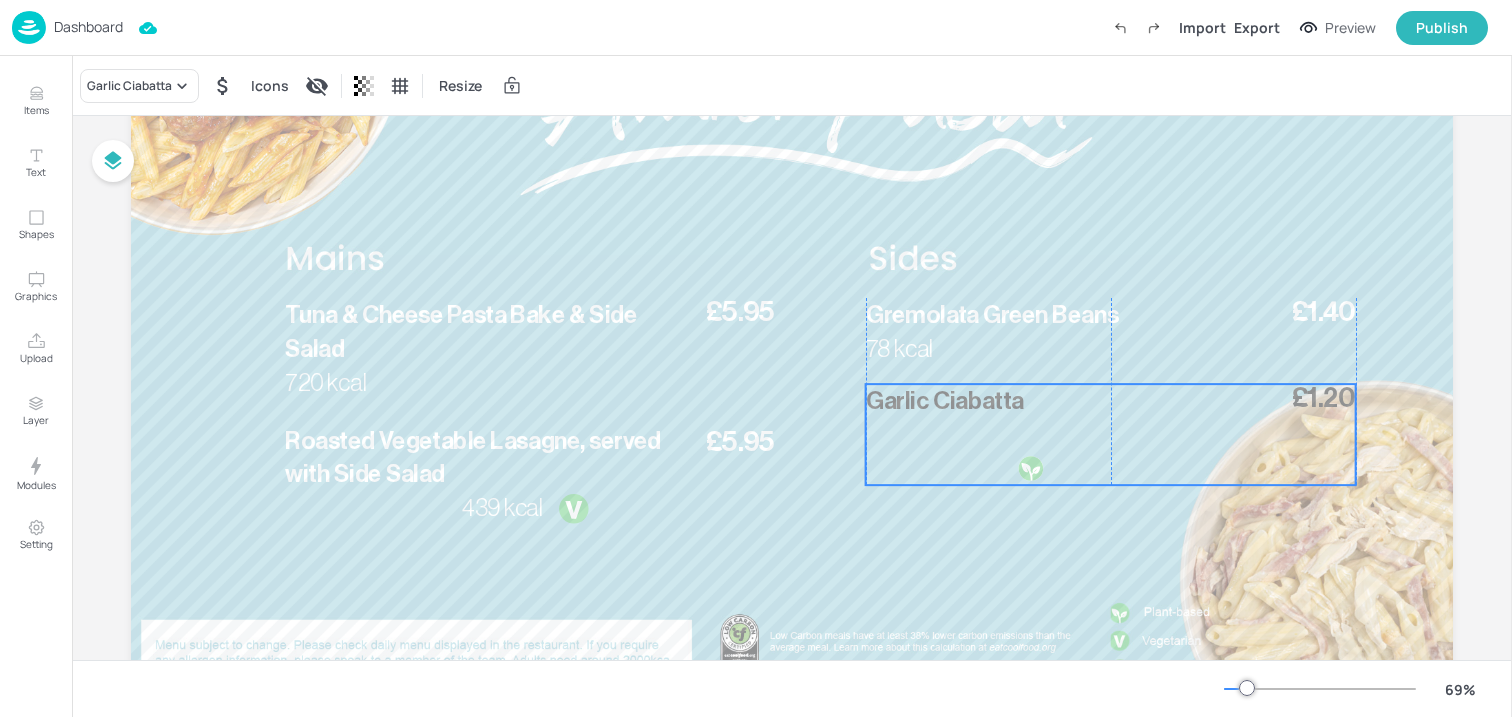 drag, startPoint x: 995, startPoint y: 402, endPoint x: 996, endPoint y: 471, distance: 69.00725 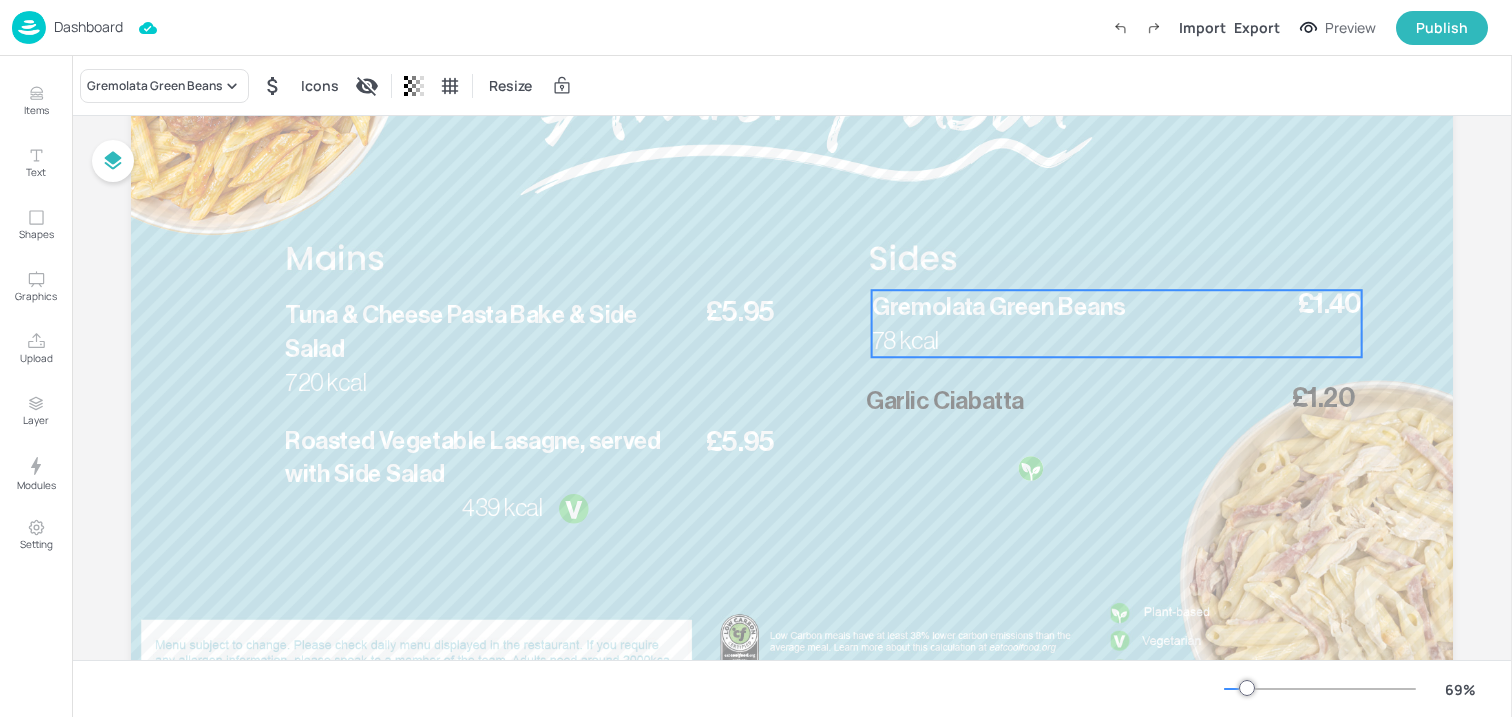 click on "78 kcal" at bounding box center (923, 341) 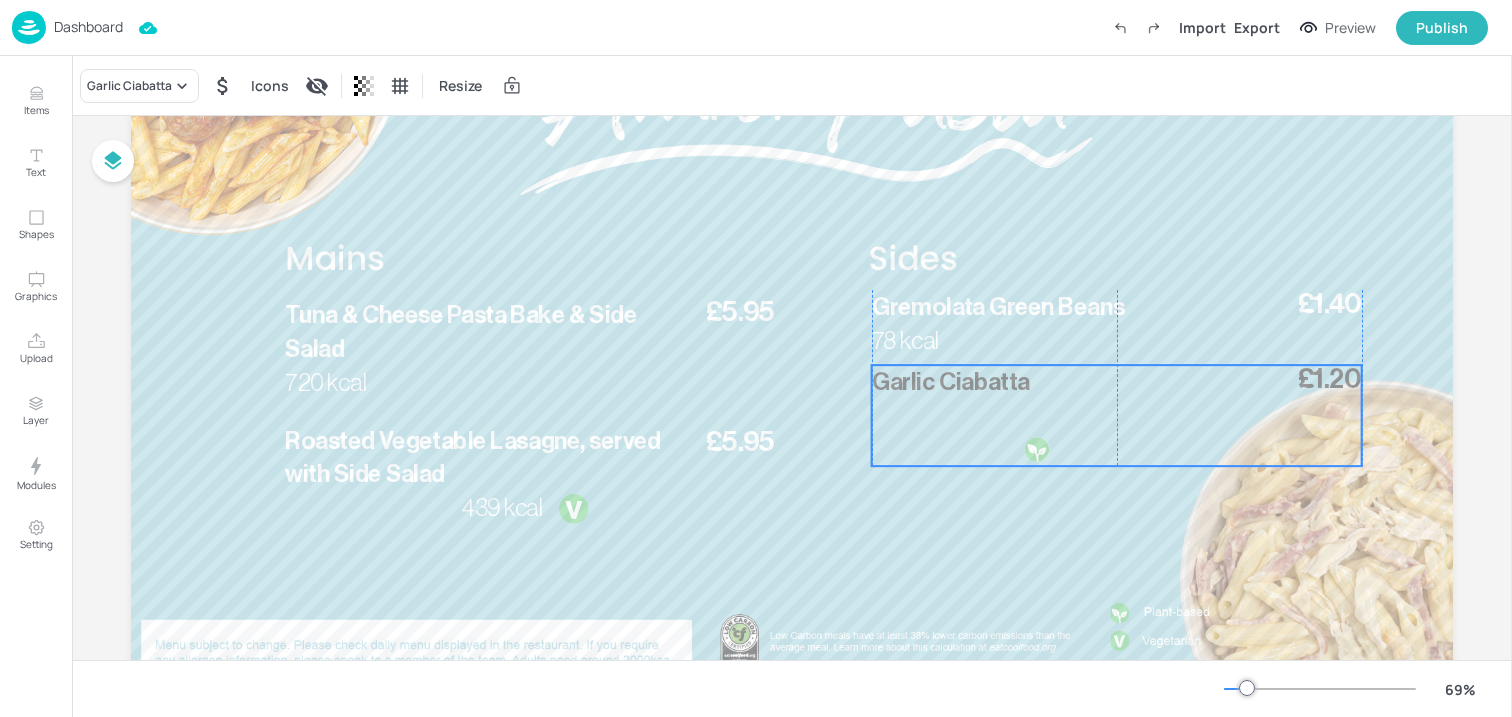 drag, startPoint x: 929, startPoint y: 419, endPoint x: 938, endPoint y: 400, distance: 21.023796 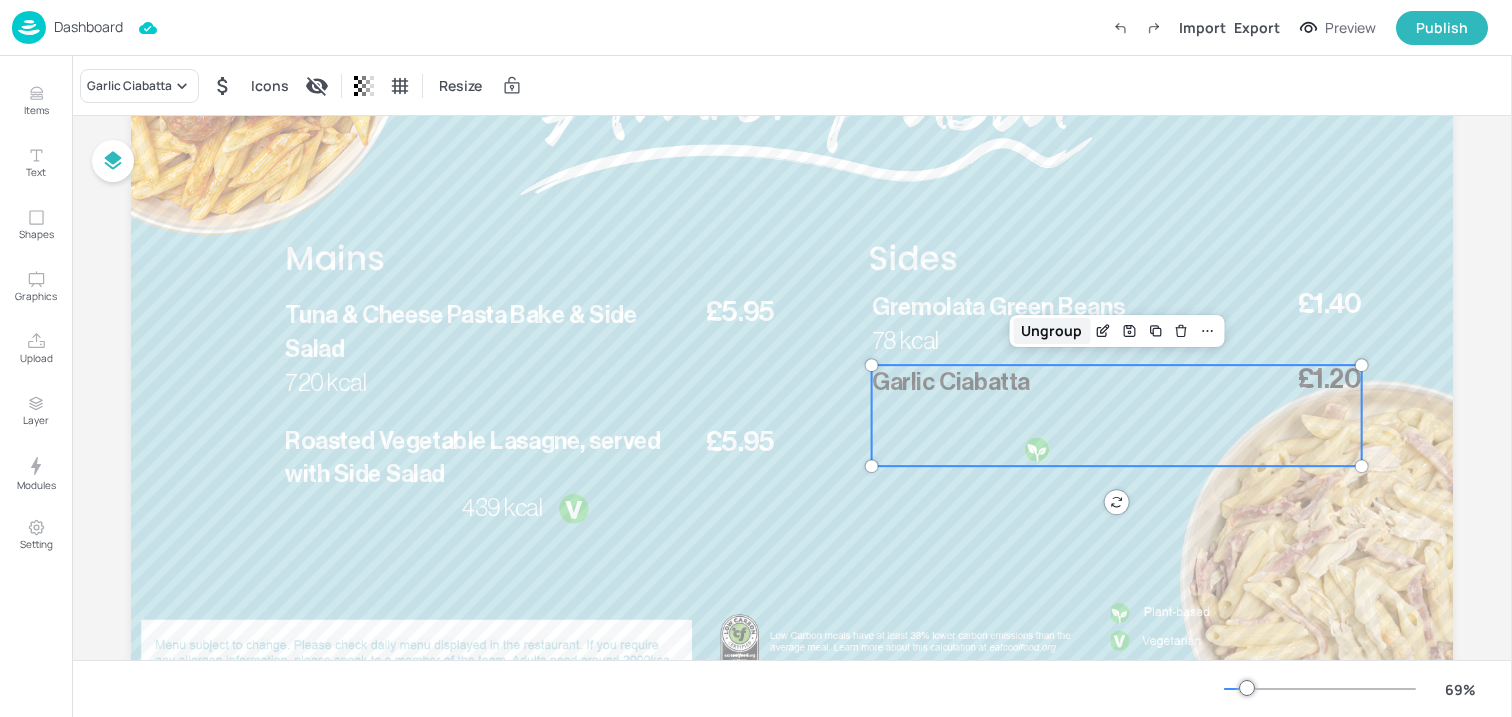 click on "Ungroup" at bounding box center (1051, 331) 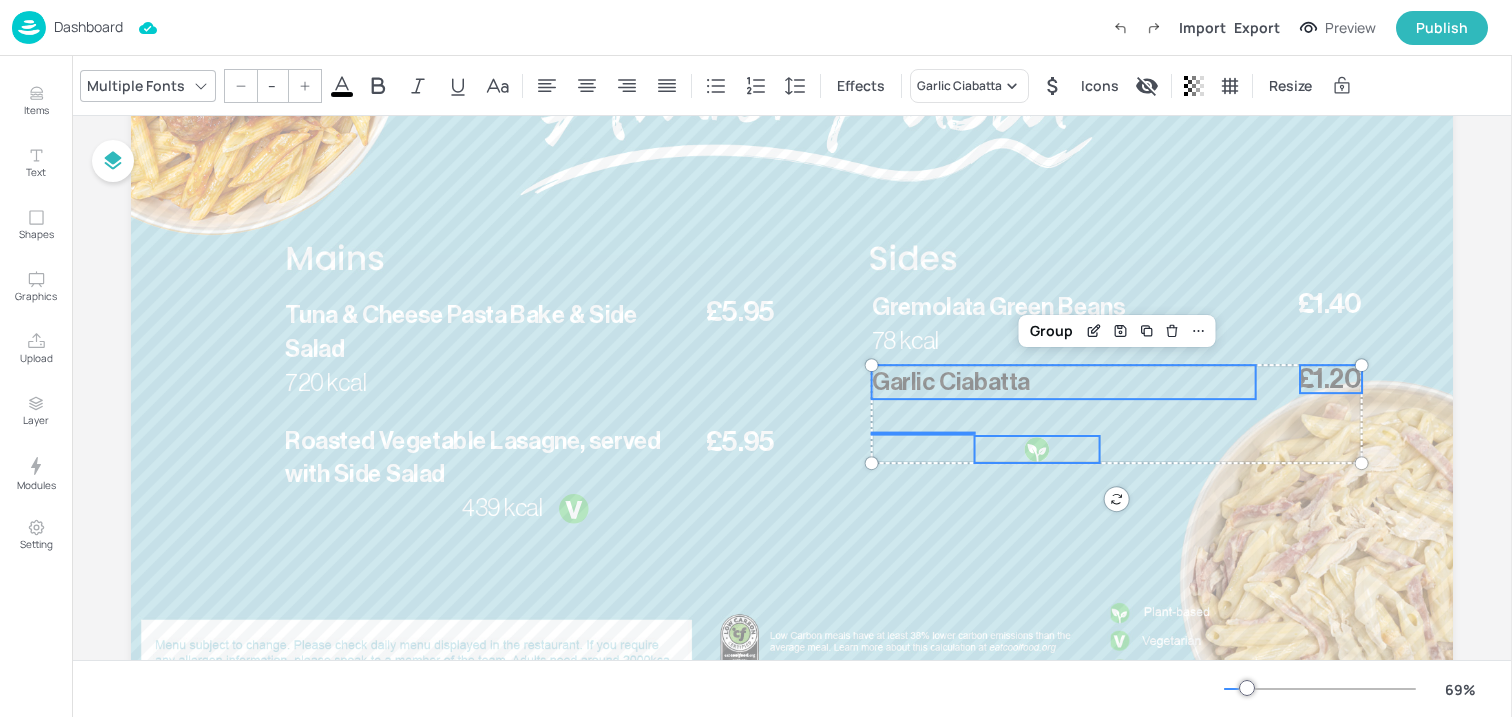 click 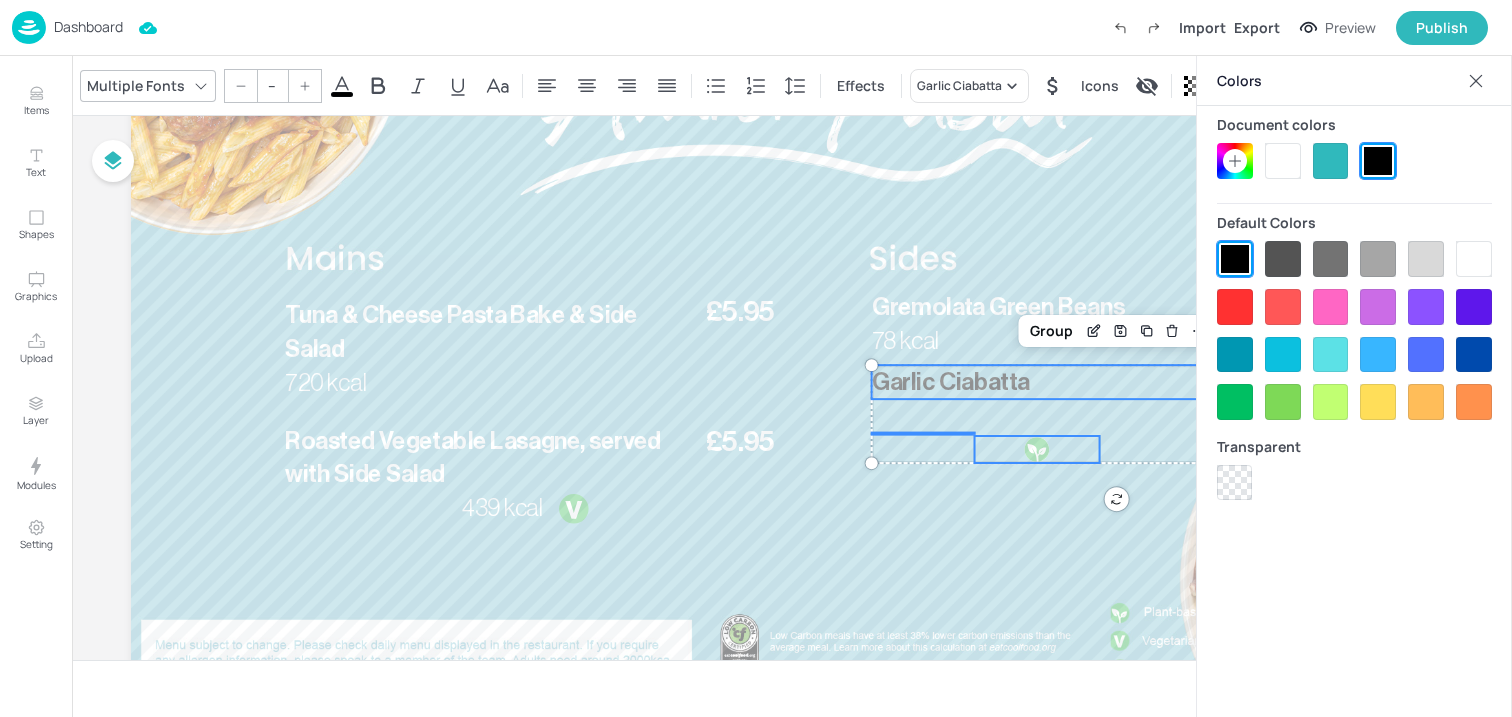 click at bounding box center (1283, 161) 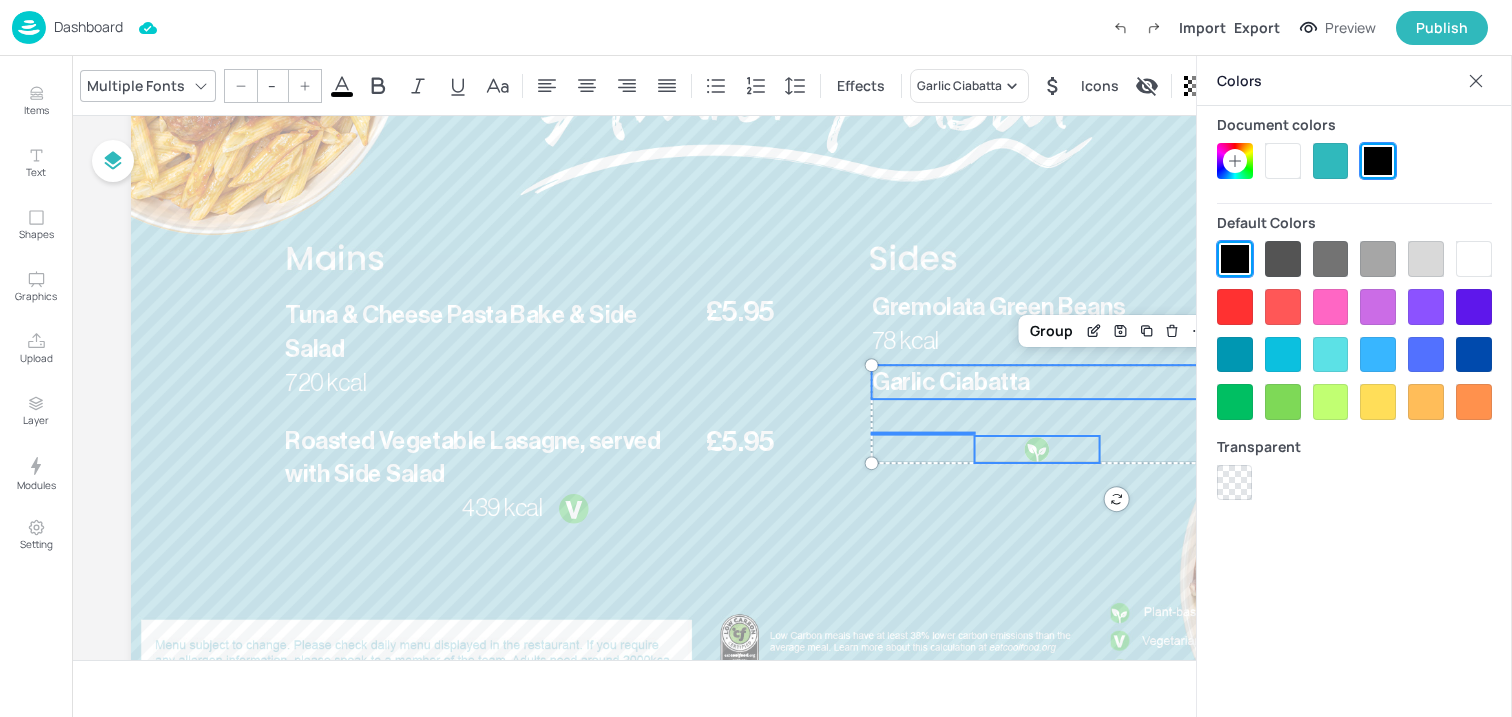 click 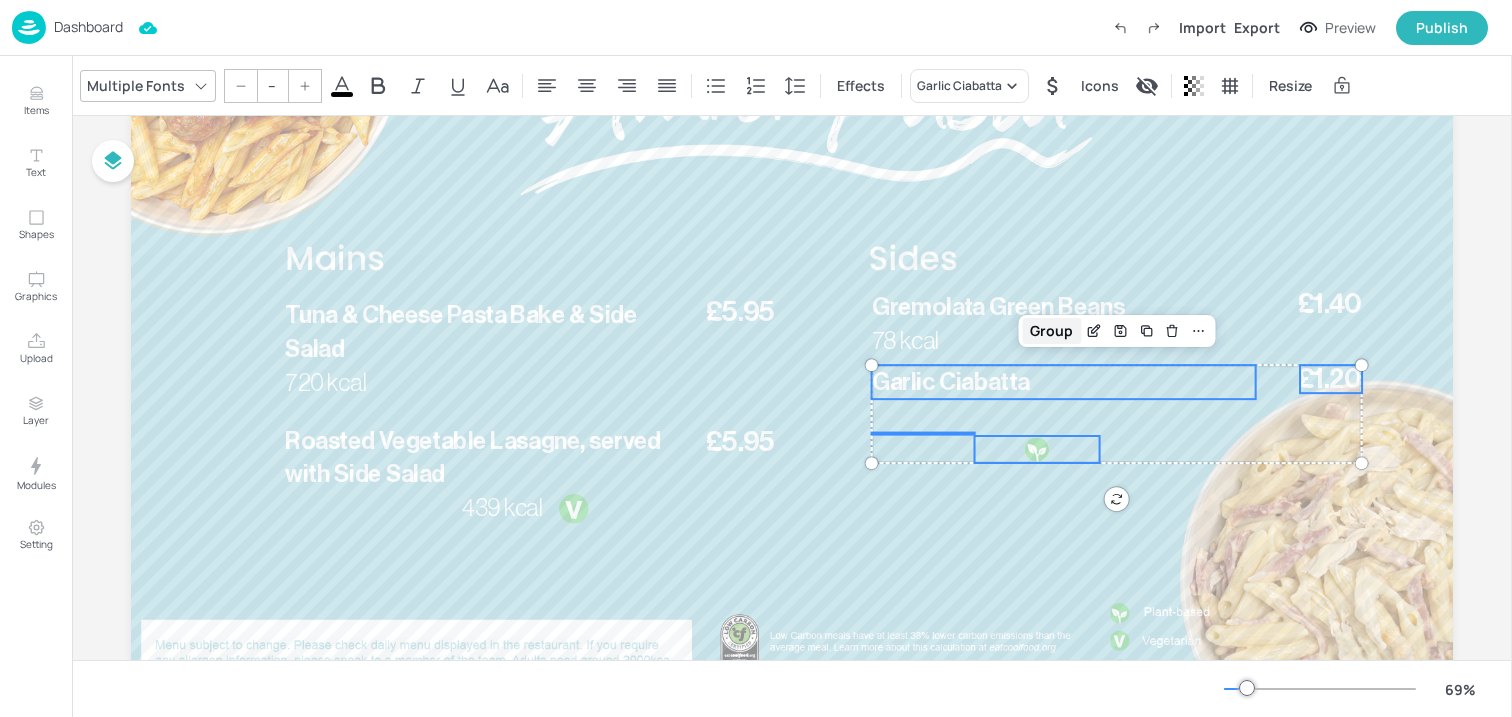 click on "Group" at bounding box center (1051, 331) 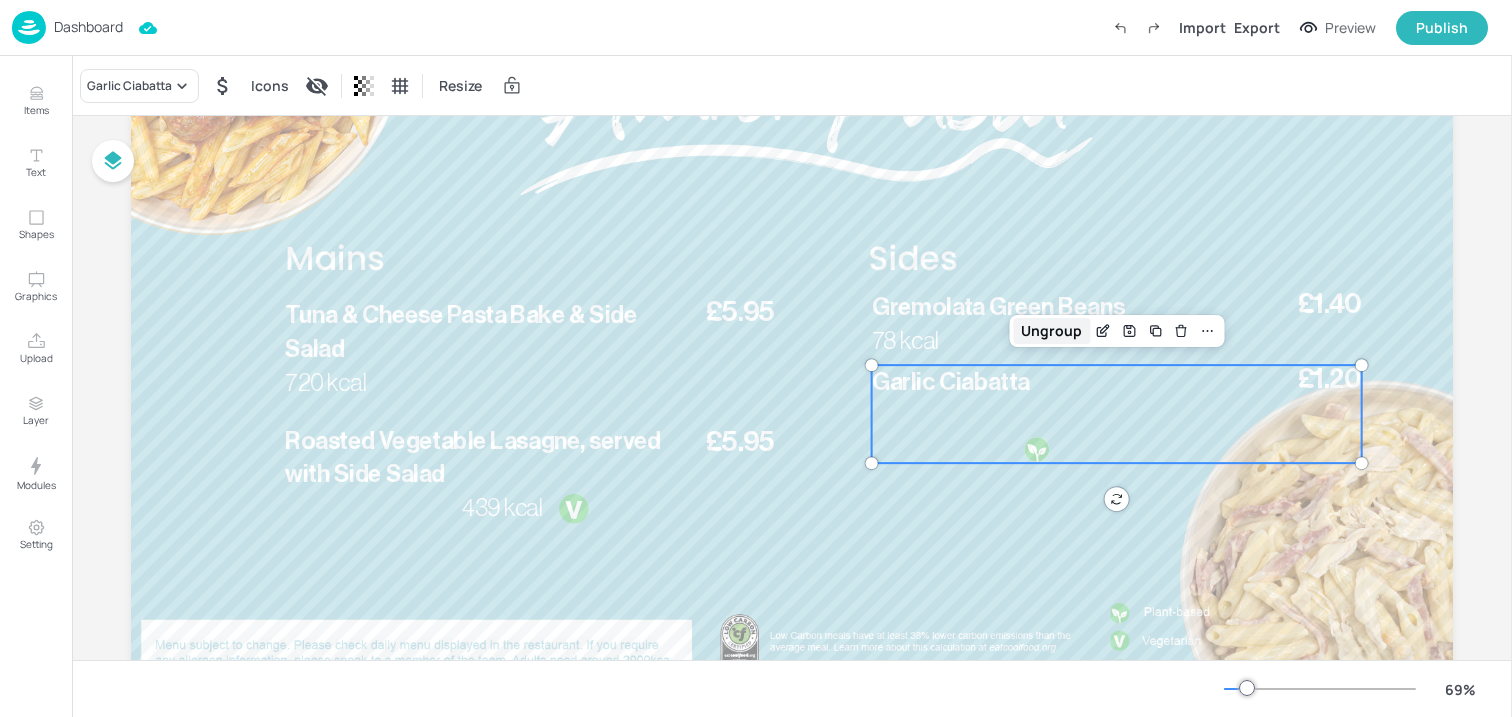 click on "Ungroup" at bounding box center (1051, 331) 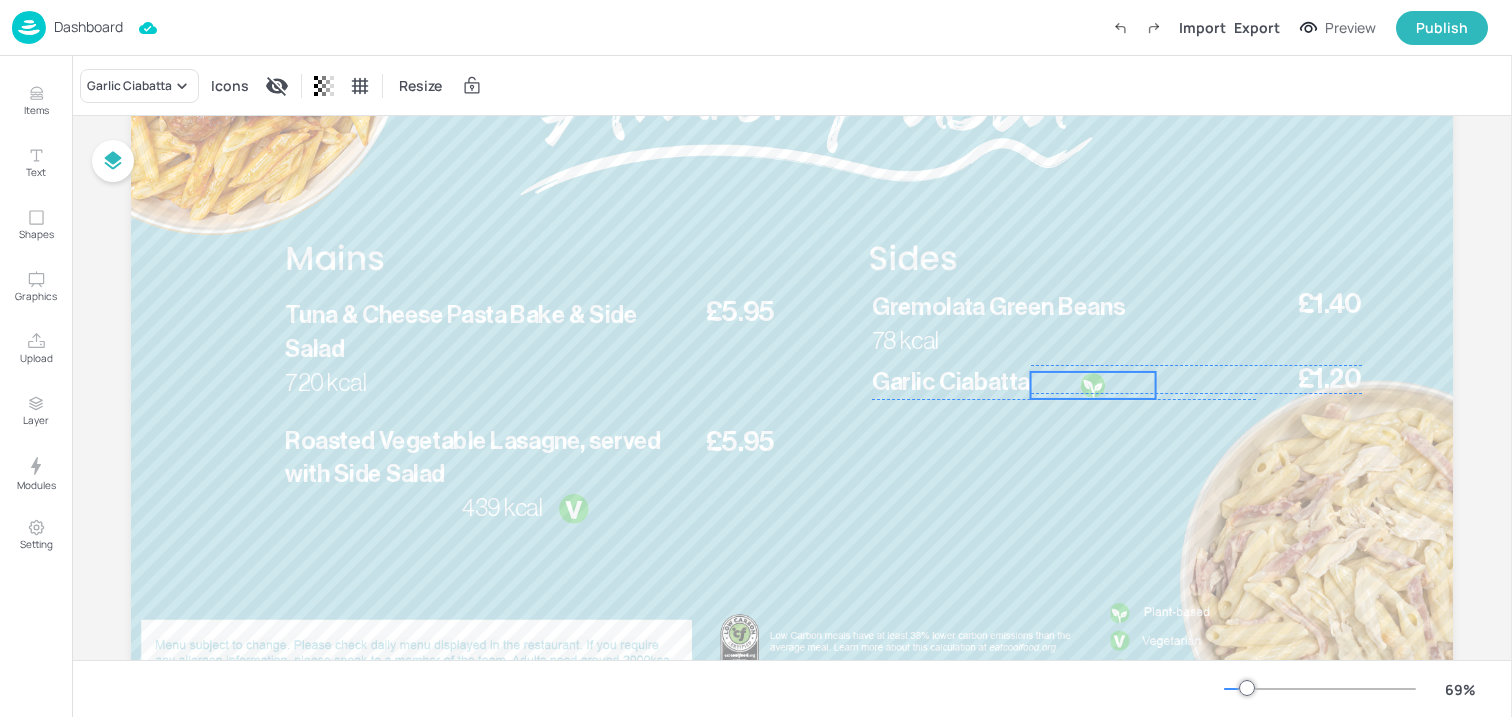 drag, startPoint x: 1029, startPoint y: 446, endPoint x: 1084, endPoint y: 378, distance: 87.458565 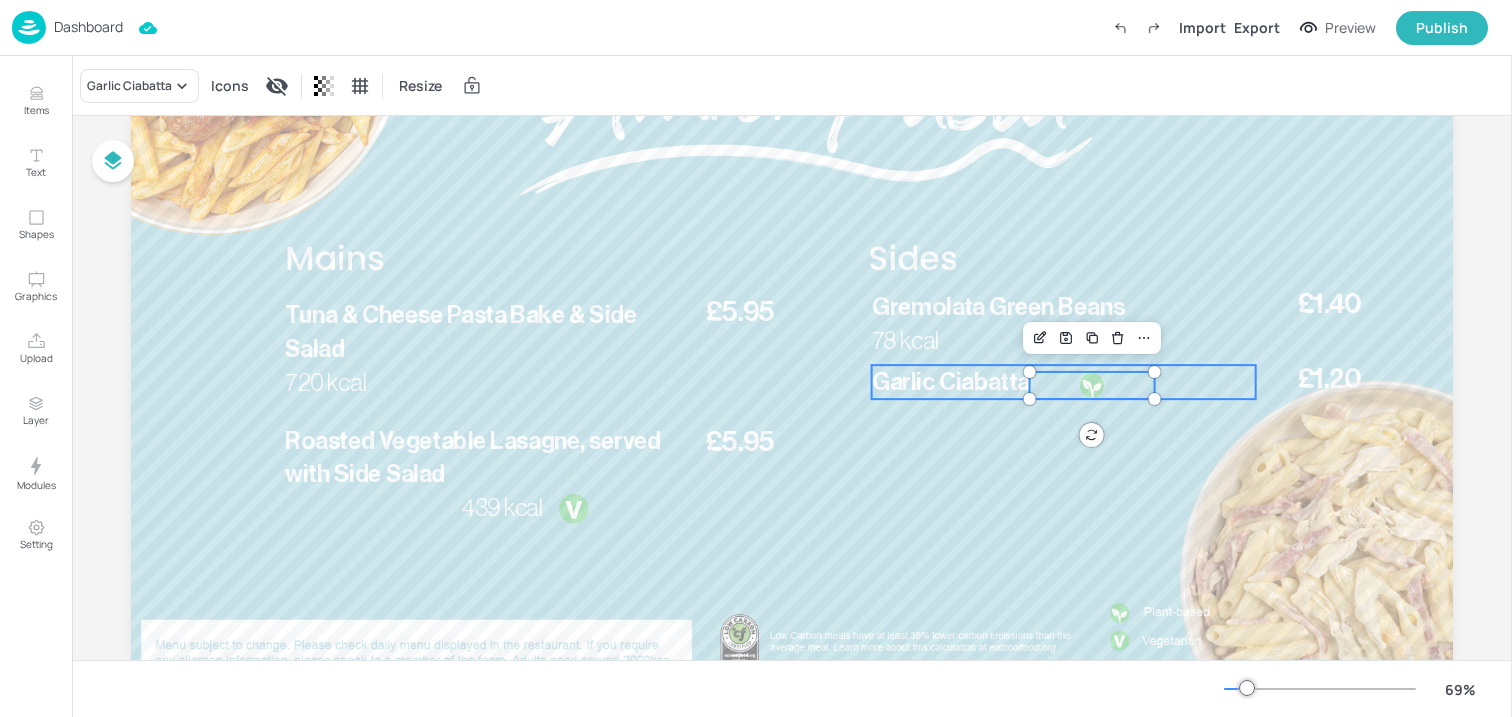 click on "Garlic Ciabatta" at bounding box center [951, 382] 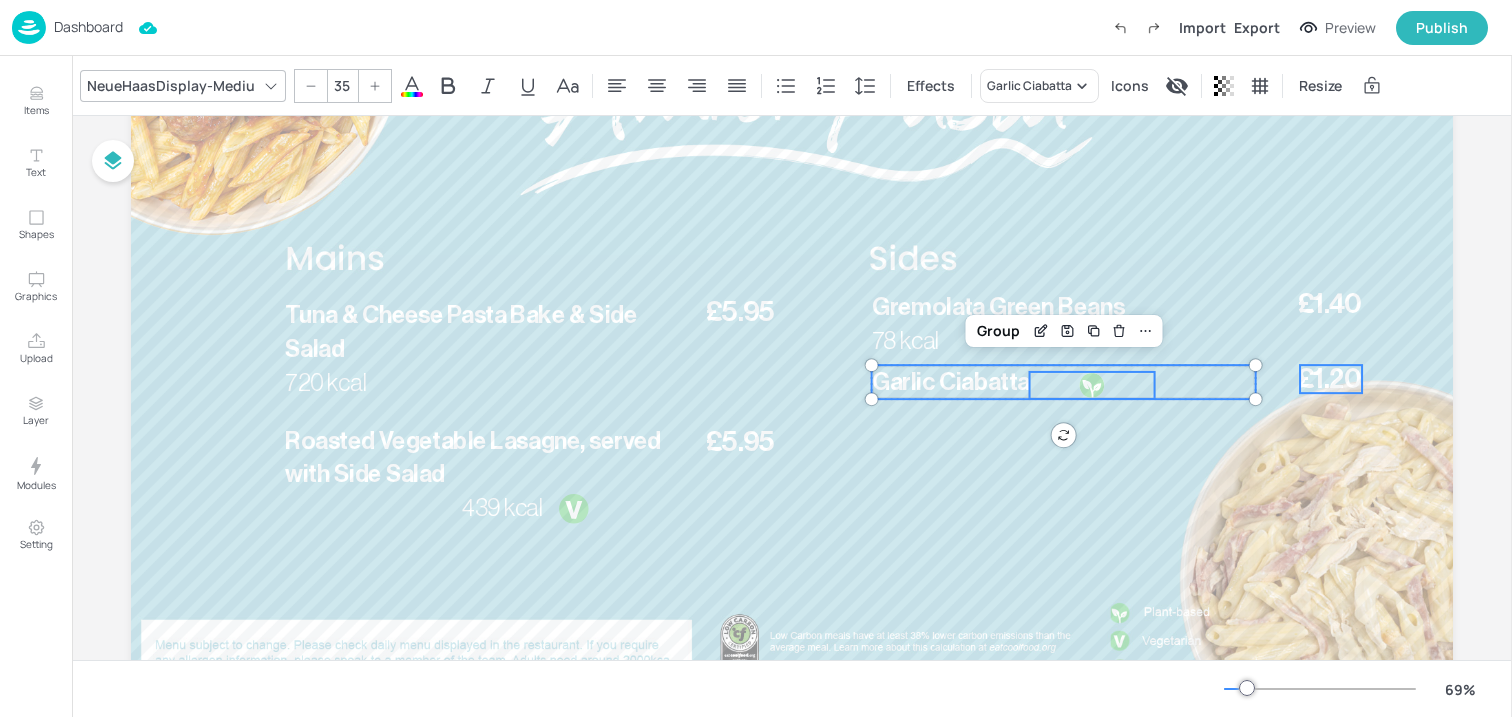 click on "£1.20" at bounding box center (1330, 379) 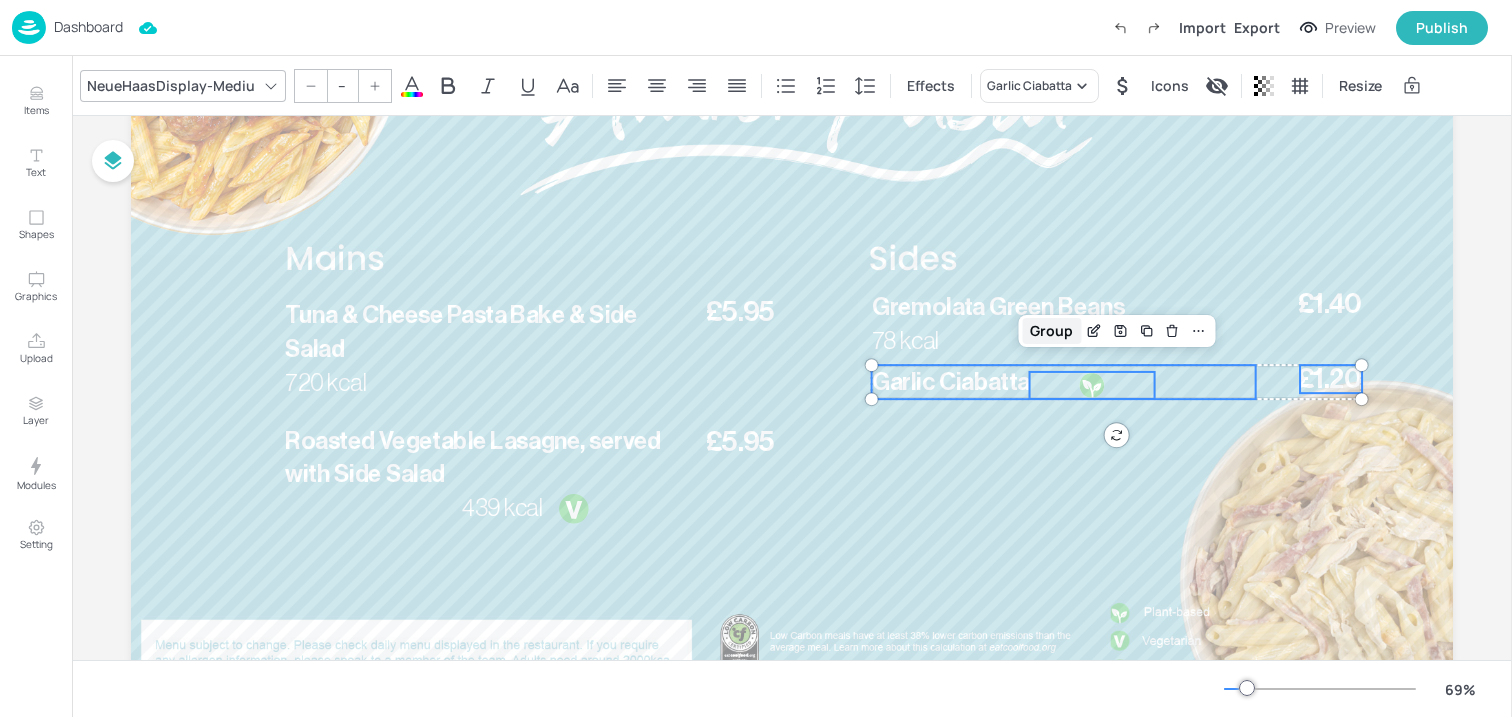 click on "Group" at bounding box center (1051, 331) 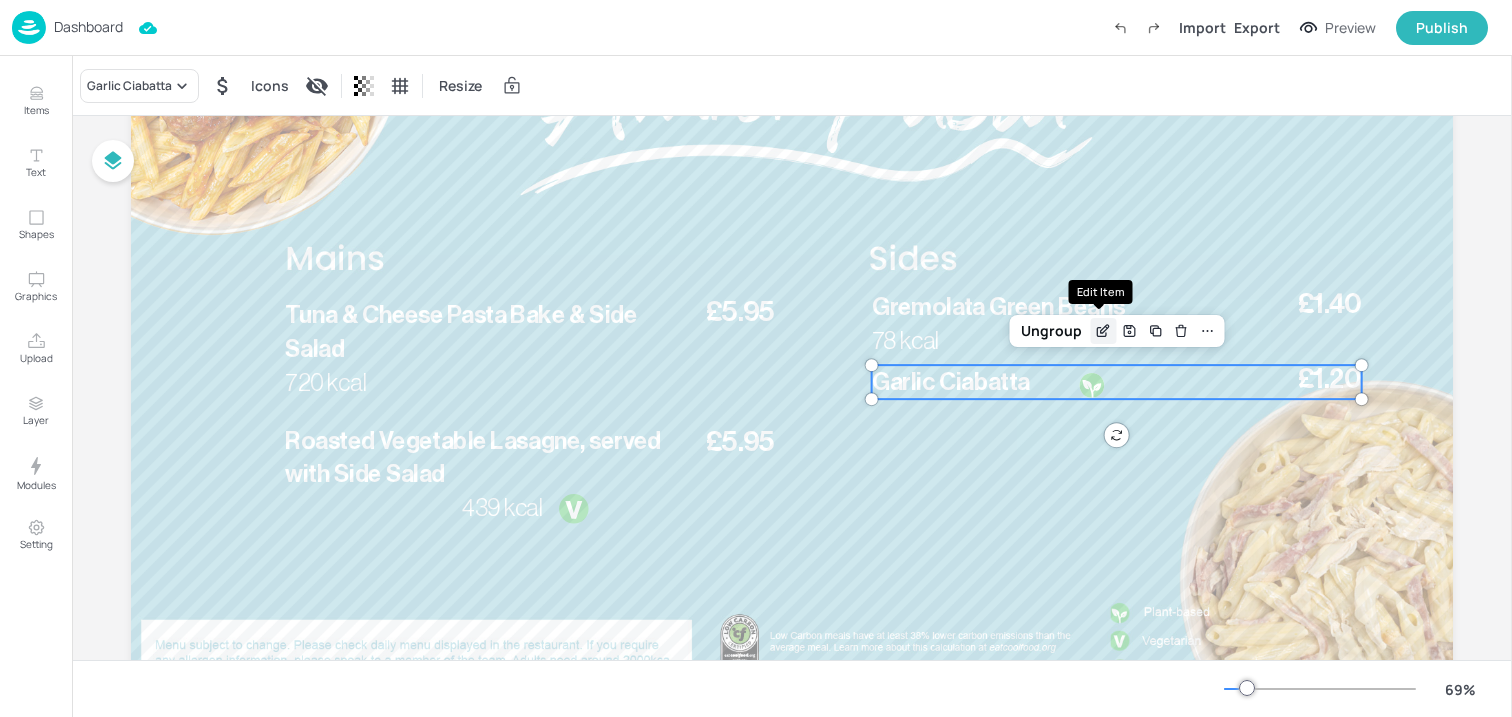 click 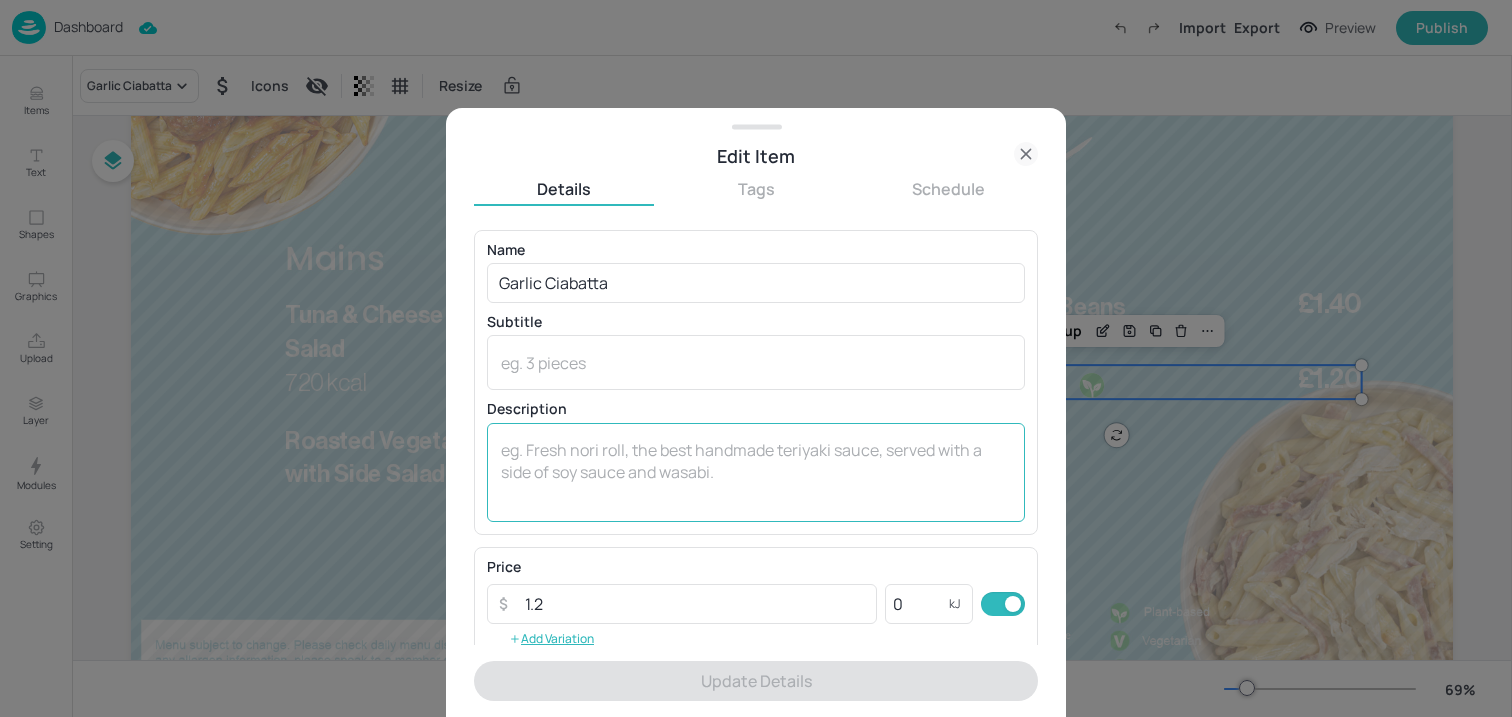 click at bounding box center (756, 472) 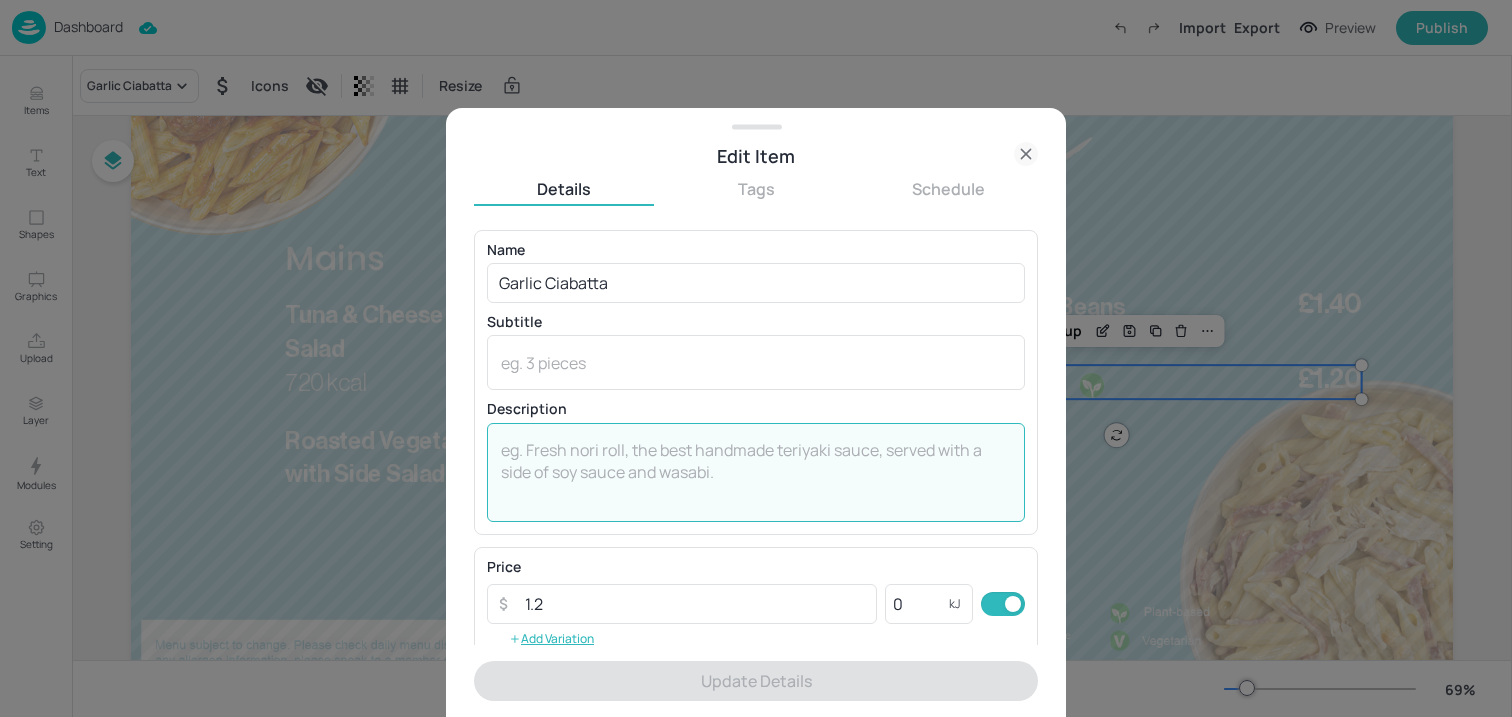 click at bounding box center [756, 472] 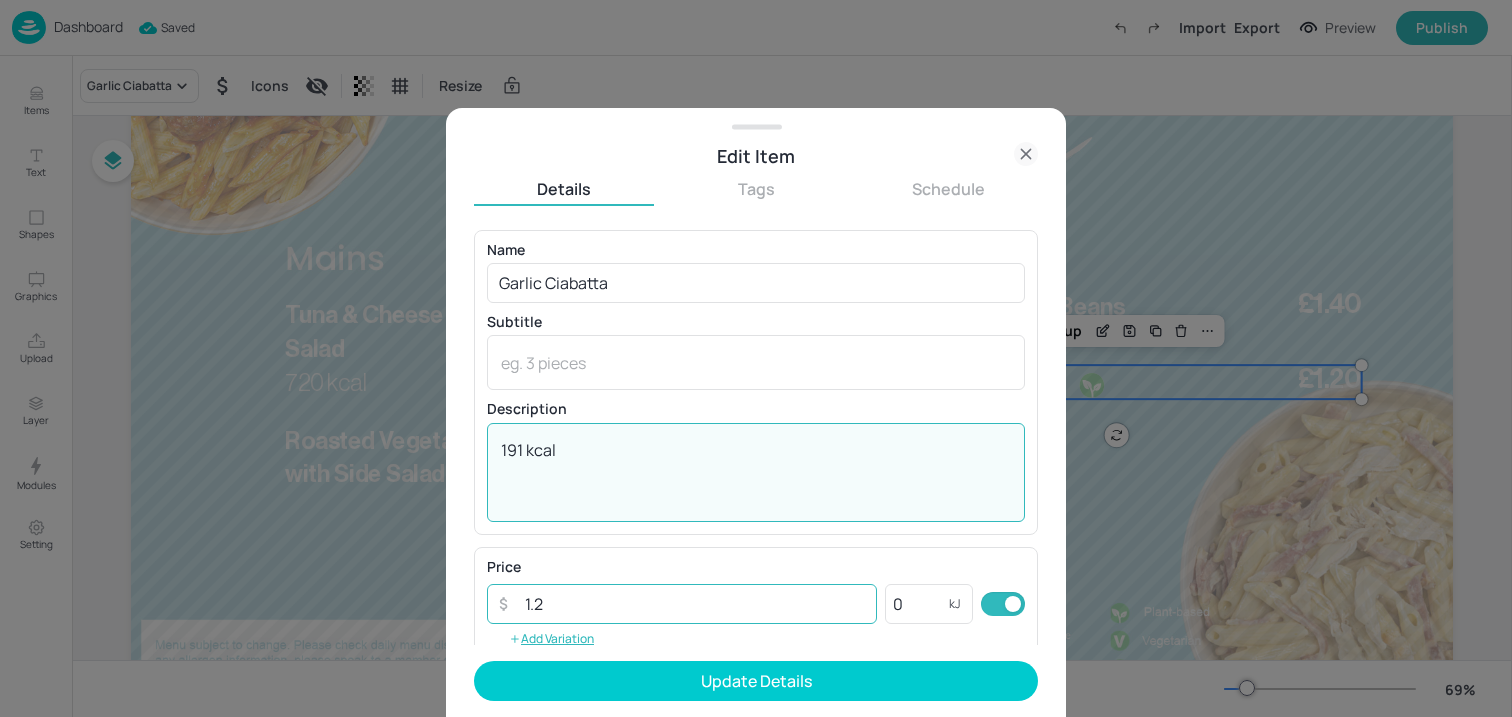 type on "191 kcal" 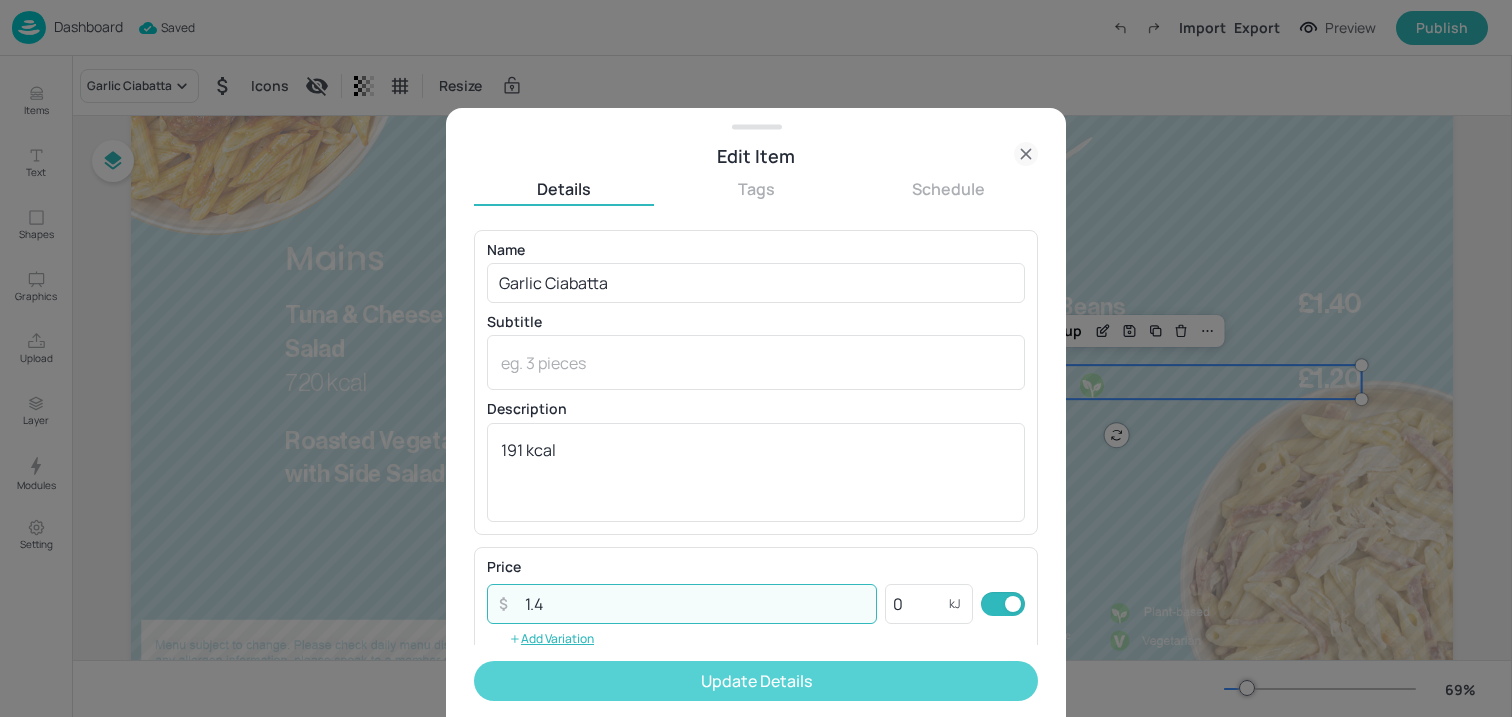 type on "1.4" 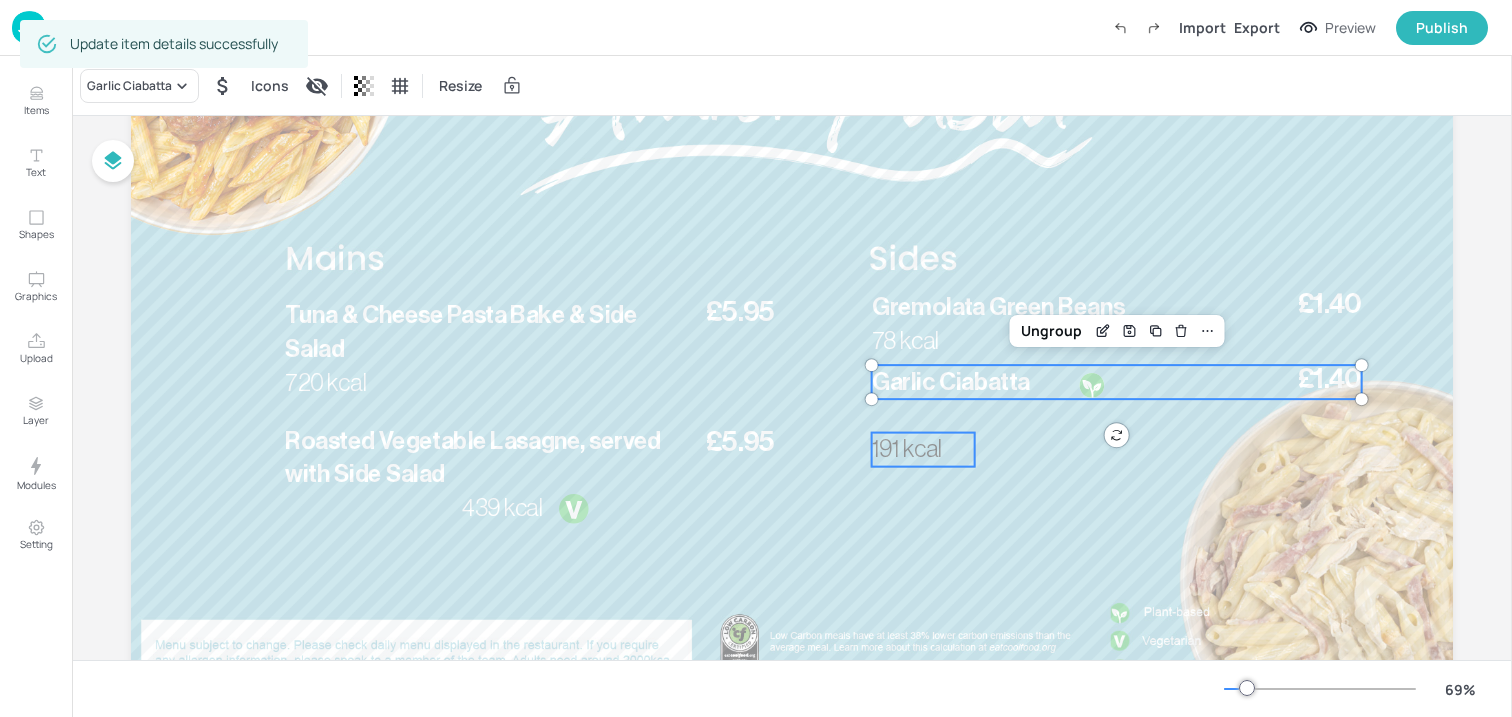 click on "191 kcal" at bounding box center [923, 450] 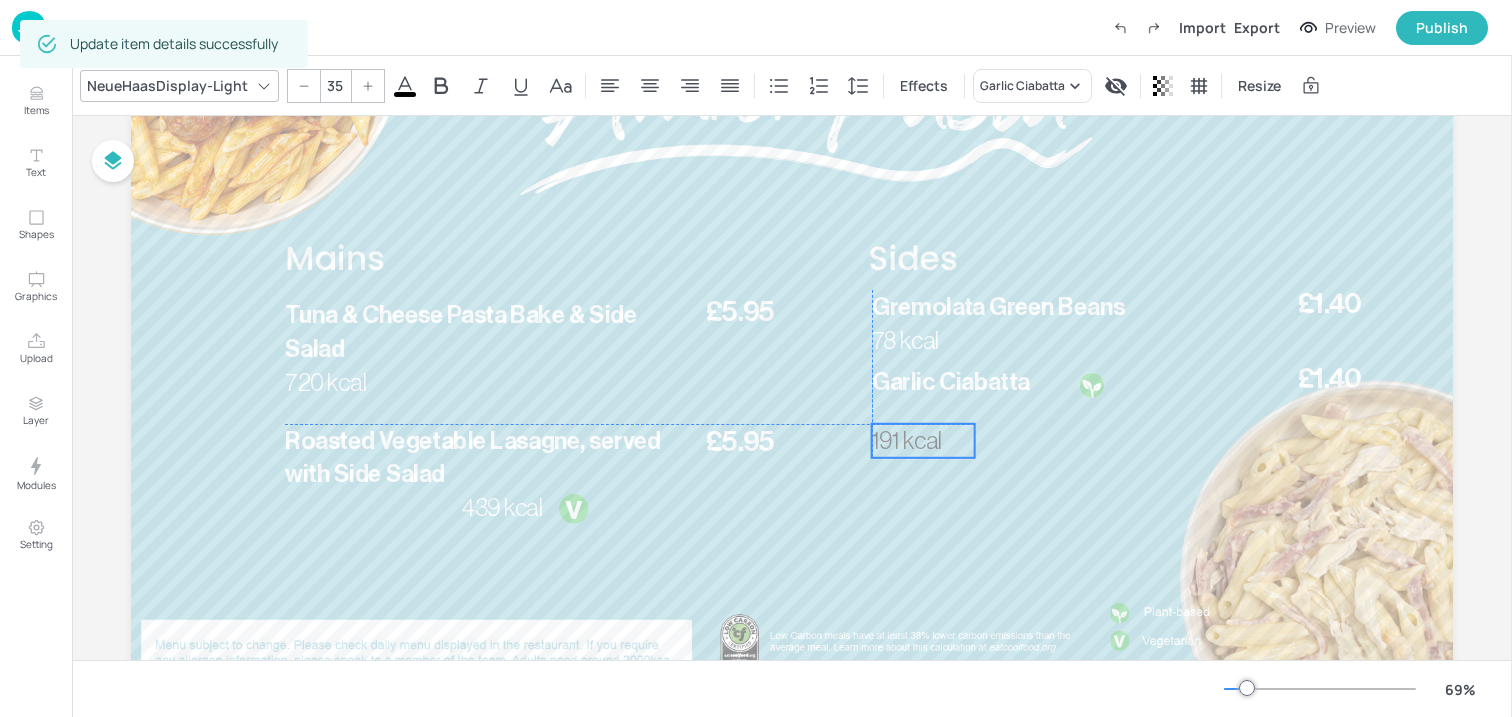 drag, startPoint x: 918, startPoint y: 449, endPoint x: 918, endPoint y: 438, distance: 11 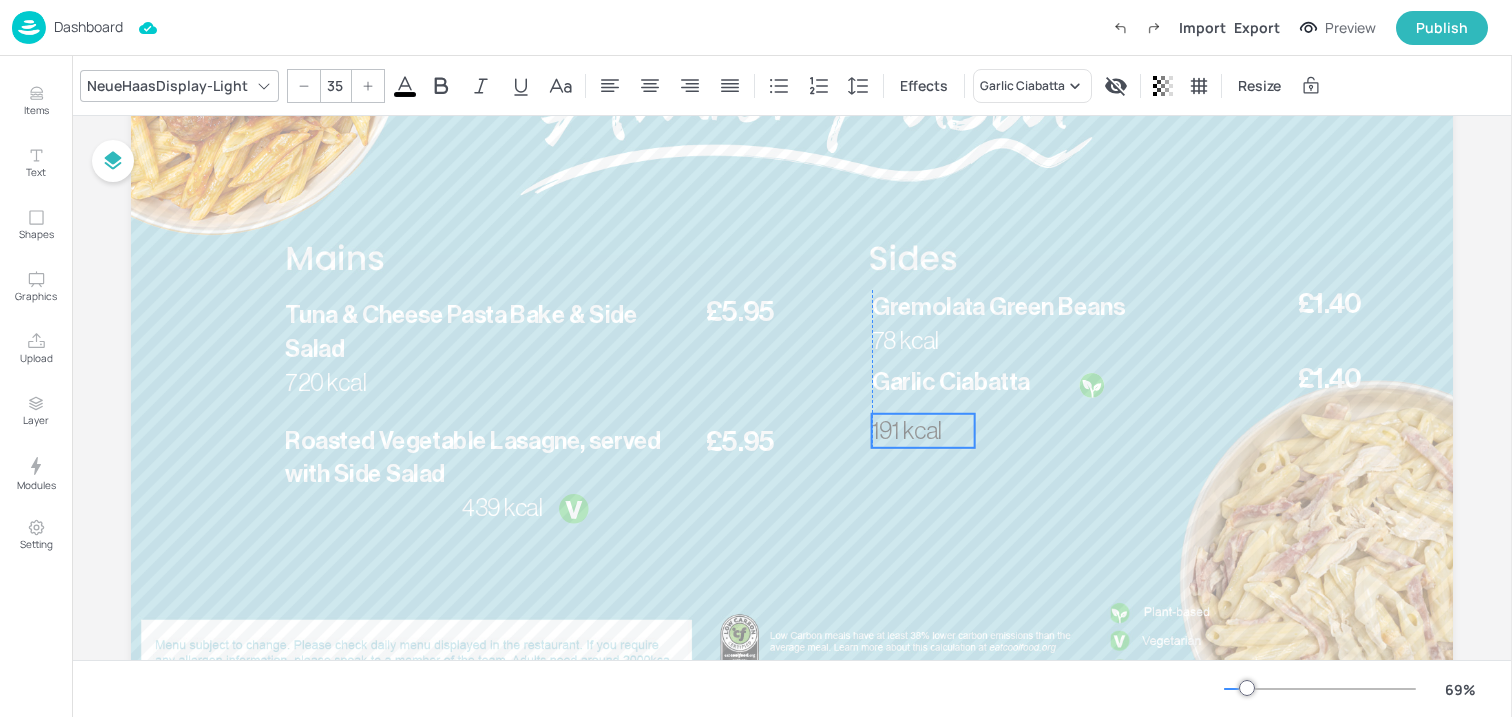 click on "191 kcal" at bounding box center [907, 431] 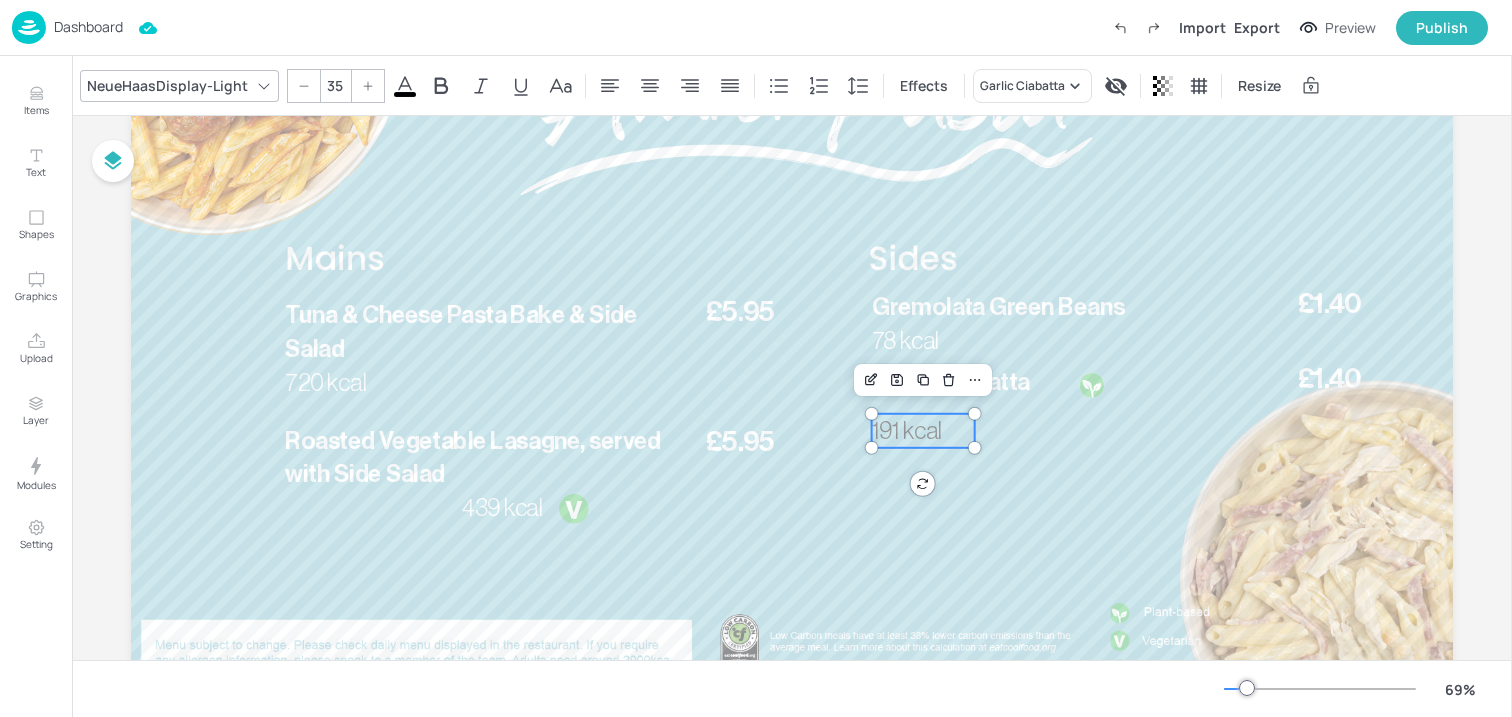 click 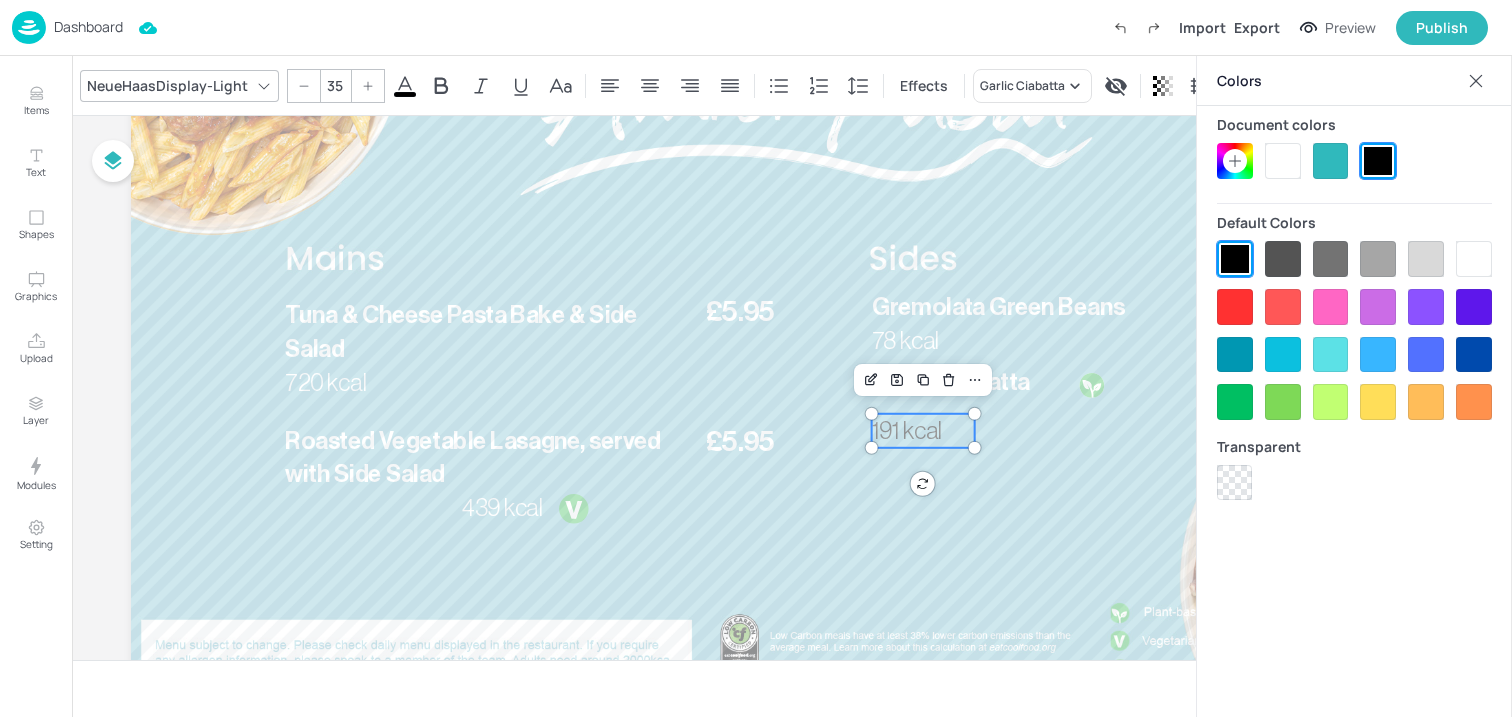 click at bounding box center [1283, 161] 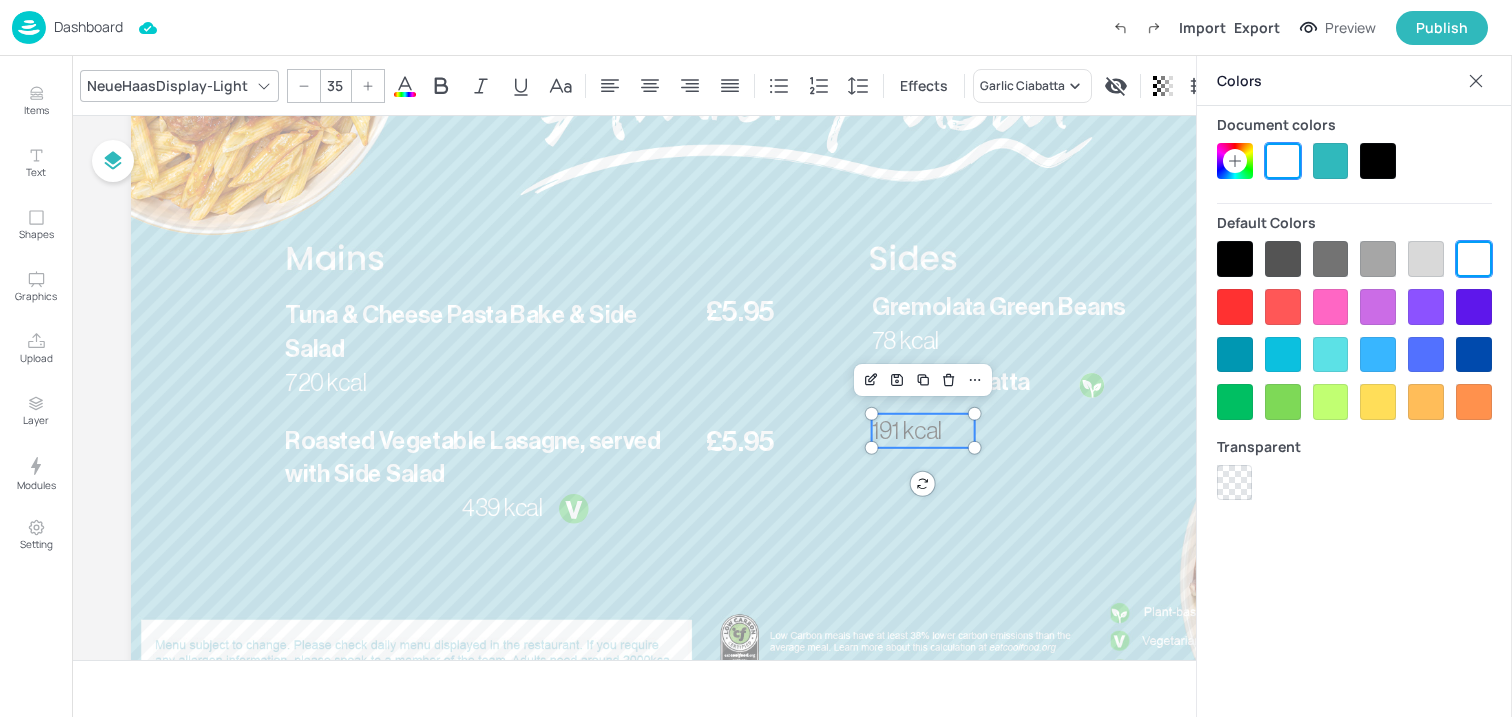 click at bounding box center [1283, 161] 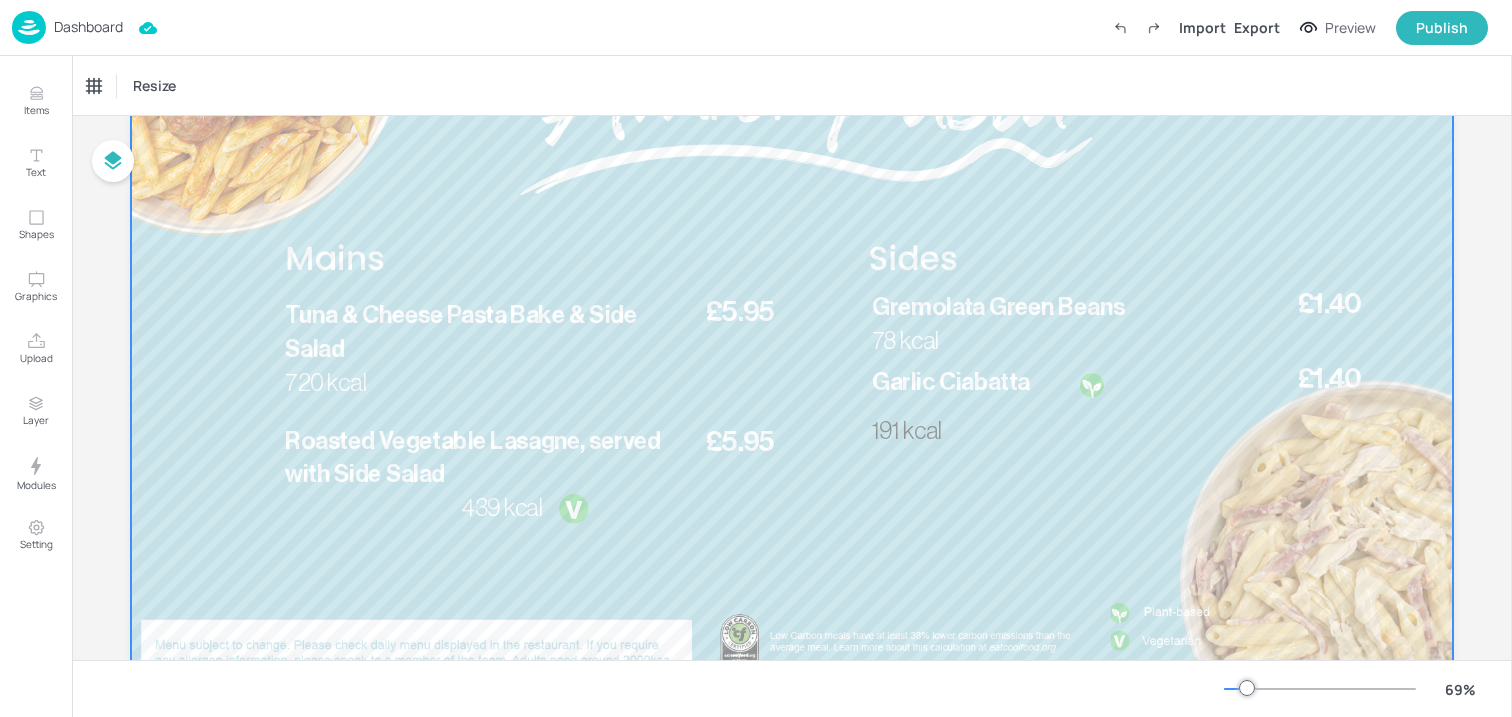 click on "191 kcal" at bounding box center [923, 431] 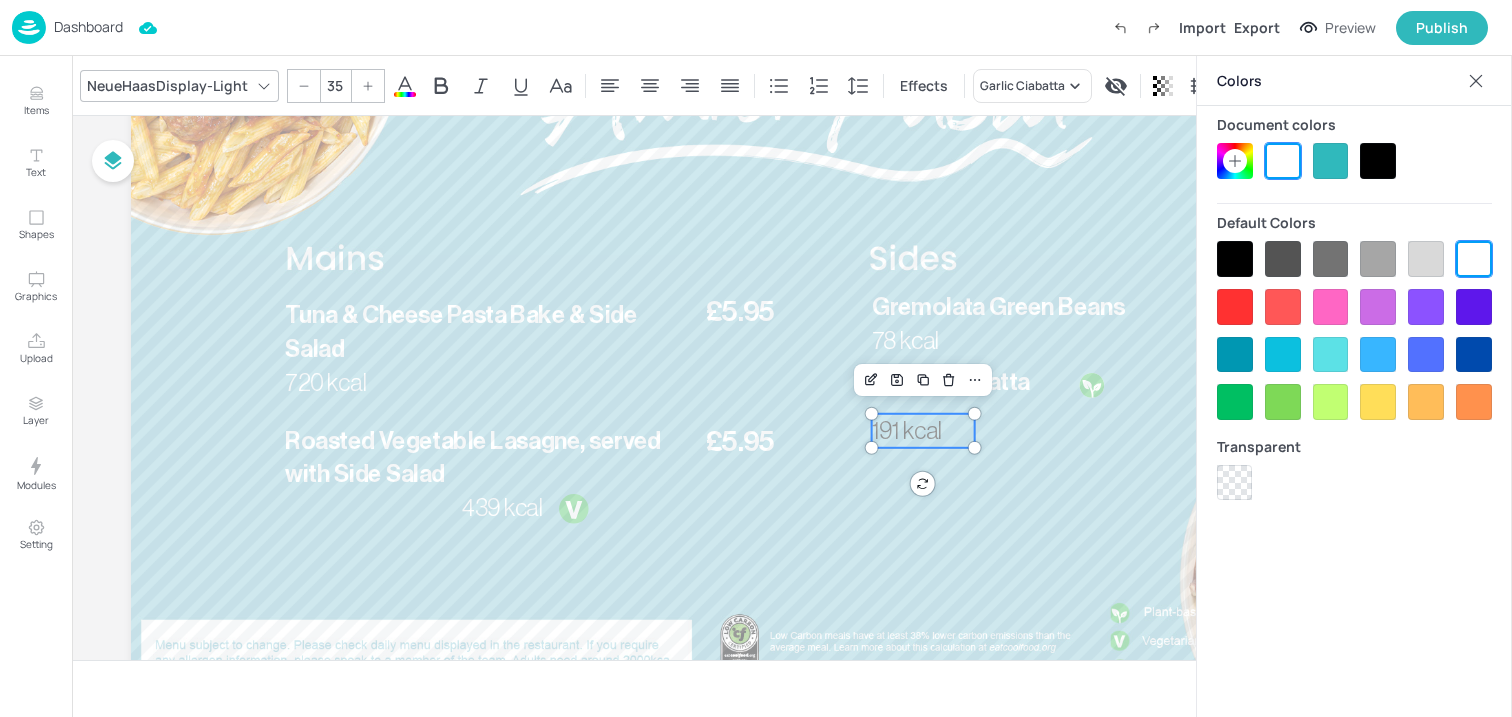 click at bounding box center [1283, 161] 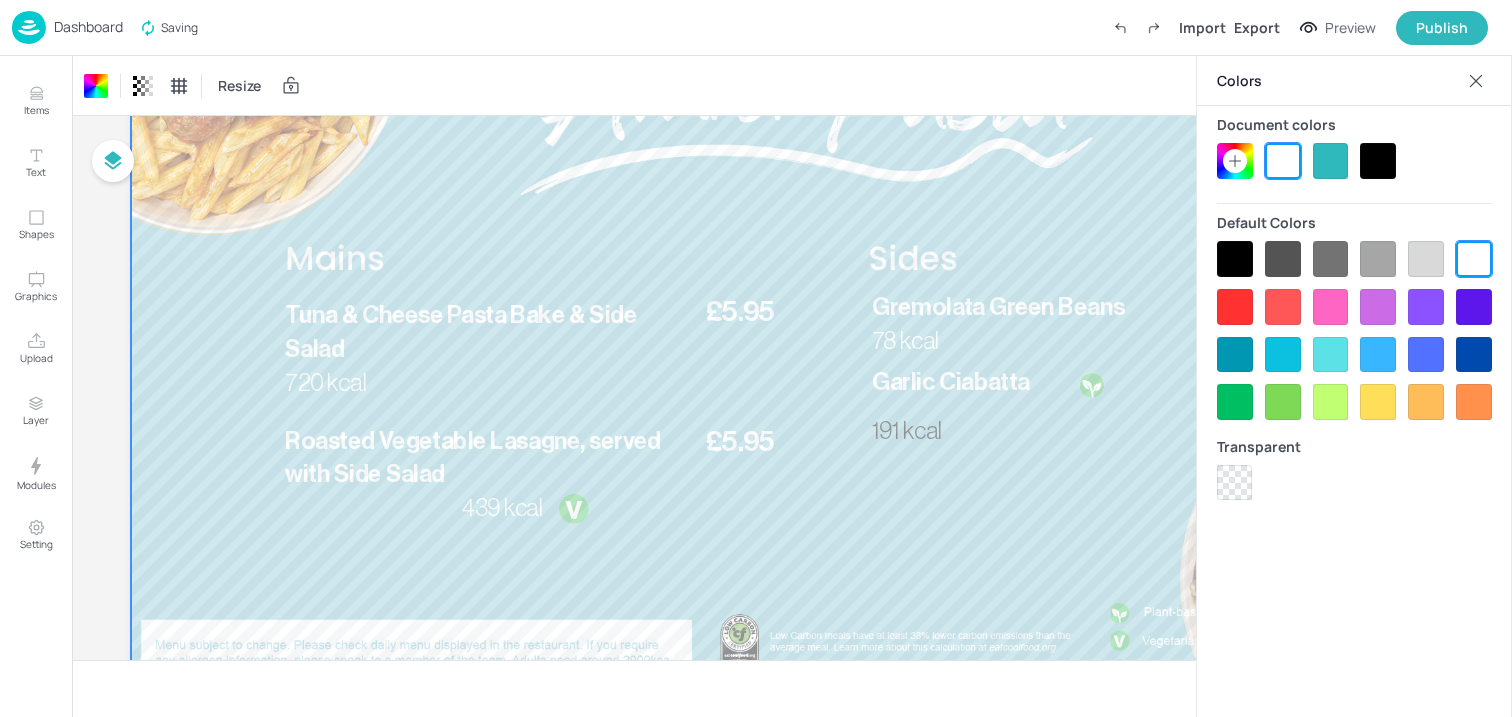 click on "191 kcal" at bounding box center (923, 431) 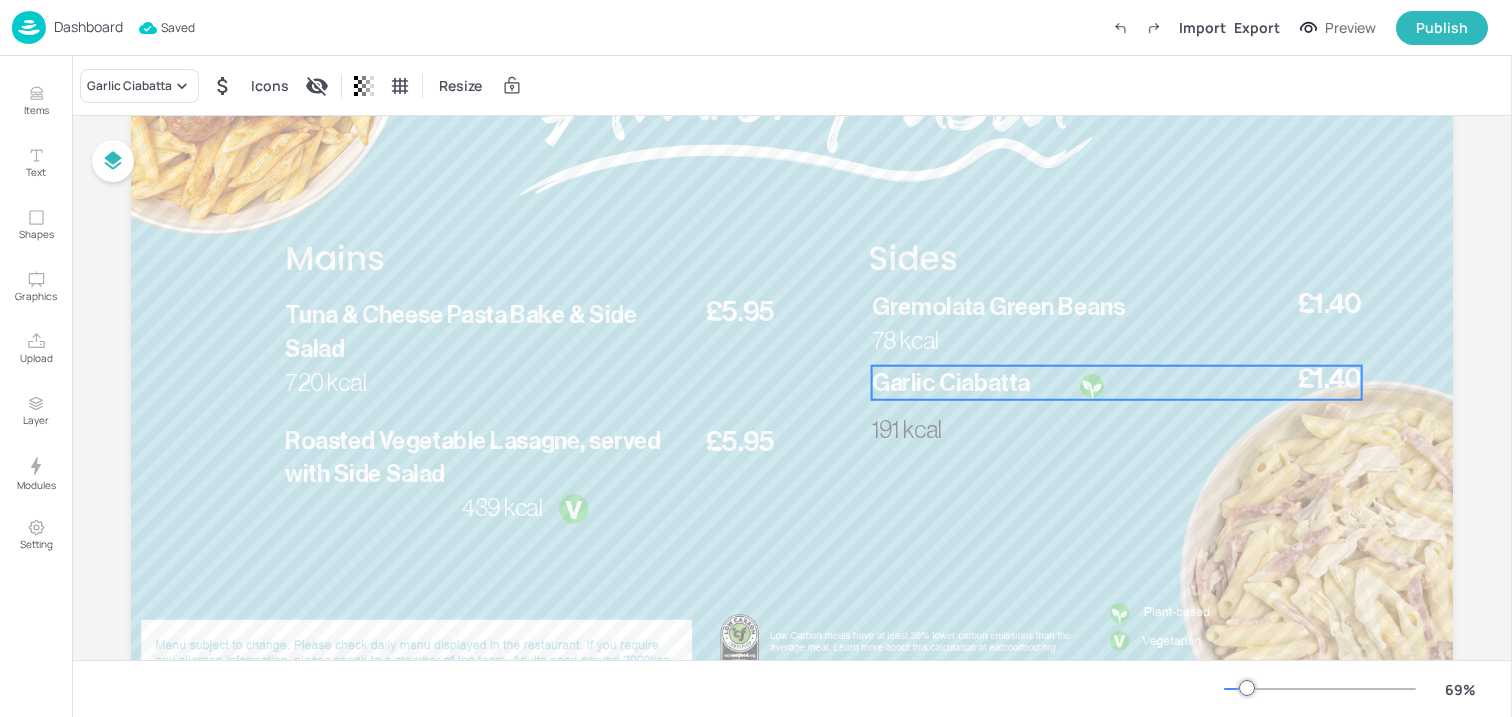 click on "Garlic Ciabatta" at bounding box center (951, 383) 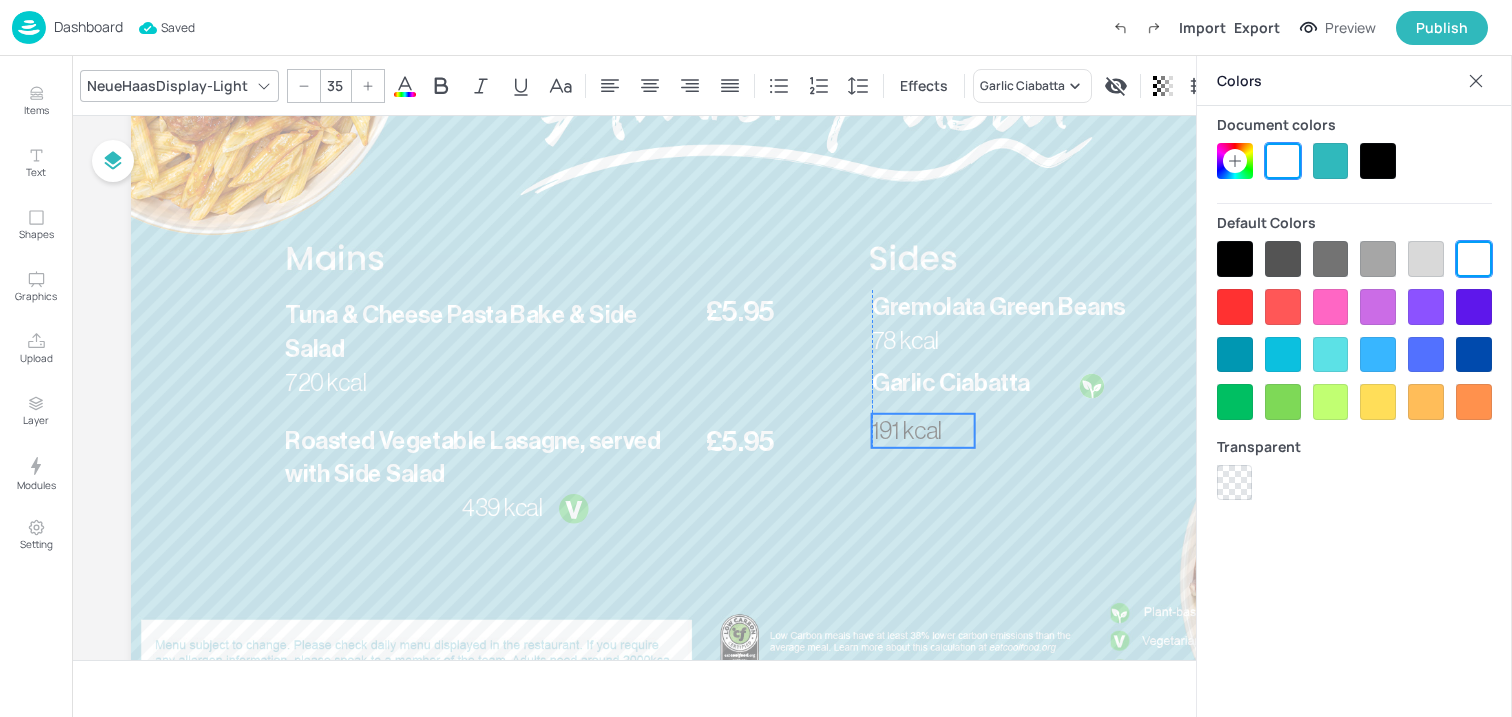click on "191 kcal" at bounding box center (907, 431) 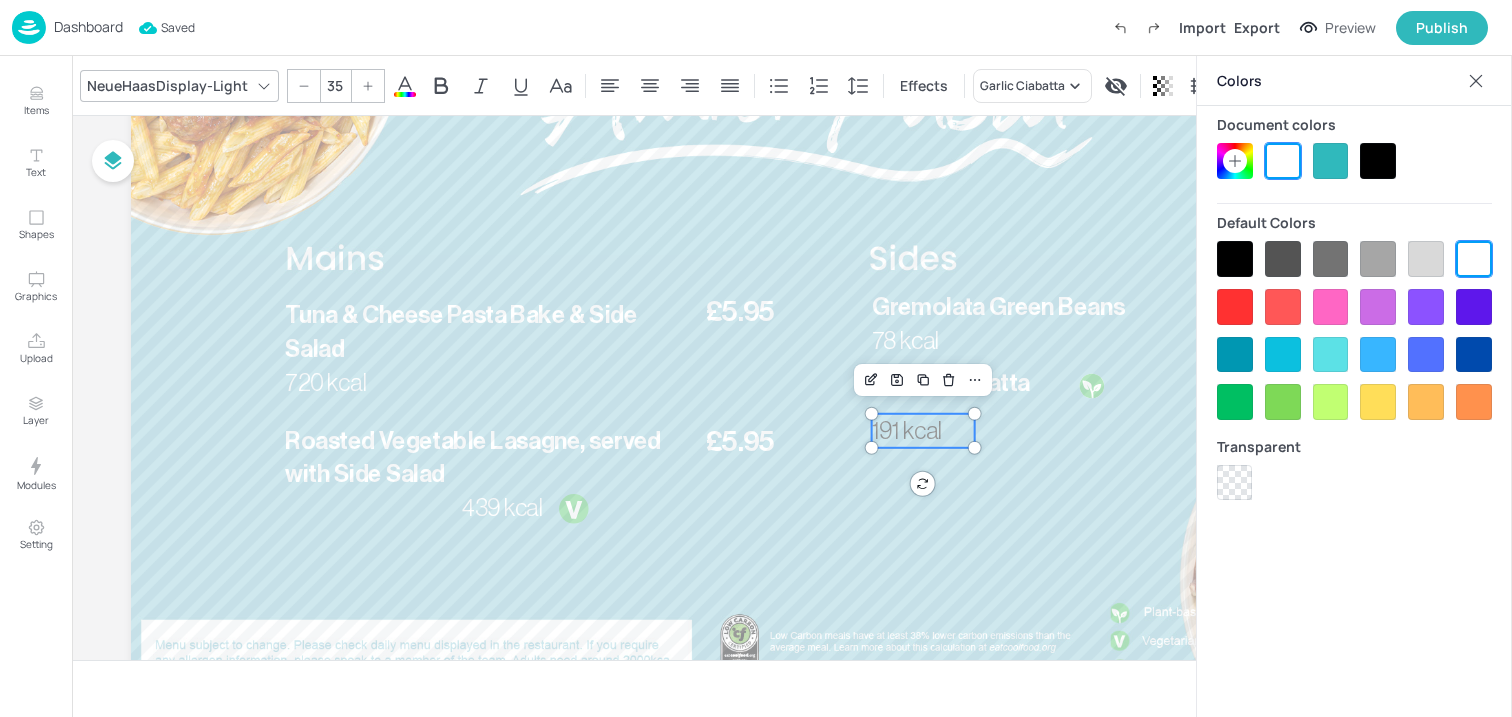 click at bounding box center (1283, 161) 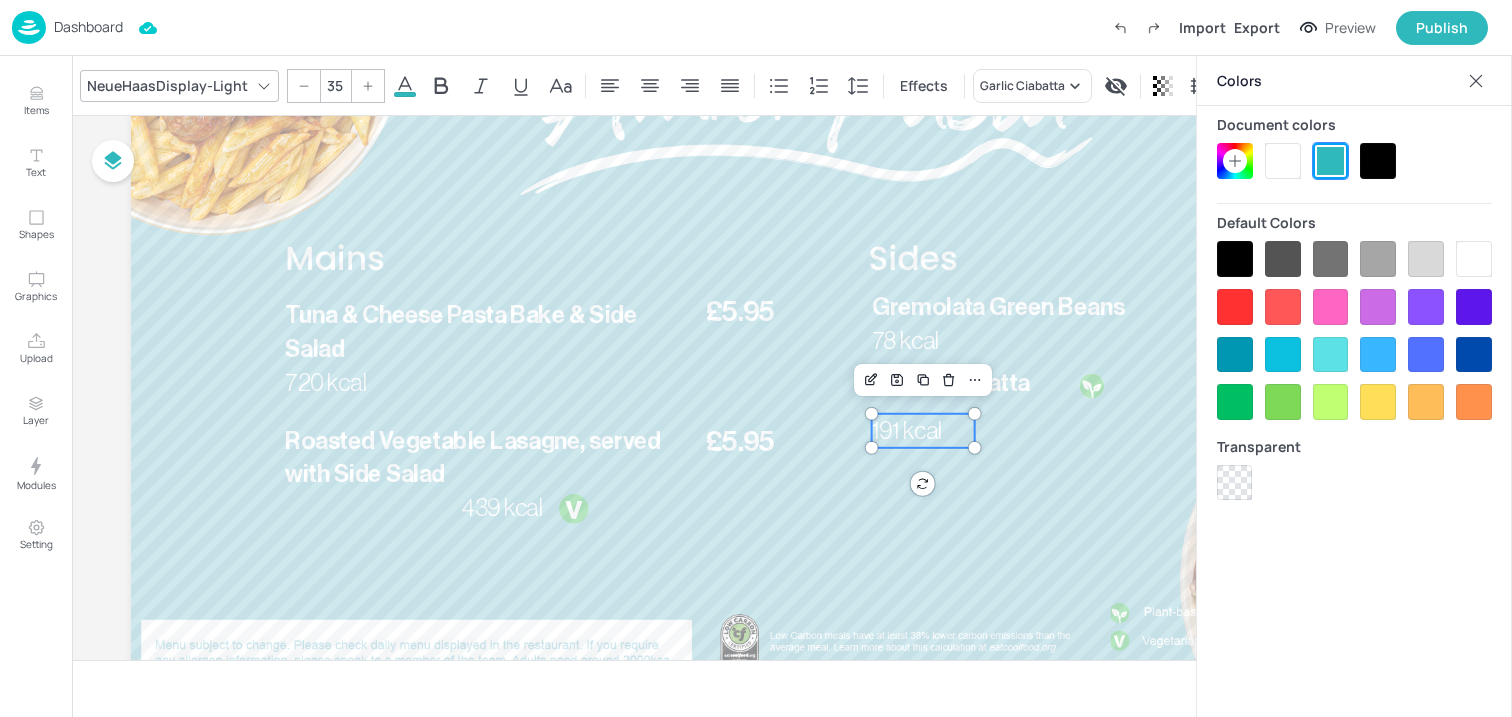 click at bounding box center [1283, 161] 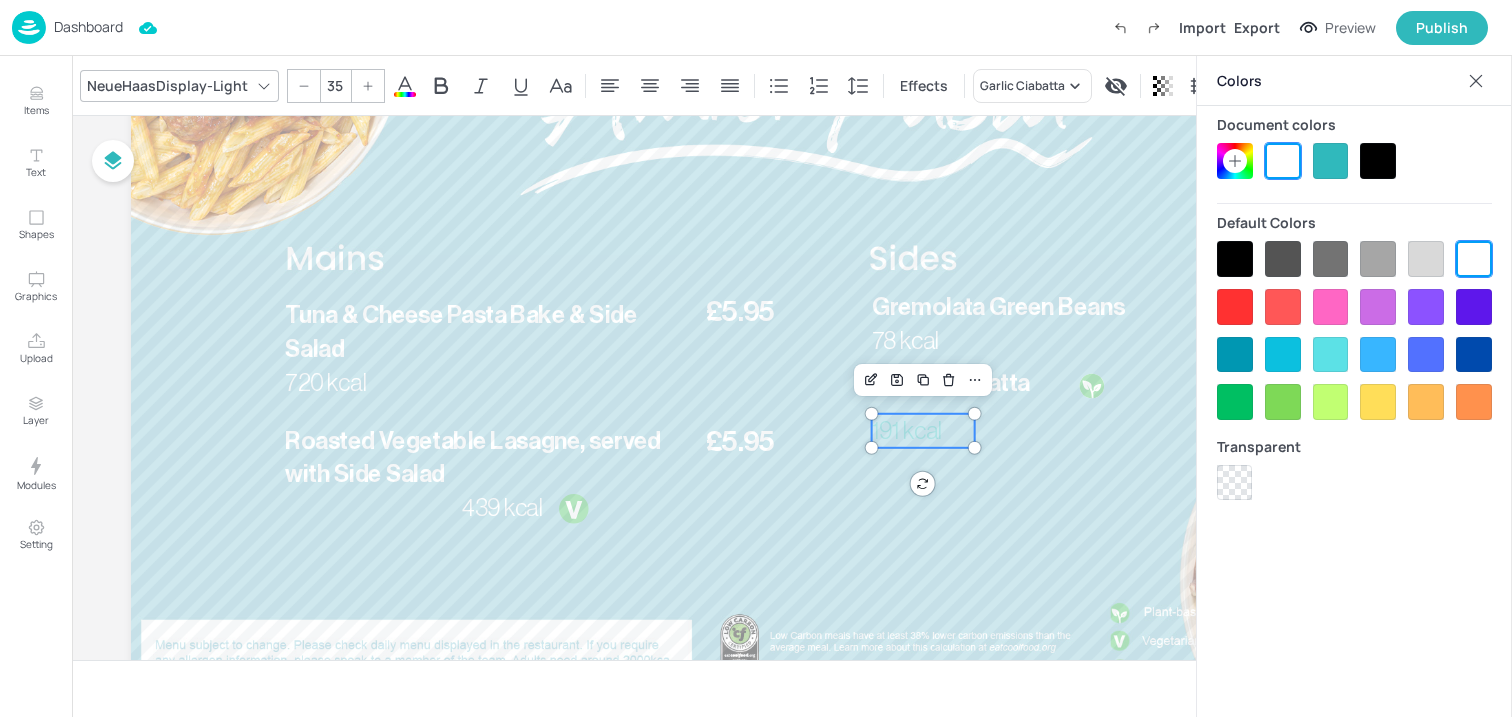 click at bounding box center [1378, 259] 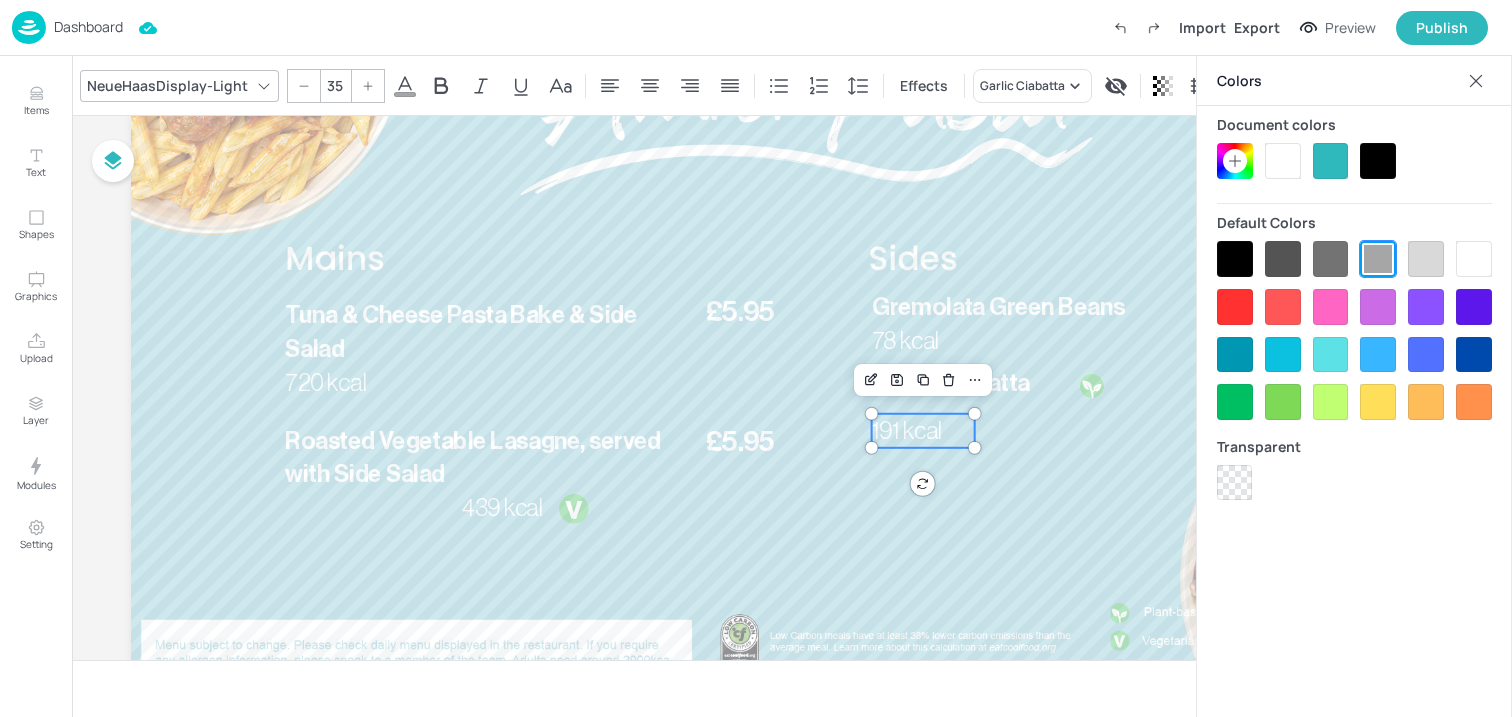 click at bounding box center [1426, 259] 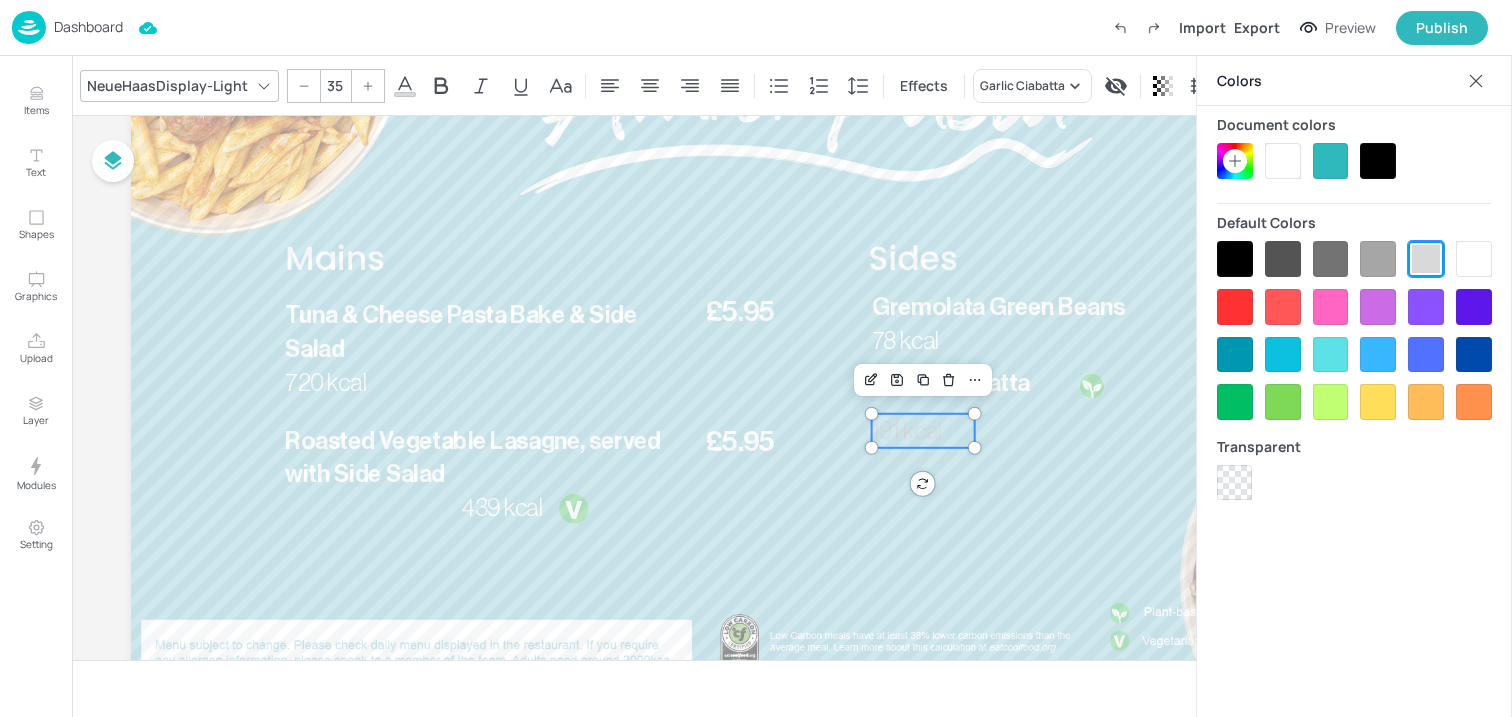 click at bounding box center [1378, 259] 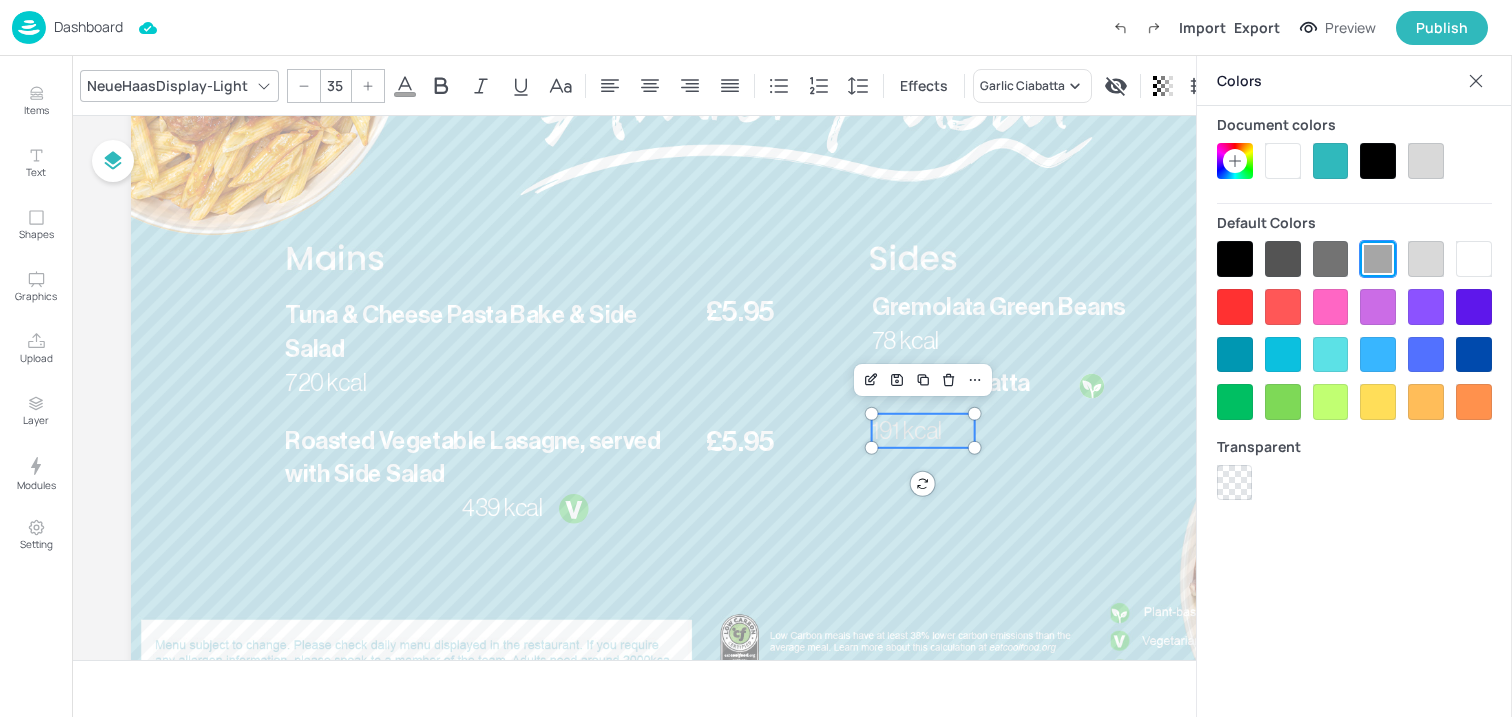 click on "191 kcal" at bounding box center [907, 431] 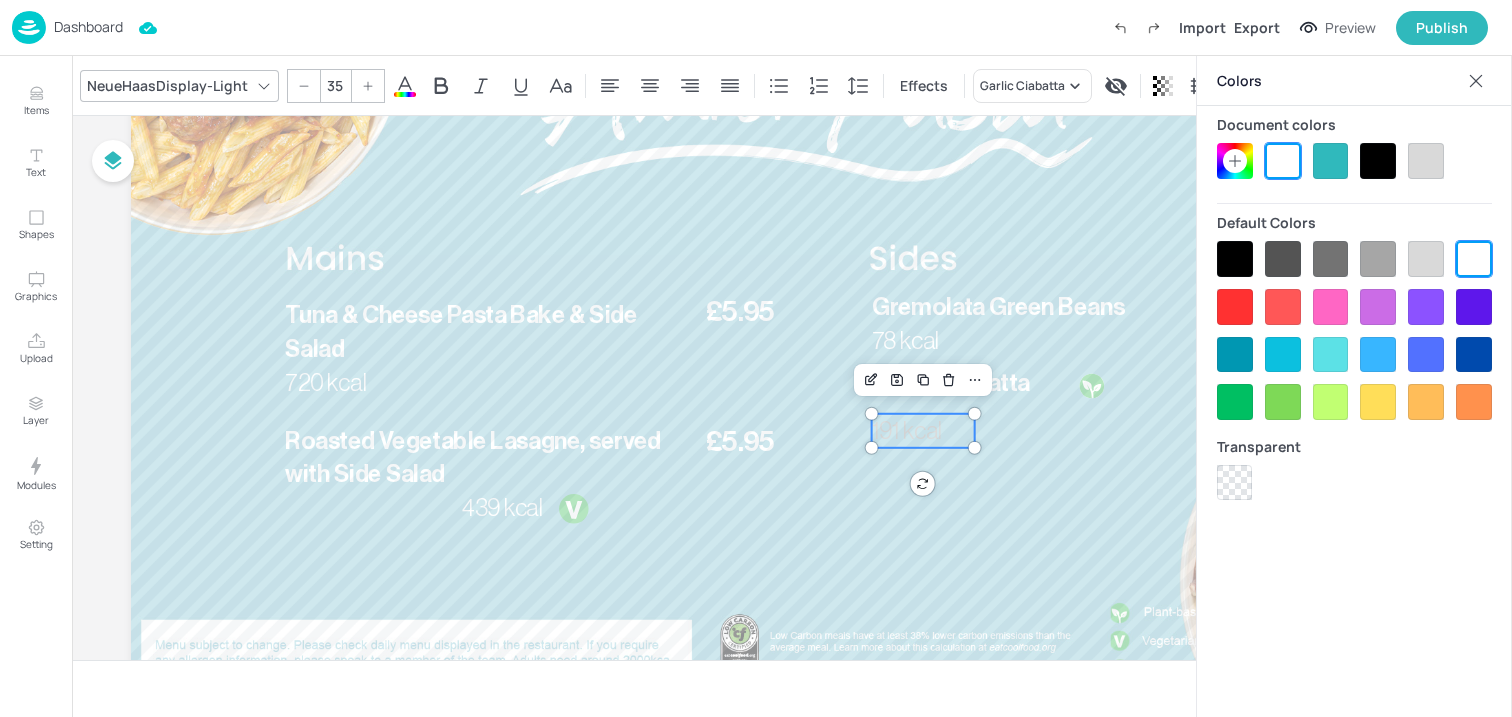 click at bounding box center [1283, 161] 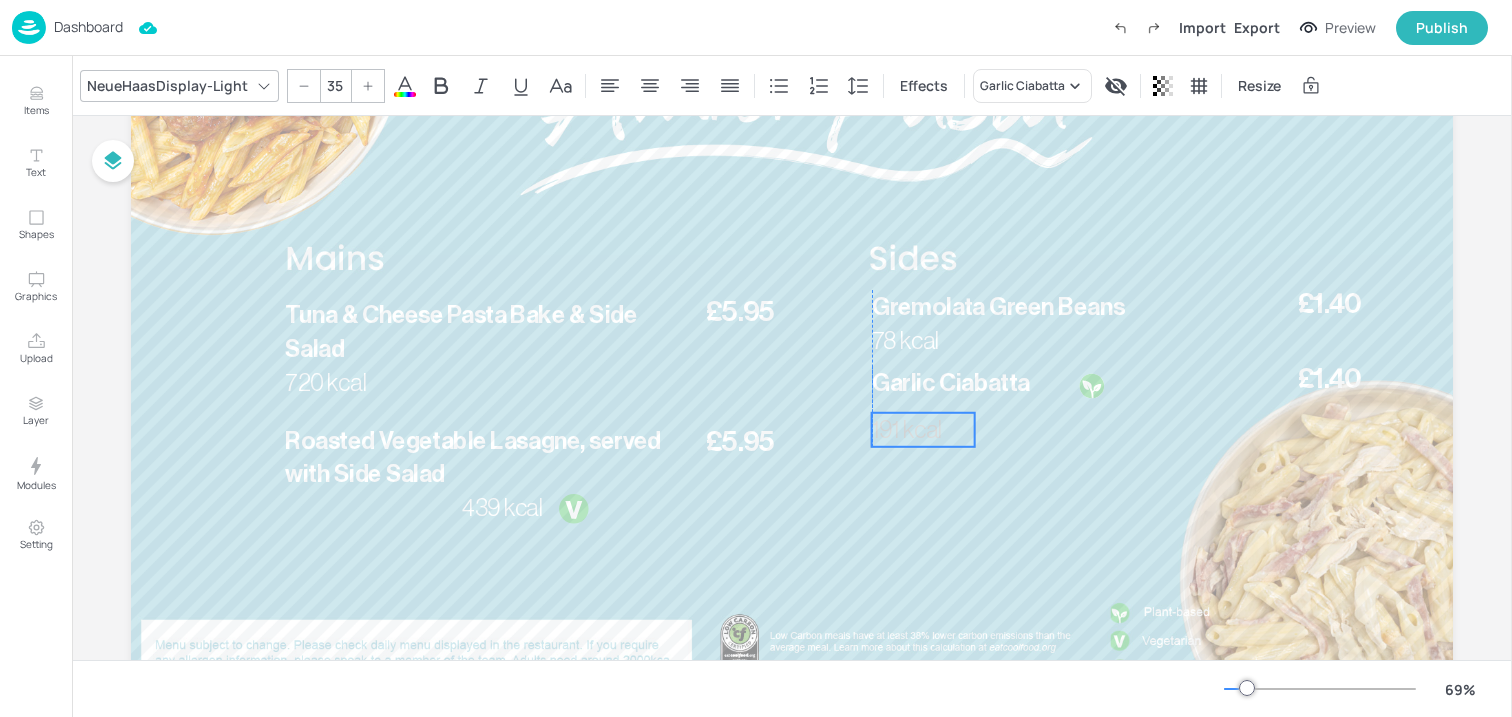 click on "191 kcal" at bounding box center (923, 430) 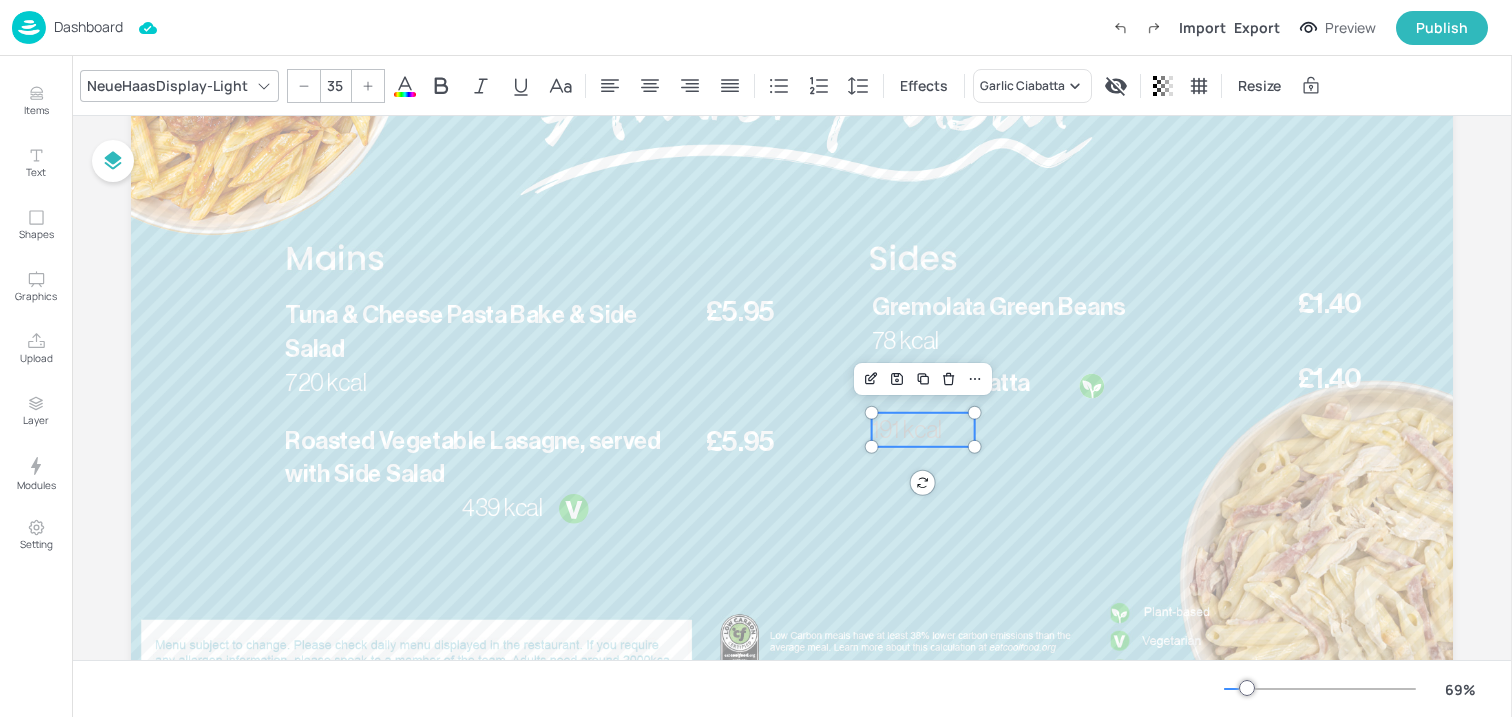 click 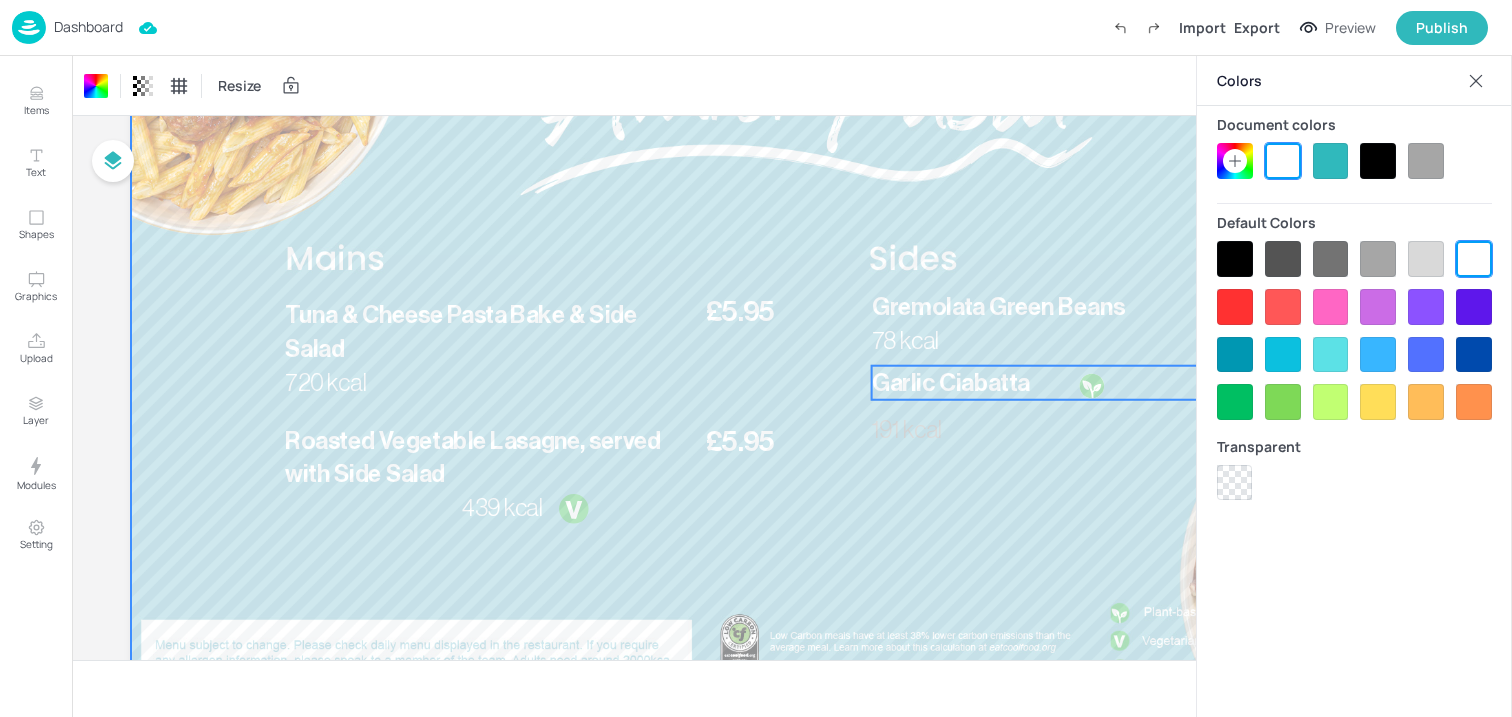 click on "Garlic Ciabatta" at bounding box center (1064, 383) 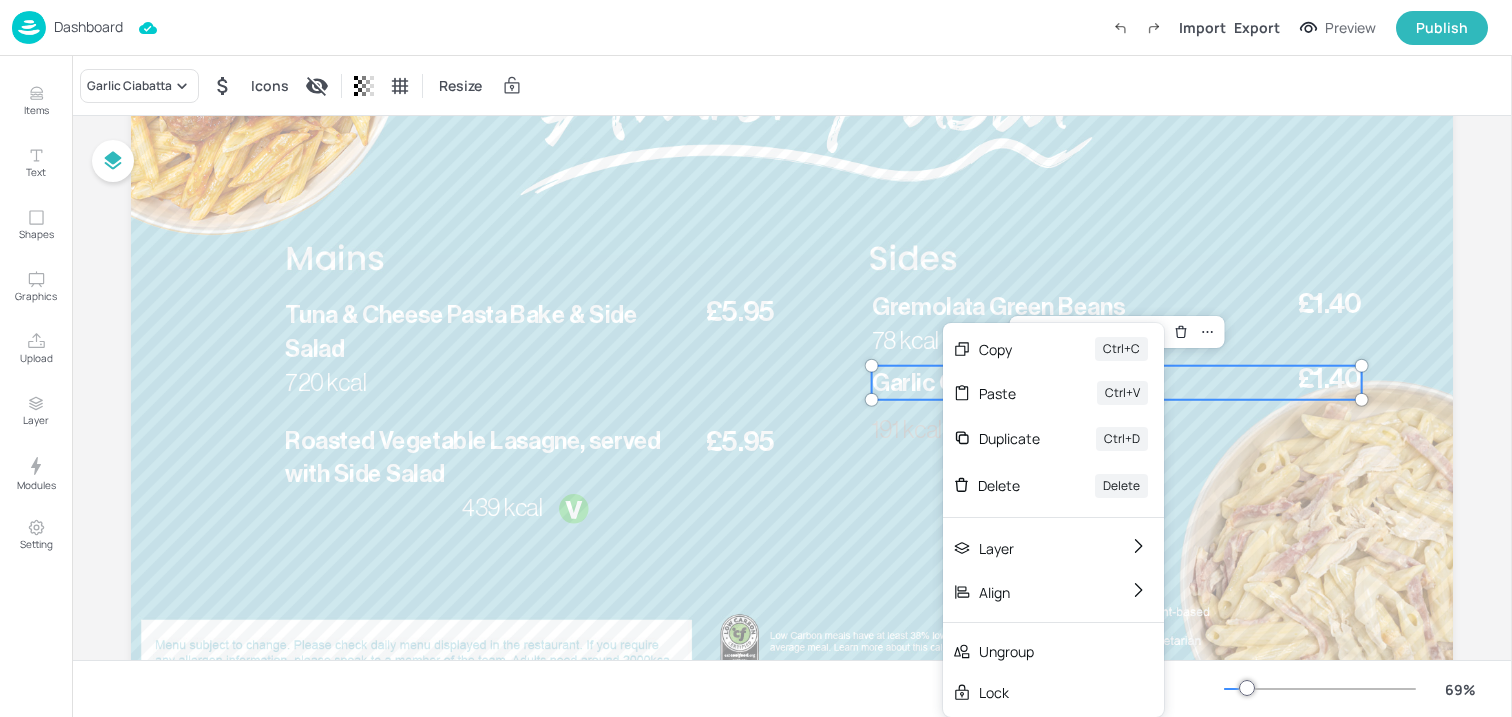 click at bounding box center (872, 399) 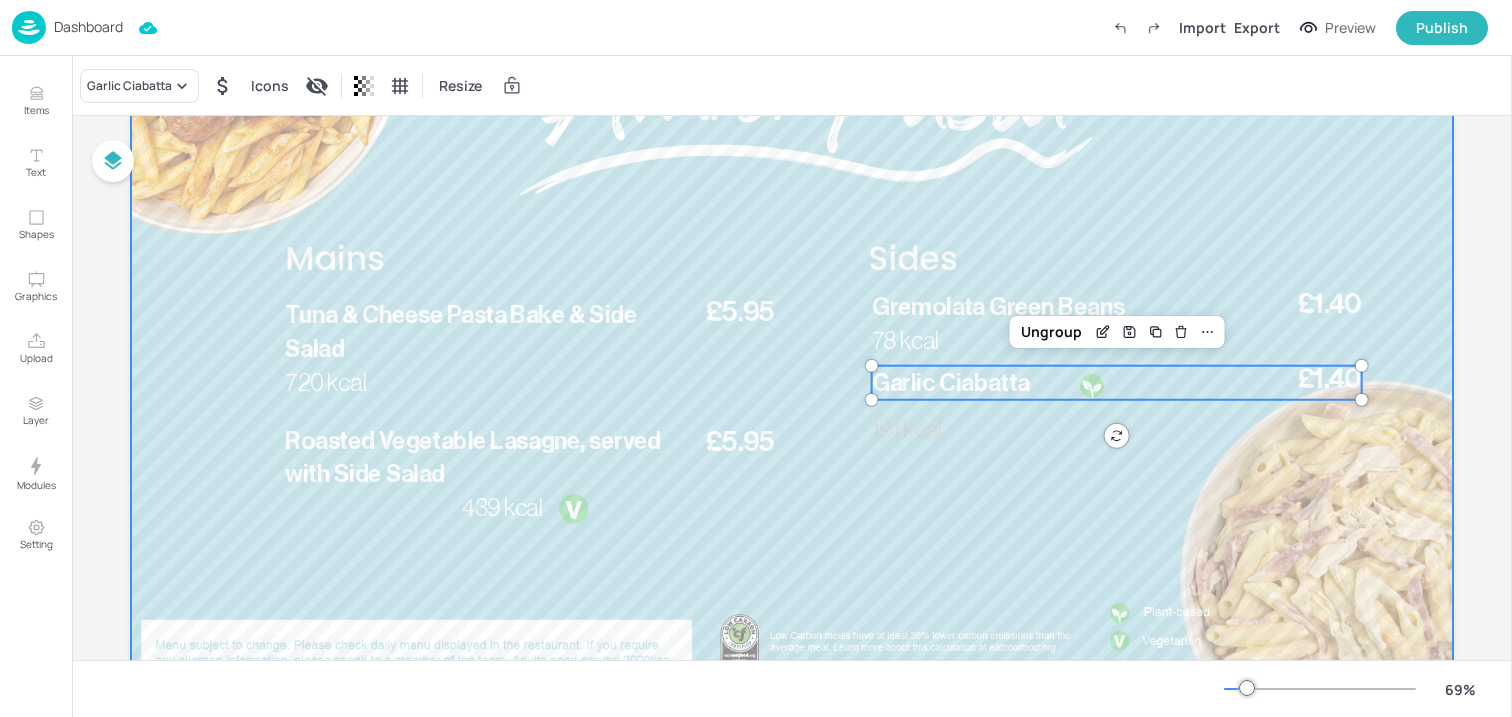 click at bounding box center (792, 321) 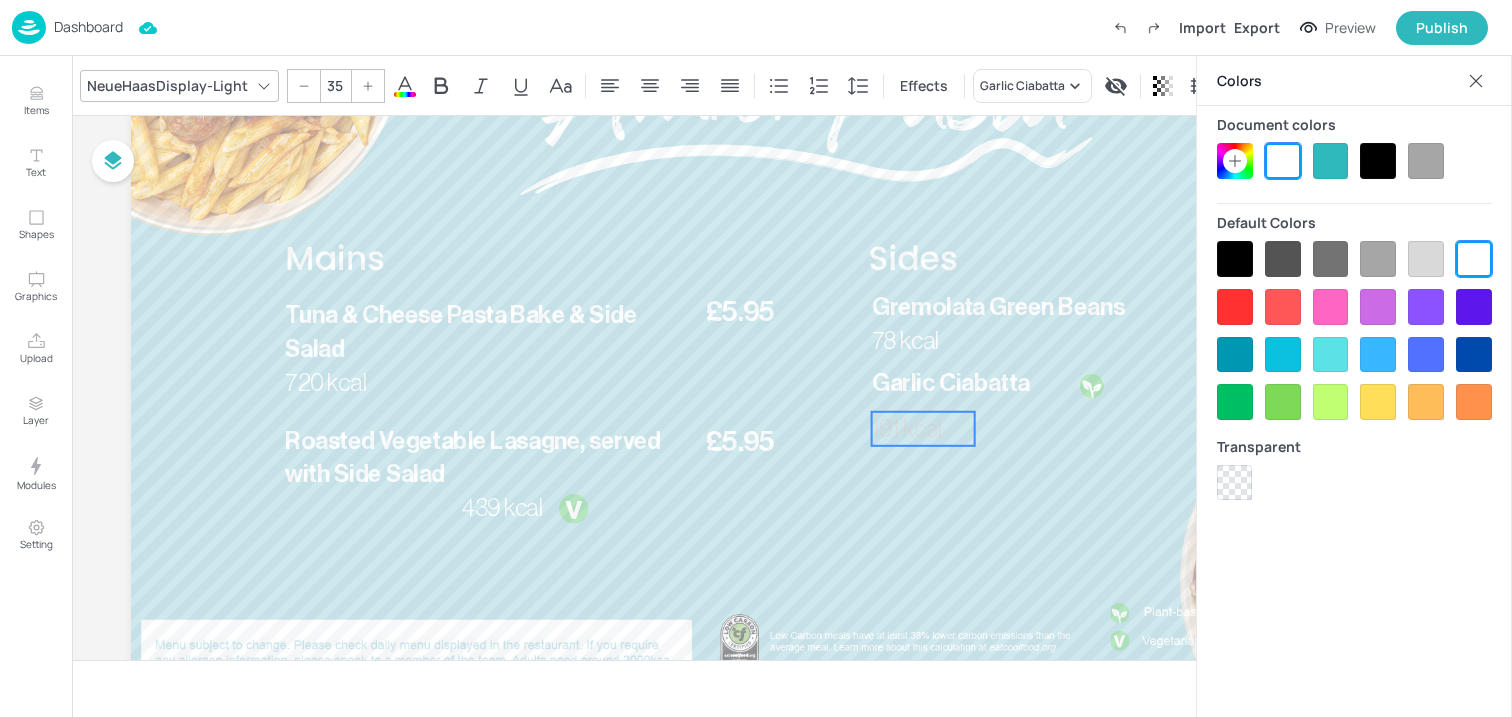 click on "191 kcal" at bounding box center [907, 429] 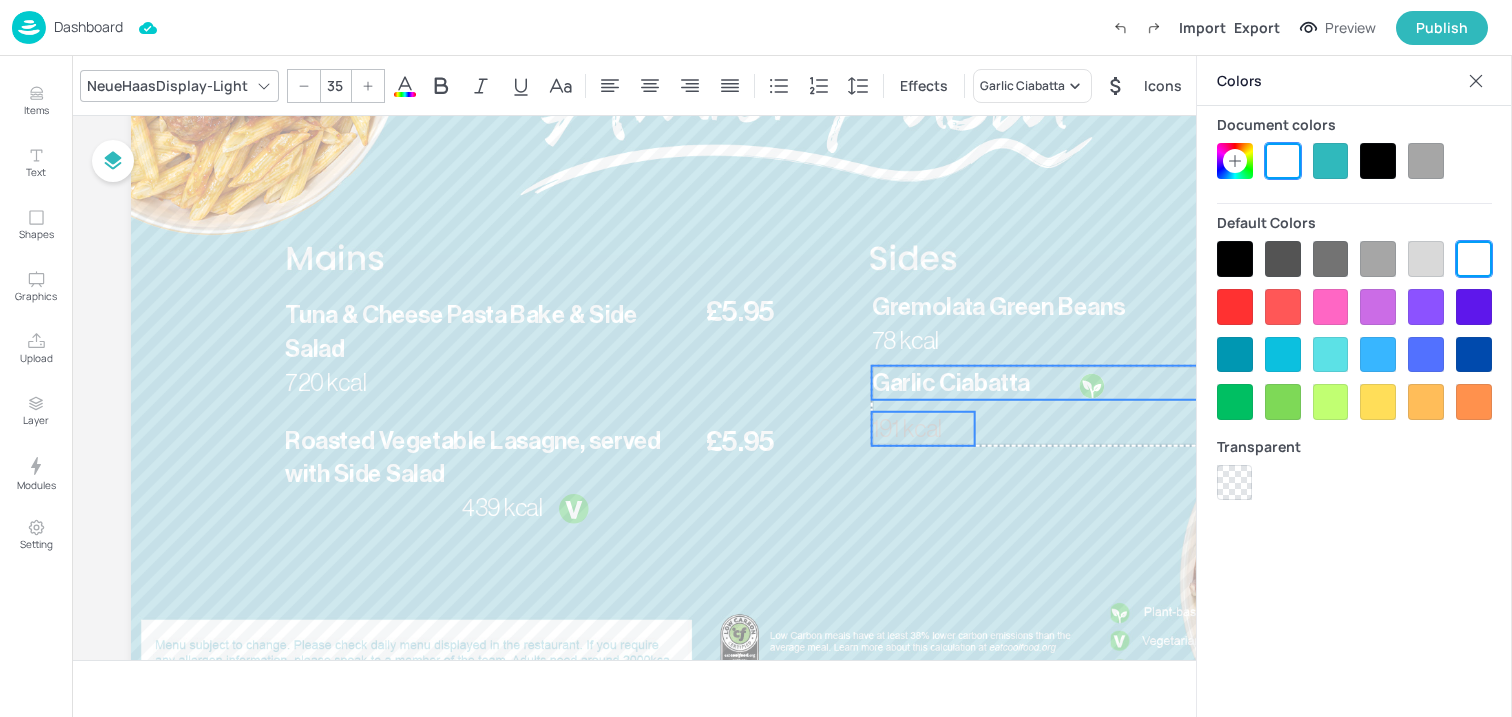 click on "Garlic Ciabatta" at bounding box center [951, 383] 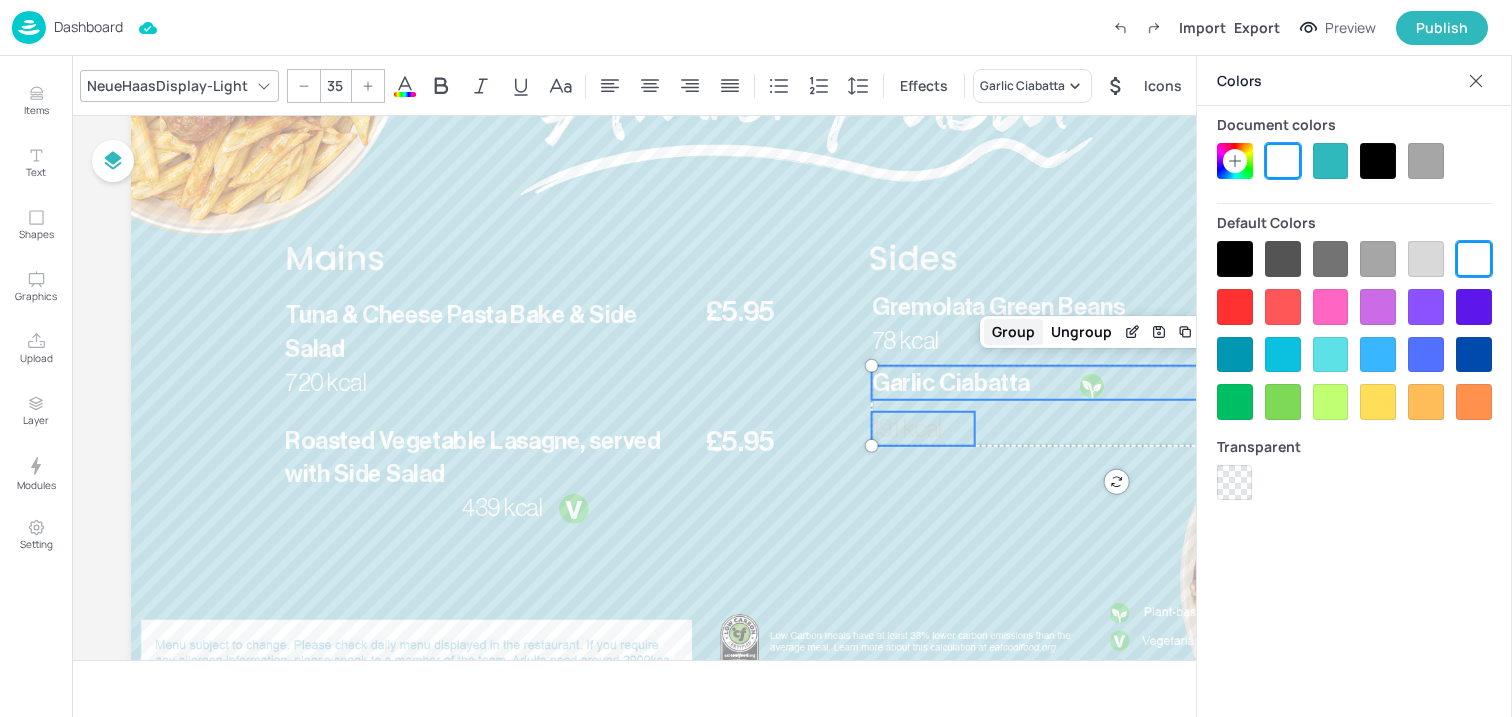 click on "Group" at bounding box center [1013, 332] 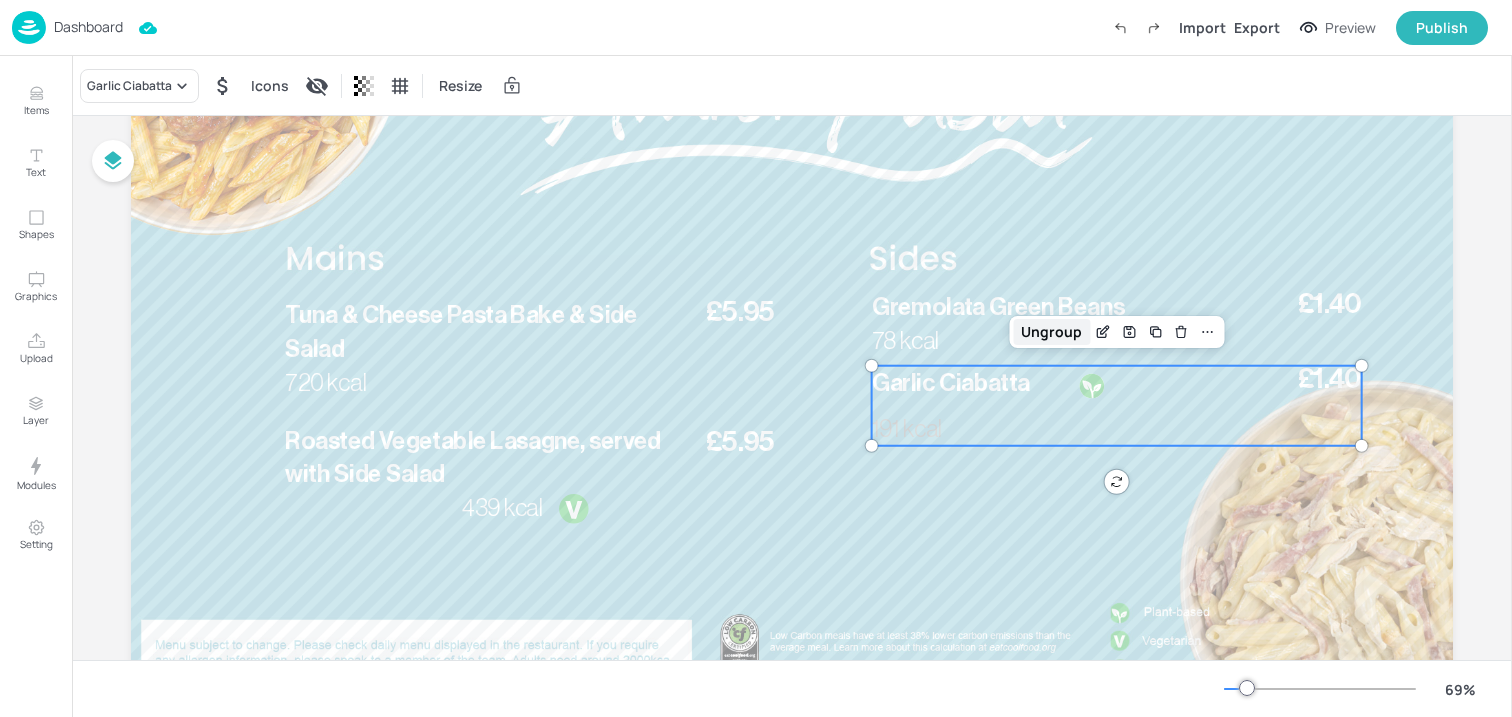 click on "Ungroup" at bounding box center [1051, 332] 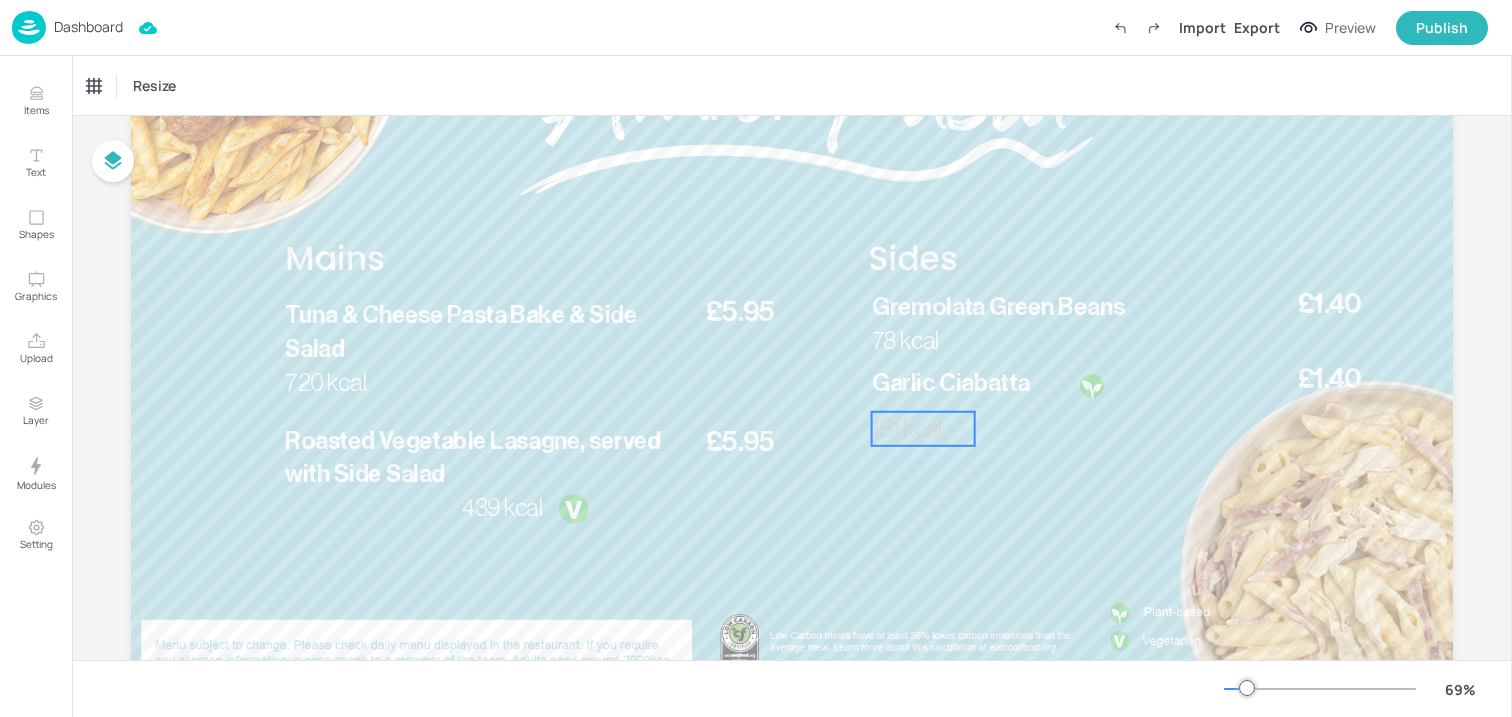 click on "191 kcal" at bounding box center (907, 429) 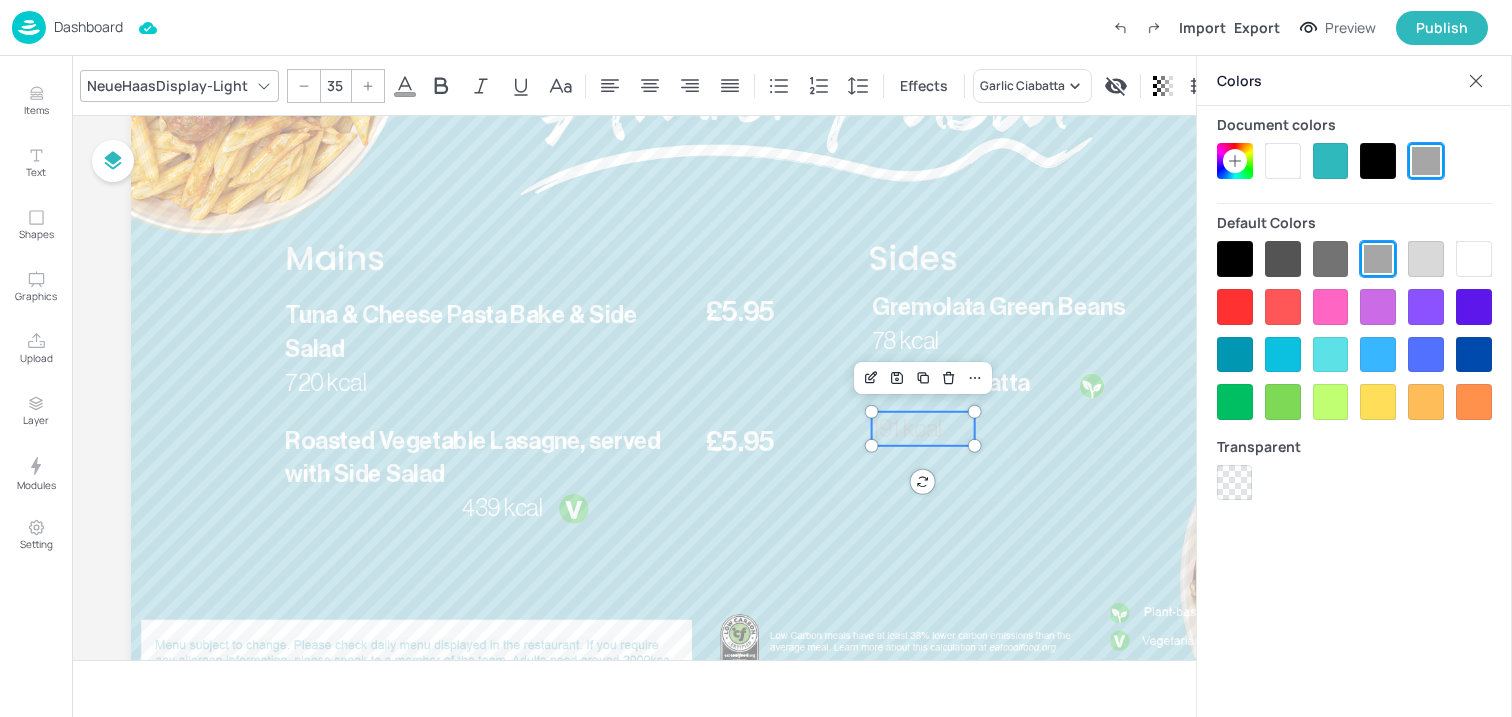 click at bounding box center [1283, 161] 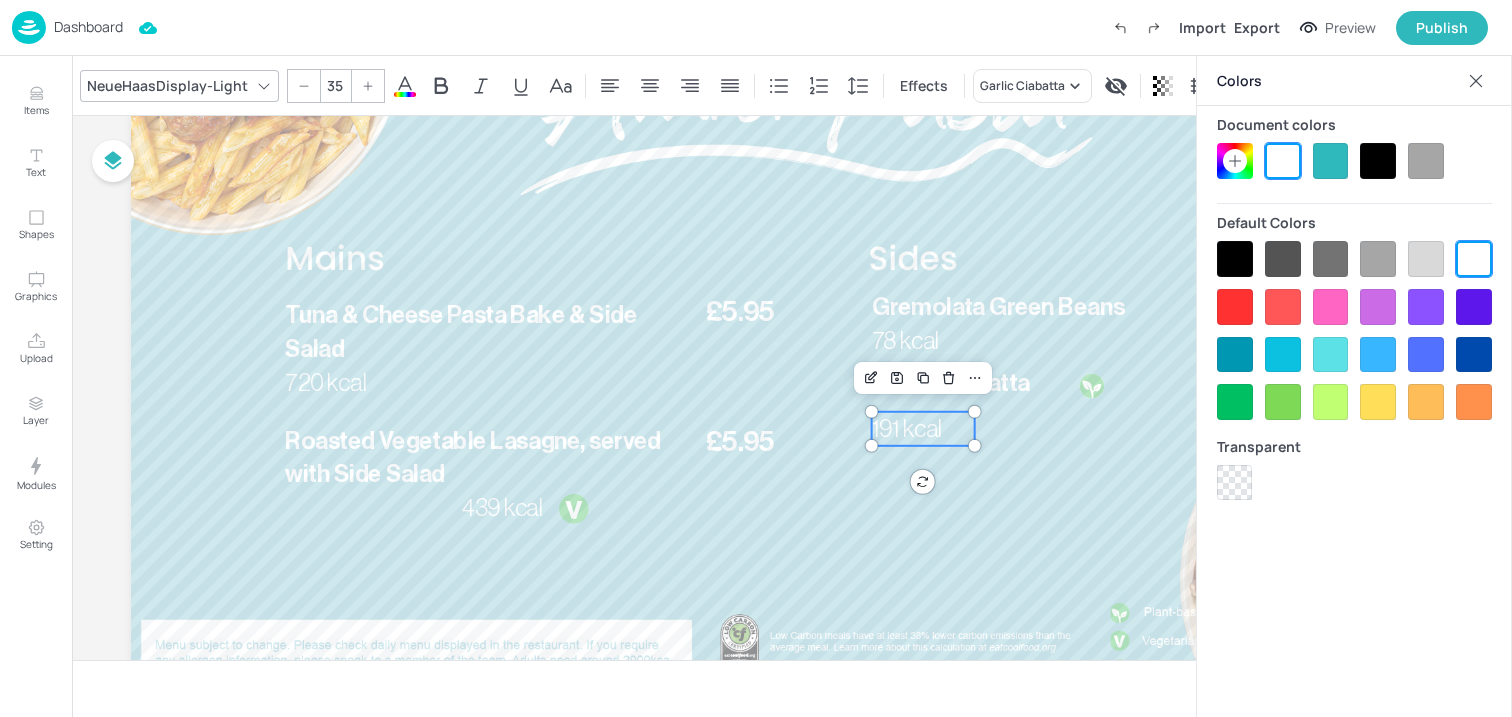 click 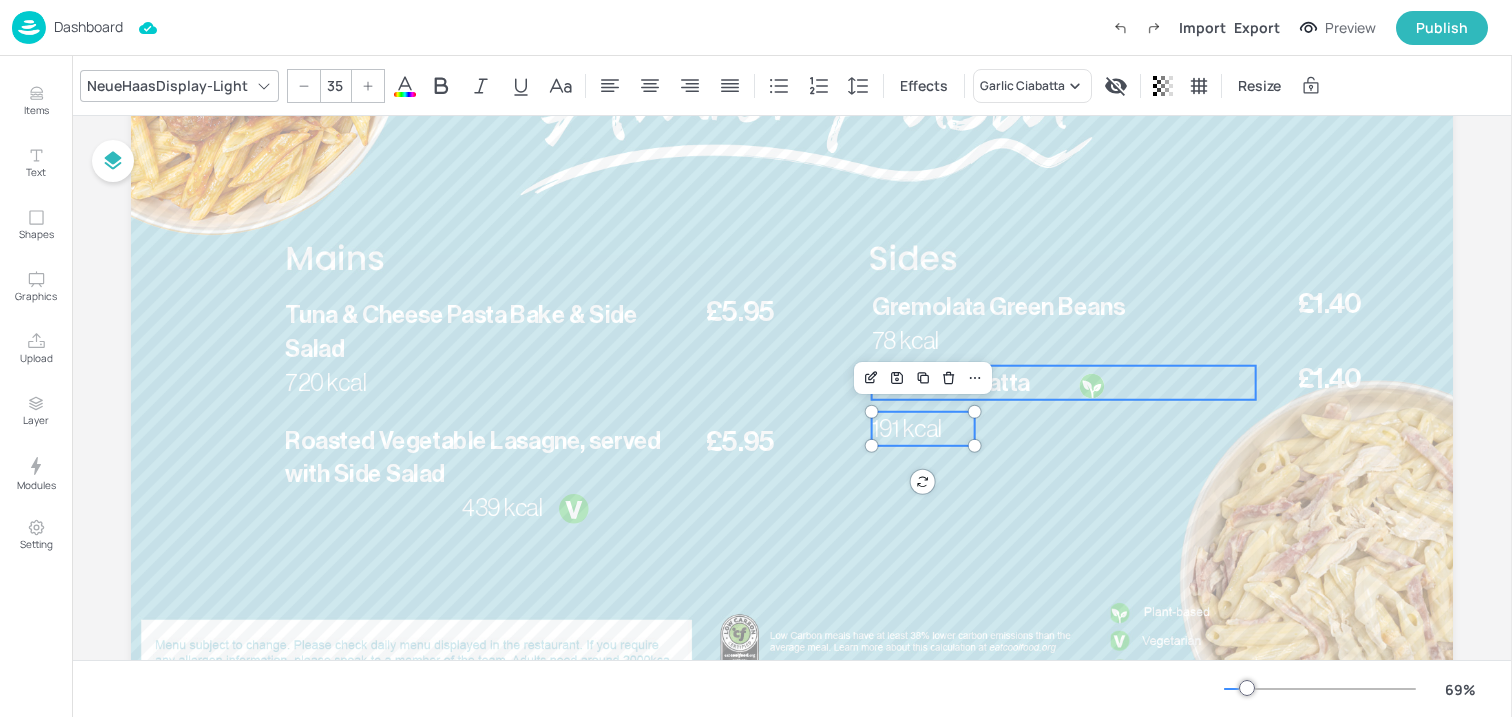 click on "Garlic Ciabatta" at bounding box center [1064, 383] 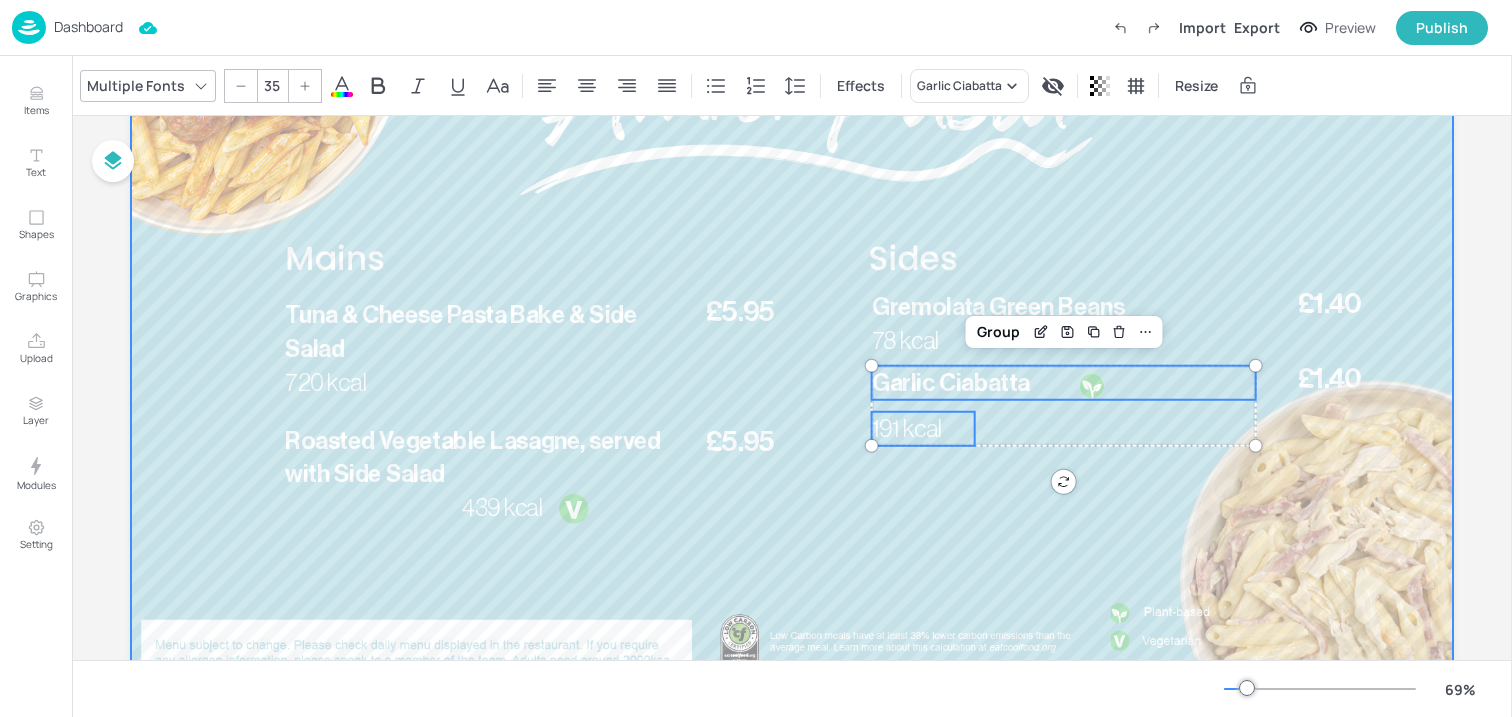 type on "--" 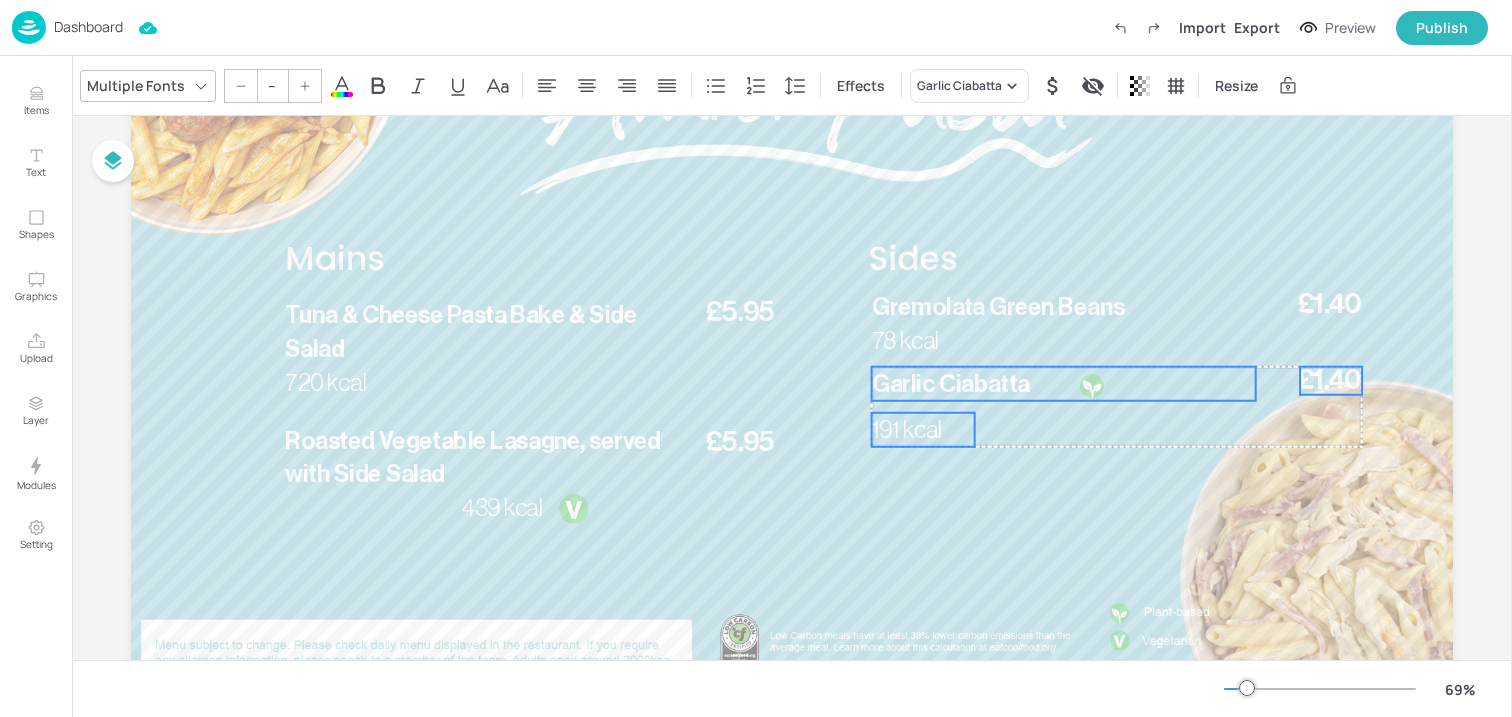click on "£1.40" at bounding box center [1330, 381] 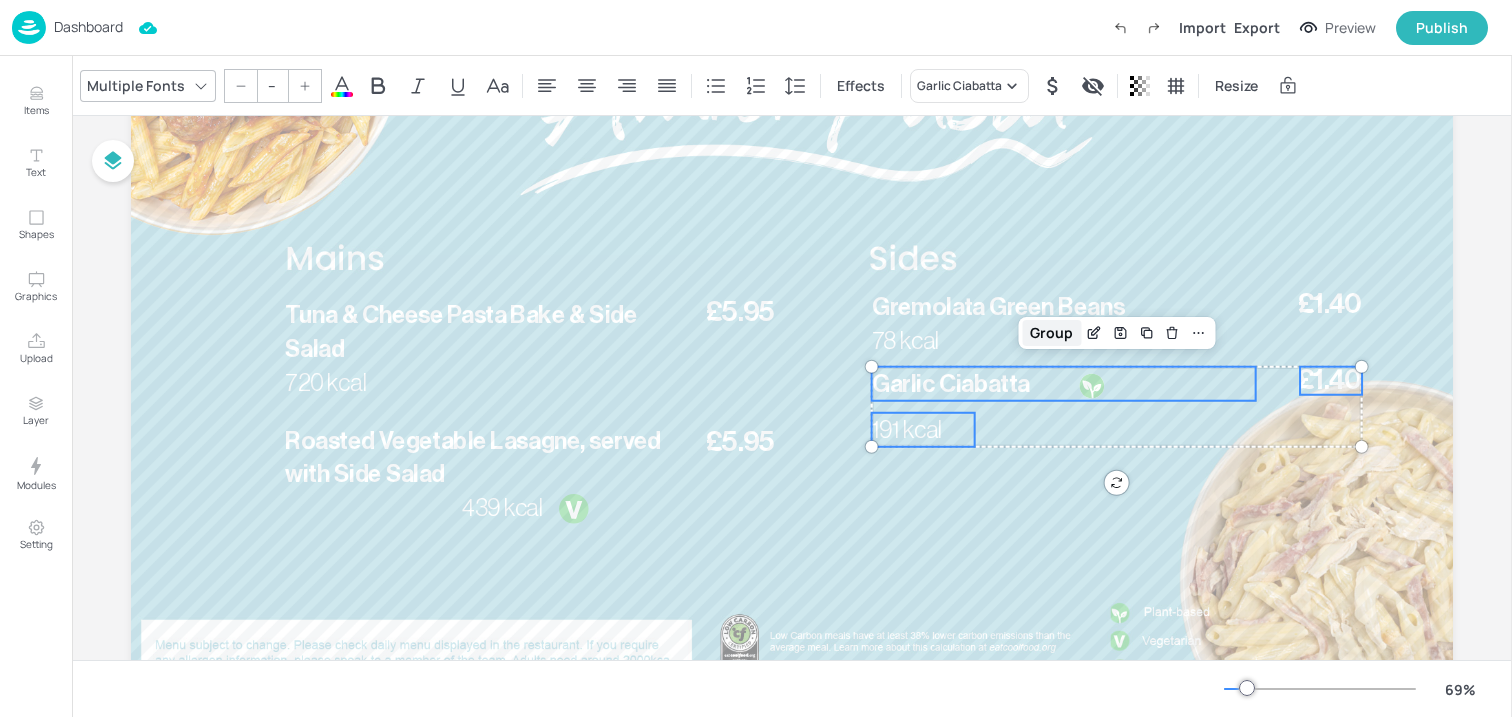 click on "Group" at bounding box center (1051, 333) 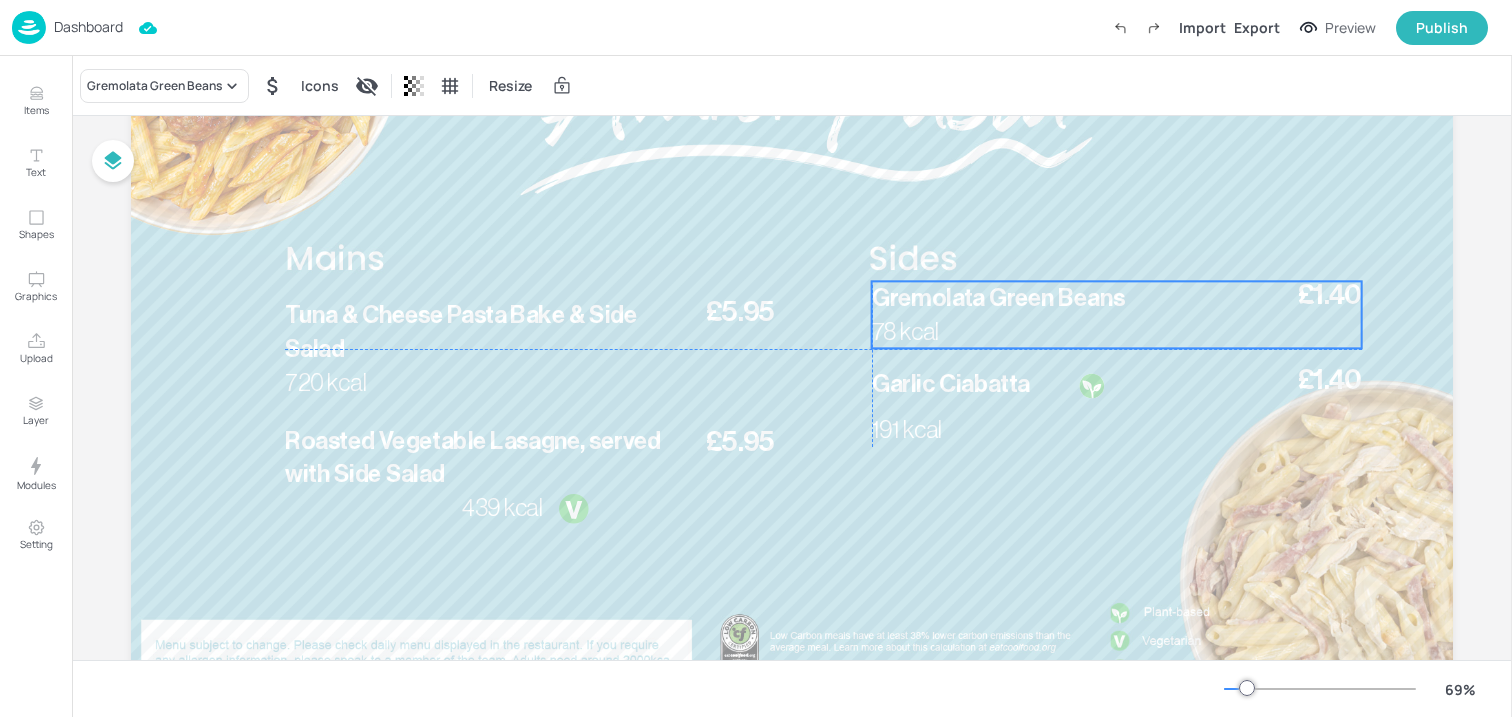 click on "78 kcal" at bounding box center (923, 332) 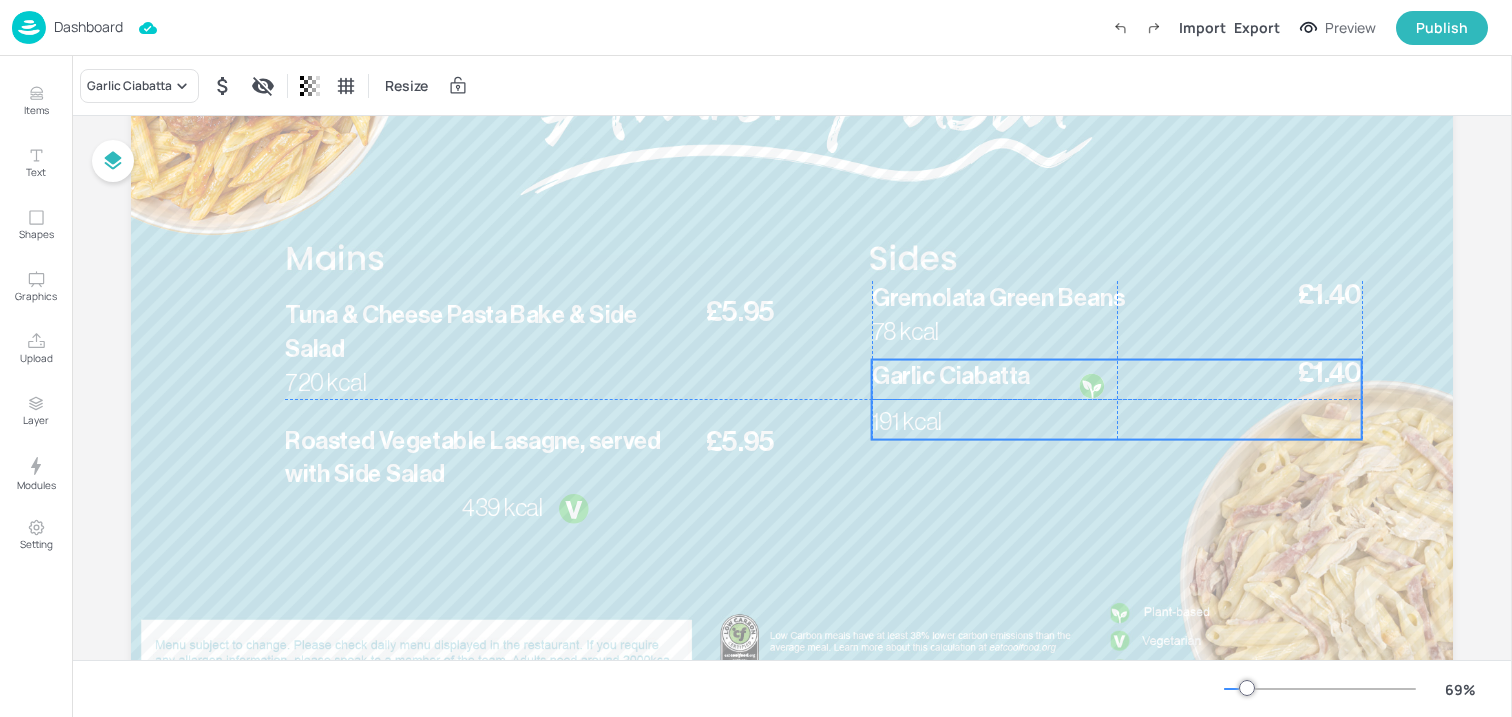 click on "Garlic Ciabatta" at bounding box center (1064, 377) 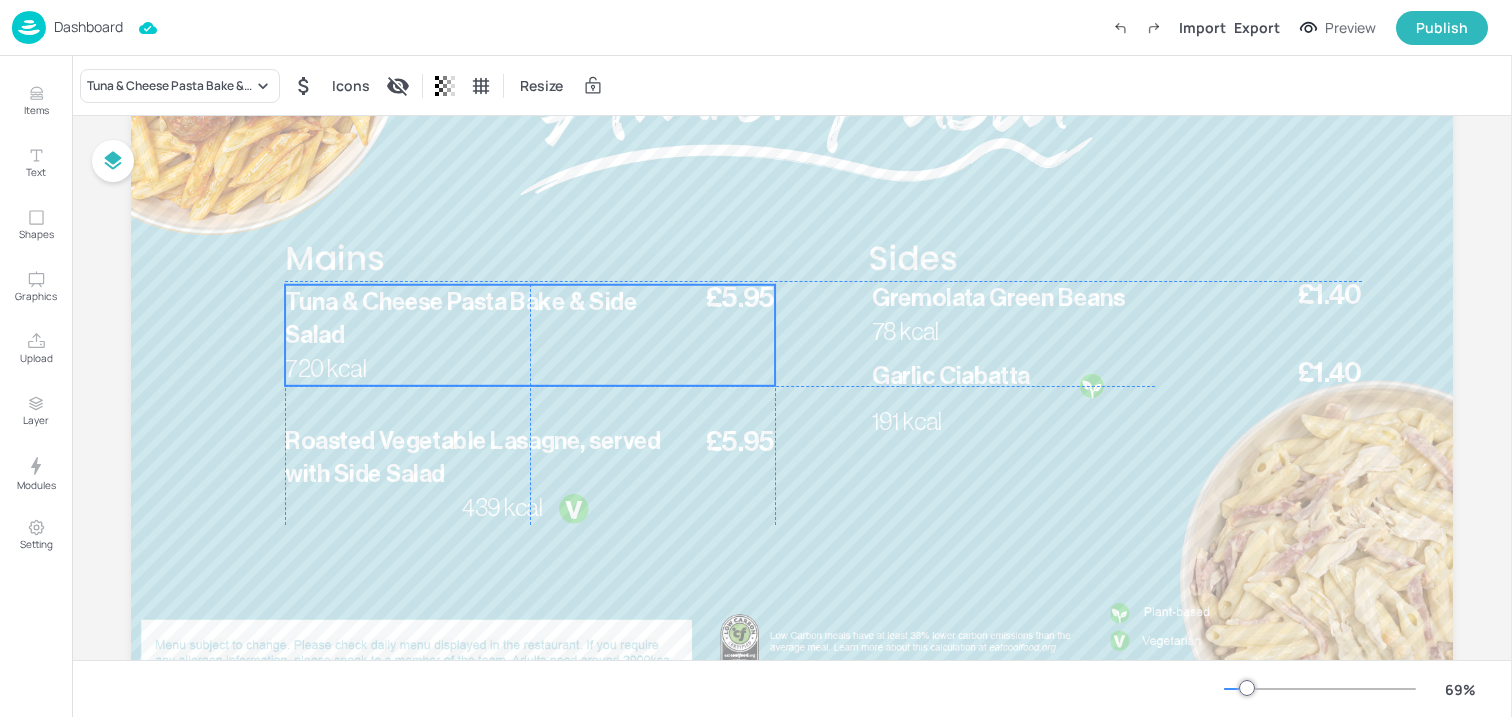 drag, startPoint x: 543, startPoint y: 346, endPoint x: 543, endPoint y: 333, distance: 13 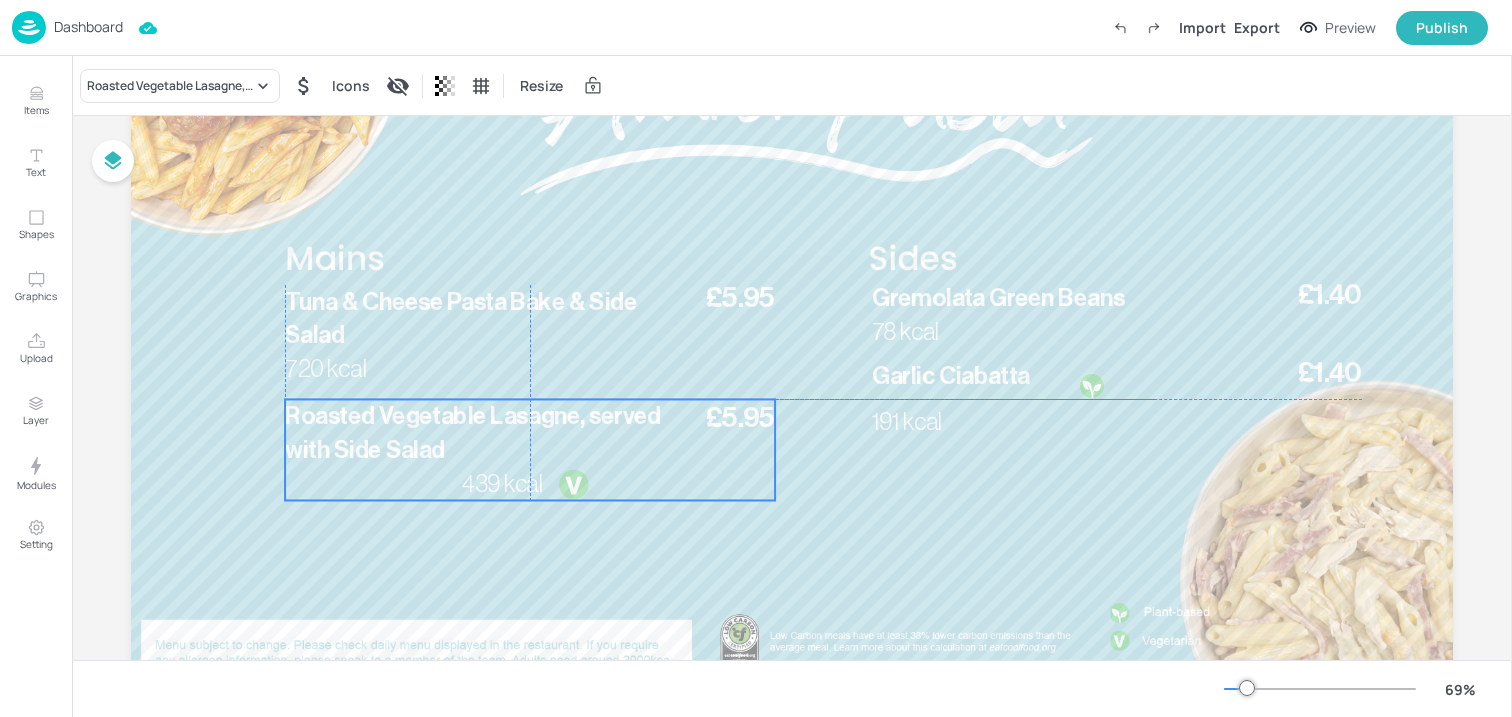 drag, startPoint x: 457, startPoint y: 468, endPoint x: 457, endPoint y: 444, distance: 24 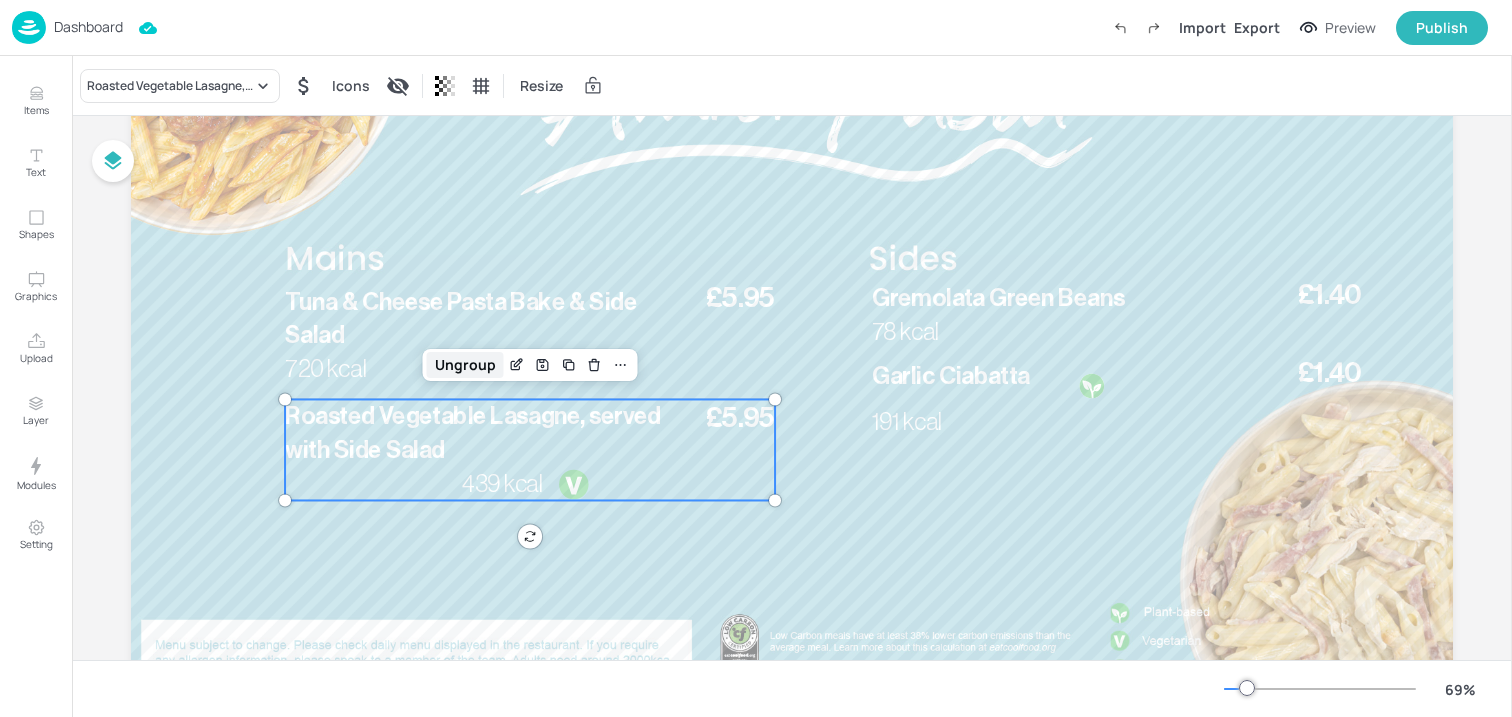 click on "Ungroup" at bounding box center [465, 365] 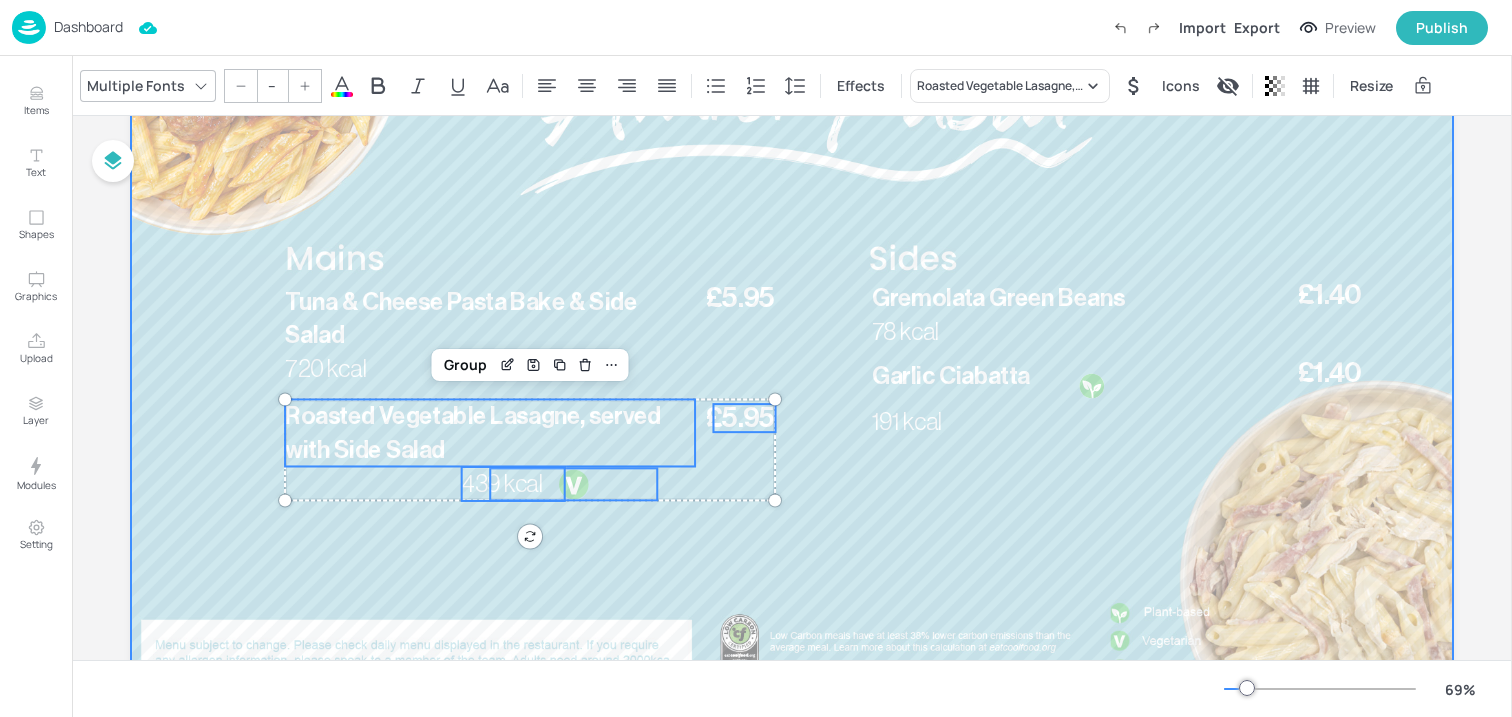 click at bounding box center (792, 321) 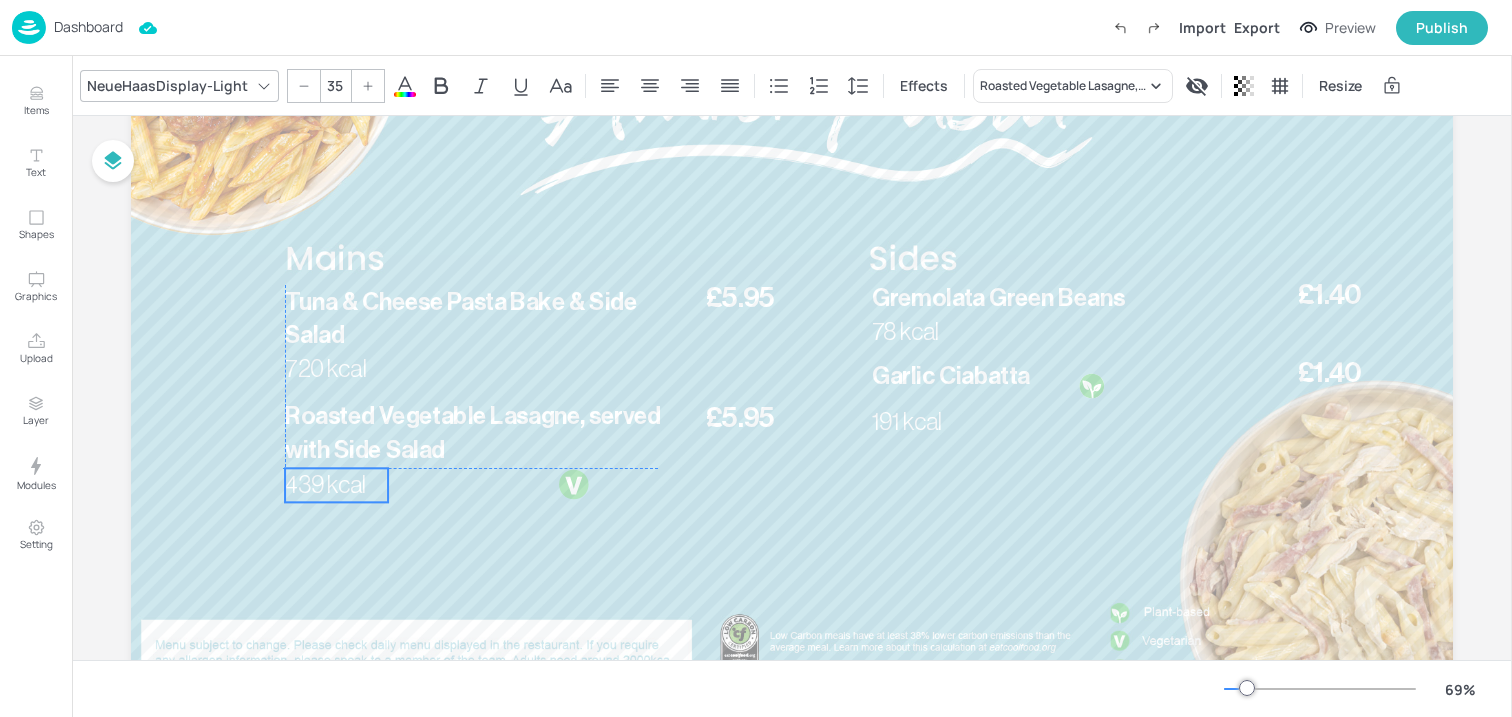 drag, startPoint x: 478, startPoint y: 481, endPoint x: 299, endPoint y: 482, distance: 179.00279 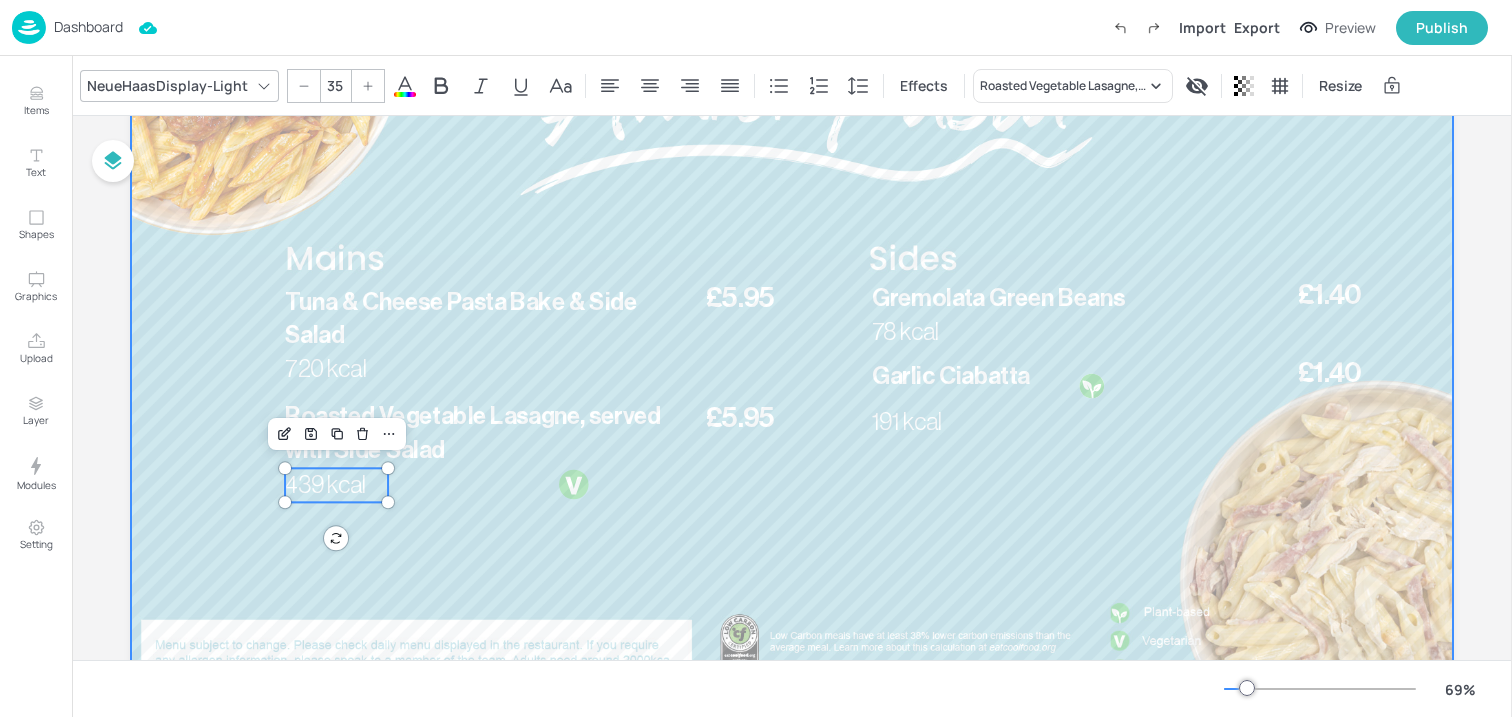 click at bounding box center (792, 321) 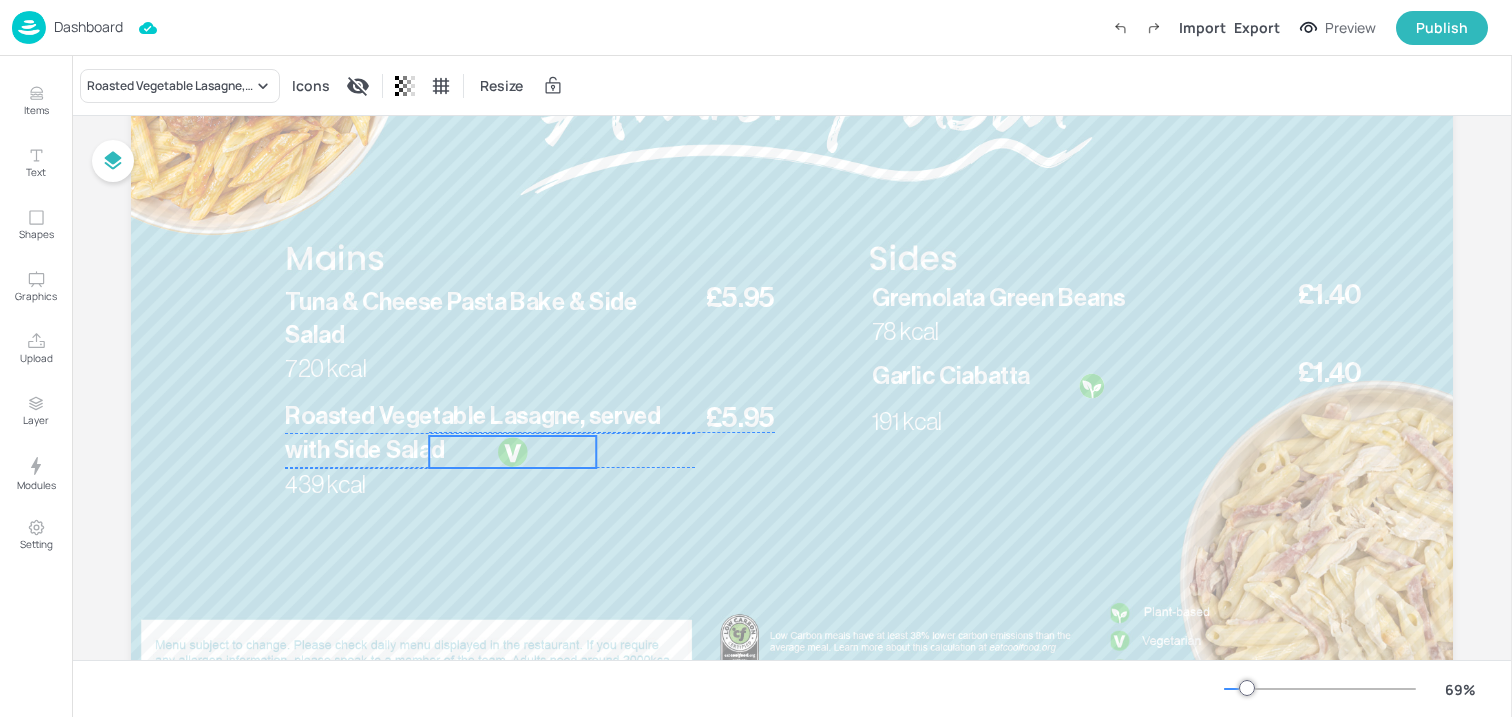 drag, startPoint x: 558, startPoint y: 480, endPoint x: 498, endPoint y: 445, distance: 69.46222 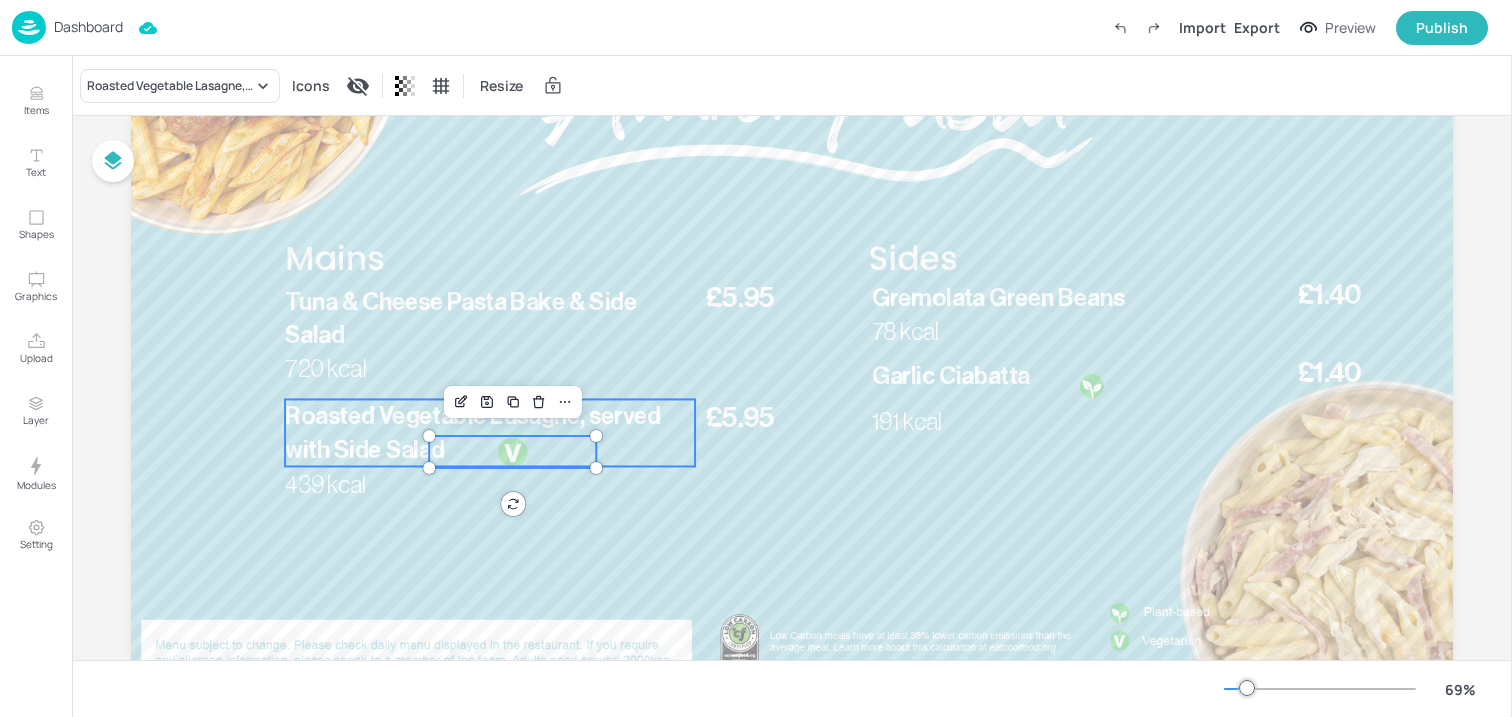 click on "Roasted Vegetable Lasagne, served with Side Salad" at bounding box center [473, 433] 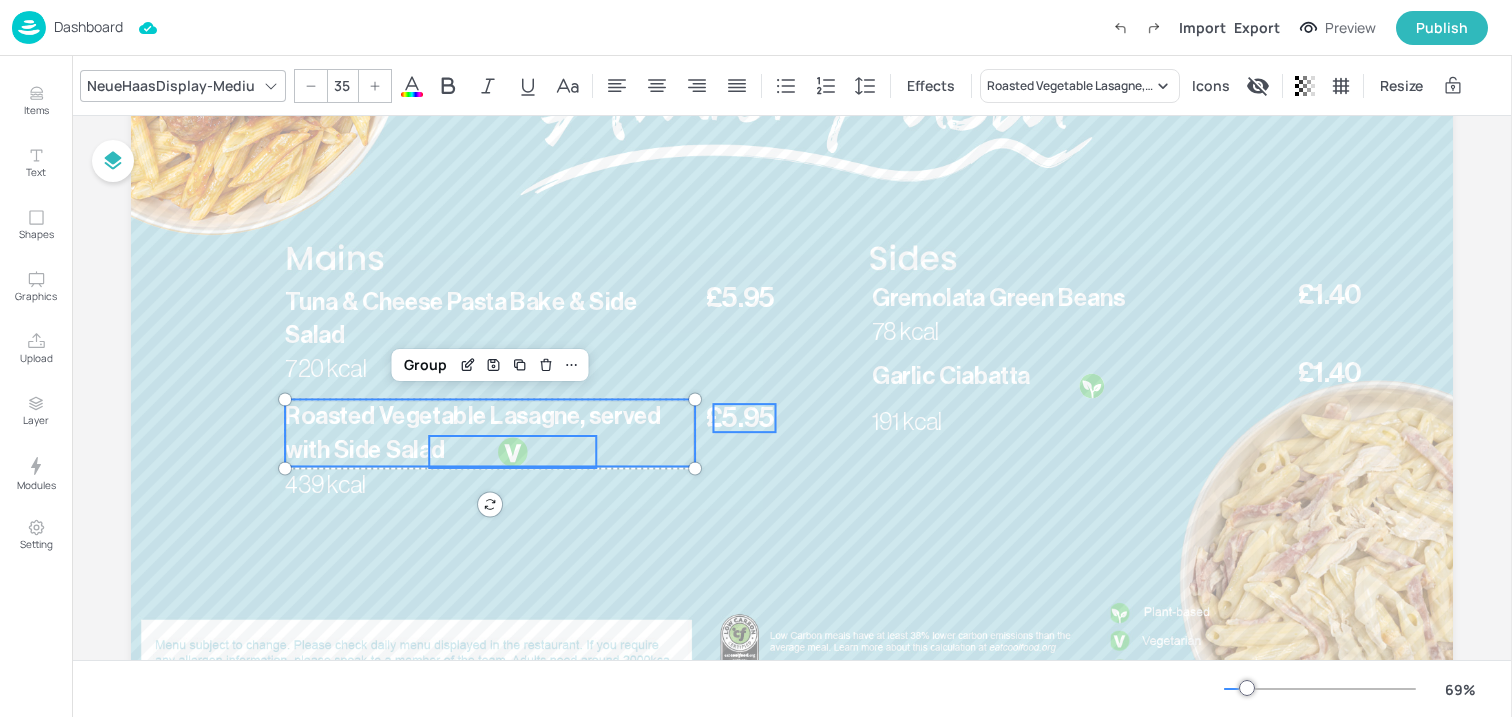 type on "--" 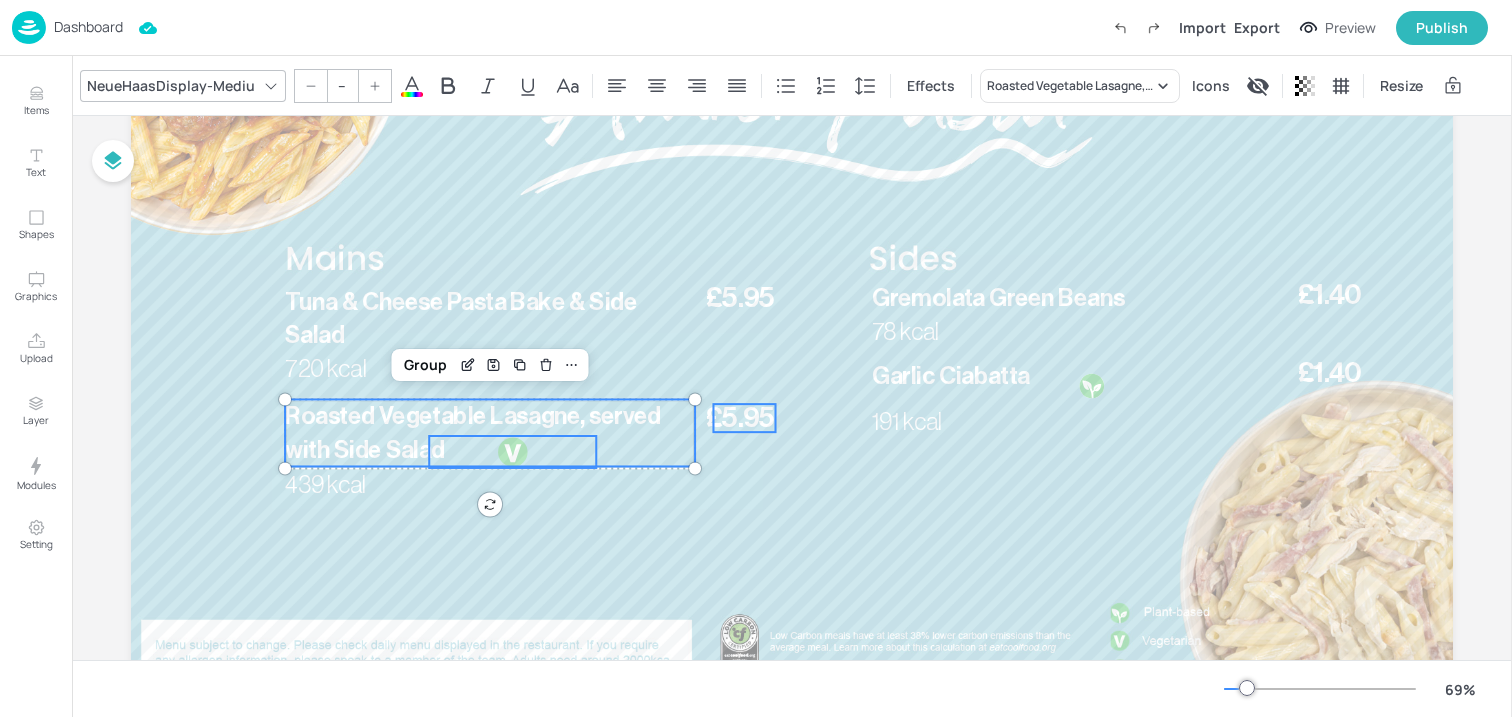 click on "£5.95" at bounding box center [740, 418] 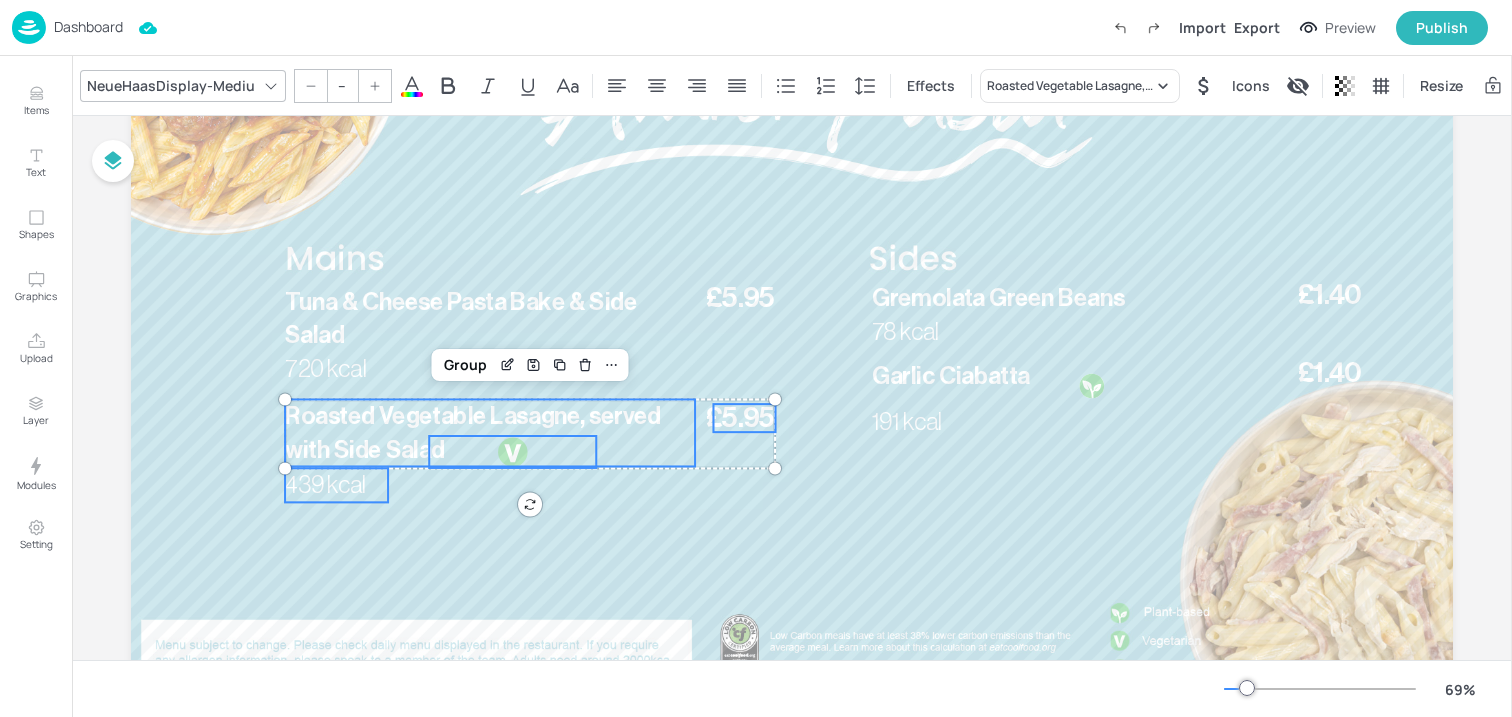 click on "439 kcal" at bounding box center (325, 485) 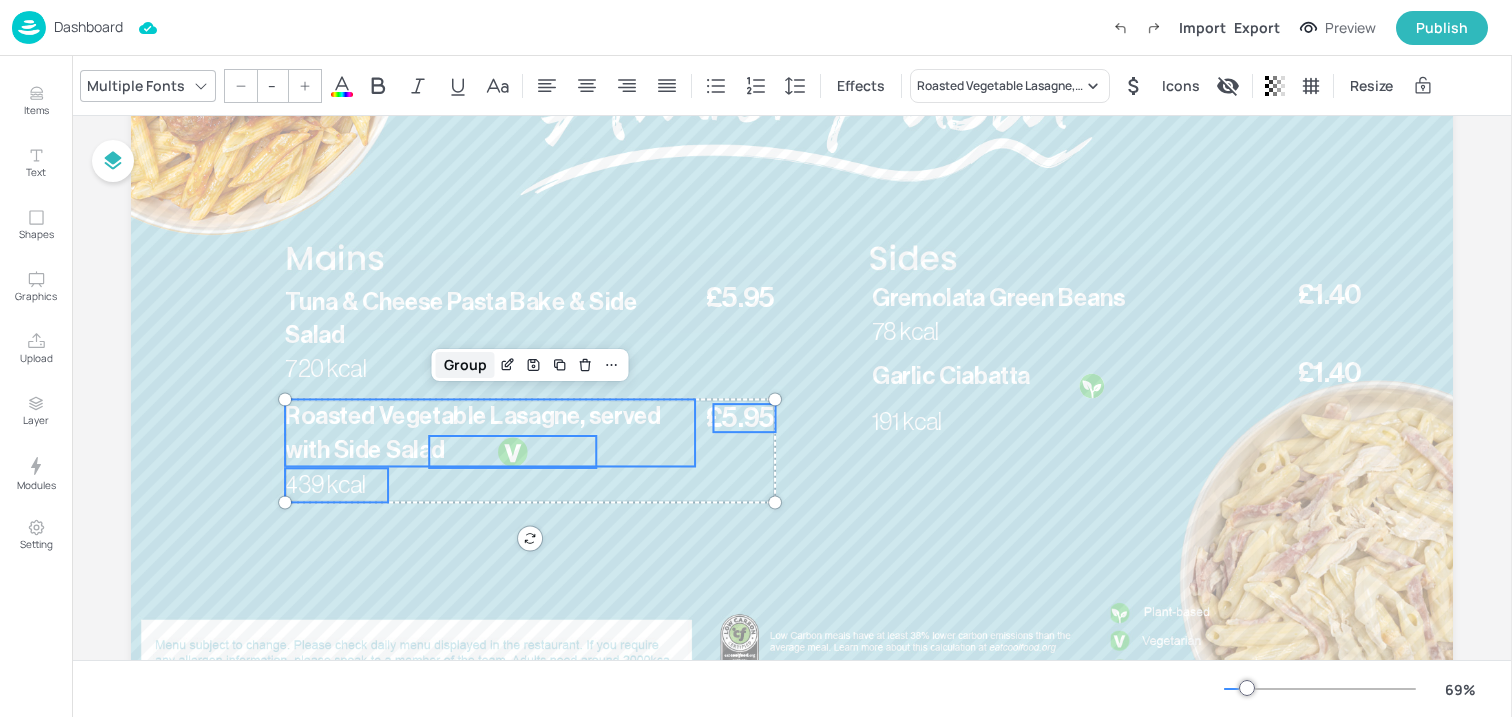 click on "Group" at bounding box center [465, 365] 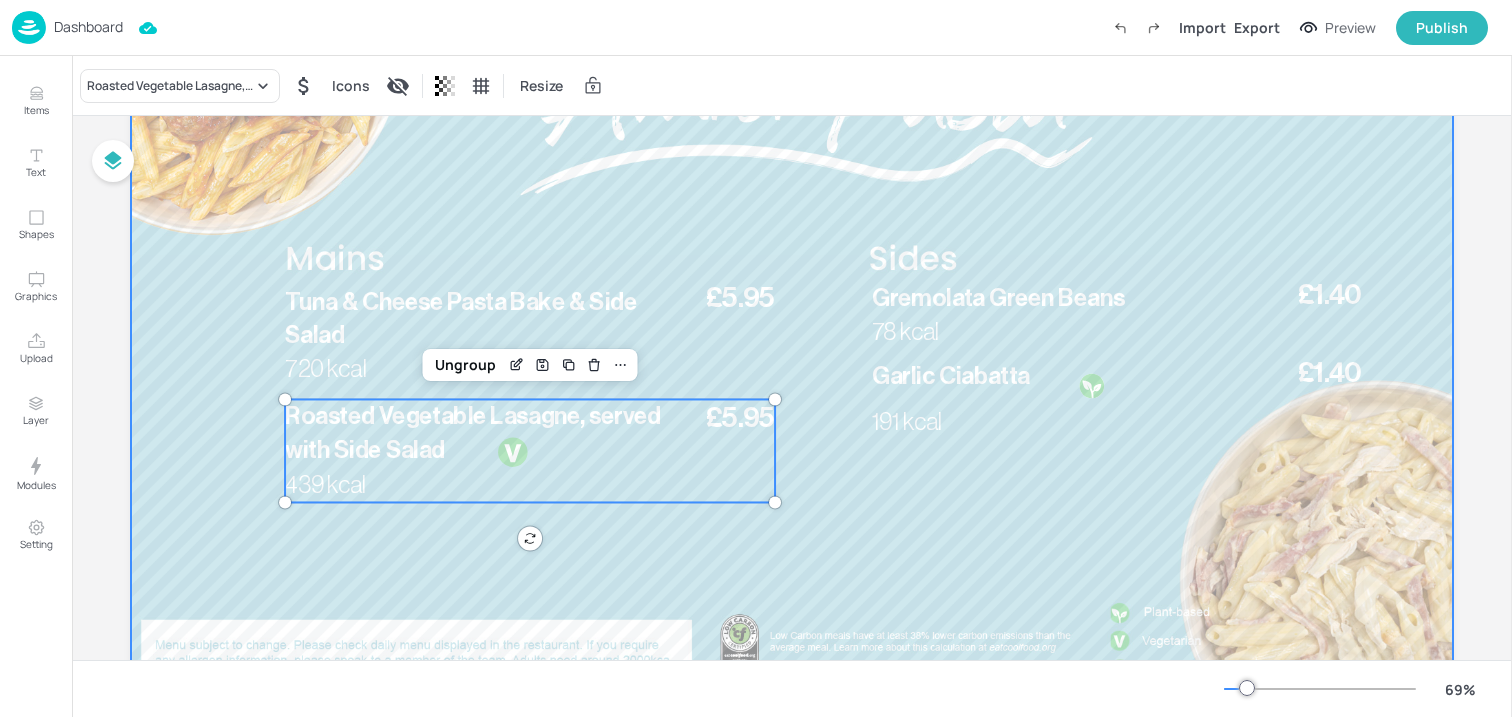 click at bounding box center (792, 321) 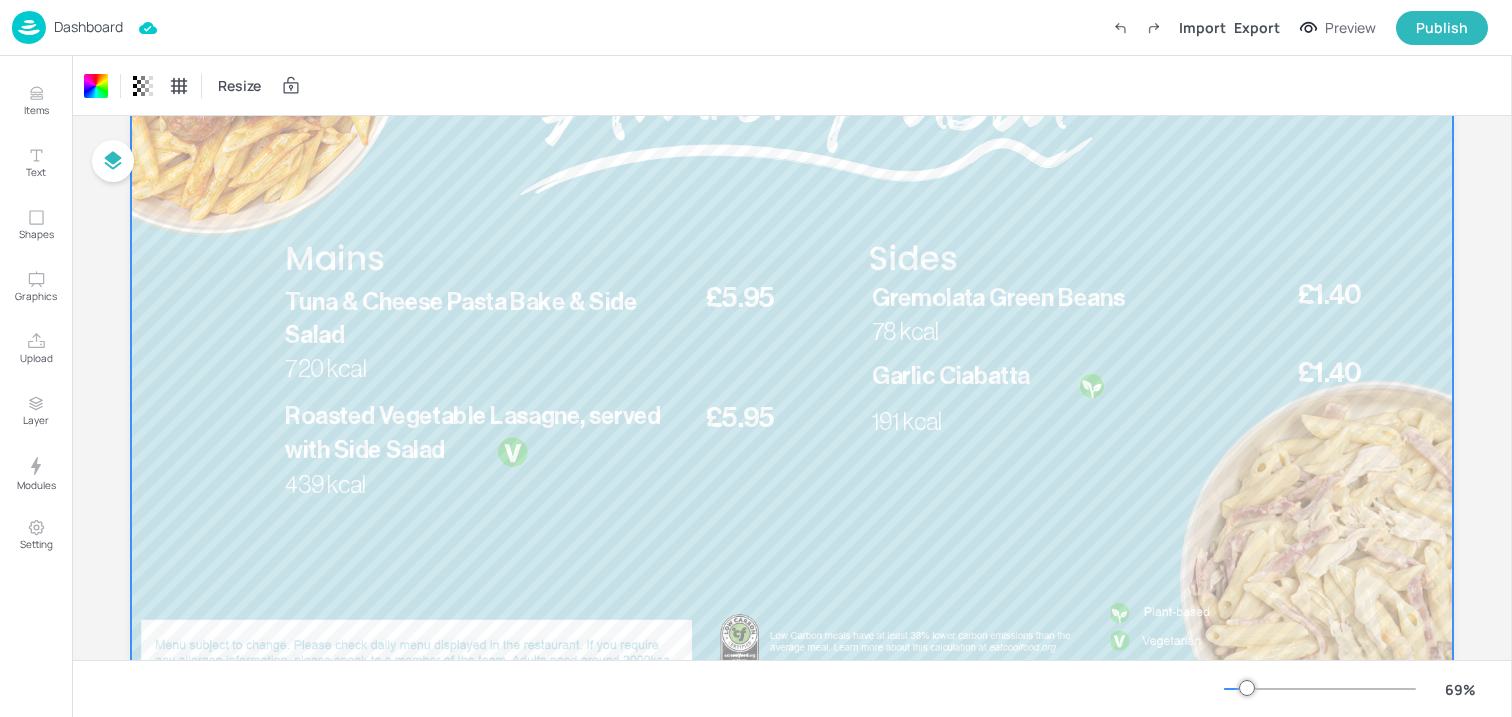 scroll, scrollTop: 0, scrollLeft: 0, axis: both 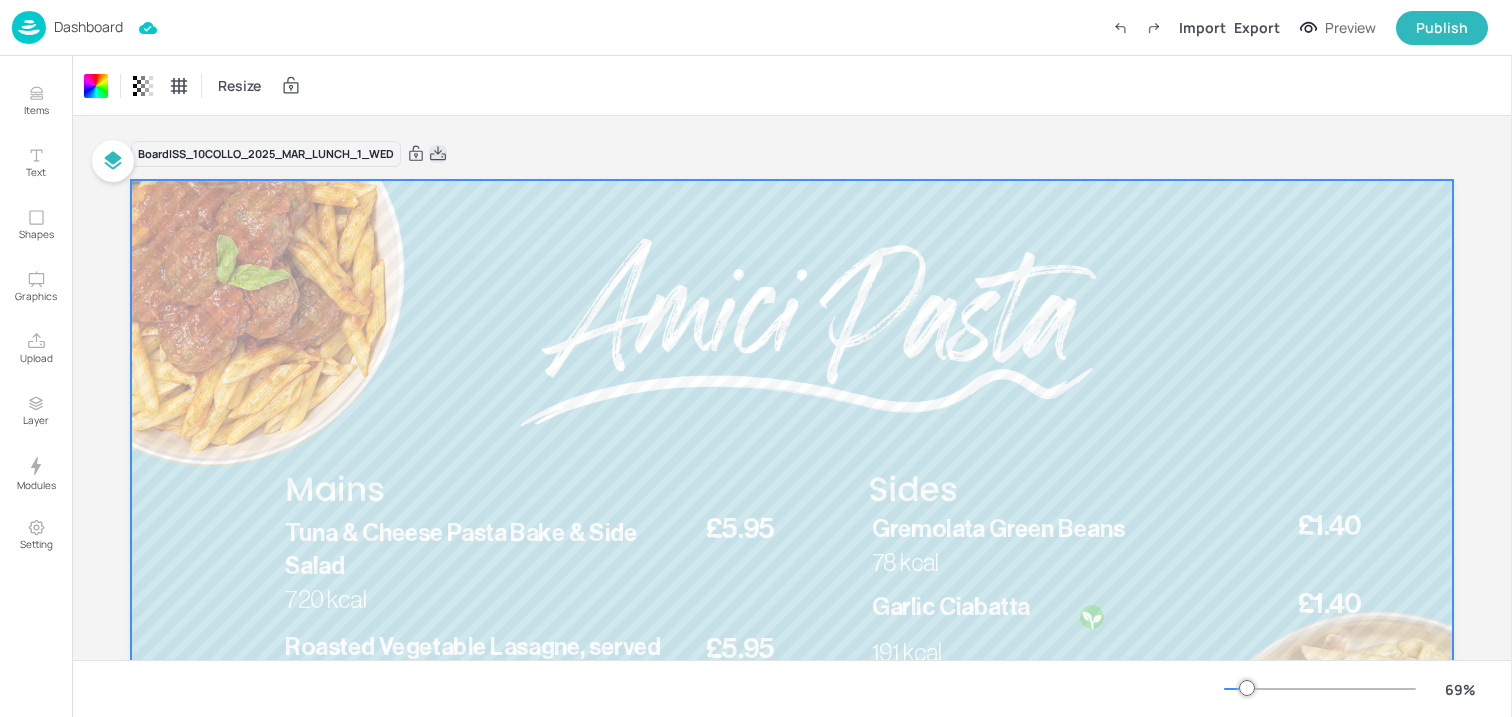 click 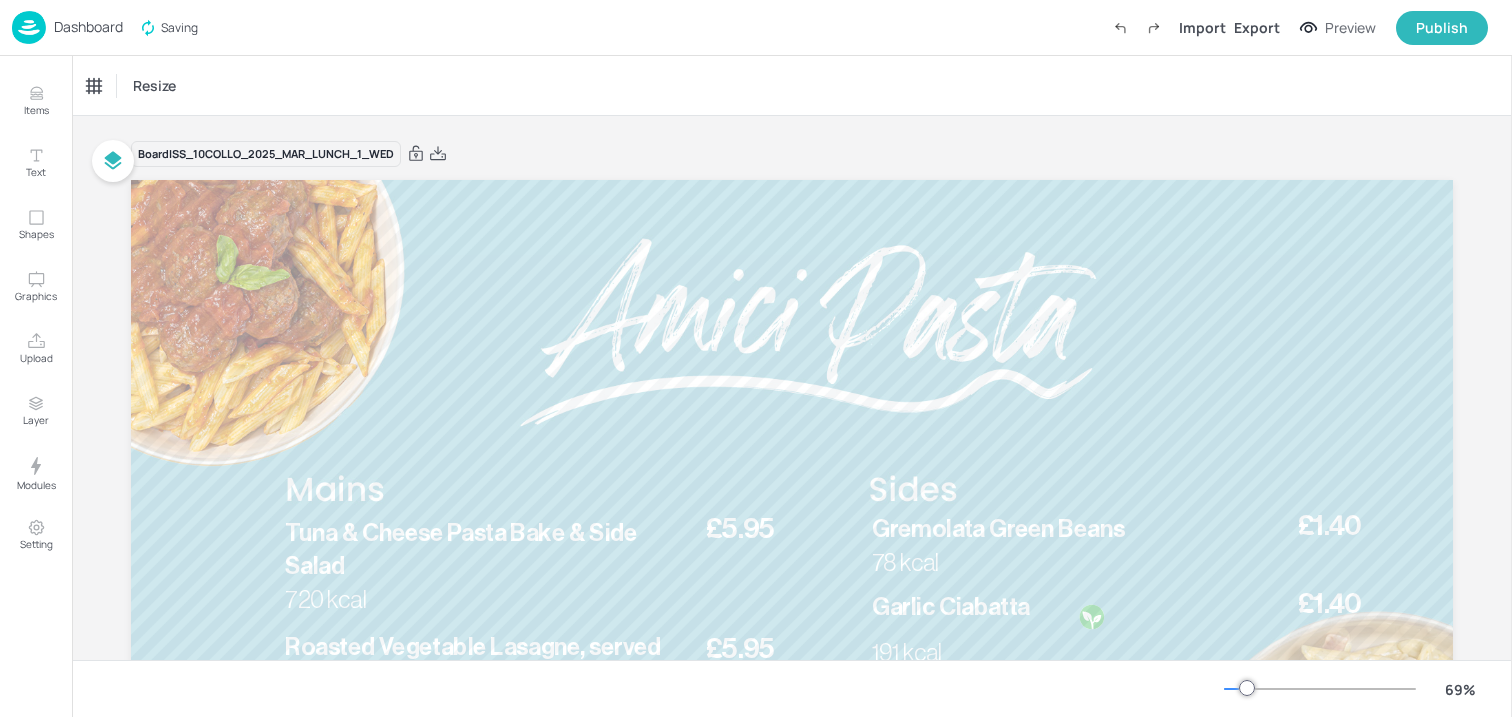 click on "Dashboard" at bounding box center (88, 27) 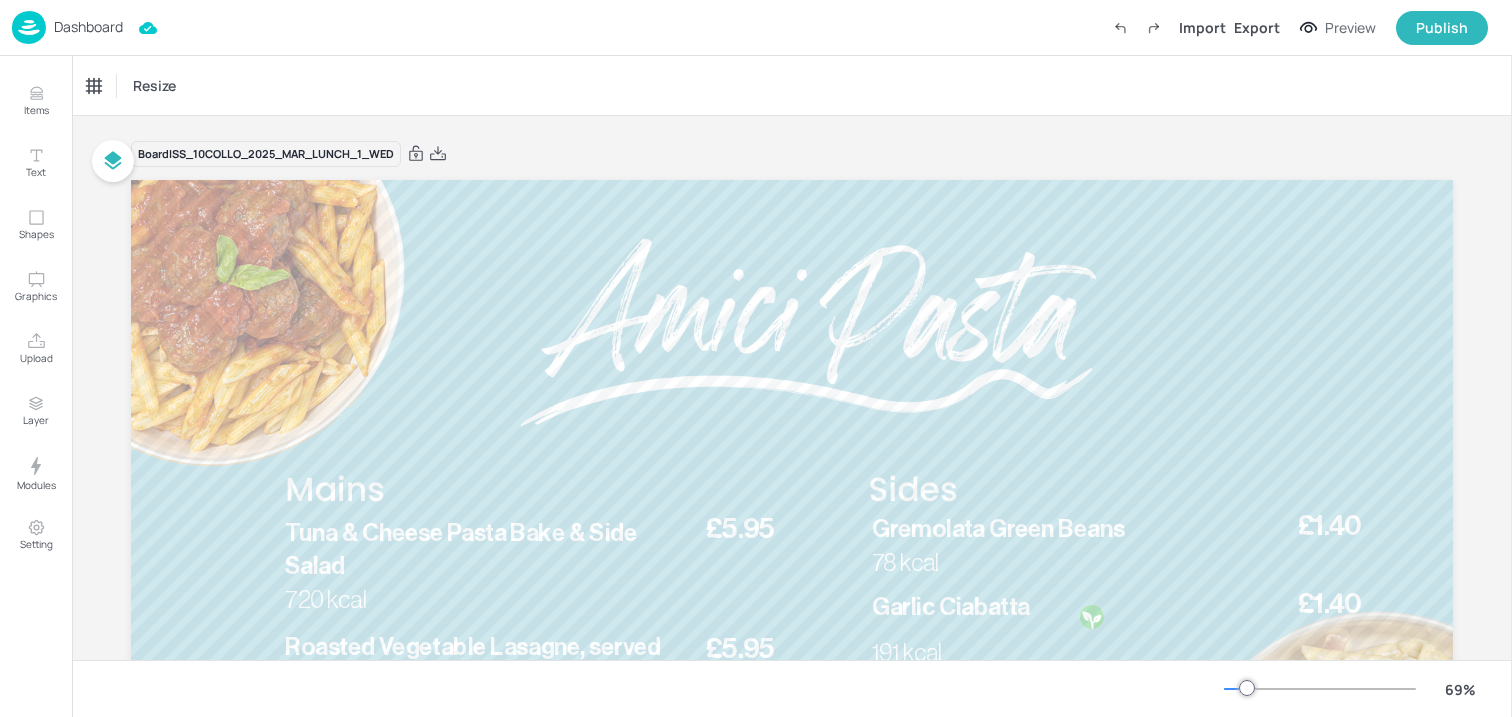 click on "Dashboard" at bounding box center (88, 27) 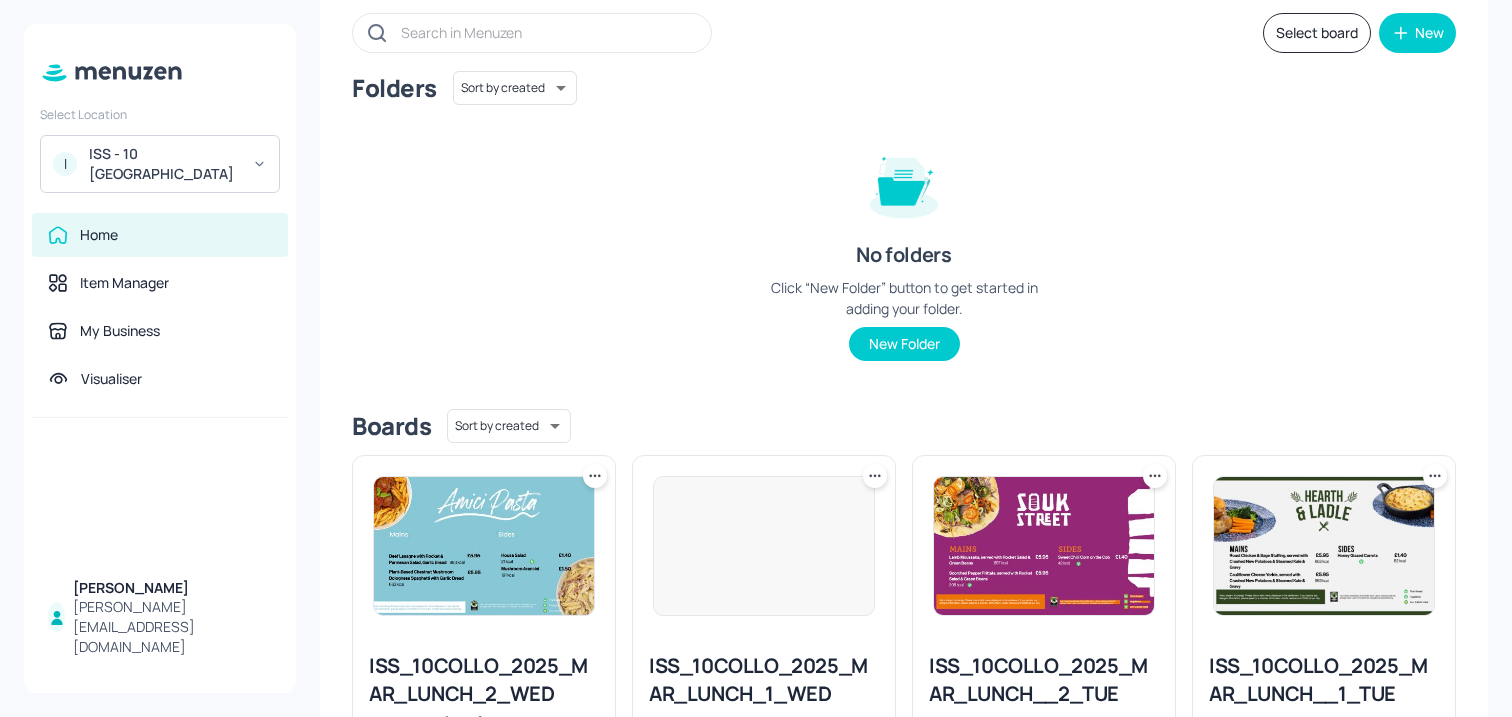 scroll, scrollTop: 432, scrollLeft: 0, axis: vertical 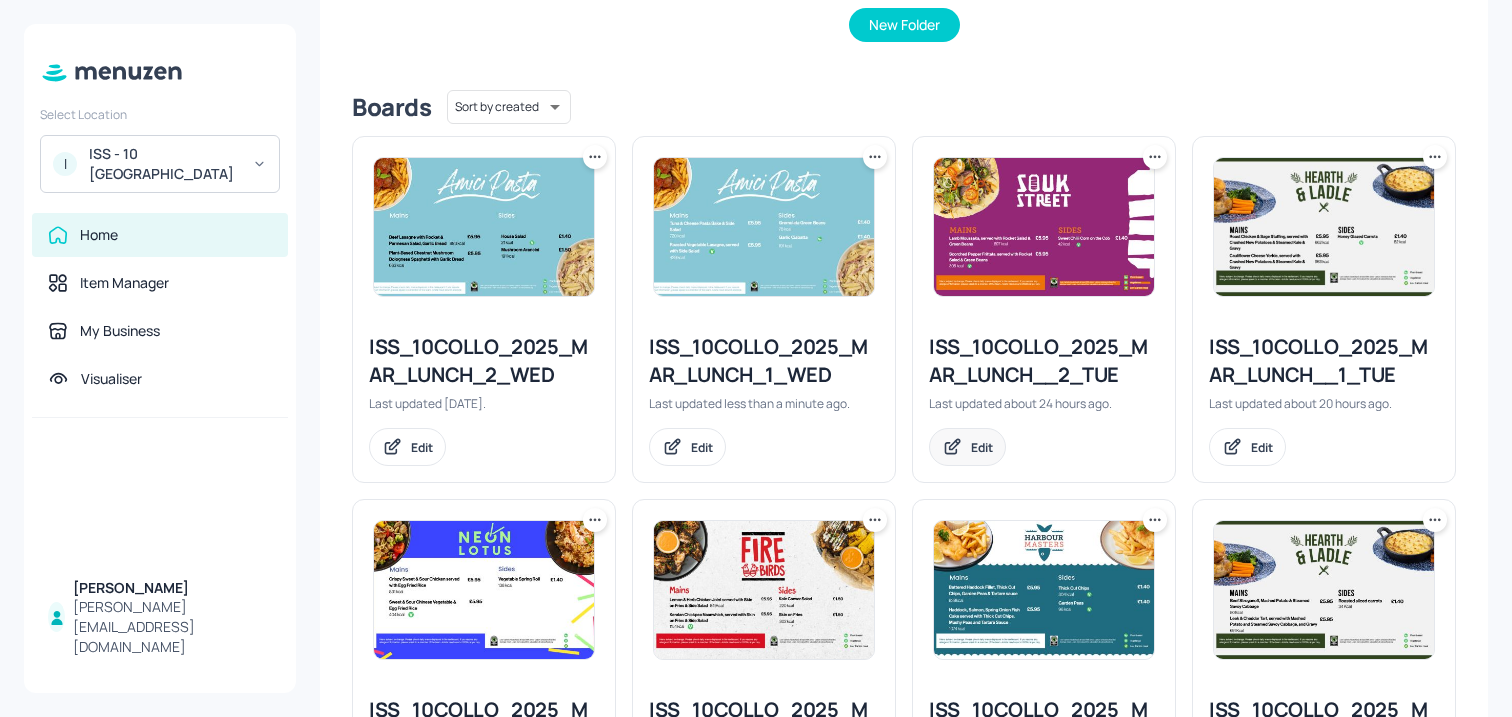 click 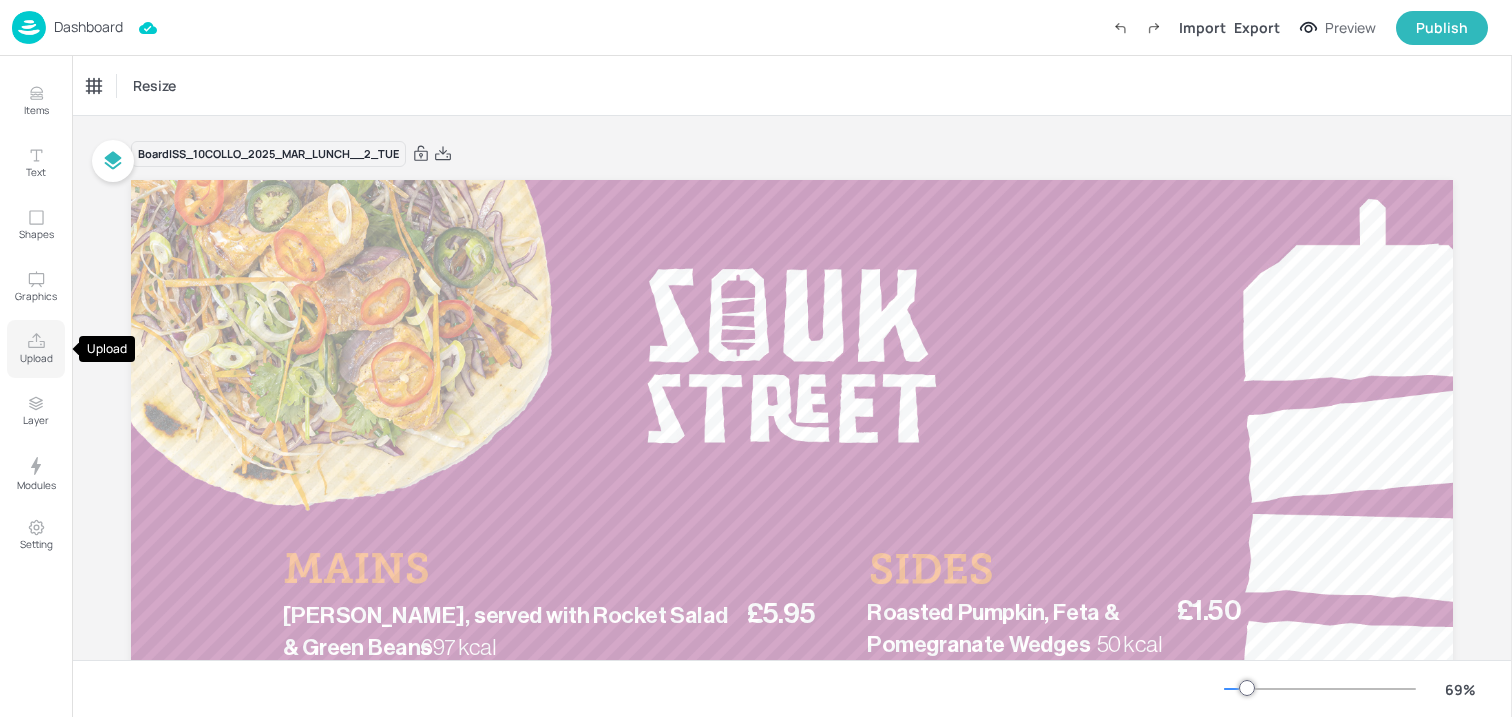 click on "Upload" at bounding box center (36, 349) 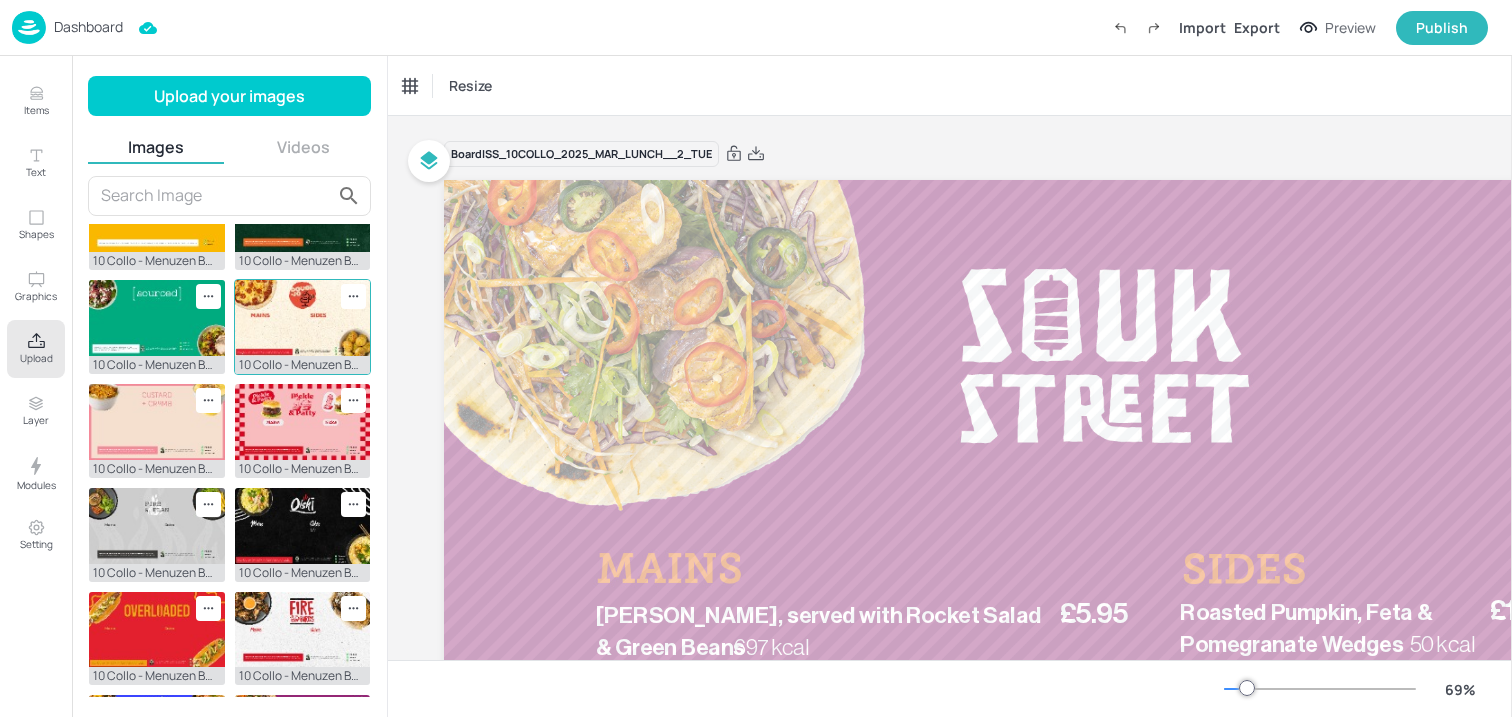 scroll, scrollTop: 0, scrollLeft: 0, axis: both 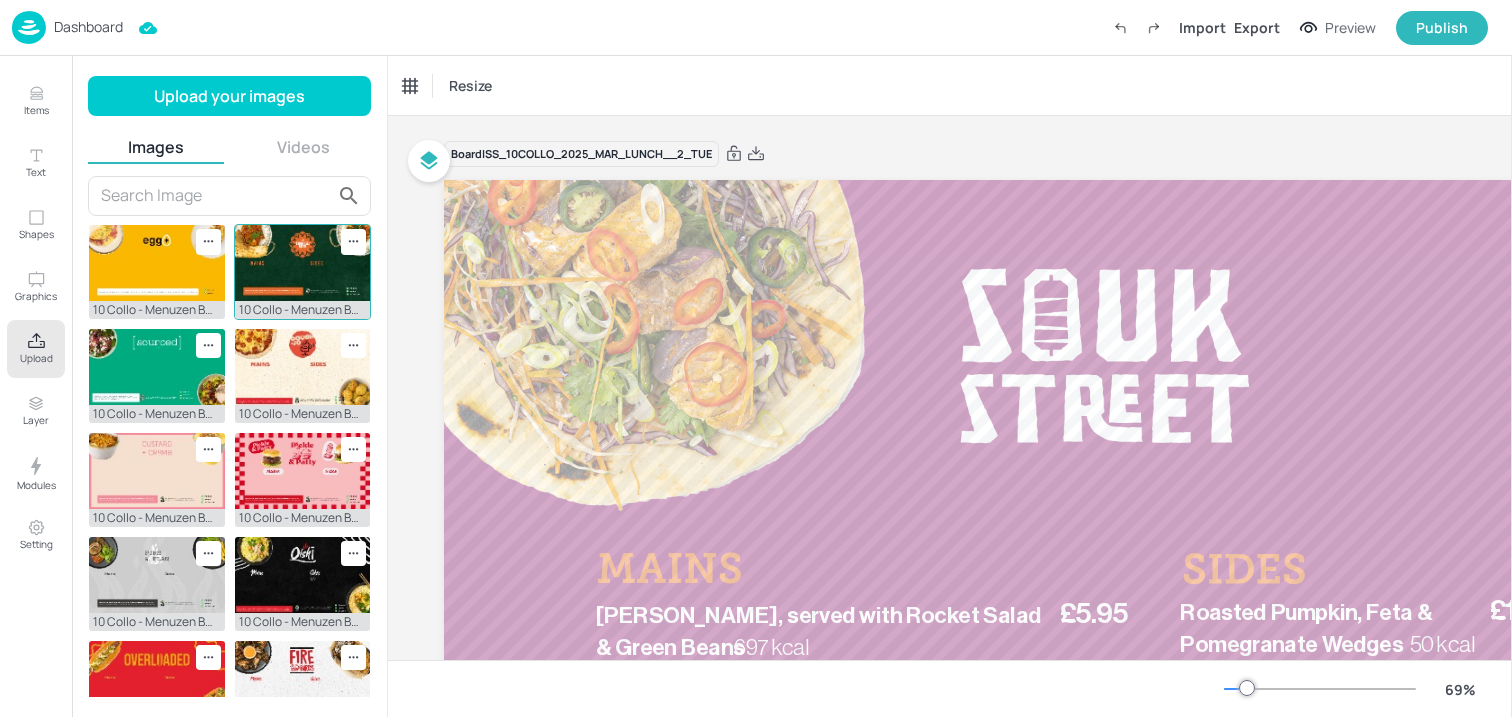 click at bounding box center [303, 263] 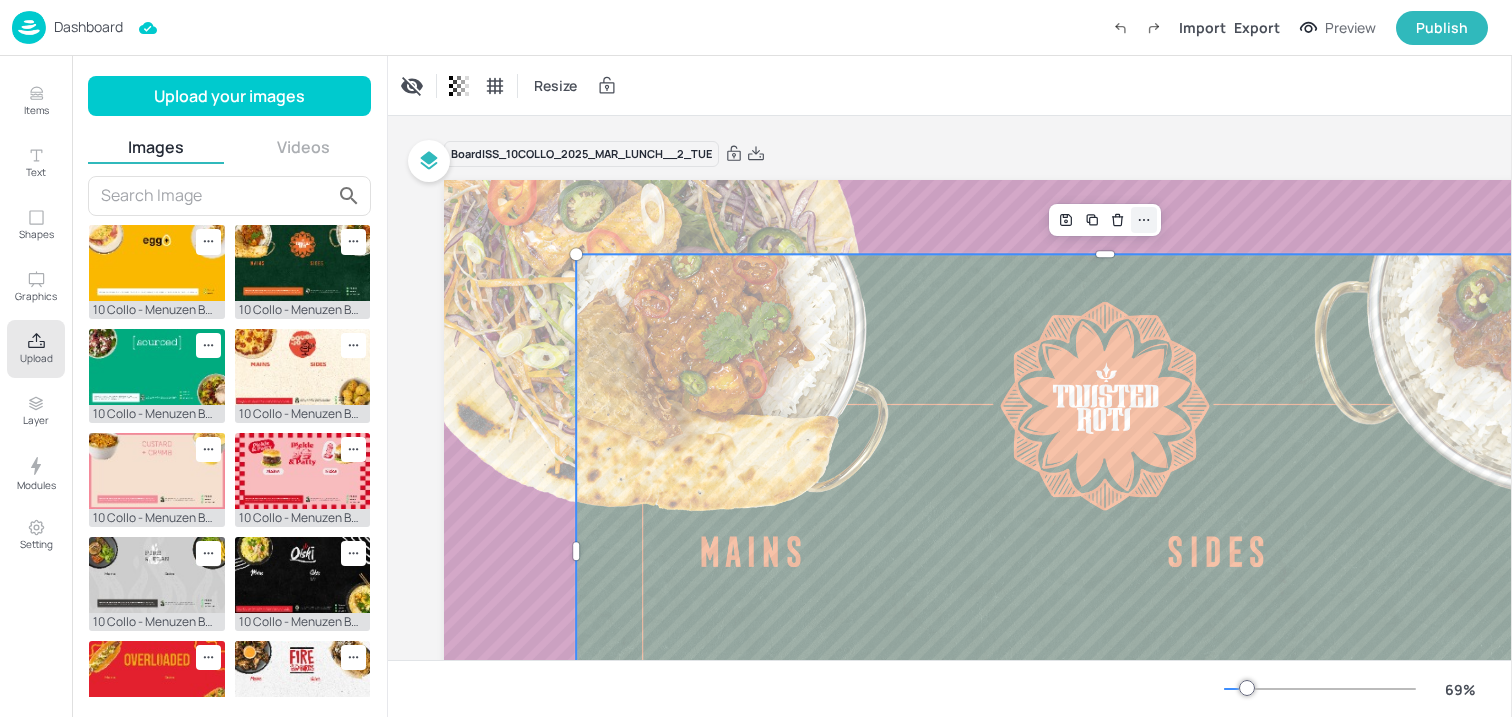 click 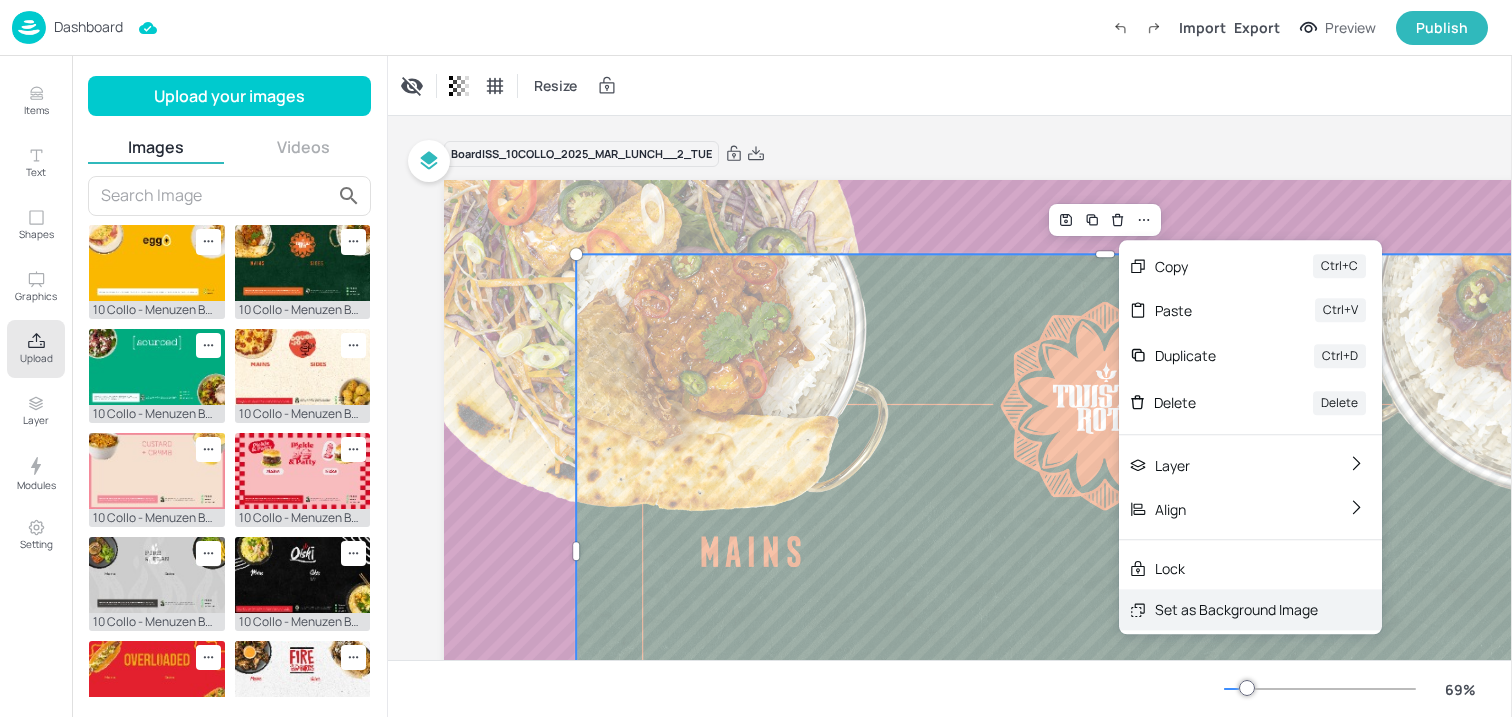 click on "Set as Background Image" at bounding box center (1236, 609) 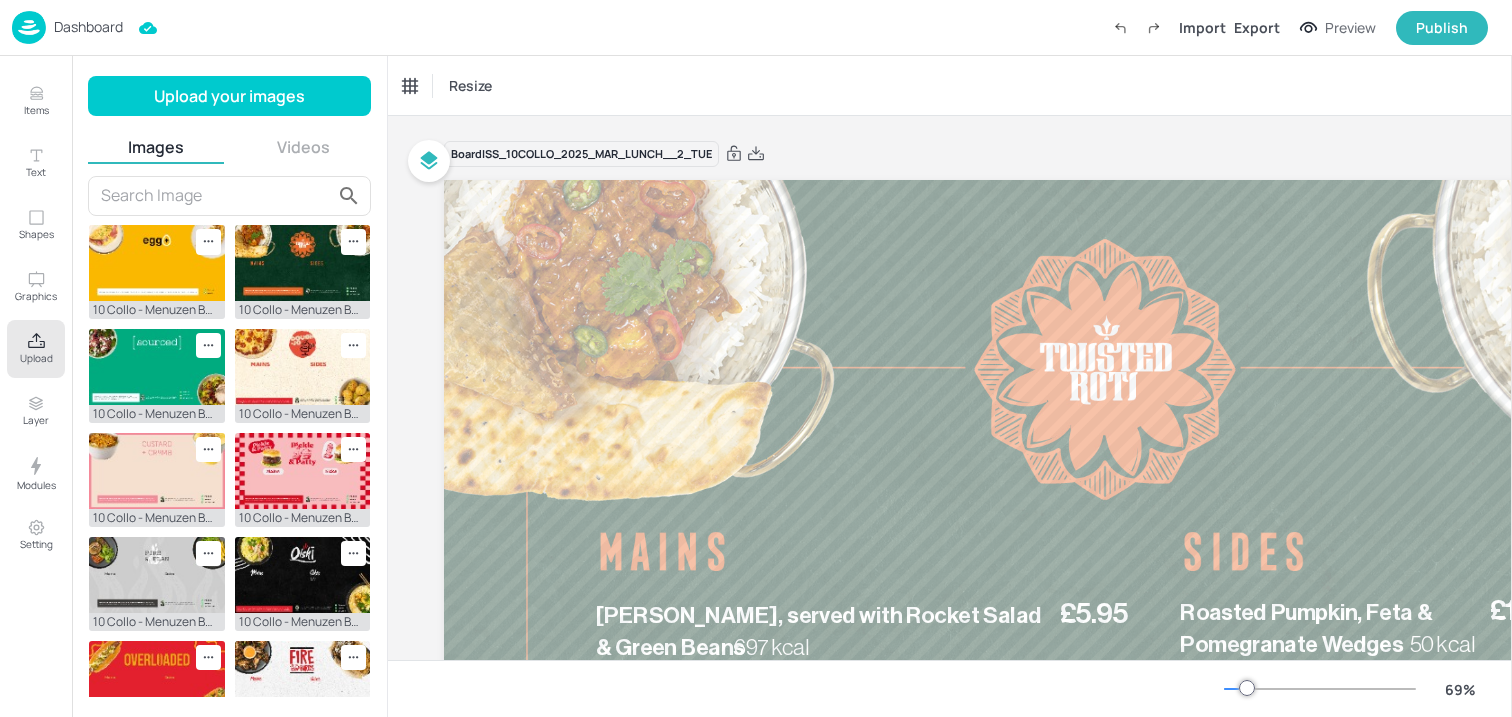 click on "Upload" at bounding box center (36, 358) 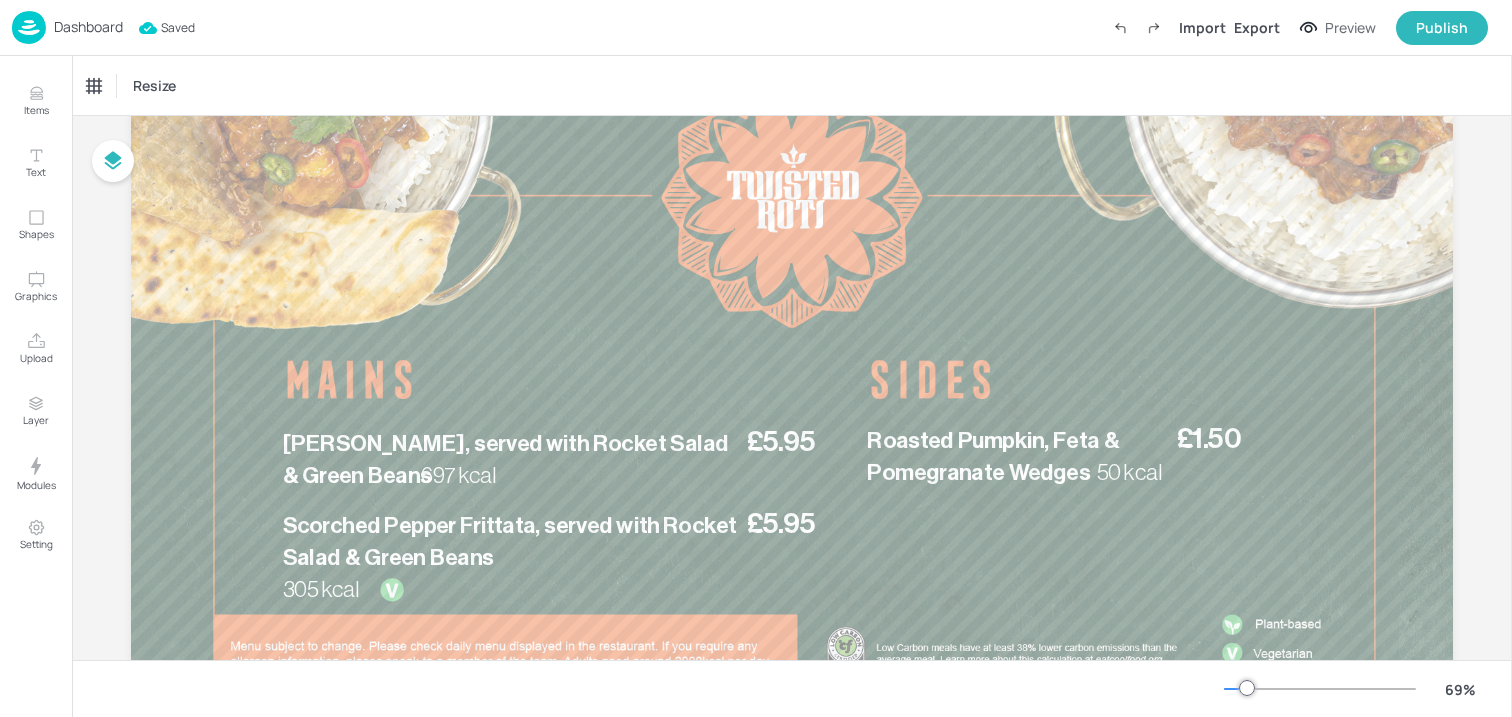 scroll, scrollTop: 224, scrollLeft: 0, axis: vertical 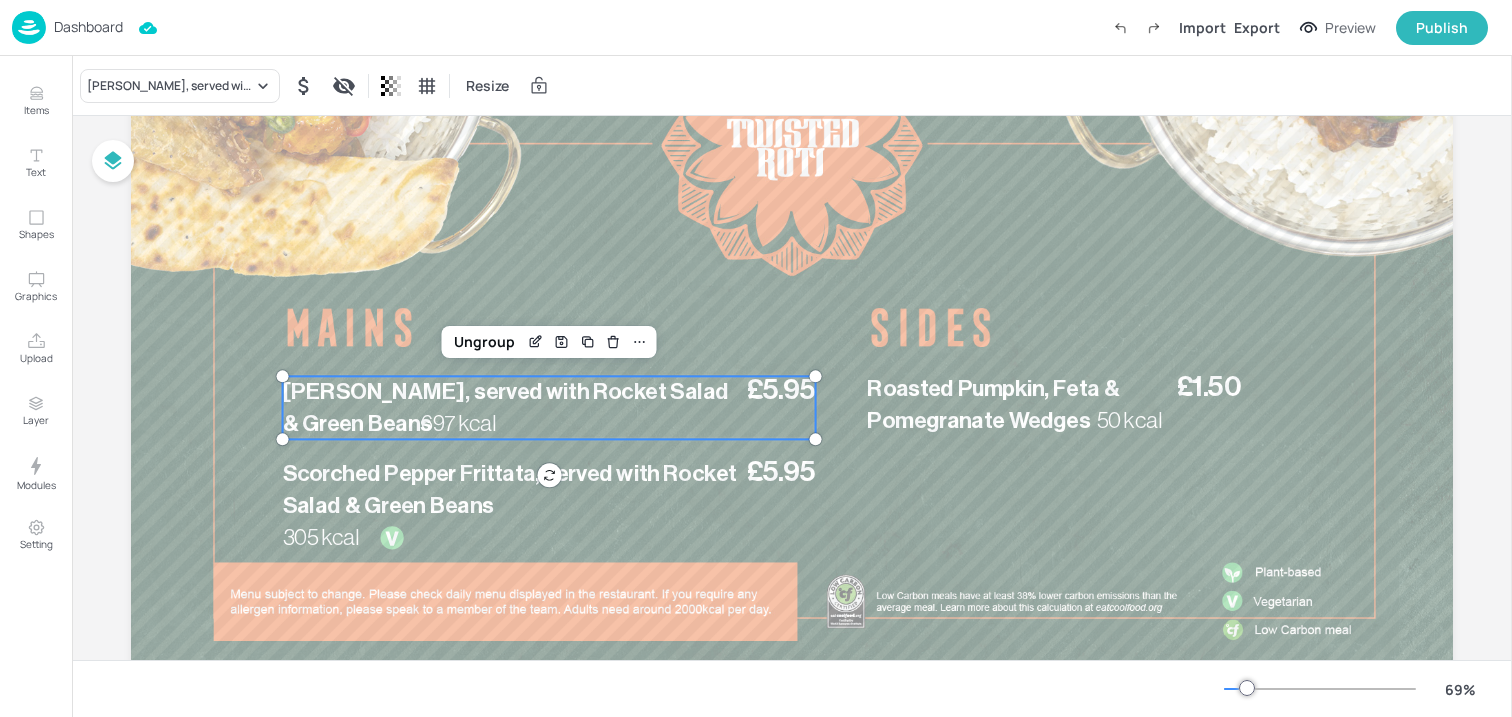 click on "Lamb Moussaka, served with Rocket Salad & Green Beans" at bounding box center (512, 408) 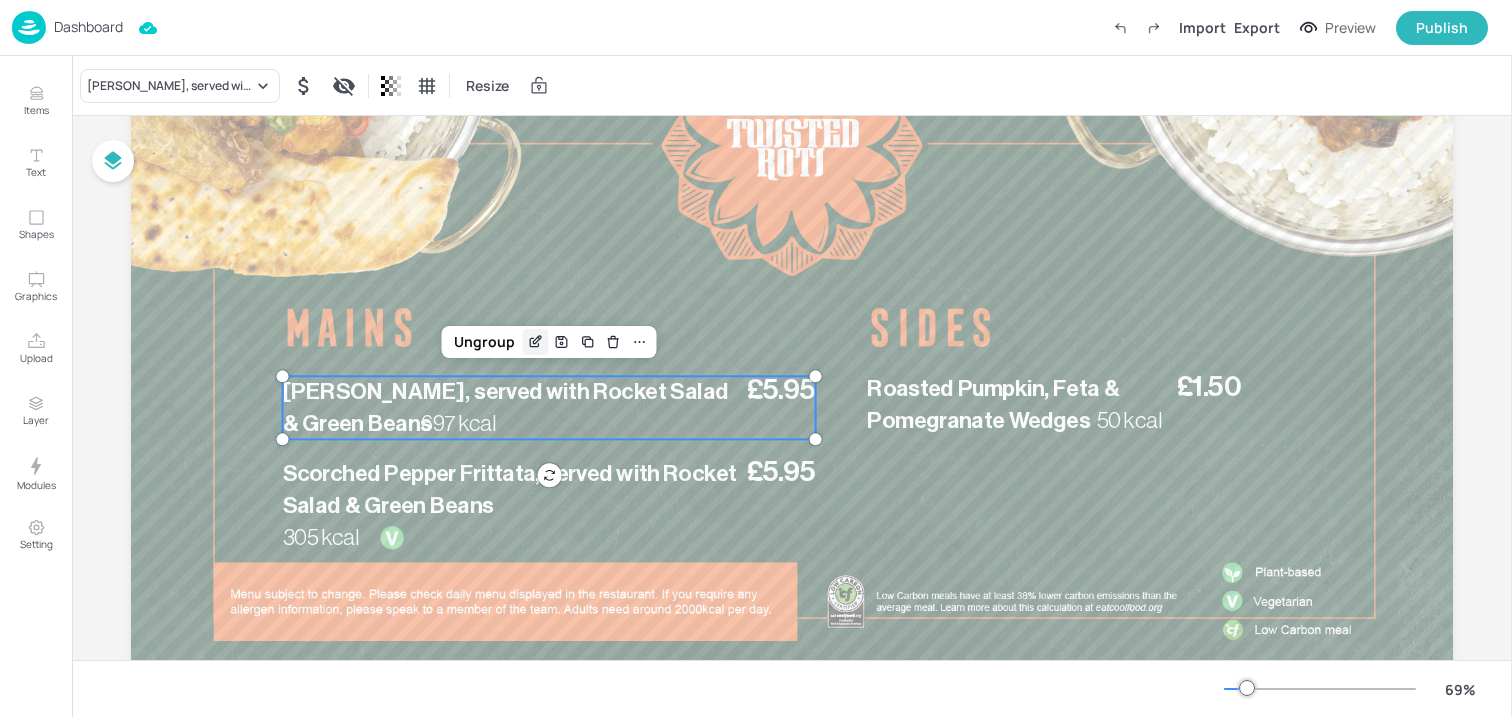 click at bounding box center [536, 342] 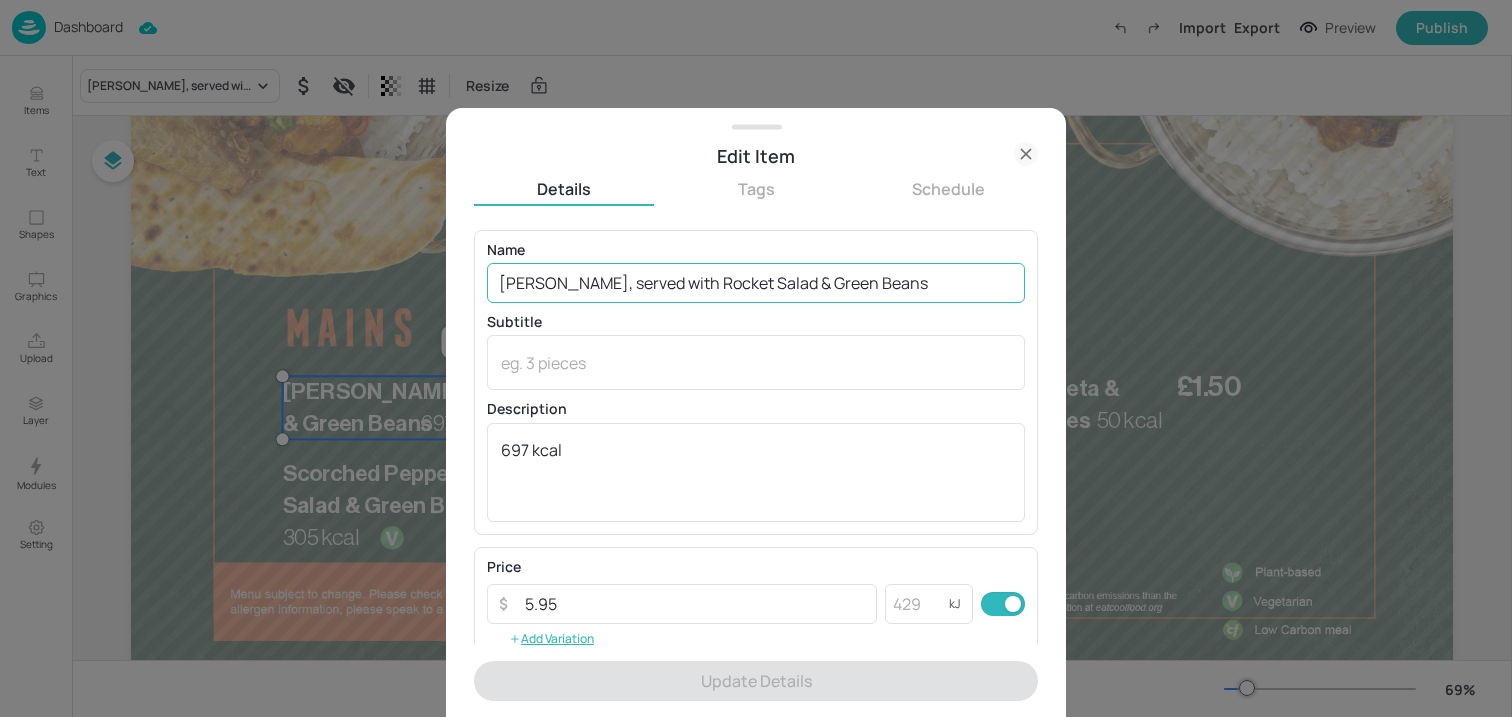 click on "Lamb Moussaka, served with Rocket Salad & Green Beans" at bounding box center [756, 283] 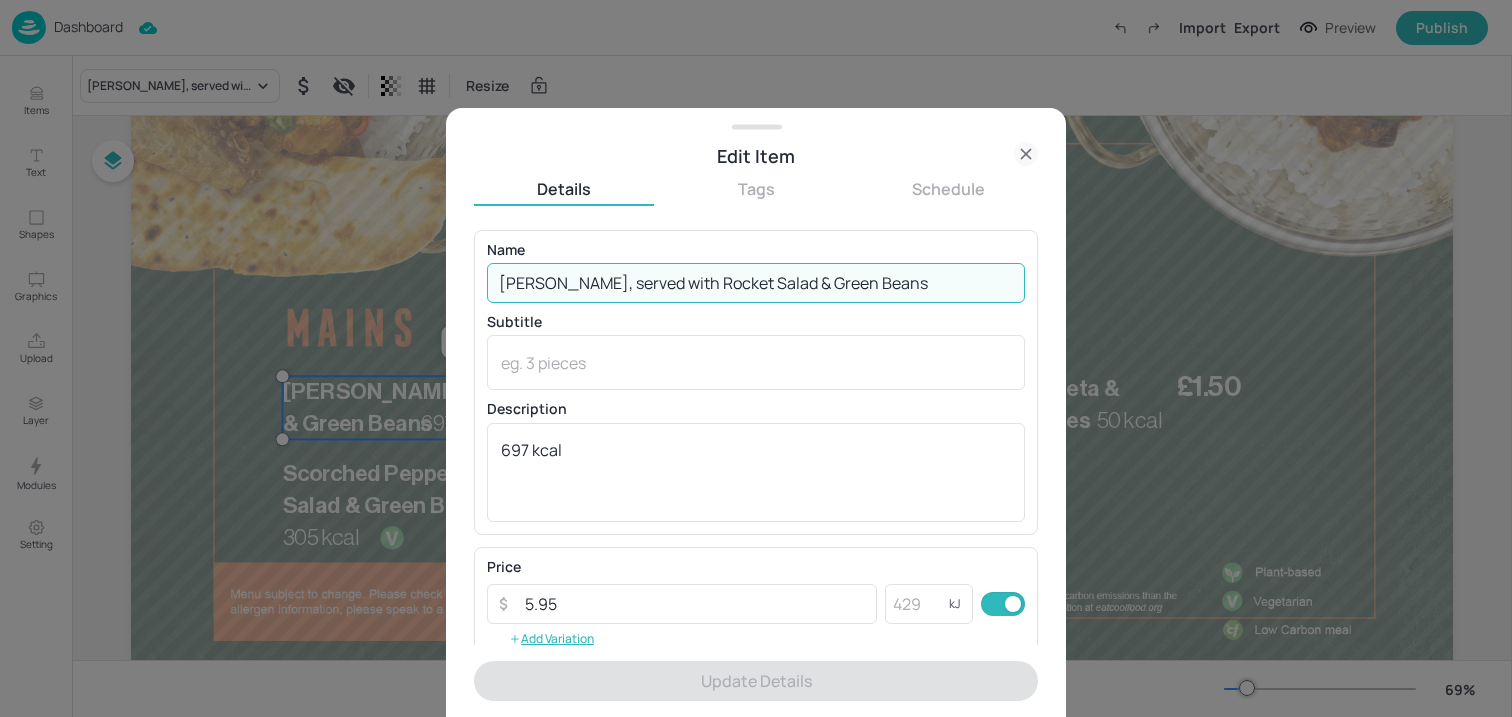 click on "Lamb Moussaka, served with Rocket Salad & Green Beans" at bounding box center [756, 283] 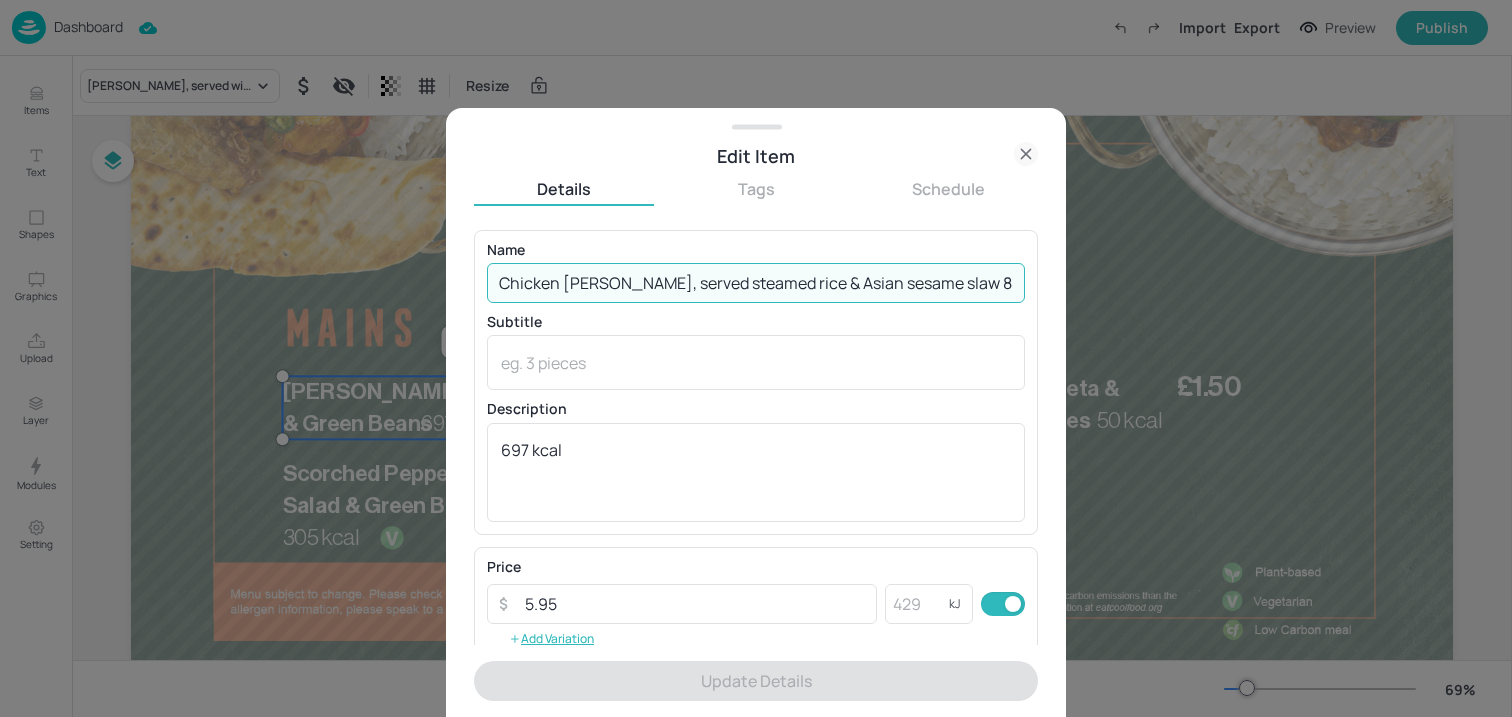 scroll, scrollTop: 0, scrollLeft: 11, axis: horizontal 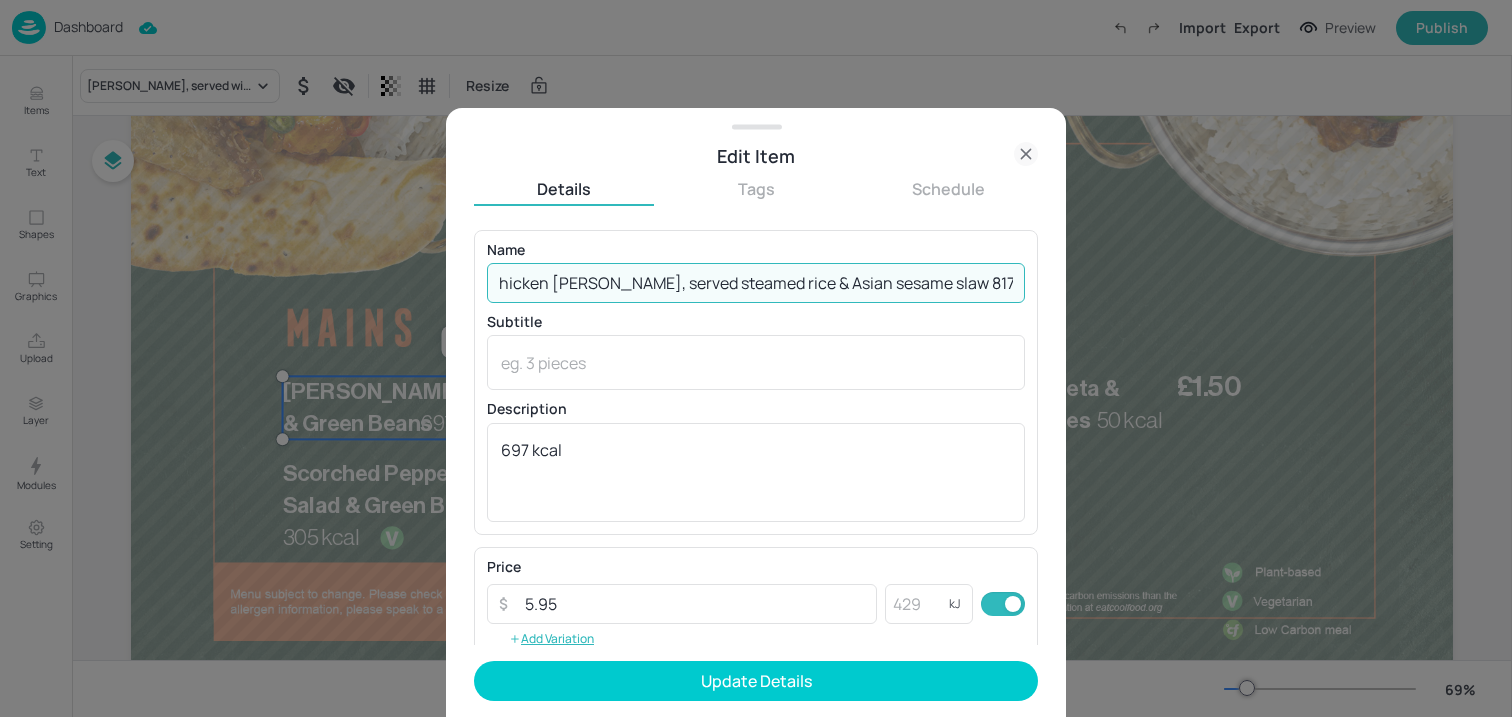 click on "Chicken Katsu Curry, served steamed rice & Asian sesame slaw 817 Kcal" at bounding box center [756, 283] 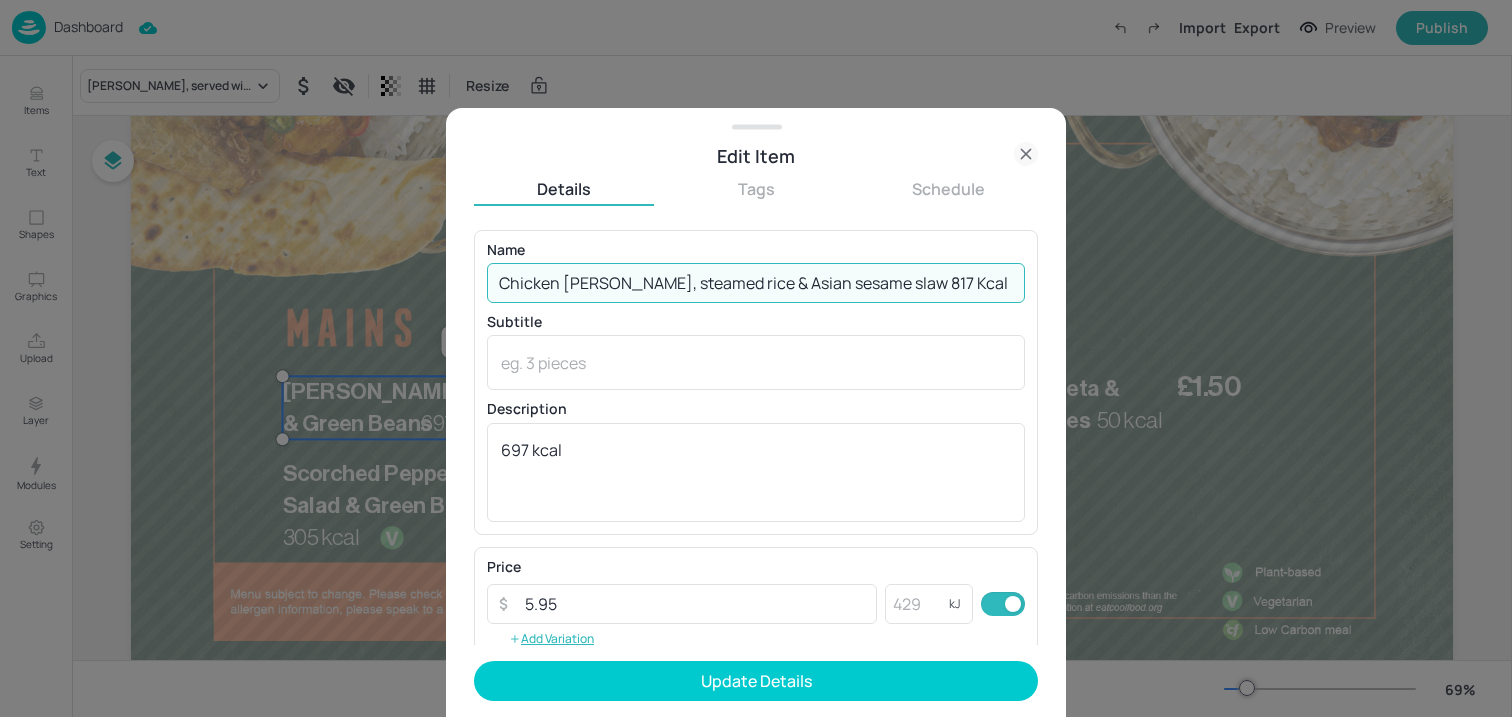 scroll, scrollTop: 0, scrollLeft: 0, axis: both 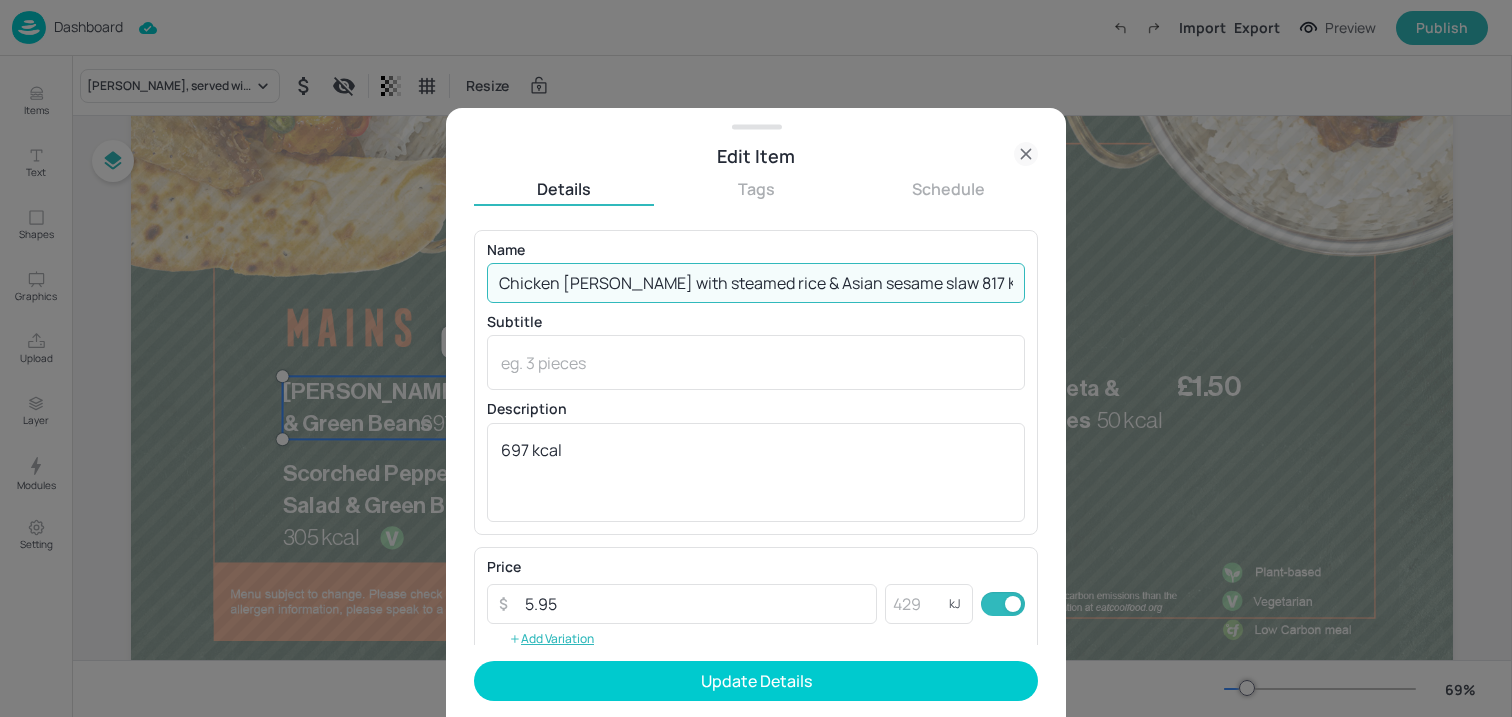 click on "Chicken Katsu Curry with steamed rice & Asian sesame slaw 817 Kcal" at bounding box center (756, 283) 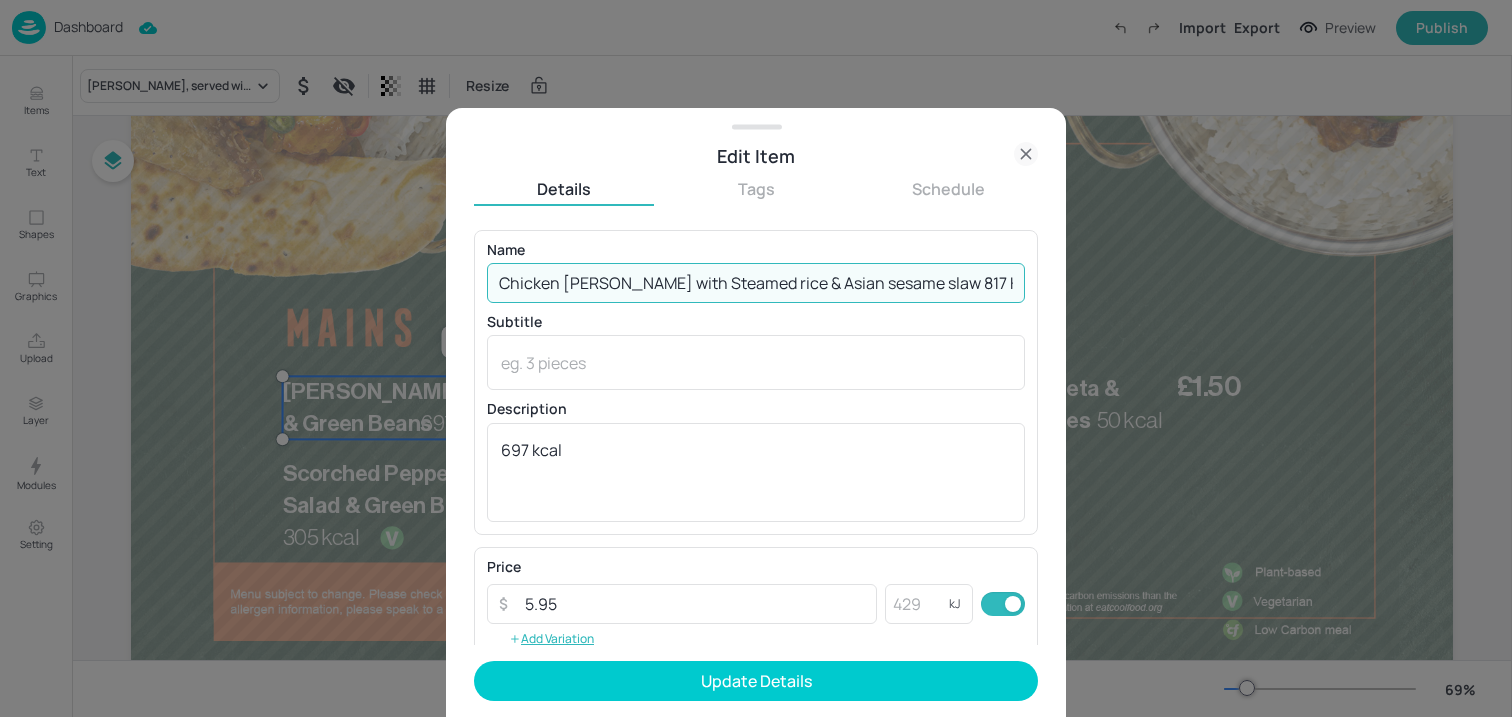 click on "Chicken Katsu Curry with Steamed rice & Asian sesame slaw 817 Kcal" at bounding box center (756, 283) 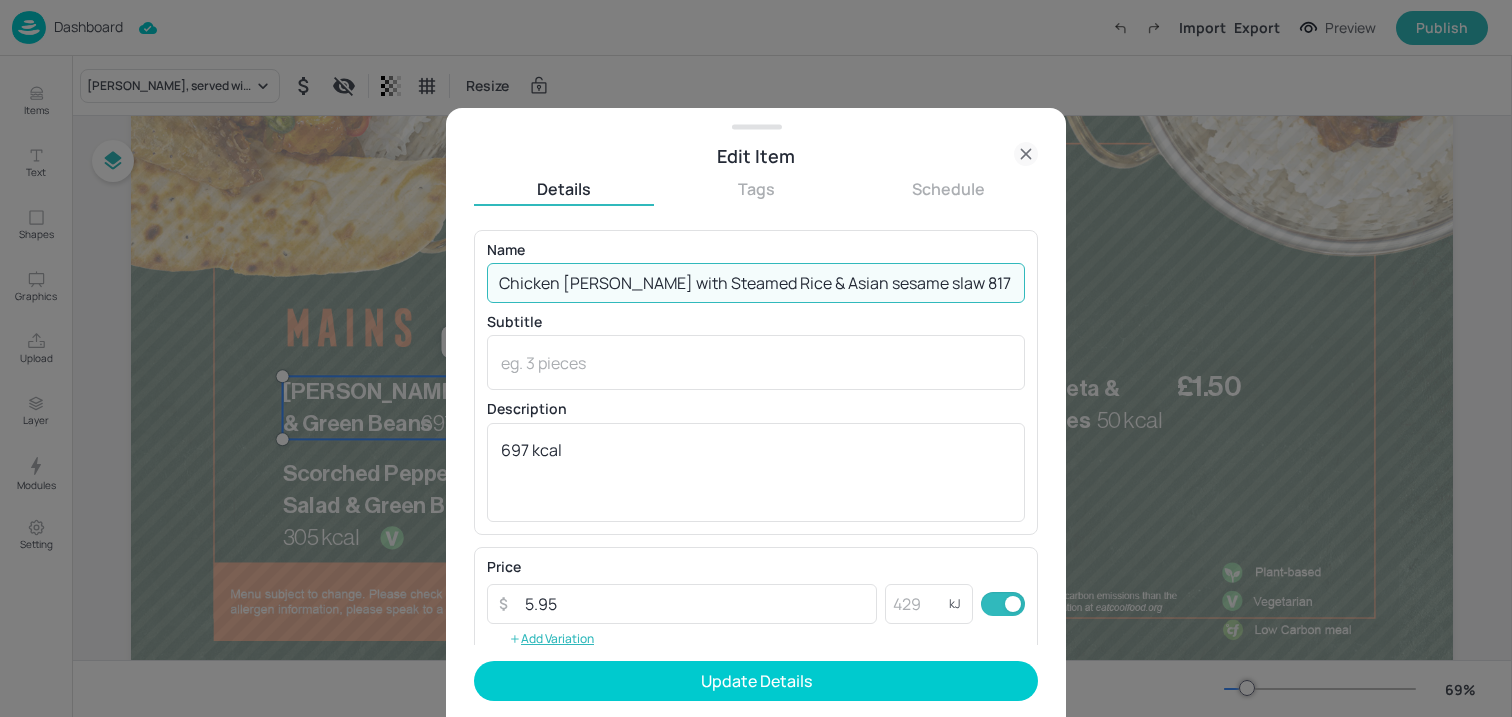 click on "Chicken Katsu Curry with Steamed Rice & Asian sesame slaw 817 Kcal" at bounding box center [756, 283] 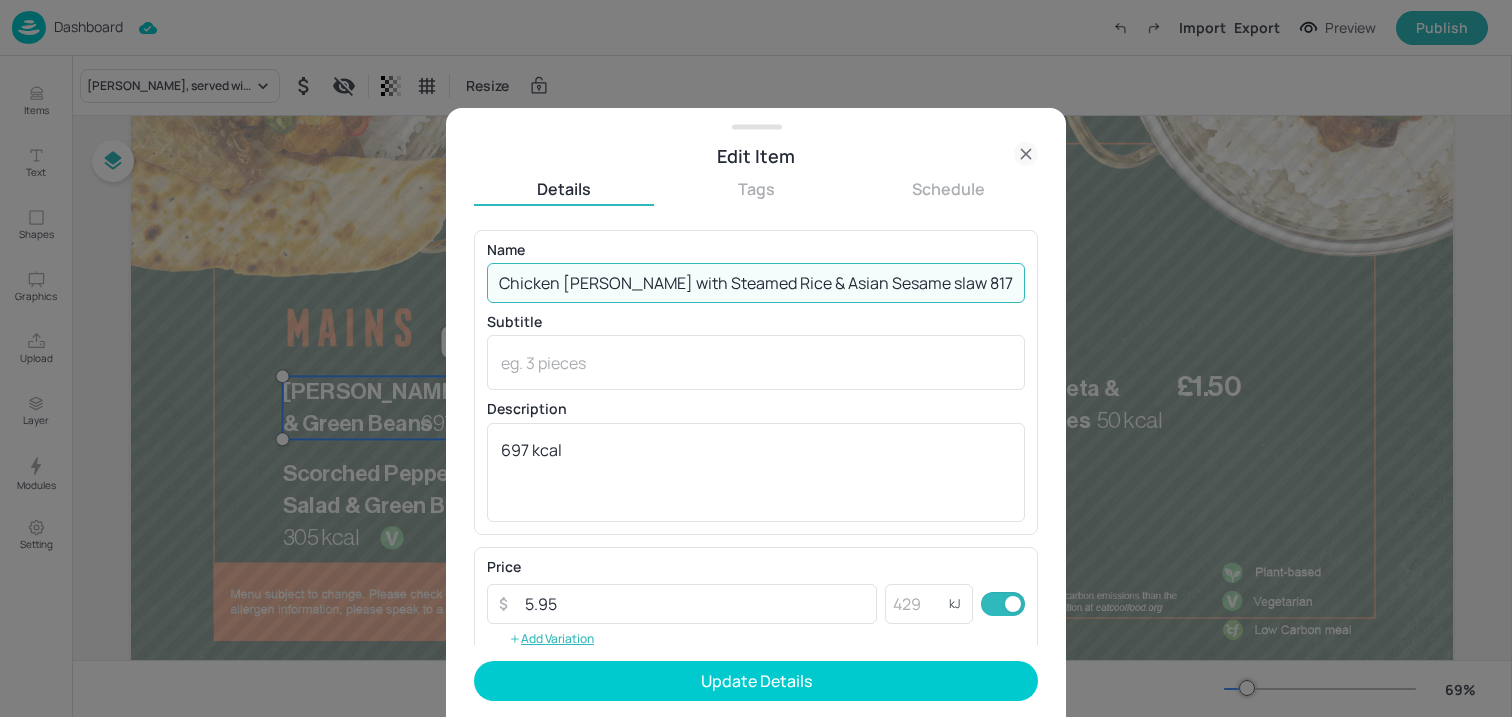 click on "Chicken Katsu Curry with Steamed Rice & Asian Sesame slaw 817 Kcal" at bounding box center (756, 283) 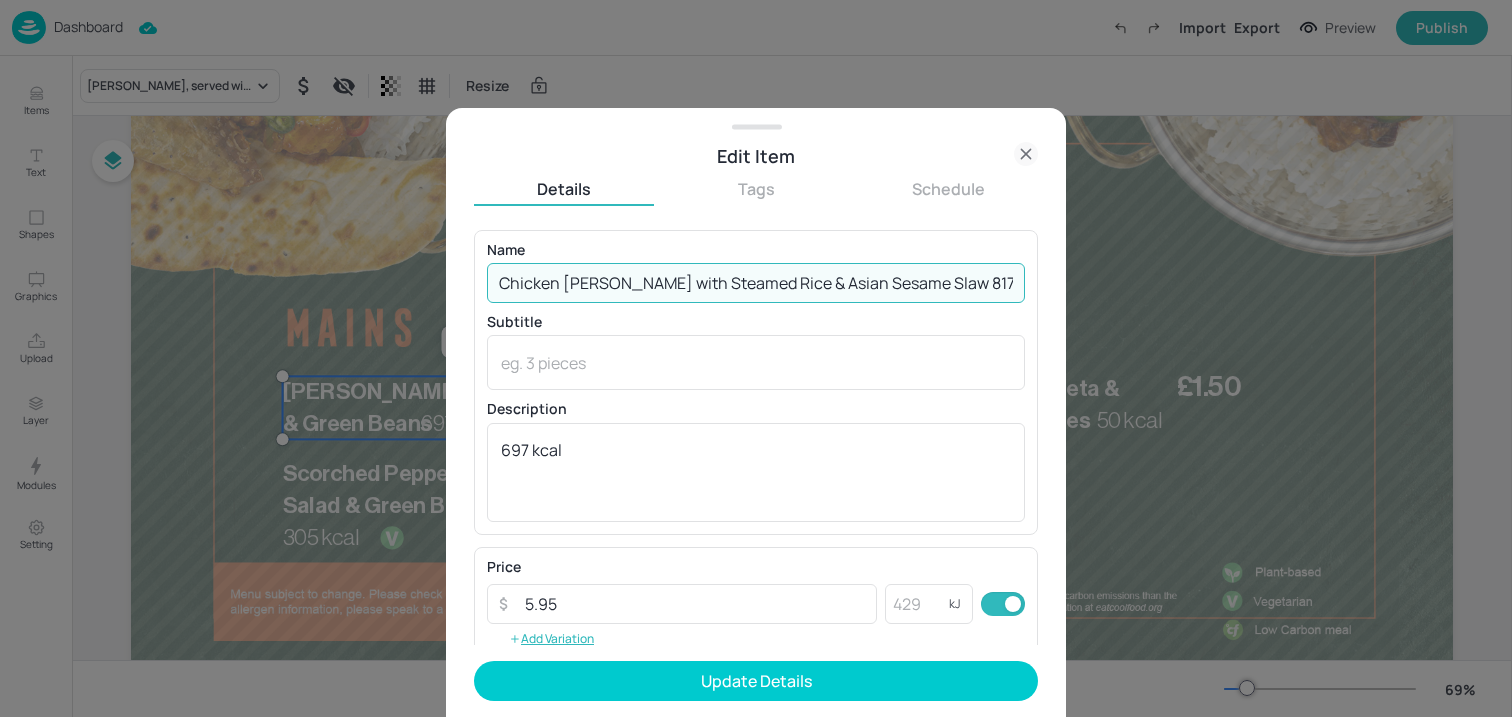 click on "Chicken Katsu Curry with Steamed Rice & Asian Sesame Slaw 817 Kcal" at bounding box center (756, 283) 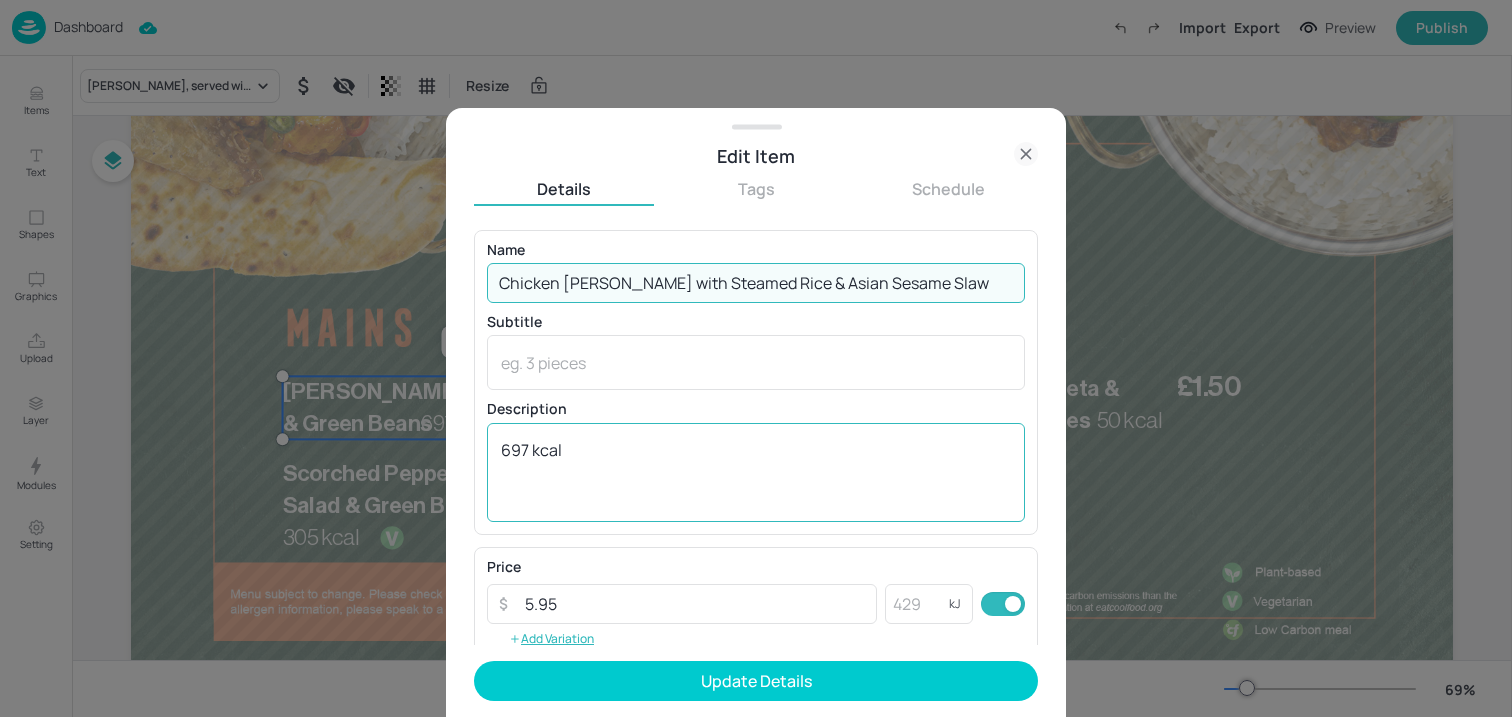 type on "Chicken Katsu Curry with Steamed Rice & Asian Sesame Slaw" 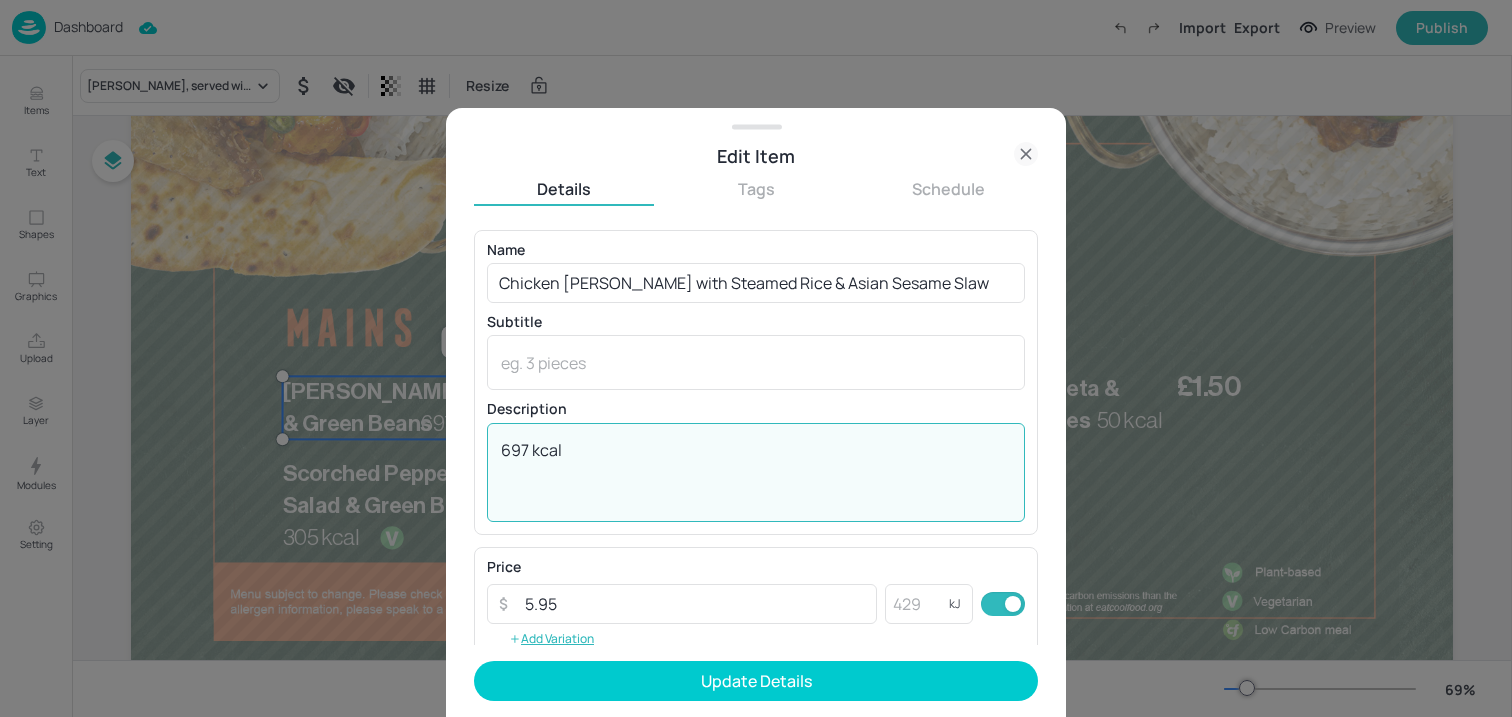 click on "697 kcal" at bounding box center [756, 472] 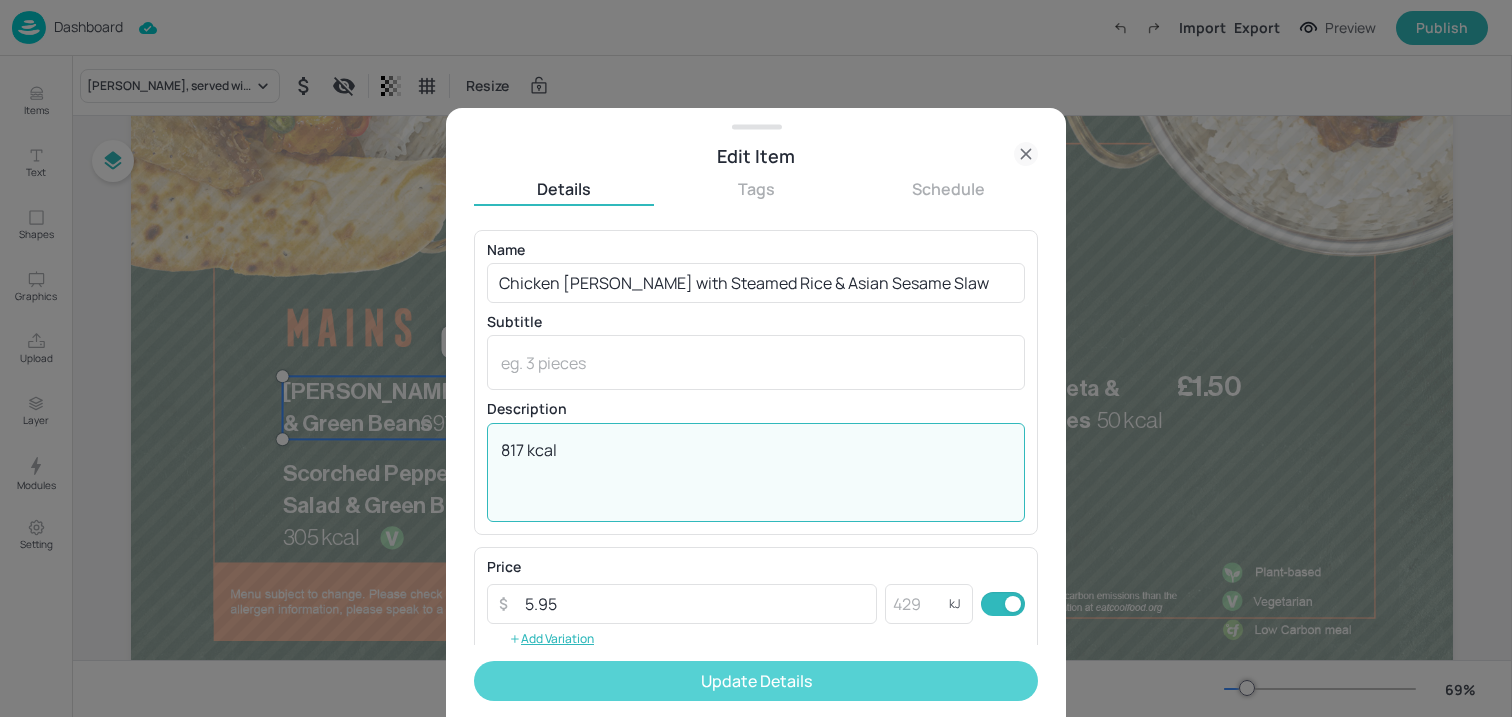 type on "817 kcal" 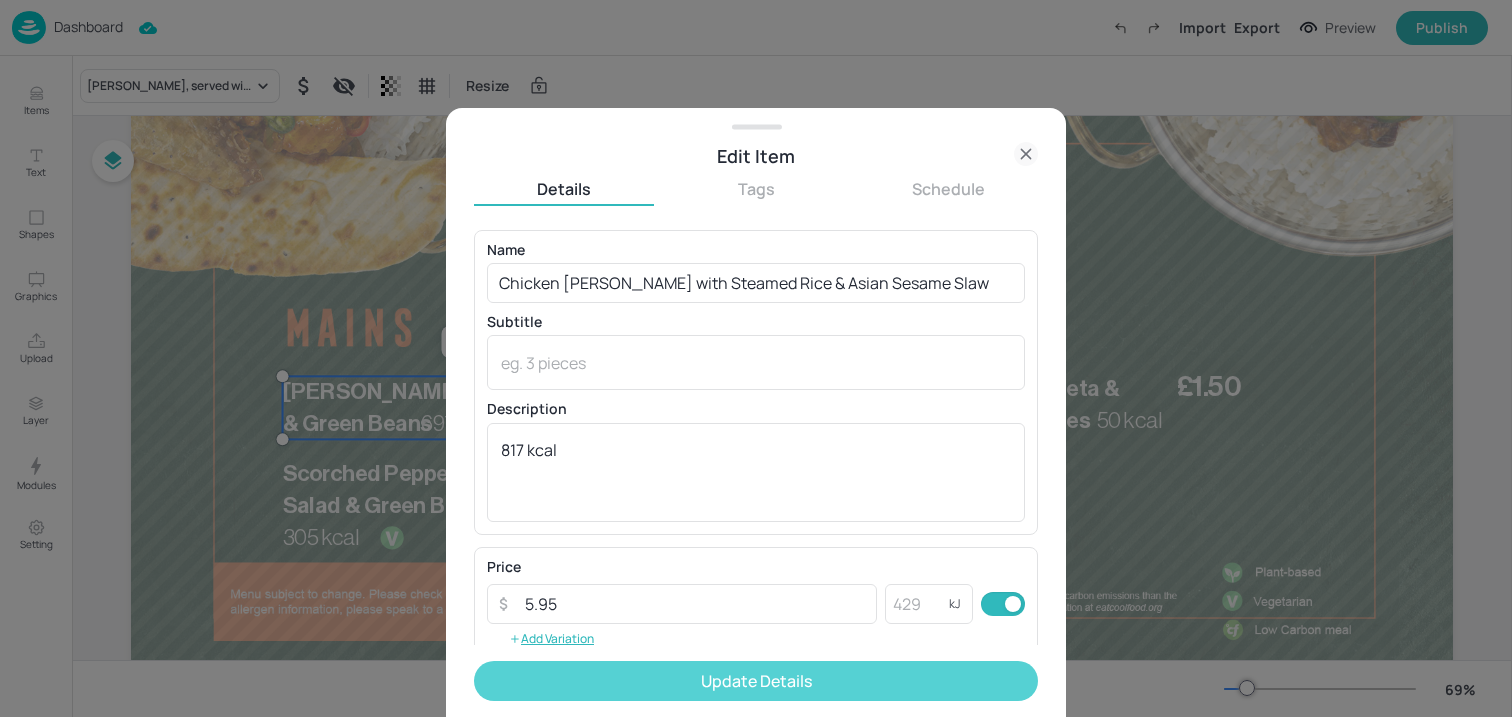 click on "Update Details" at bounding box center [756, 681] 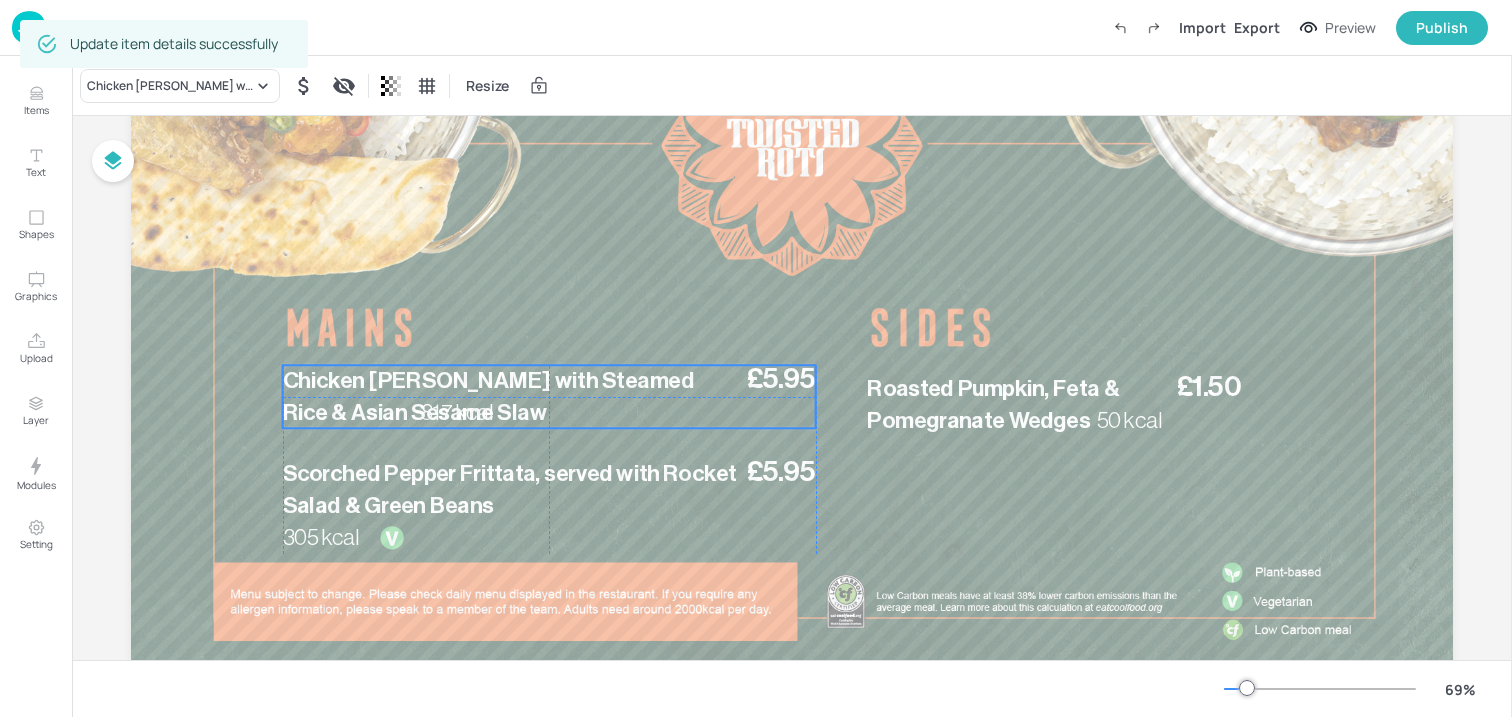 click on "Chicken Katsu Curry with Steamed Rice & Asian Sesame Slaw" at bounding box center (512, 397) 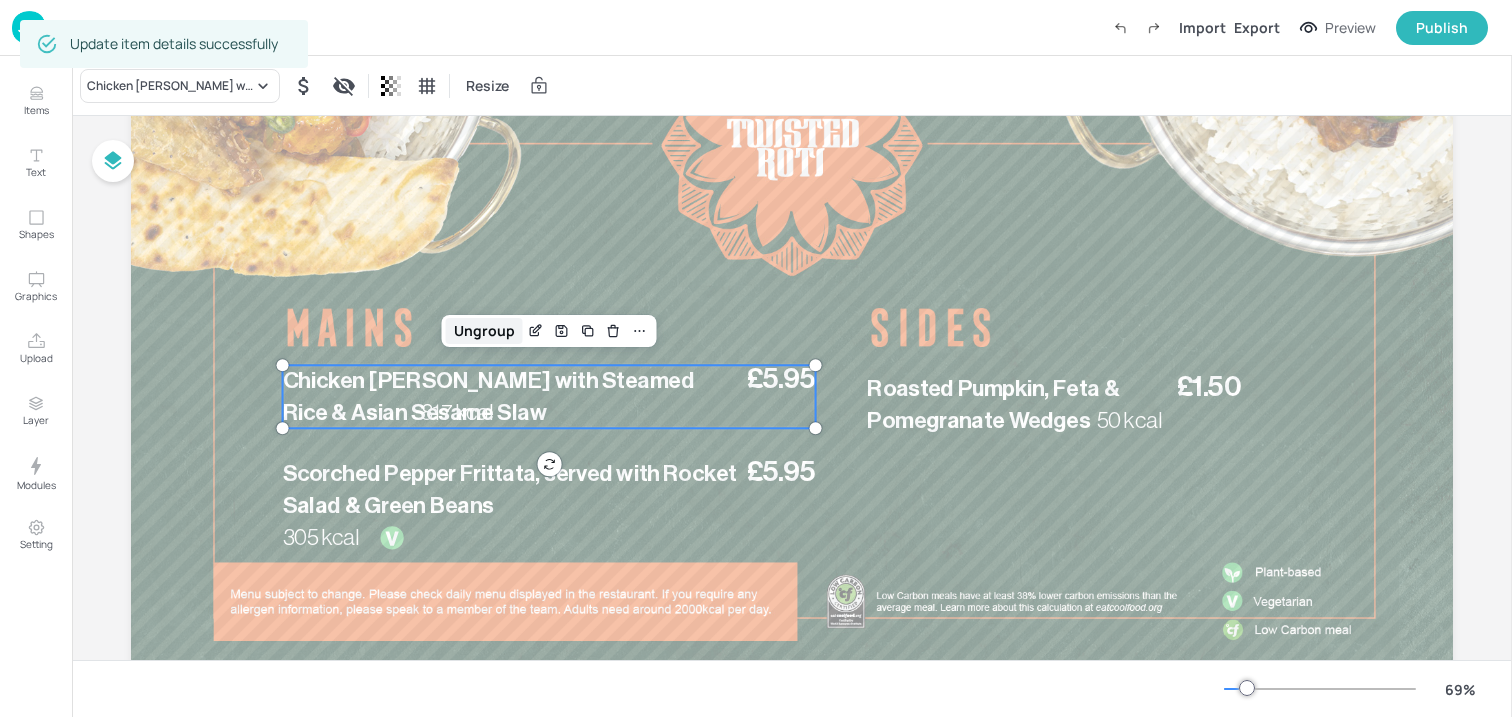 click on "Ungroup" at bounding box center (484, 331) 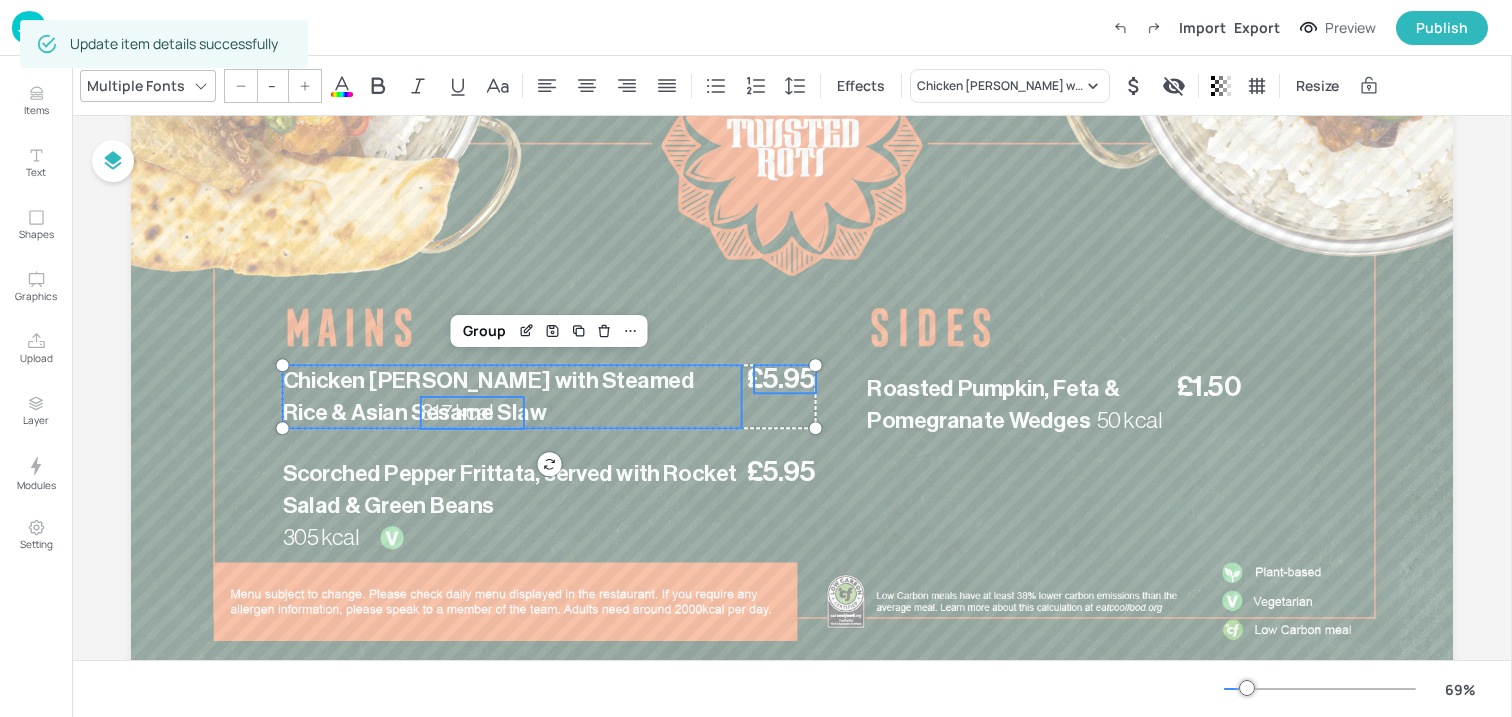 click at bounding box center (792, 328) 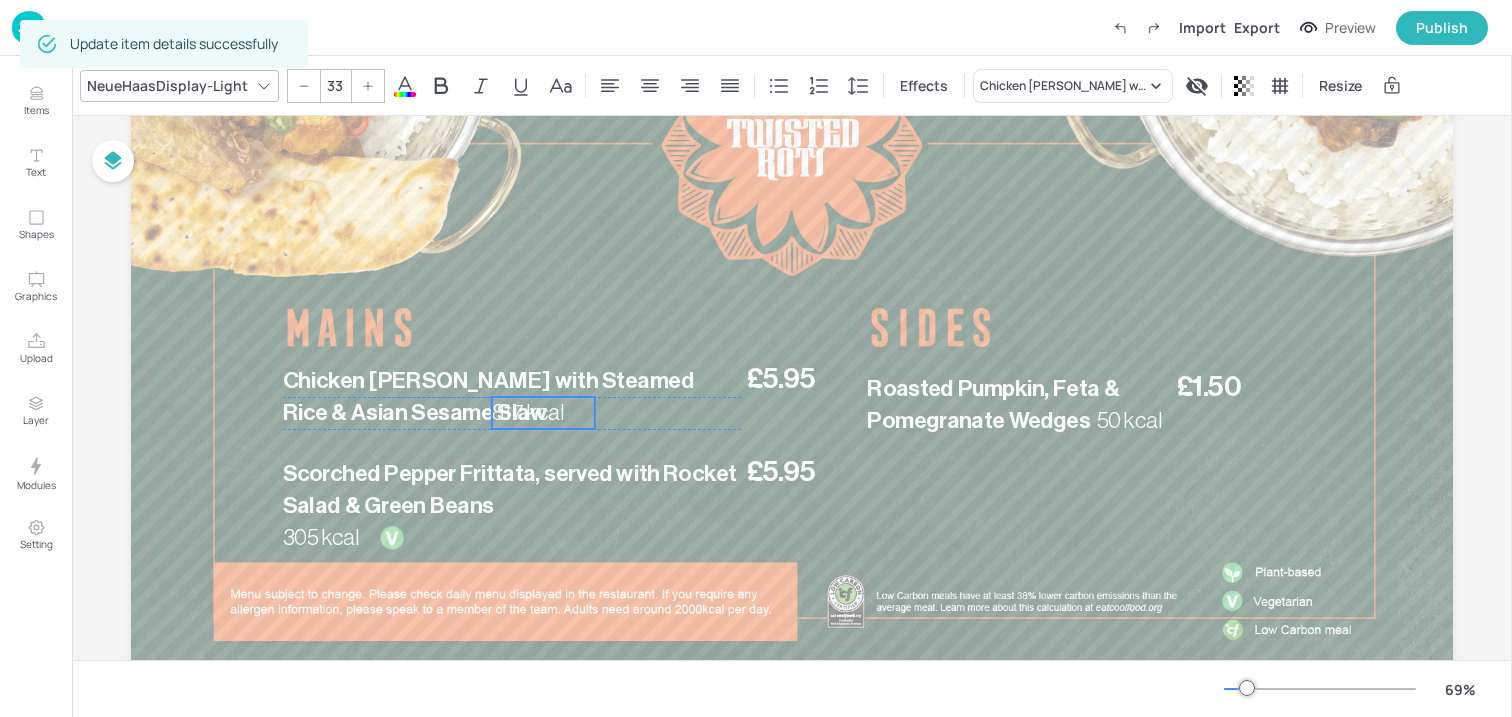 drag, startPoint x: 474, startPoint y: 410, endPoint x: 545, endPoint y: 411, distance: 71.00704 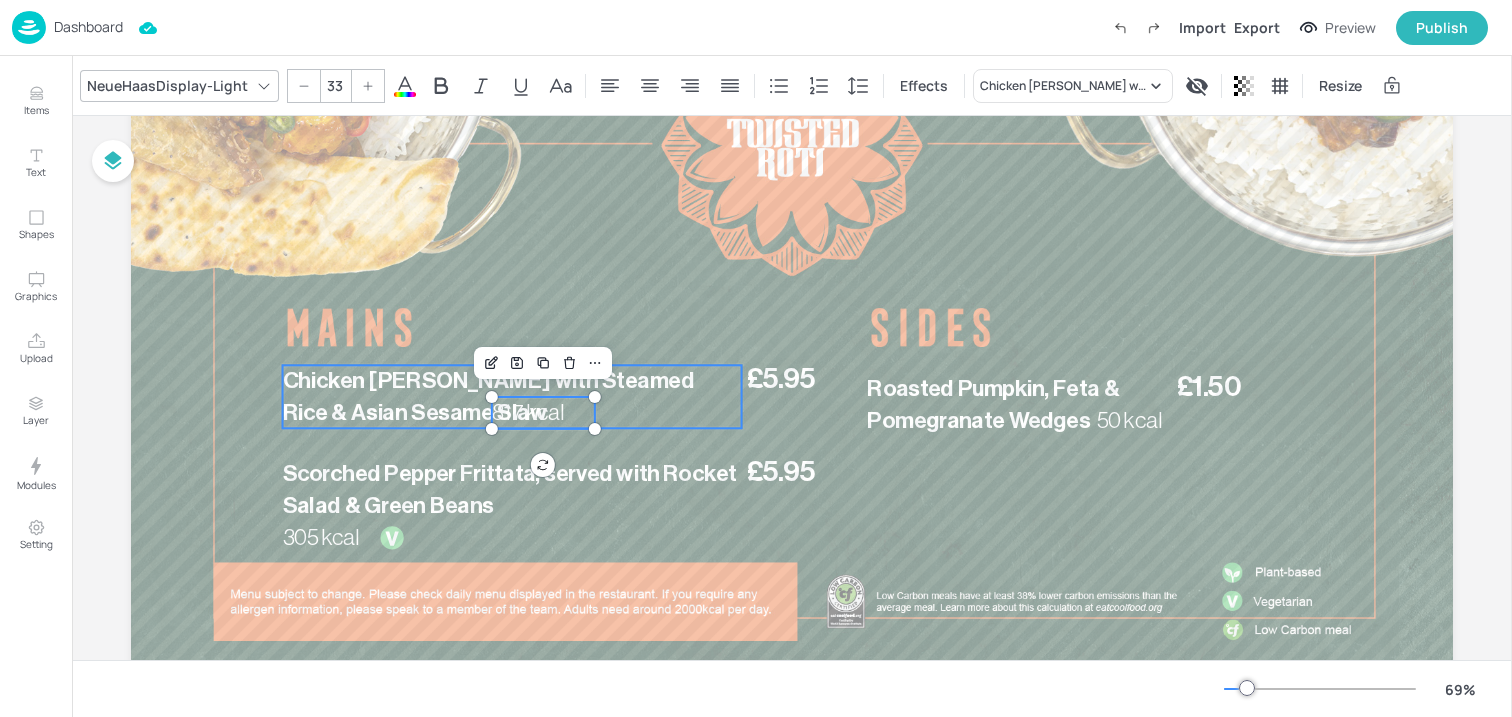 click on "Chicken Katsu Curry with Steamed Rice & Asian Sesame Slaw" at bounding box center [488, 396] 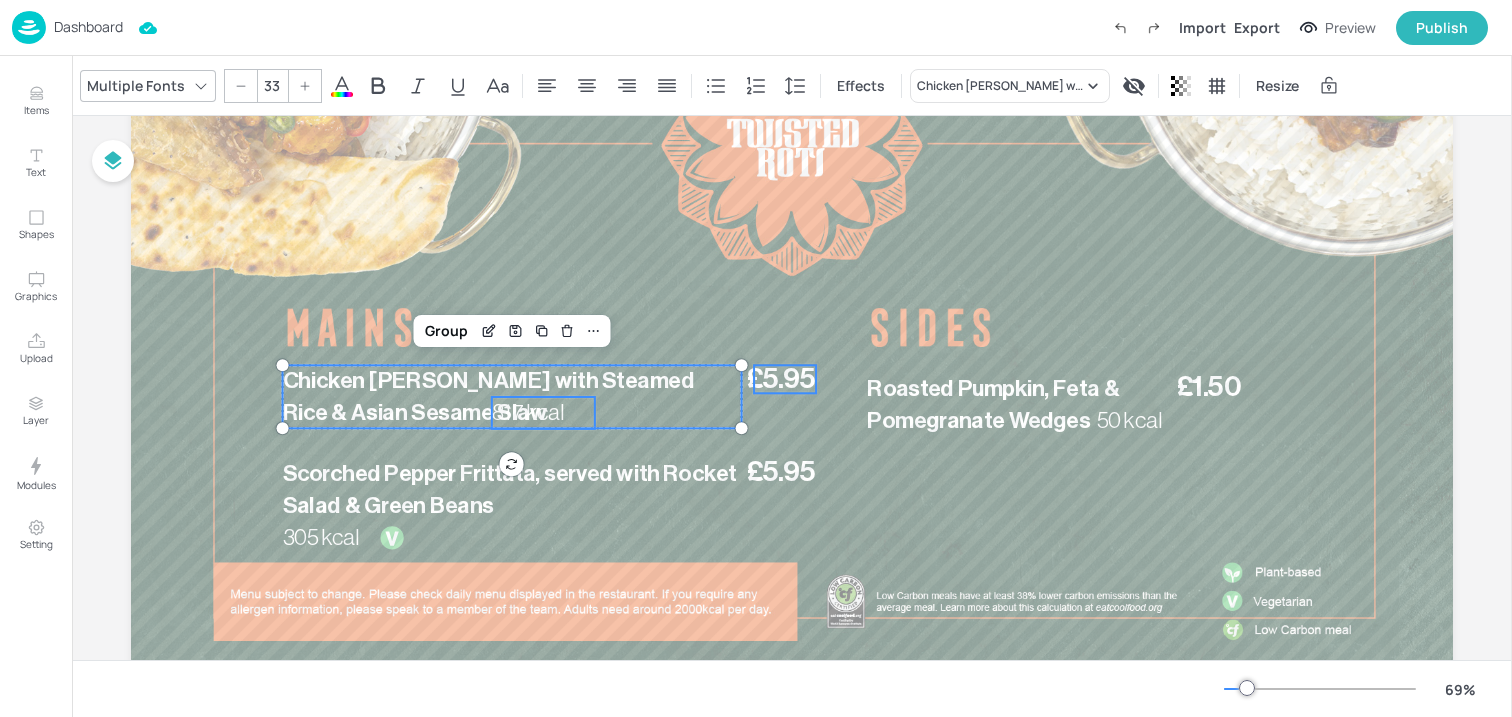click on "£5.95" at bounding box center [781, 379] 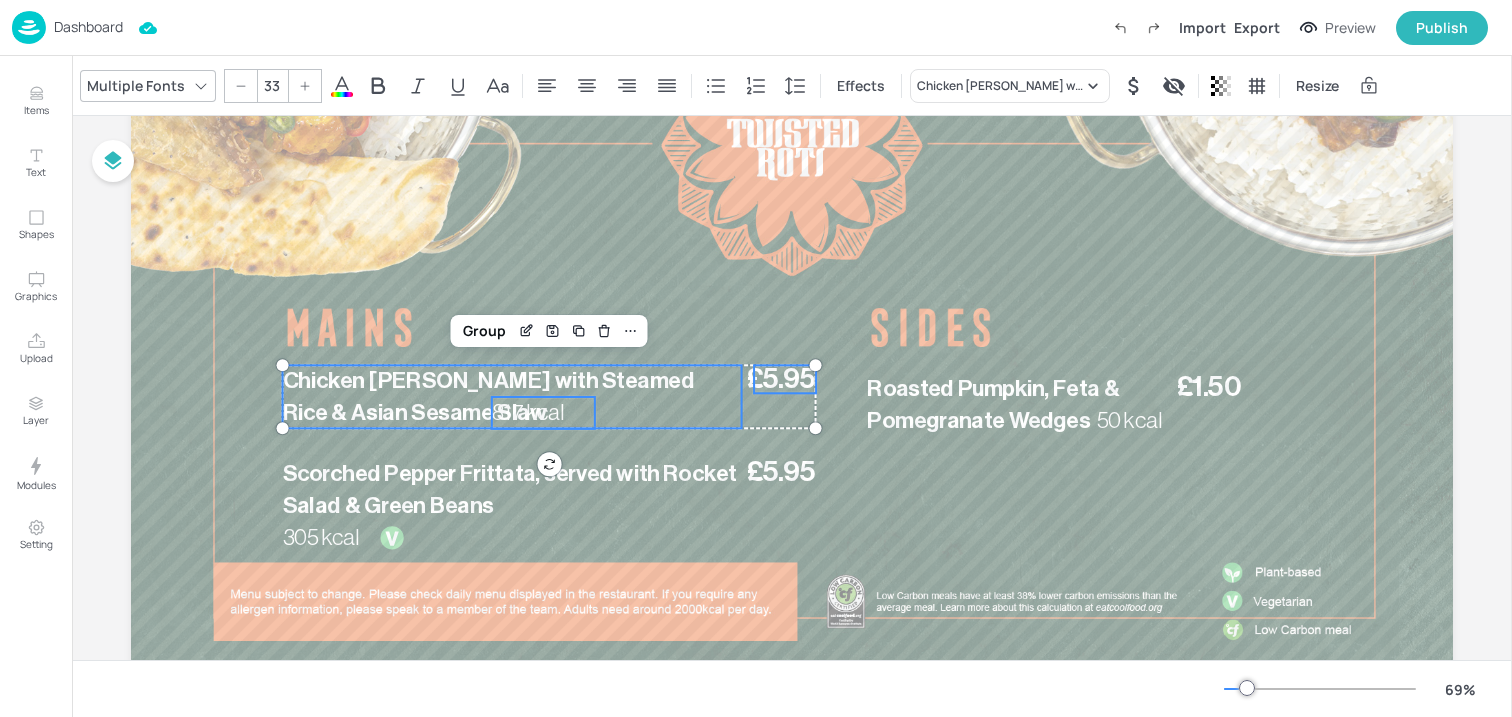 type on "--" 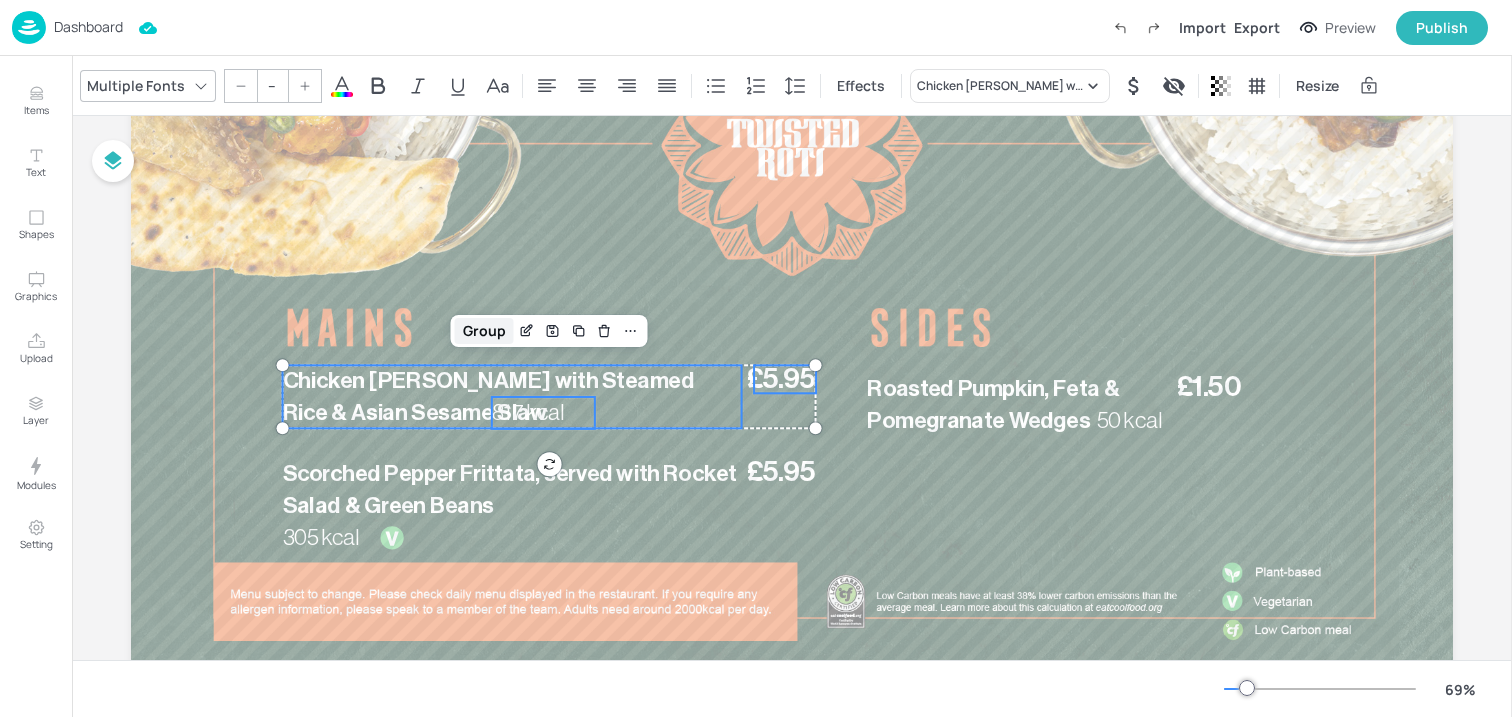 click on "Group" at bounding box center (484, 331) 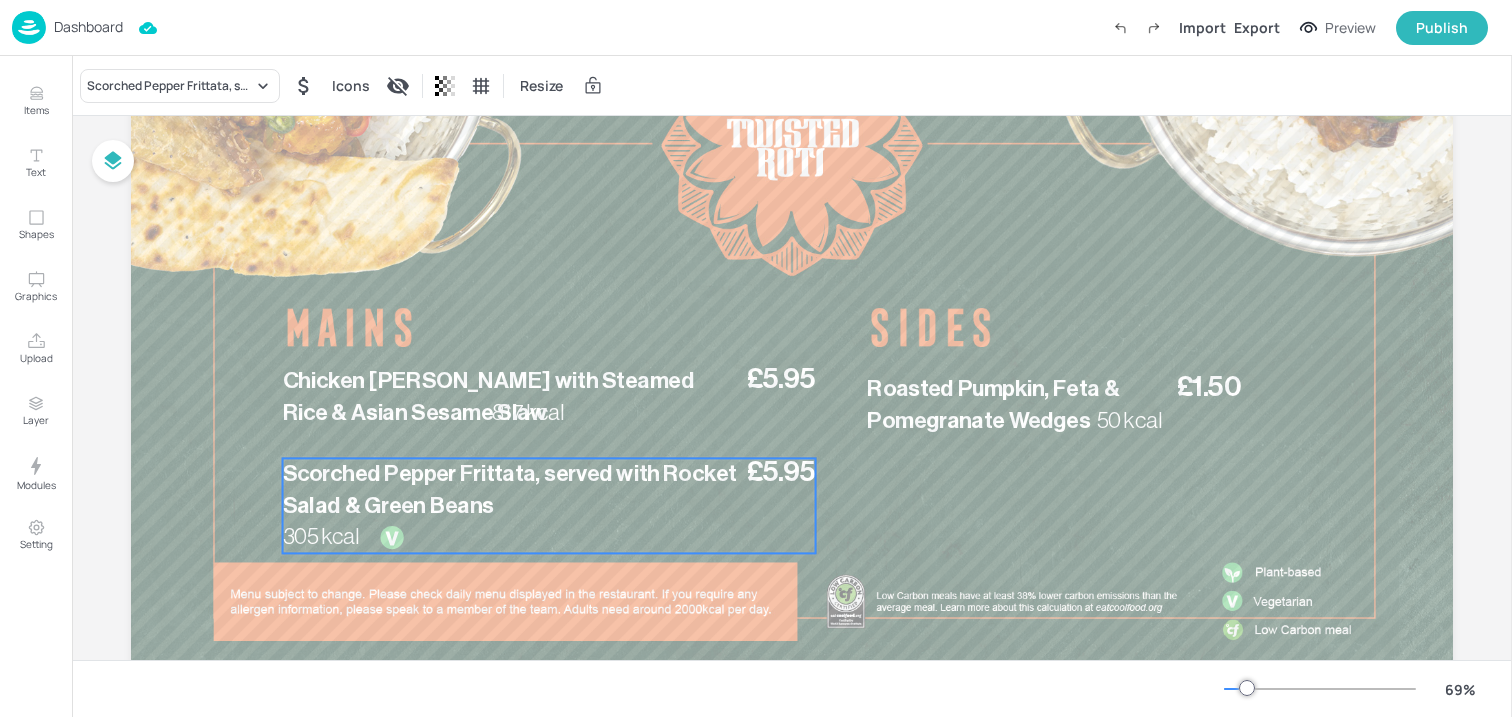 click on "Scorched Pepper Frittata, served with Rocket Salad & Green Beans" at bounding box center [512, 490] 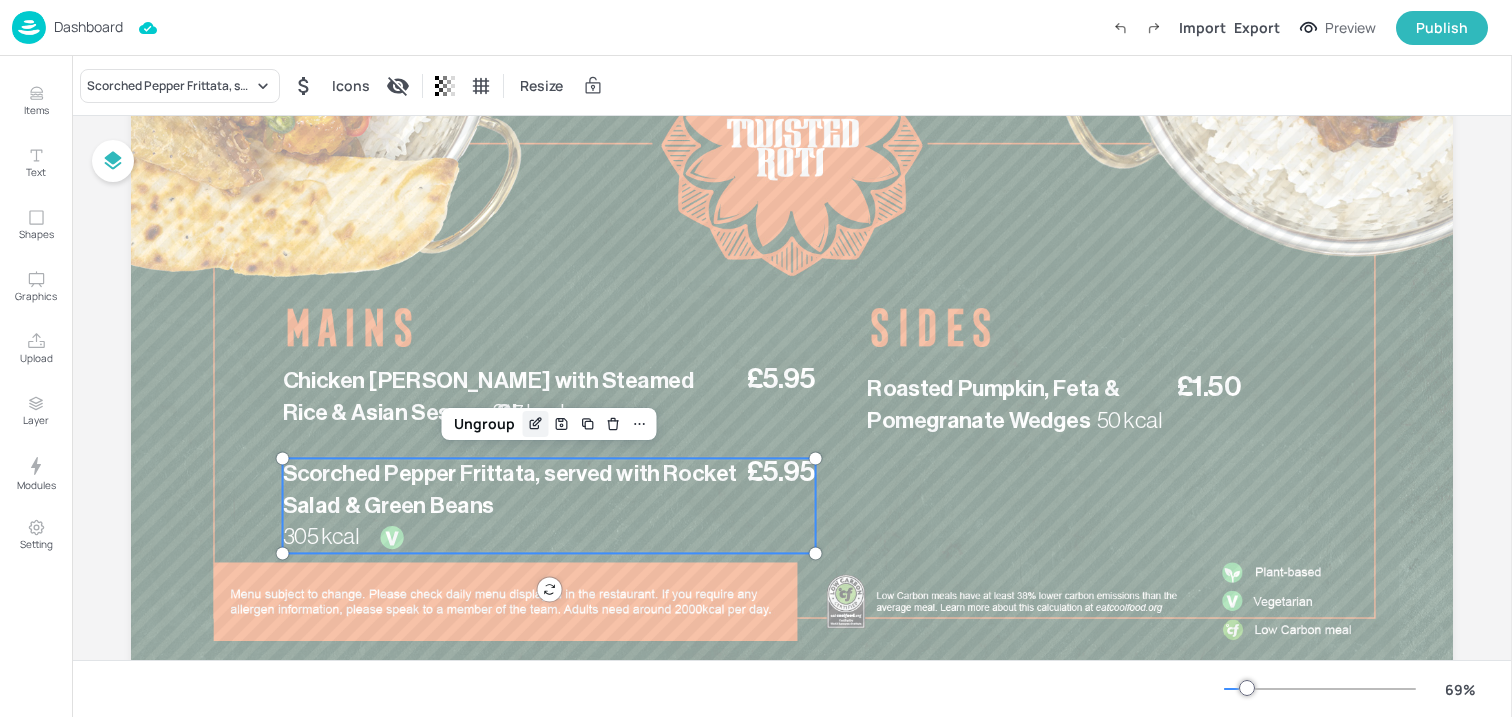 click at bounding box center (536, 424) 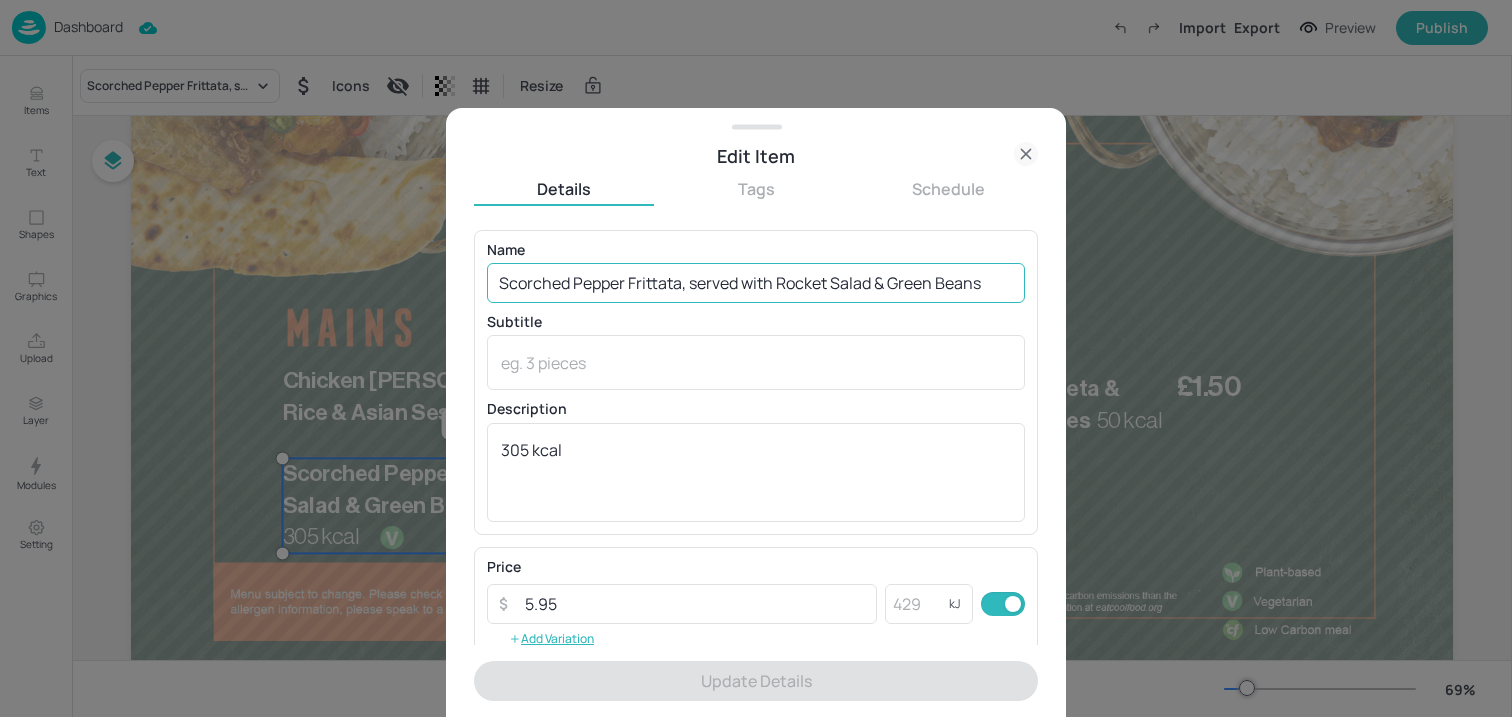 click on "Scorched Pepper Frittata, served with Rocket Salad & Green Beans" at bounding box center [756, 283] 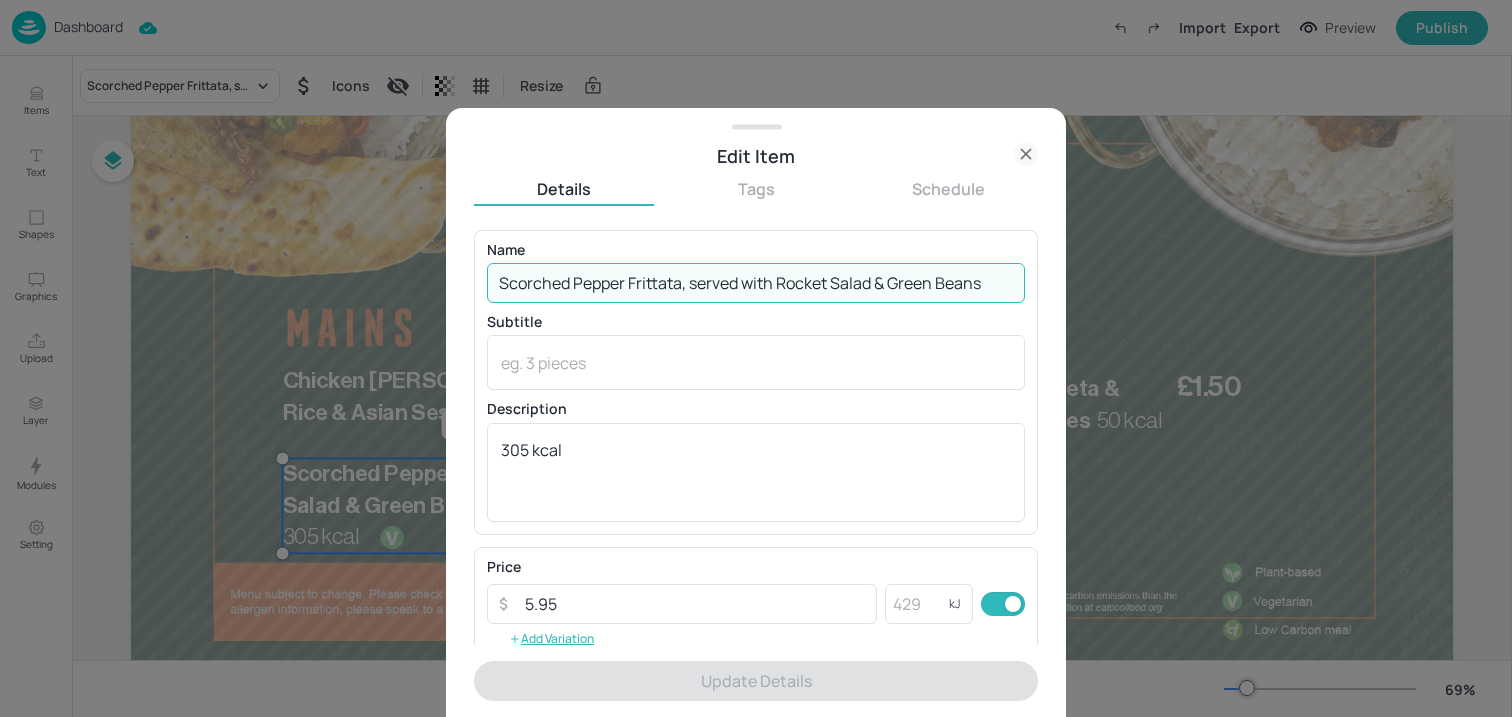 click on "Scorched Pepper Frittata, served with Rocket Salad & Green Beans" at bounding box center [756, 283] 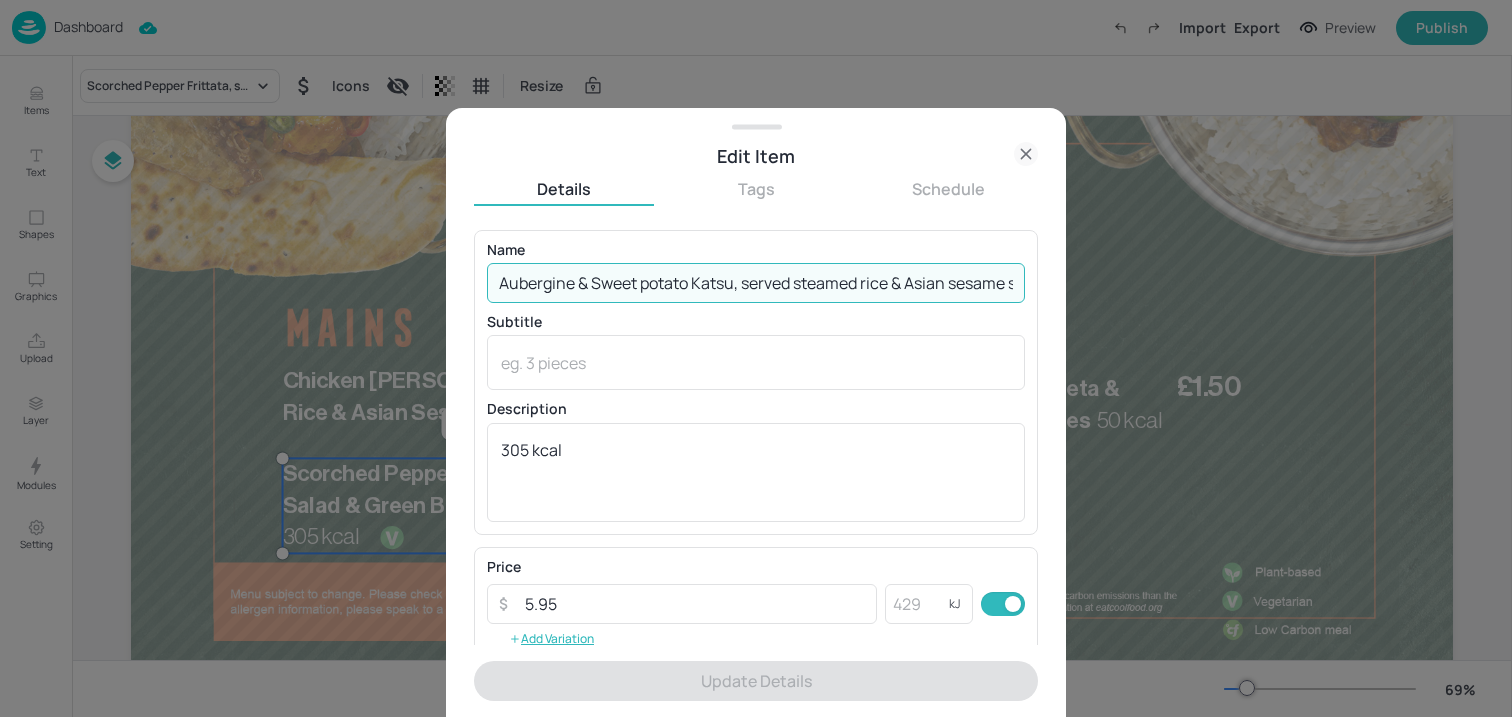 scroll, scrollTop: 0, scrollLeft: 106, axis: horizontal 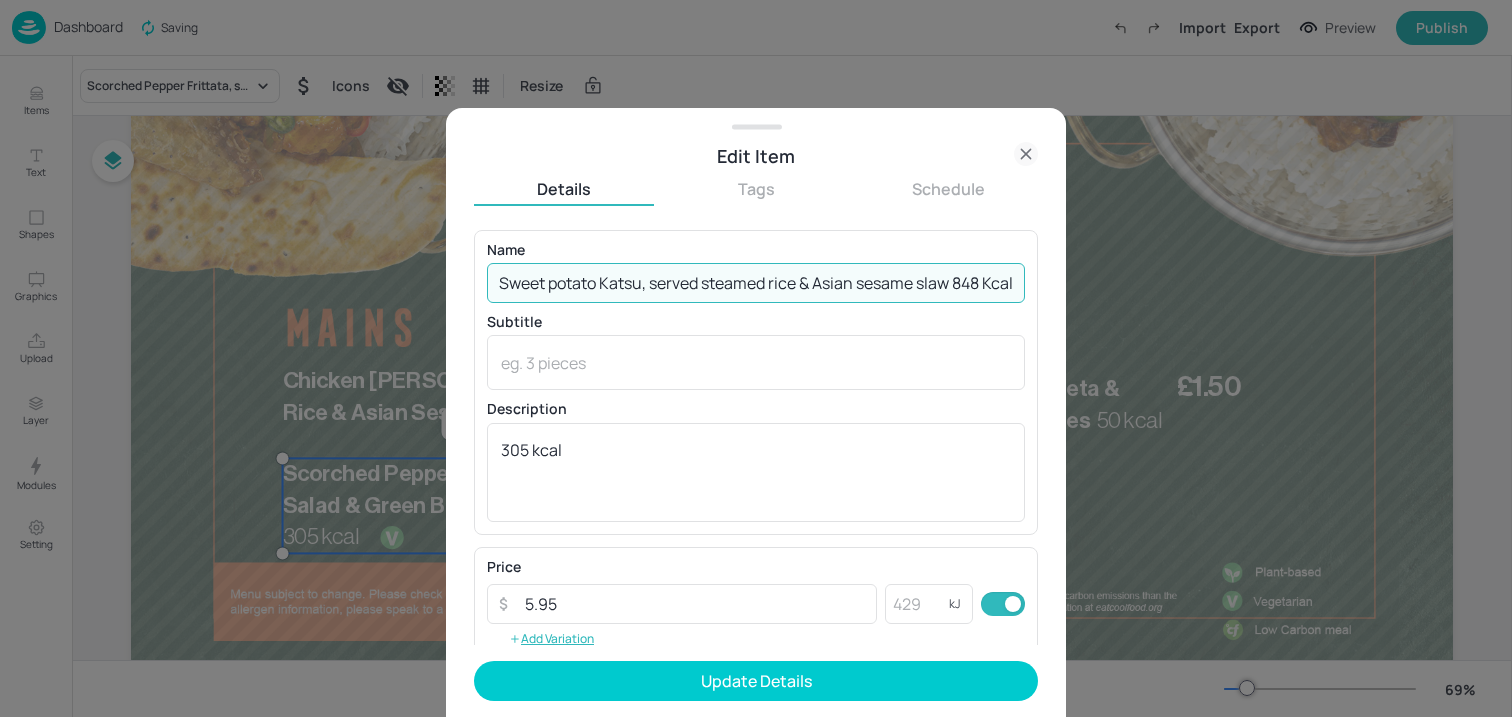 click on "Aubergine & Sweet potato Katsu, served steamed rice & Asian sesame slaw 848 Kcal" at bounding box center [756, 283] 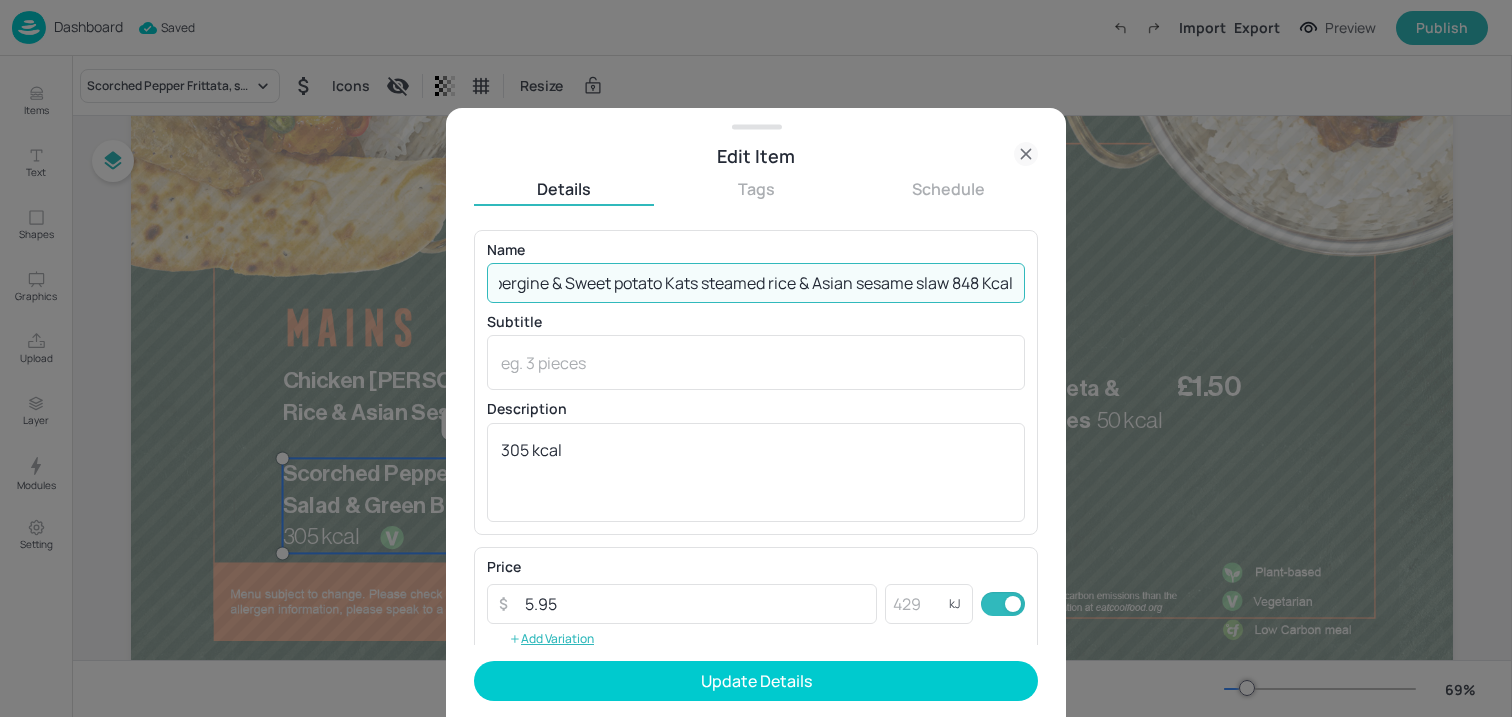 scroll, scrollTop: 0, scrollLeft: 39, axis: horizontal 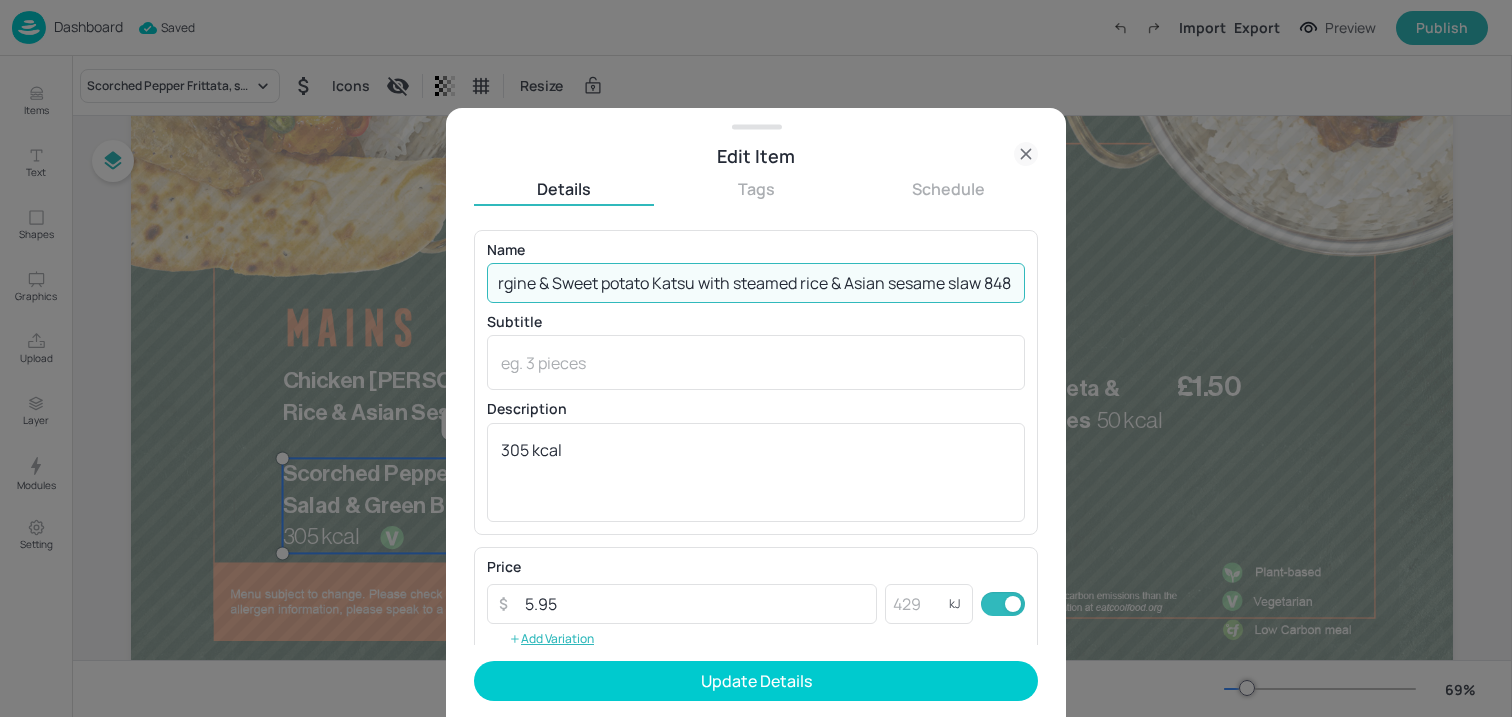 click on "Aubergine & Sweet potato Katsu with steamed rice & Asian sesame slaw 848 Kcal" at bounding box center (756, 283) 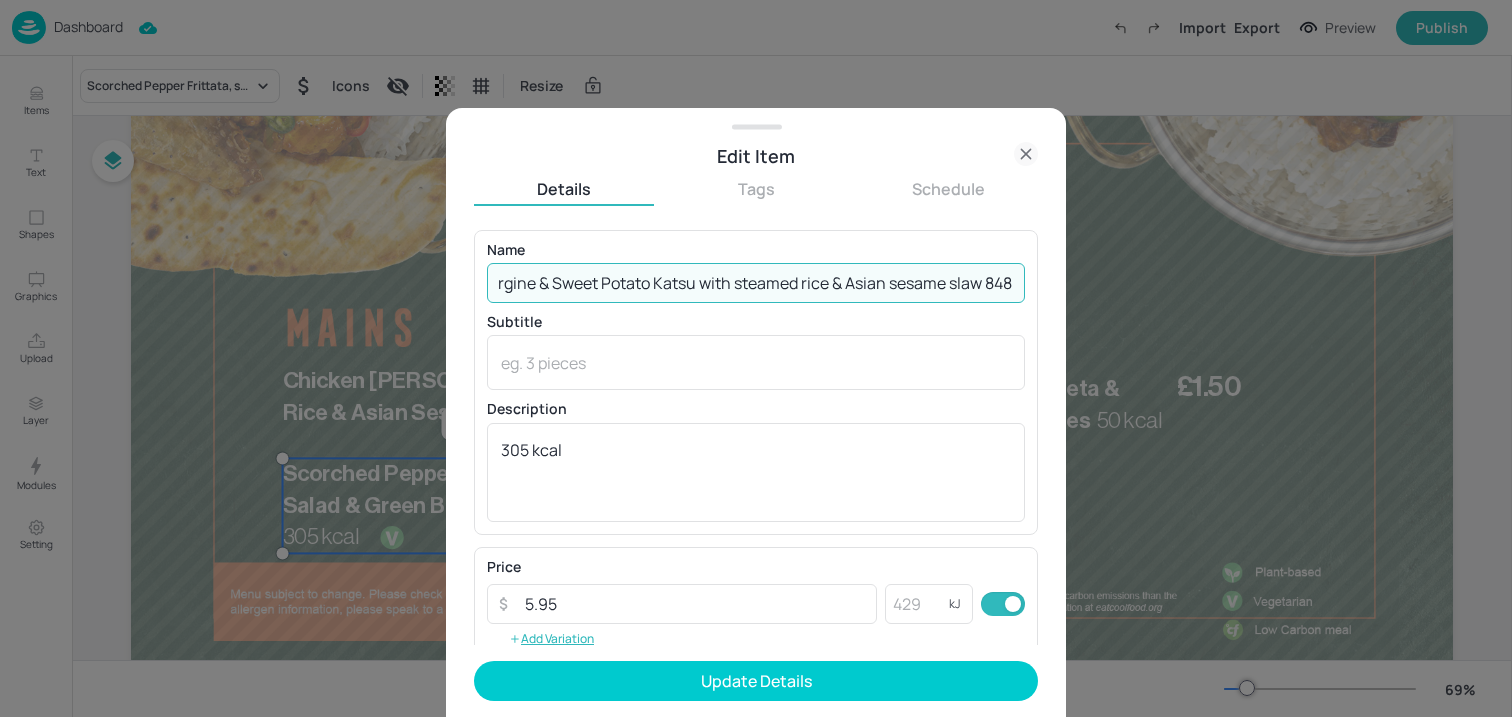 click on "Aubergine & Sweet Potato Katsu with steamed rice & Asian sesame slaw 848 Kcal" at bounding box center (756, 283) 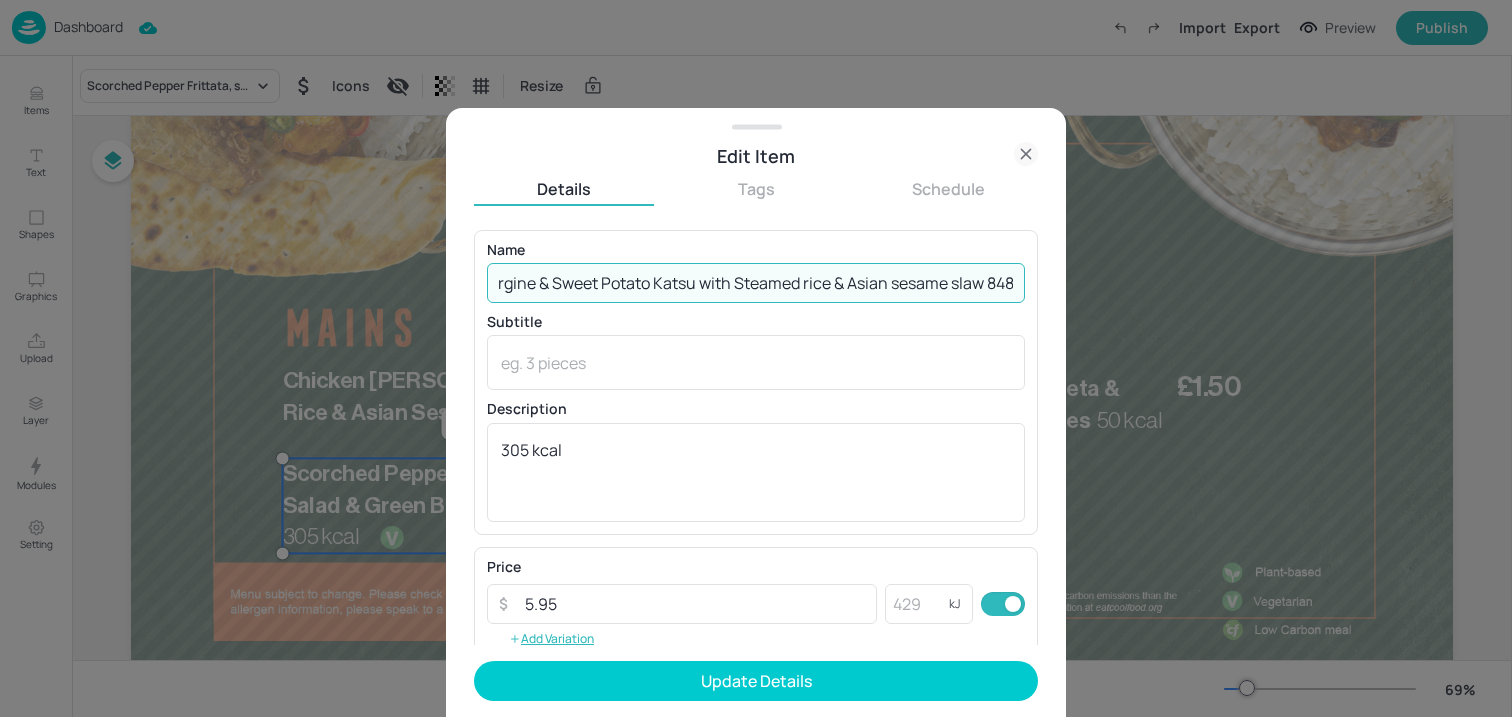 click on "Aubergine & Sweet Potato Katsu with Steamed rice & Asian sesame slaw 848 Kcal" at bounding box center (756, 283) 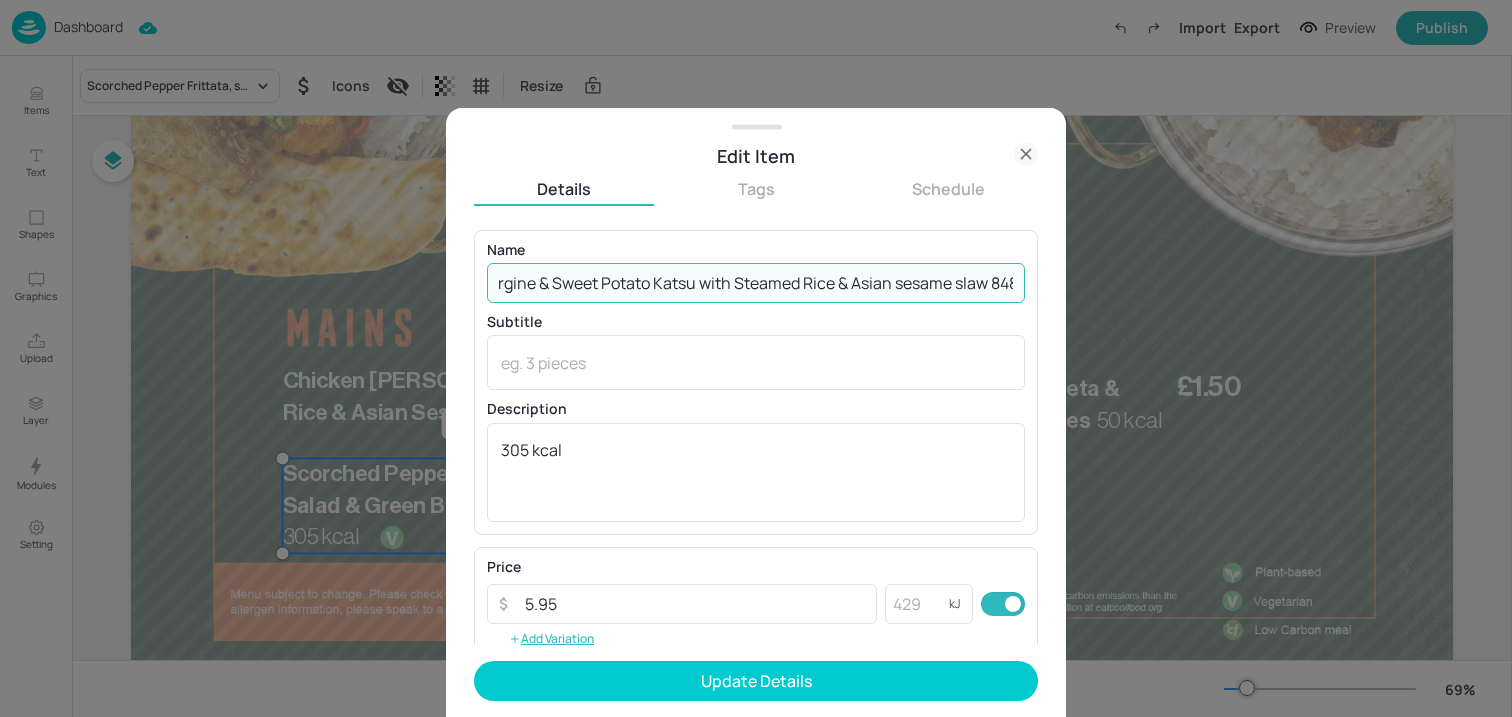 click on "Aubergine & Sweet Potato Katsu with Steamed Rice & Asian sesame slaw 848 Kcal" at bounding box center (756, 283) 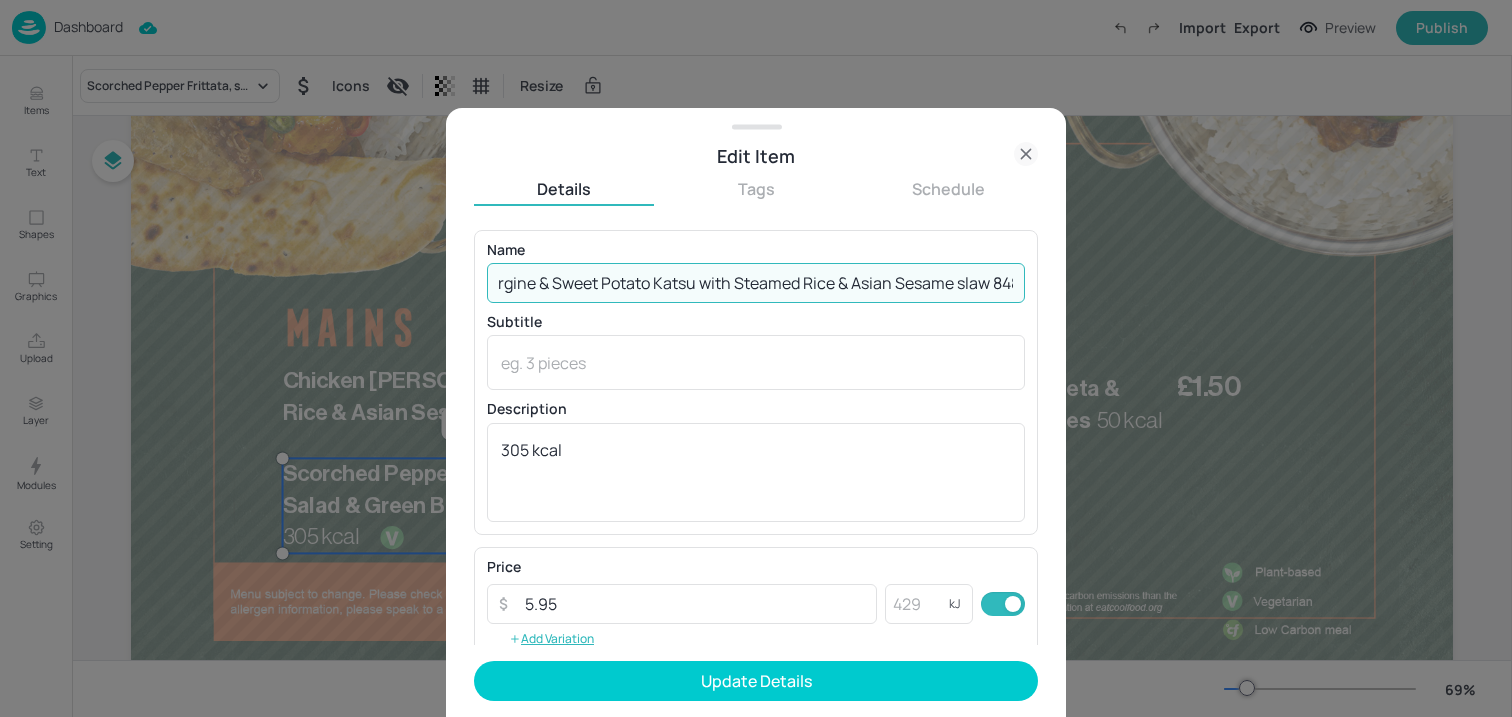 click on "Aubergine & Sweet Potato Katsu with Steamed Rice & Asian Sesame slaw 848 Kcal" at bounding box center (756, 283) 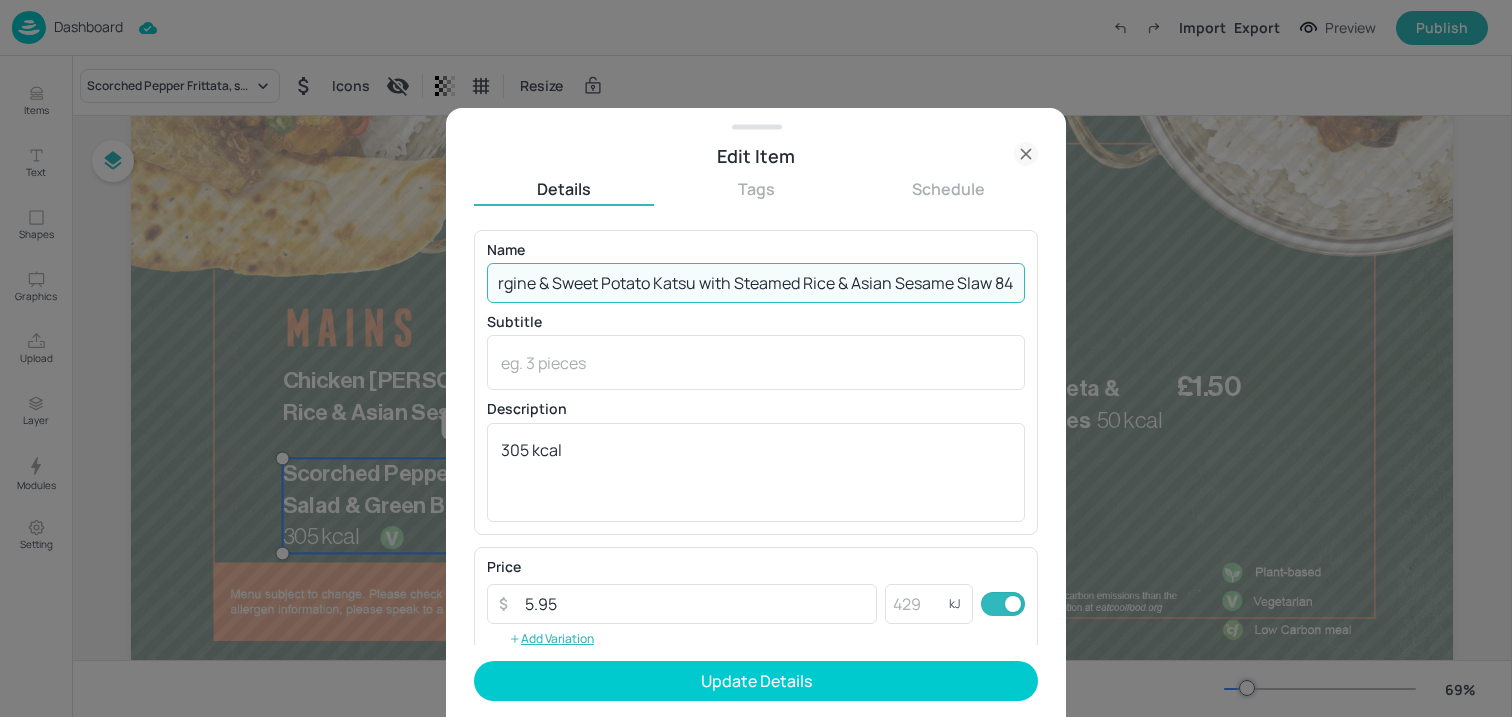 scroll, scrollTop: 0, scrollLeft: 93, axis: horizontal 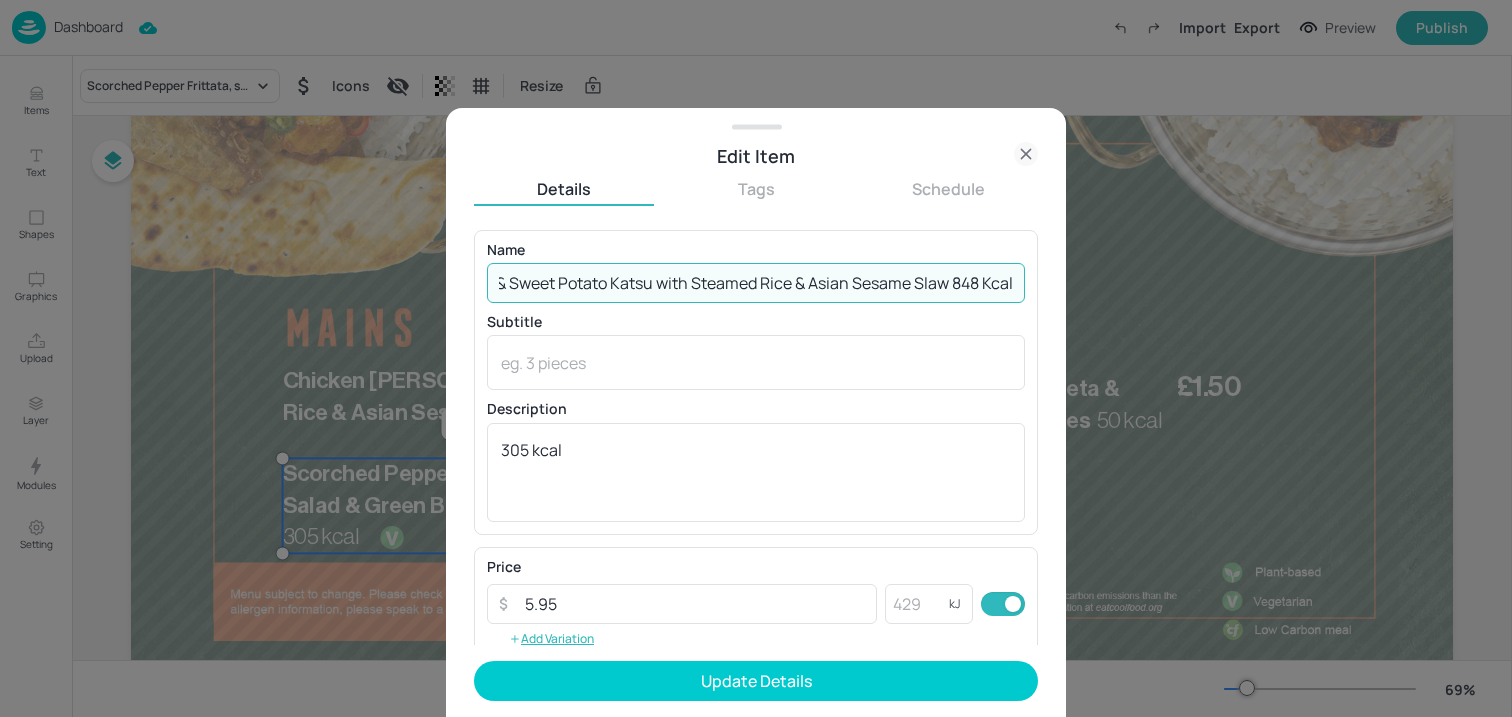 click on "Aubergine & Sweet Potato Katsu with Steamed Rice & Asian Sesame Slaw 848 Kcal" at bounding box center (756, 283) 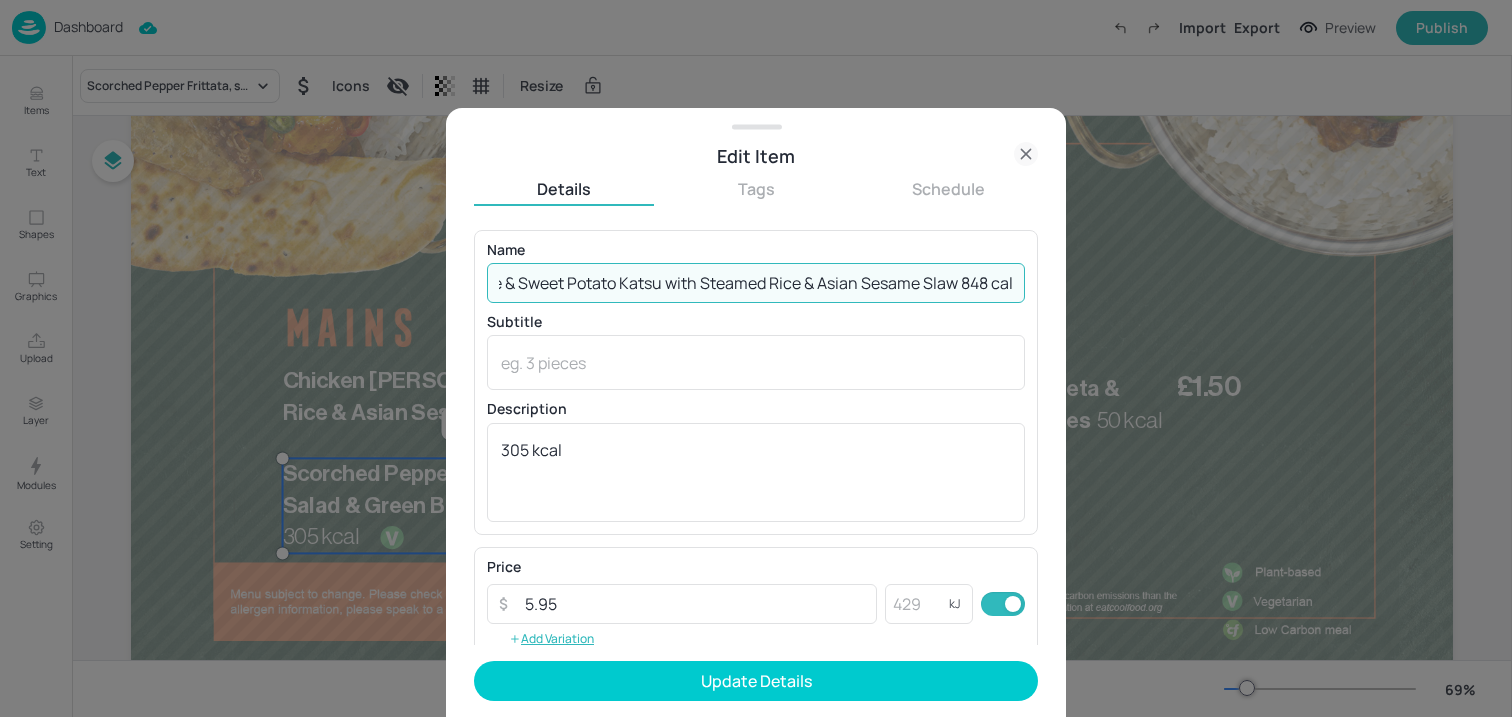 scroll, scrollTop: 0, scrollLeft: 84, axis: horizontal 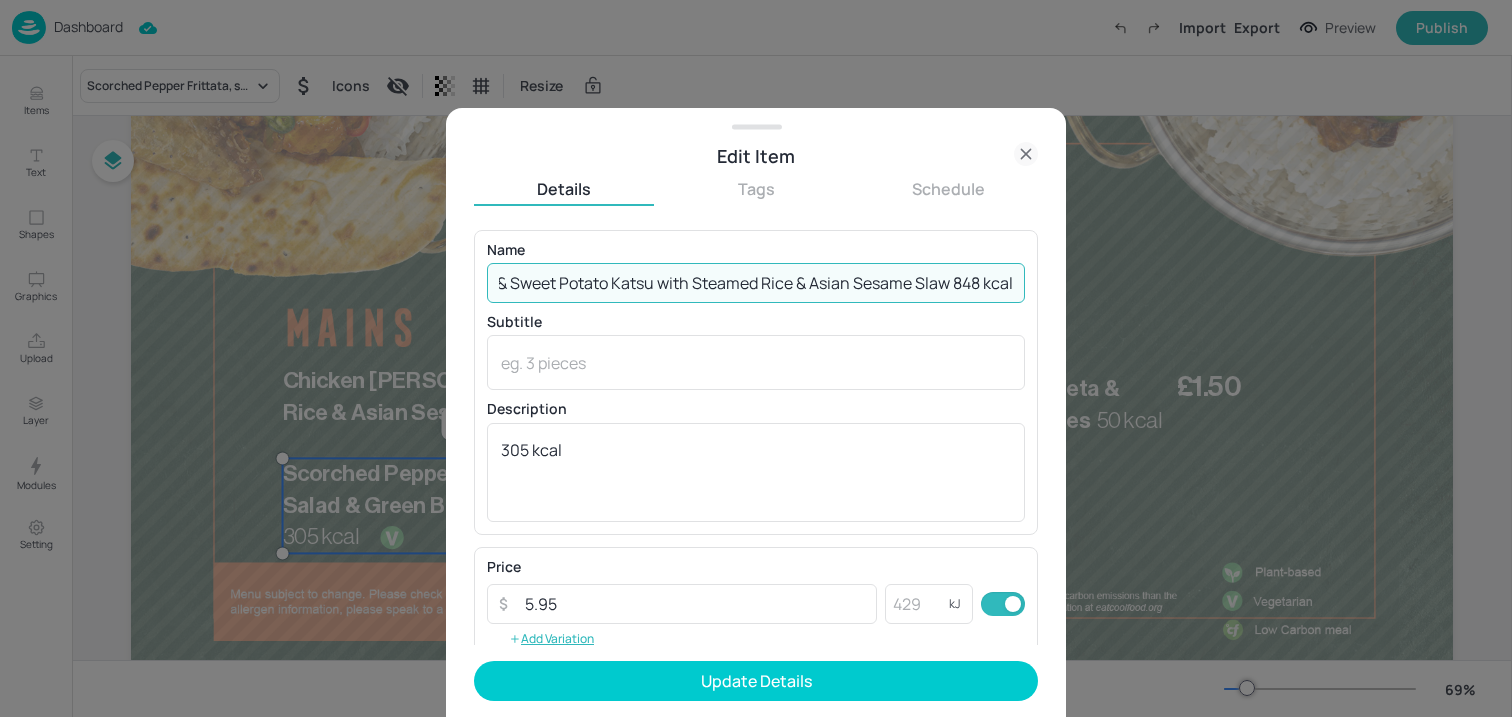 drag, startPoint x: 956, startPoint y: 287, endPoint x: 1100, endPoint y: 290, distance: 144.03125 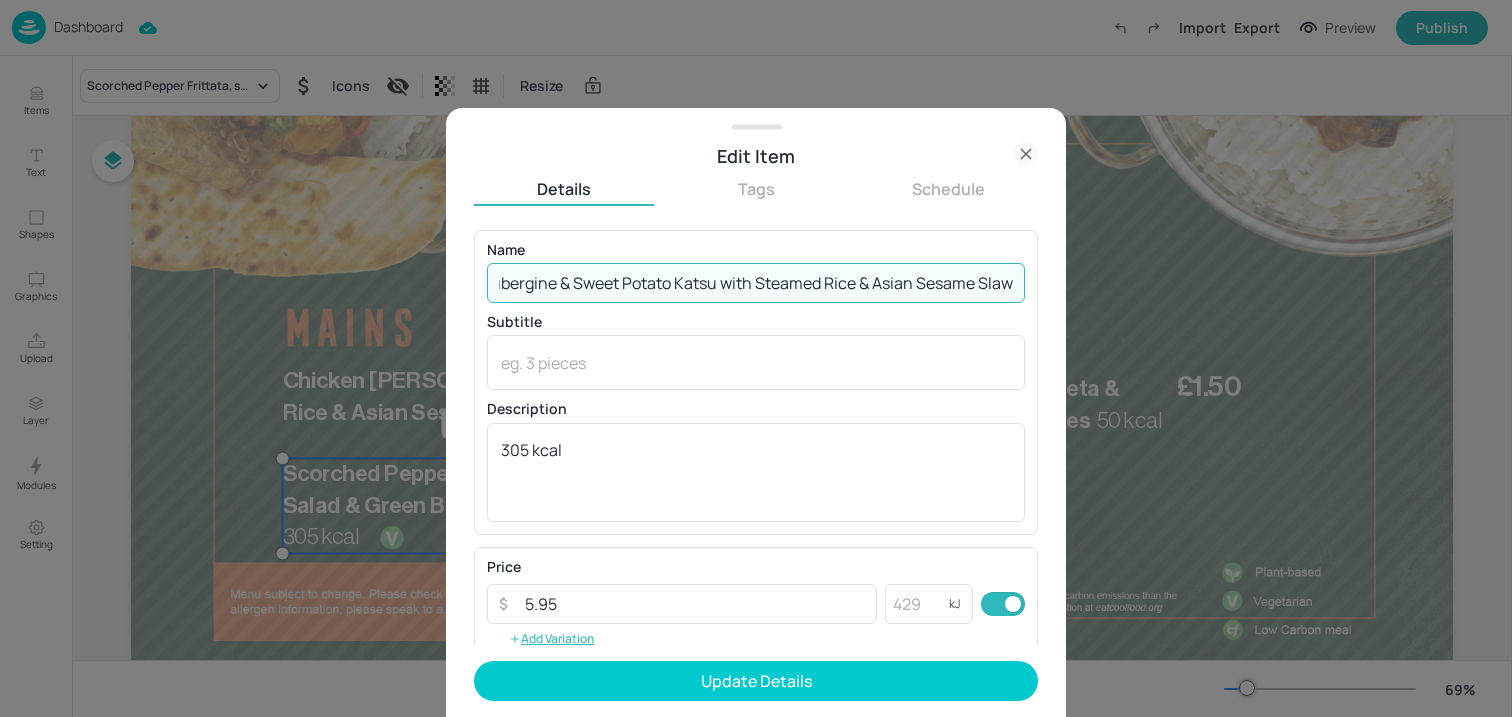 scroll, scrollTop: 0, scrollLeft: 31, axis: horizontal 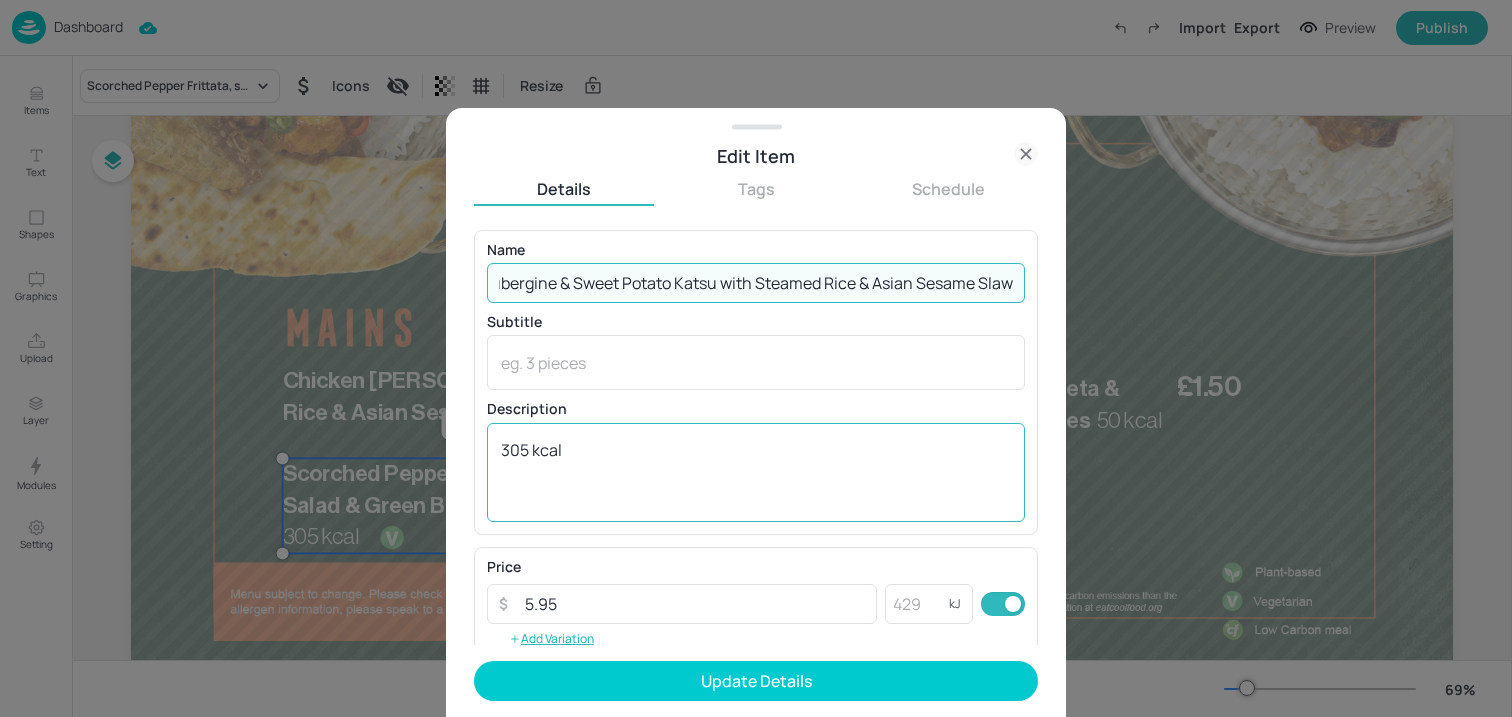 type on "Aubergine & Sweet Potato Katsu with Steamed Rice & Asian Sesame Slaw" 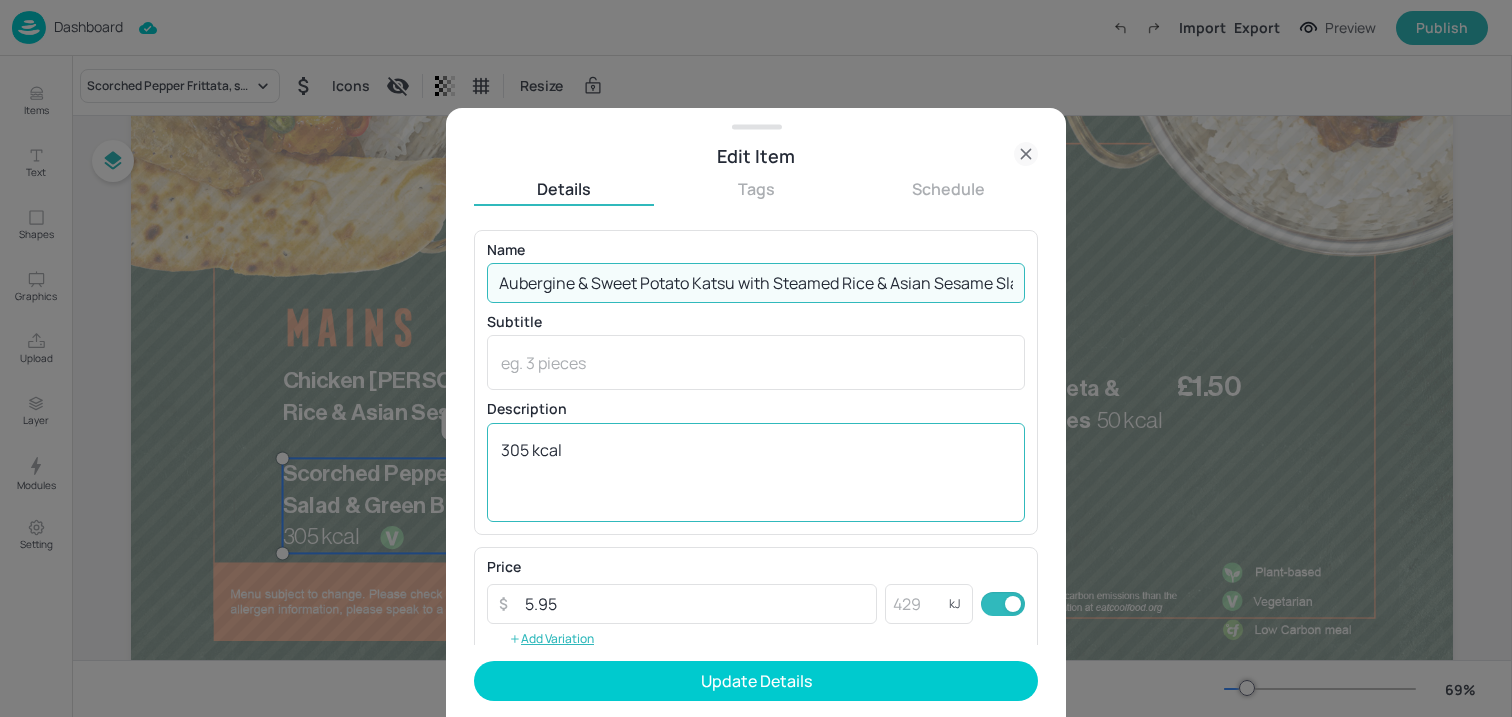 click on "305 kcal" at bounding box center (756, 472) 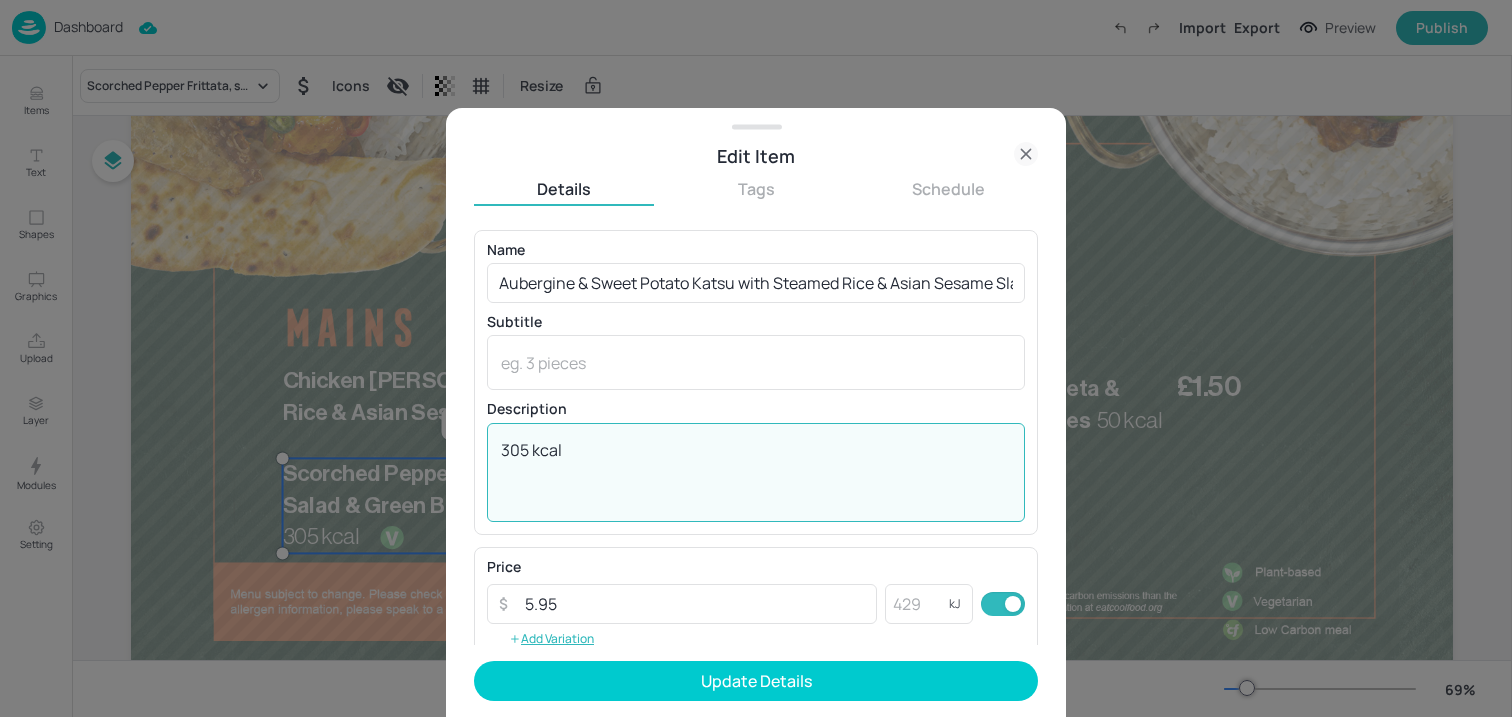 click on "305 kcal" at bounding box center (756, 472) 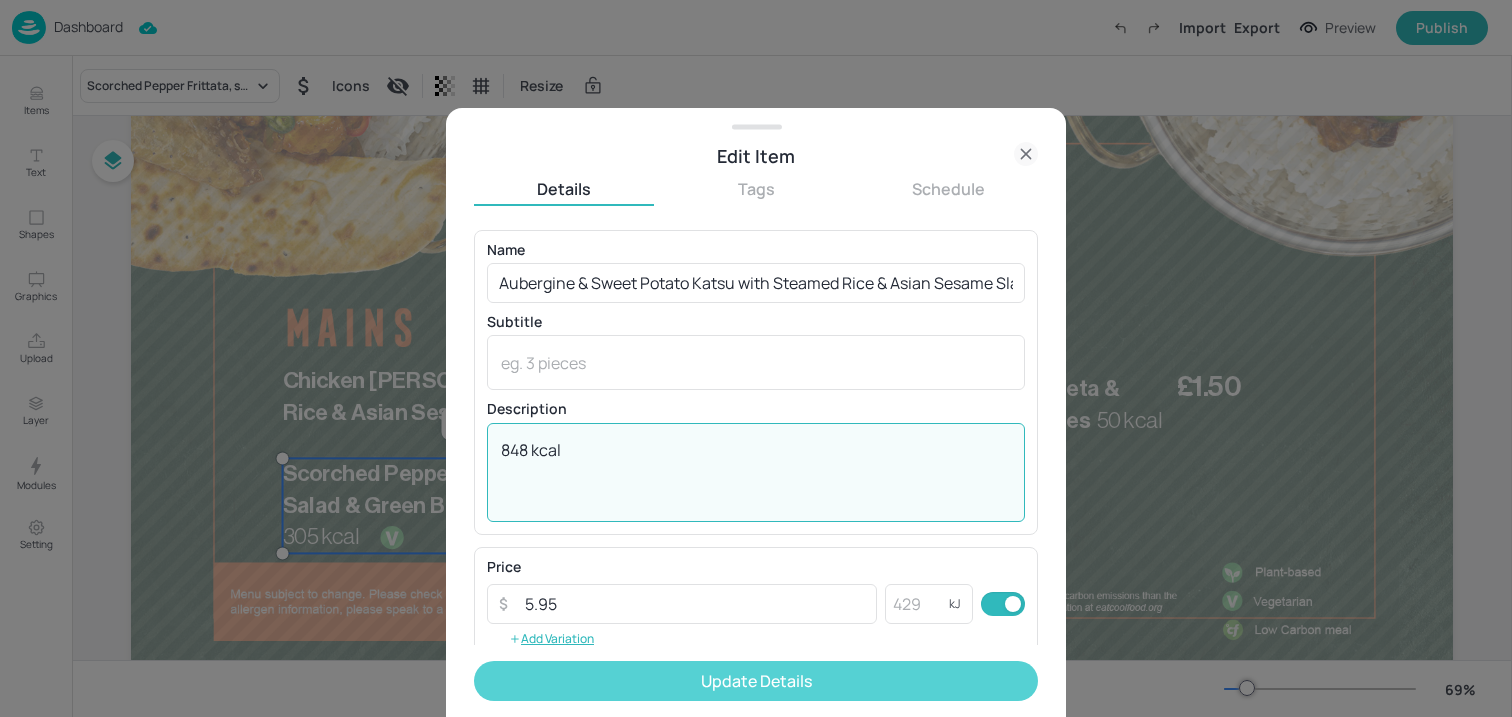 type on "848 kcal" 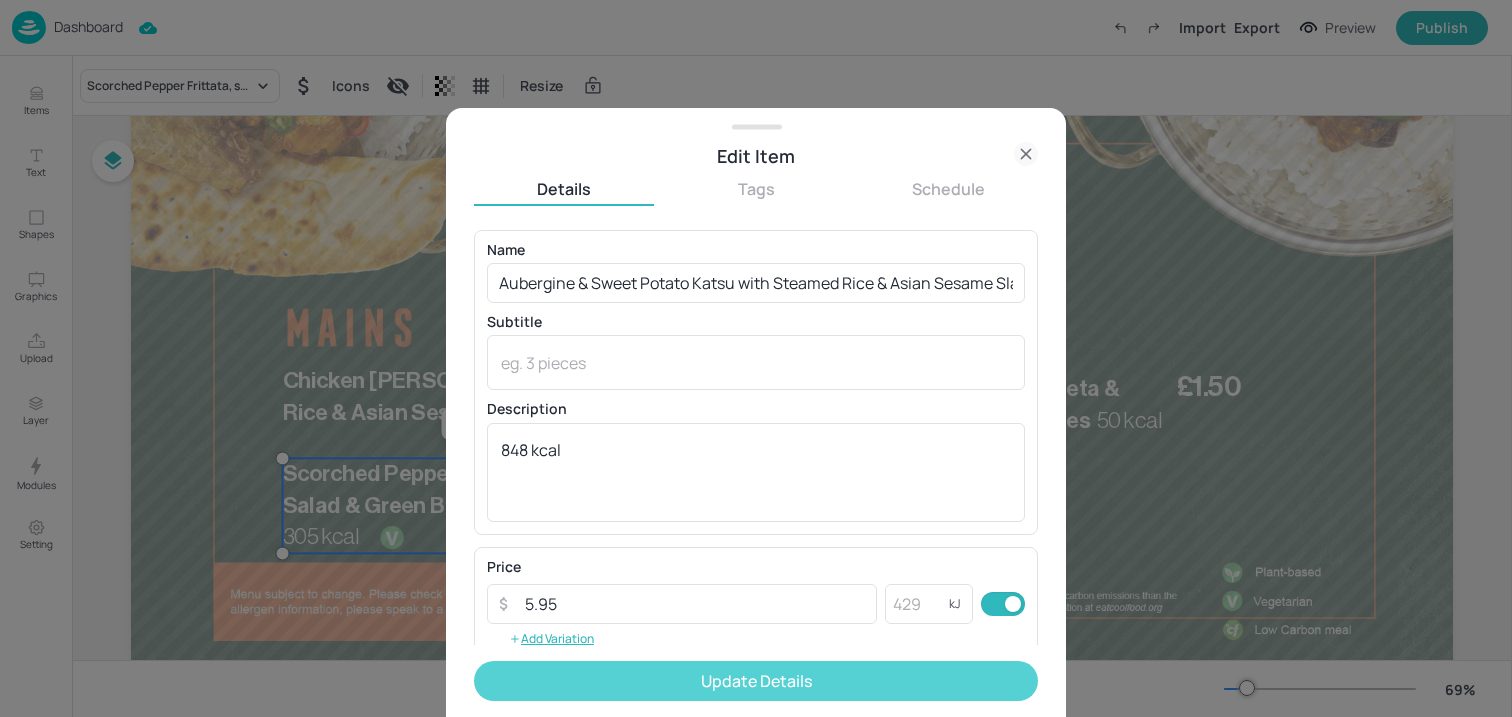 click on "Update Details" at bounding box center (756, 681) 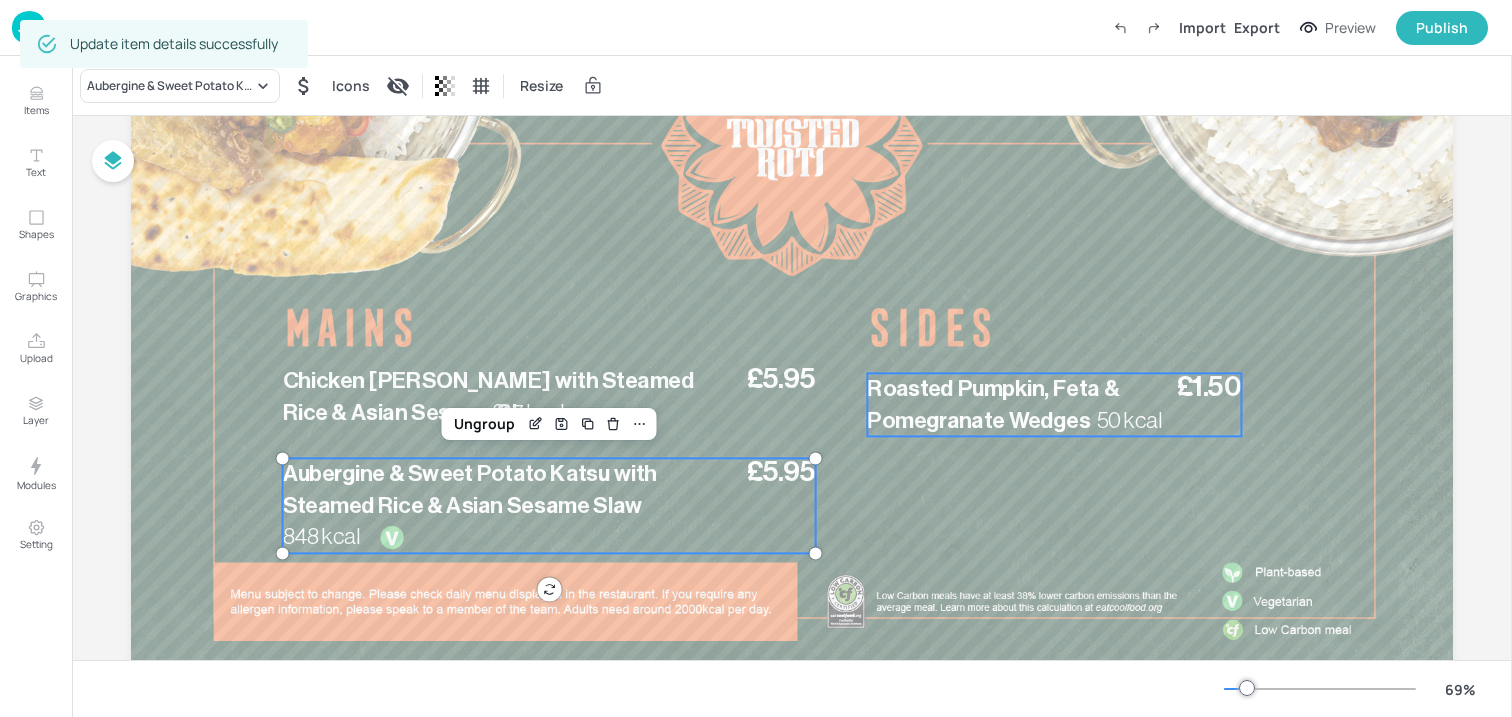 click on "Roasted Pumpkin, Feta & Pomegranate Wedges" at bounding box center (992, 405) 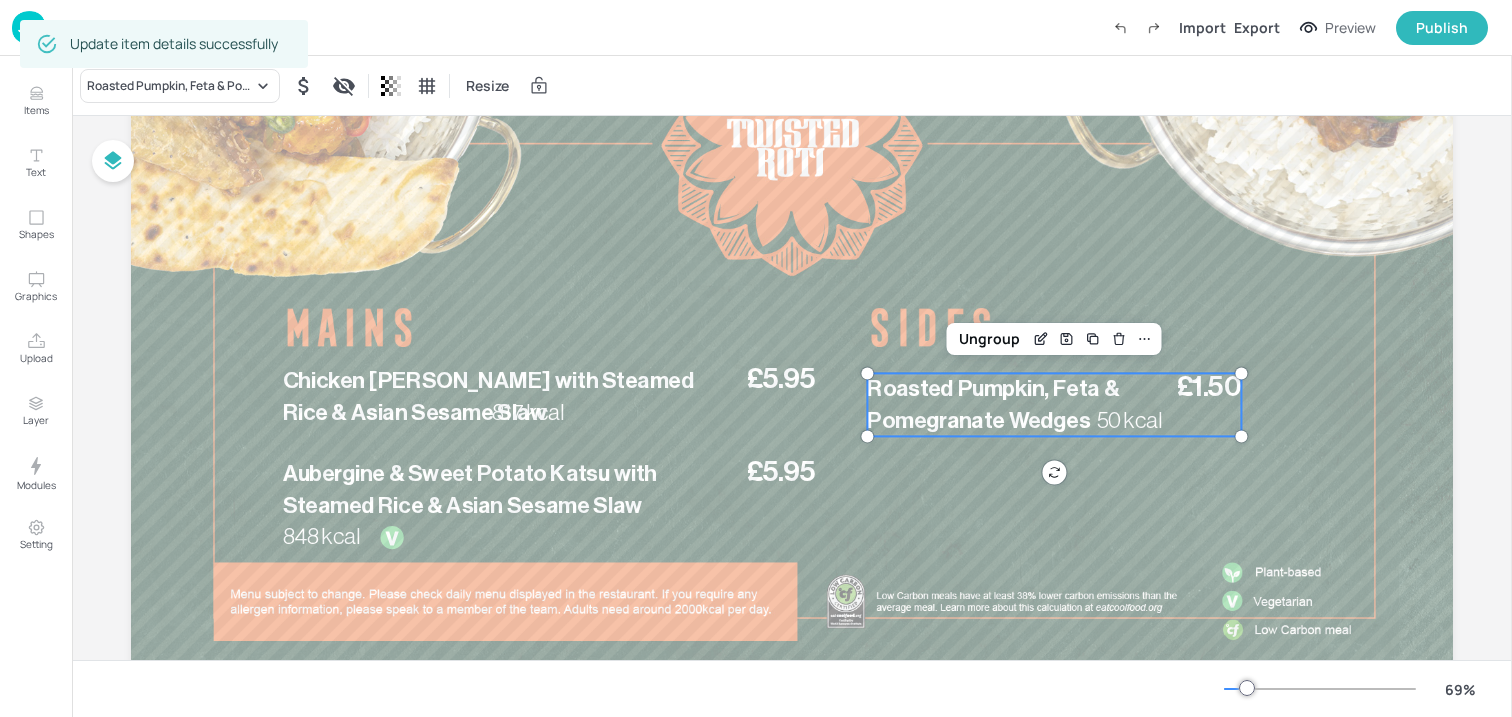 click on "Ungroup" at bounding box center (1054, 339) 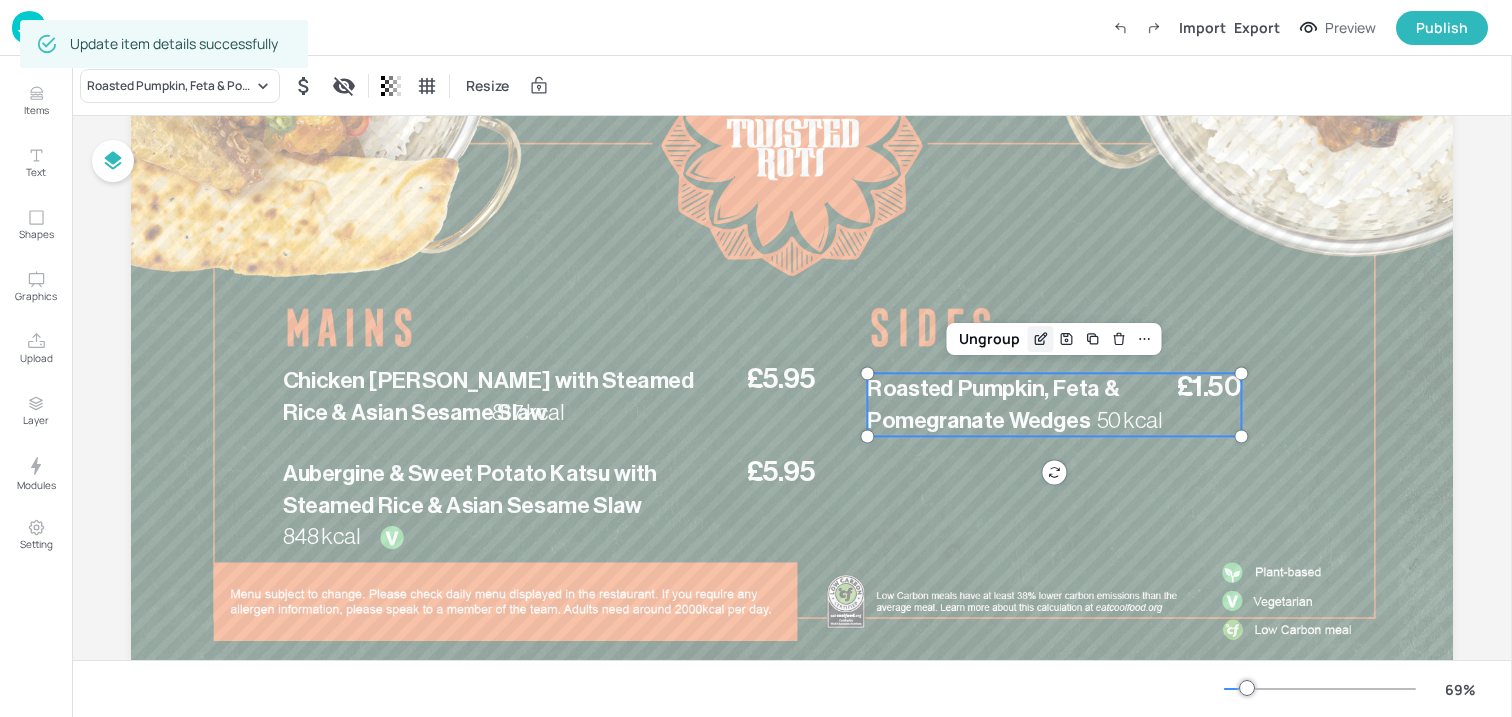 click 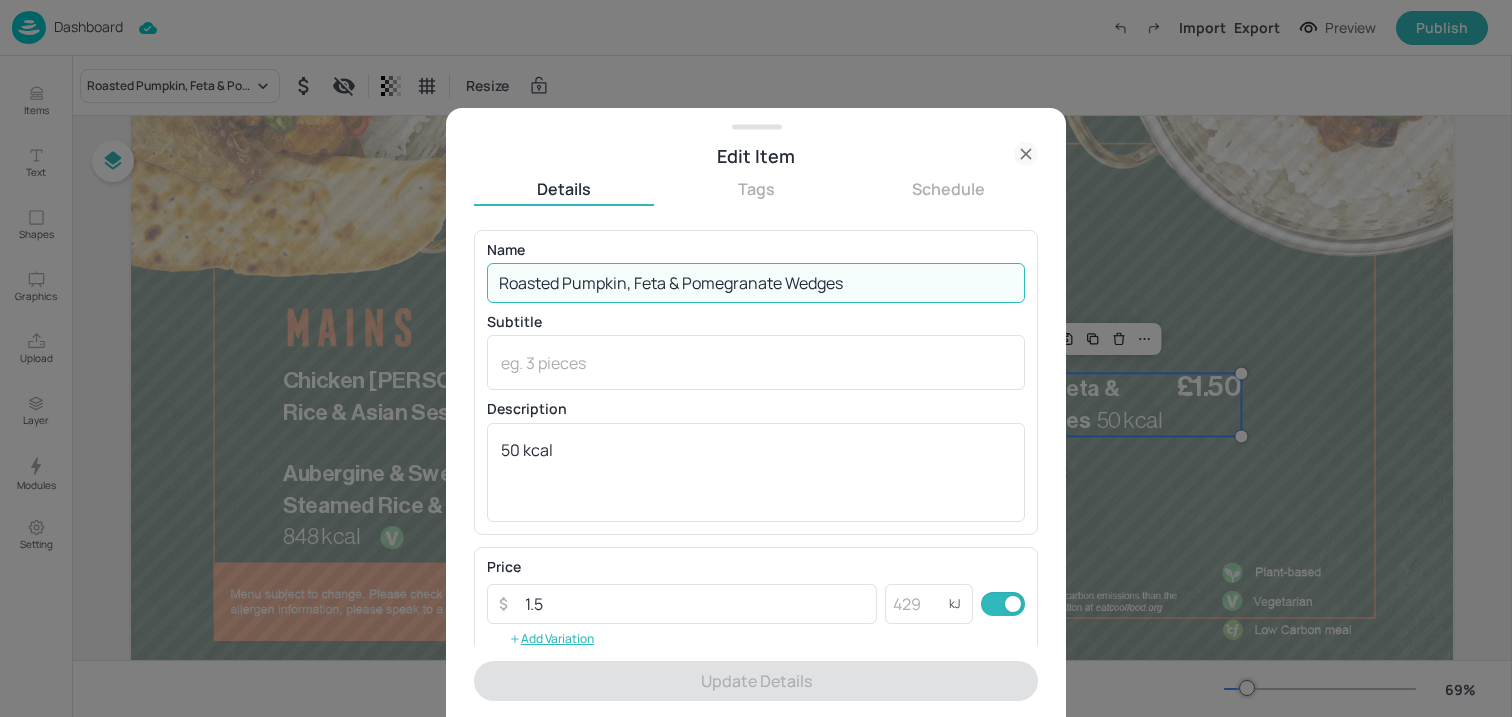 click on "Roasted Pumpkin, Feta & Pomegranate Wedges" at bounding box center [756, 283] 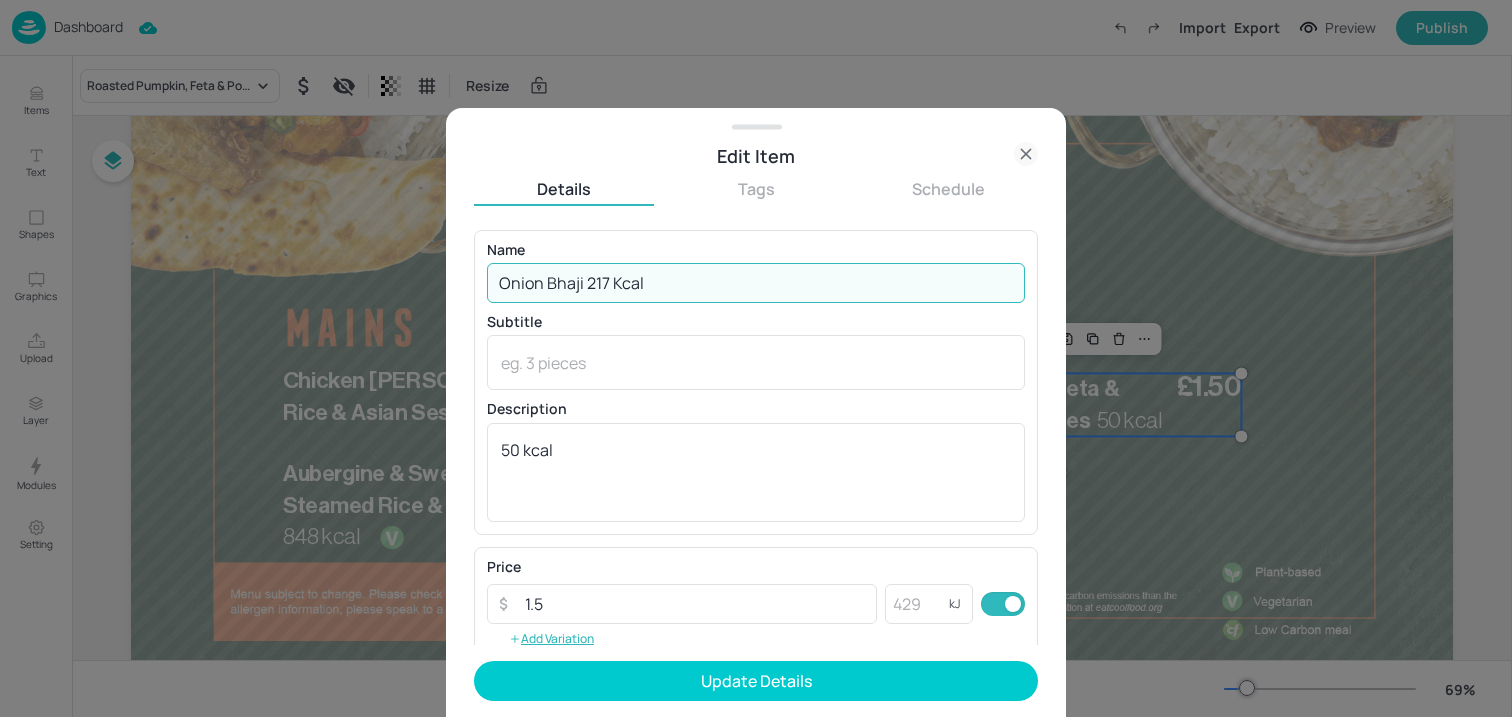 click on "Onion Bhaji 217 Kcal" at bounding box center (756, 283) 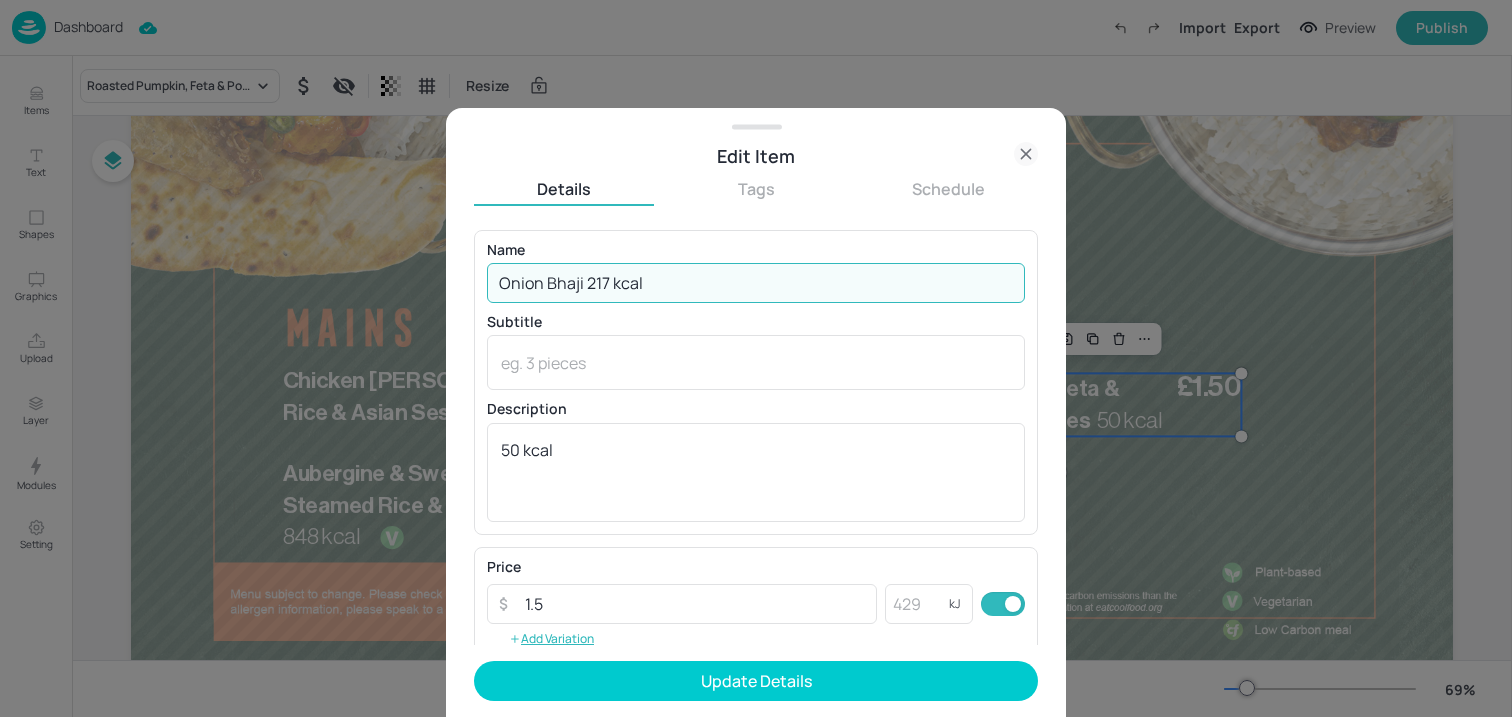 drag, startPoint x: 587, startPoint y: 290, endPoint x: 732, endPoint y: 294, distance: 145.05516 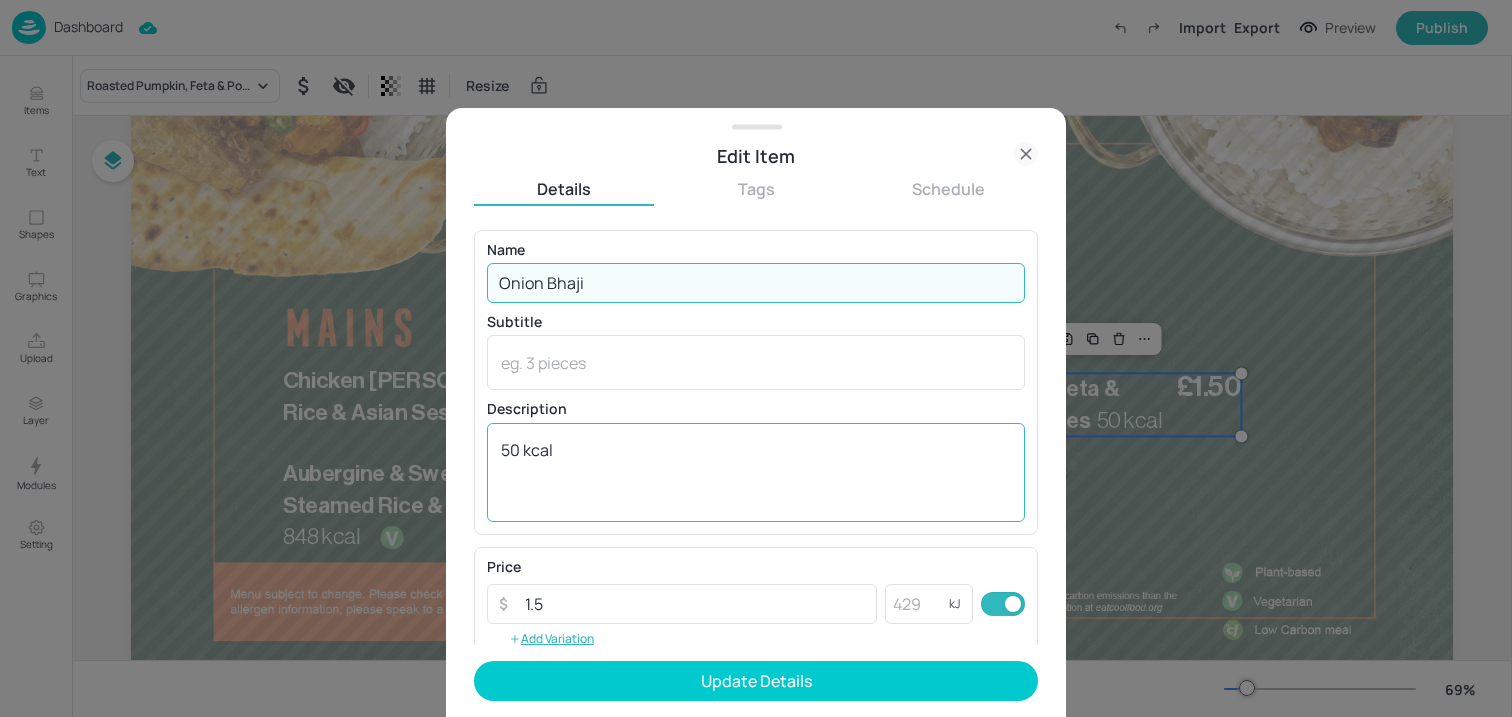type on "Onion Bhaji" 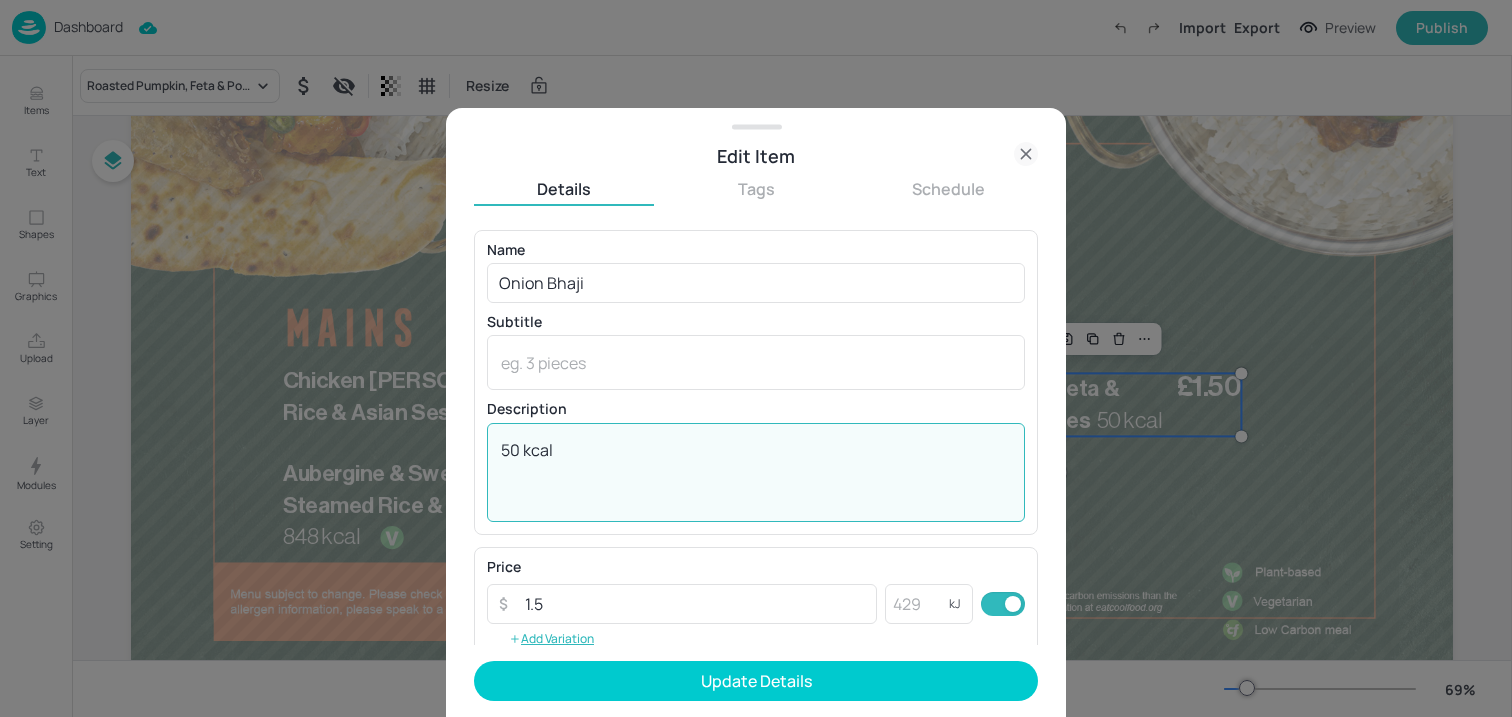 click on "50 kcal" at bounding box center (756, 472) 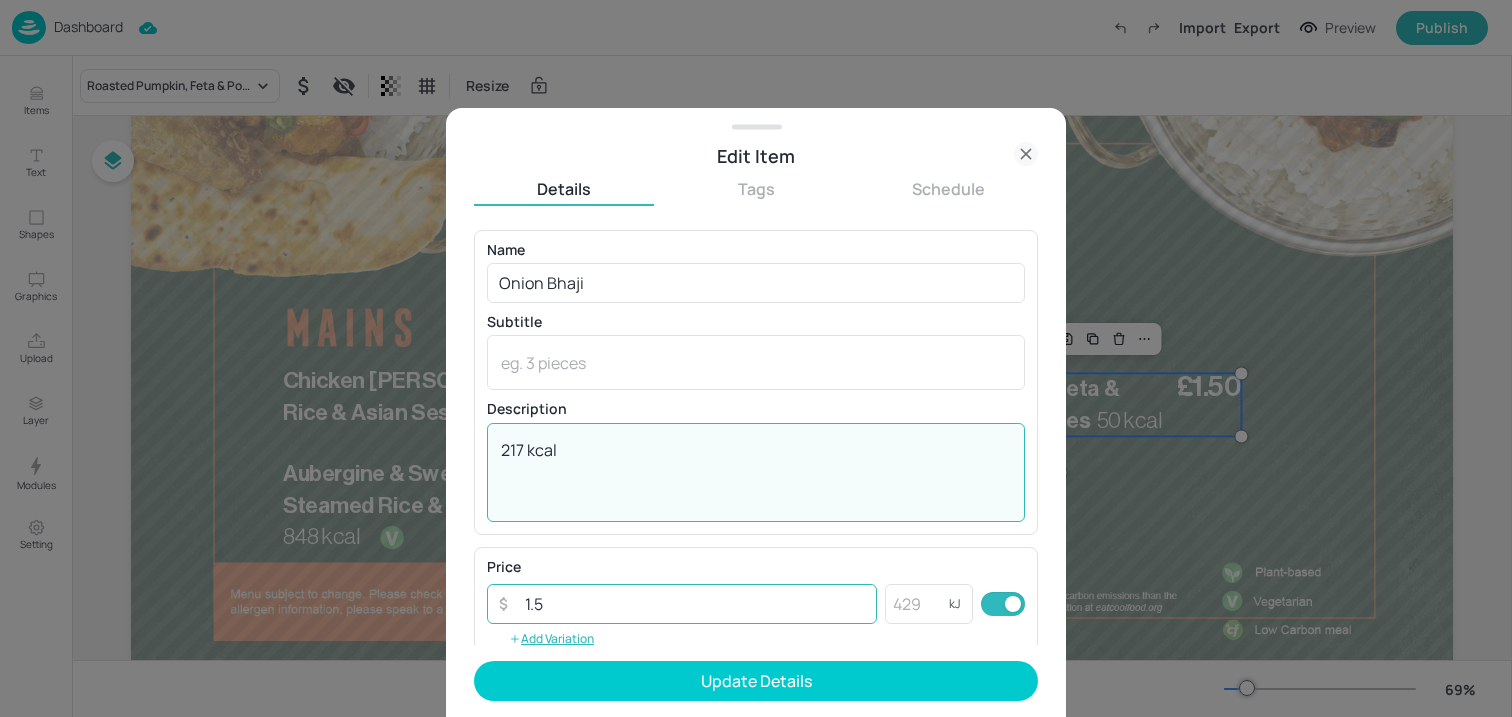 type on "217 kcal" 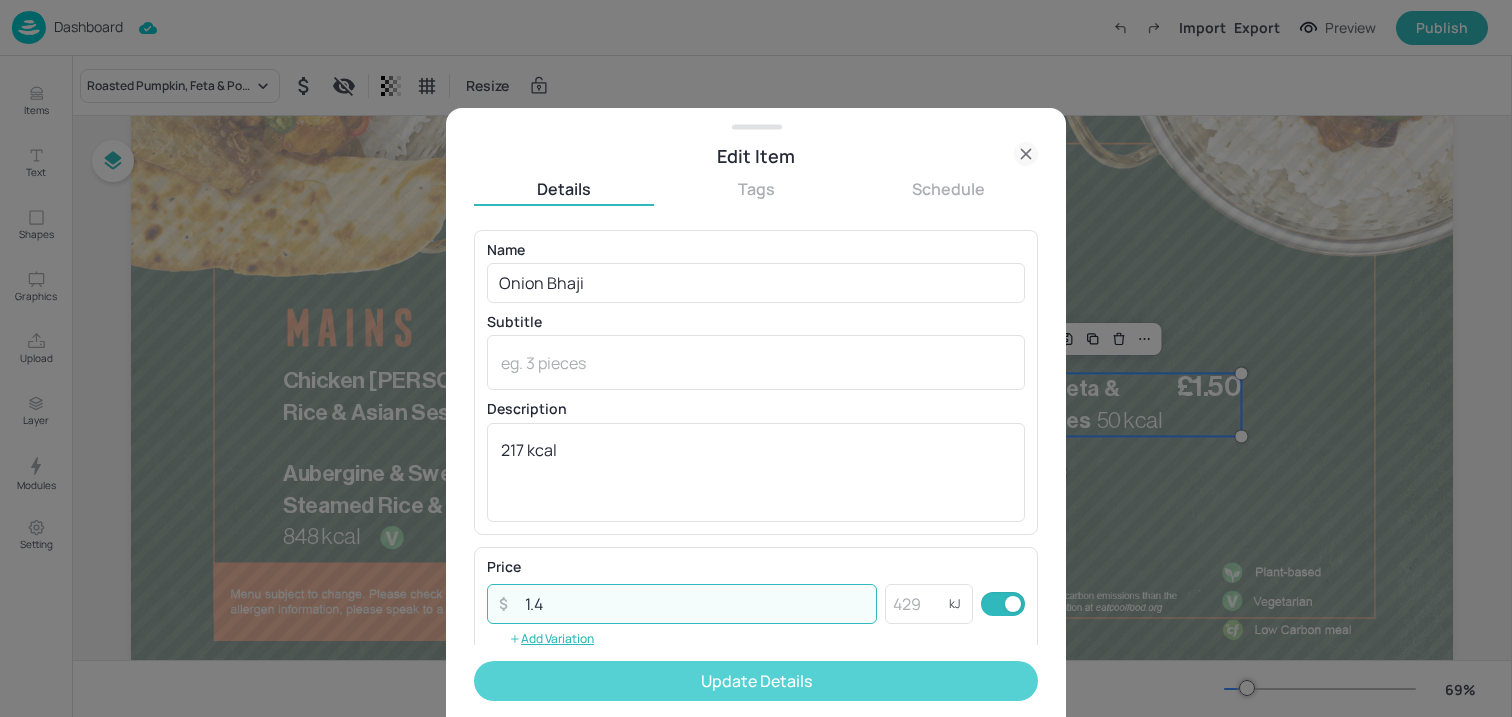 type on "1.4" 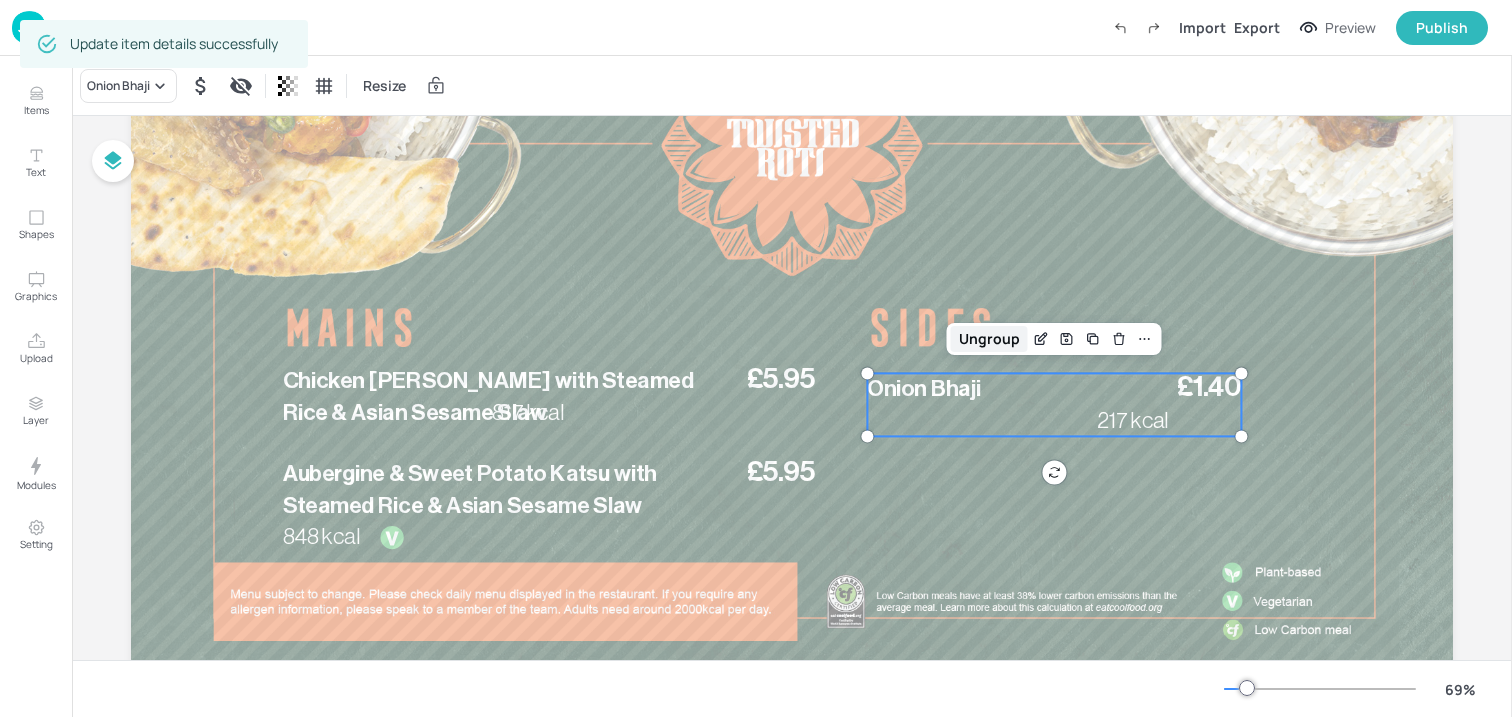 click on "Ungroup" at bounding box center (989, 339) 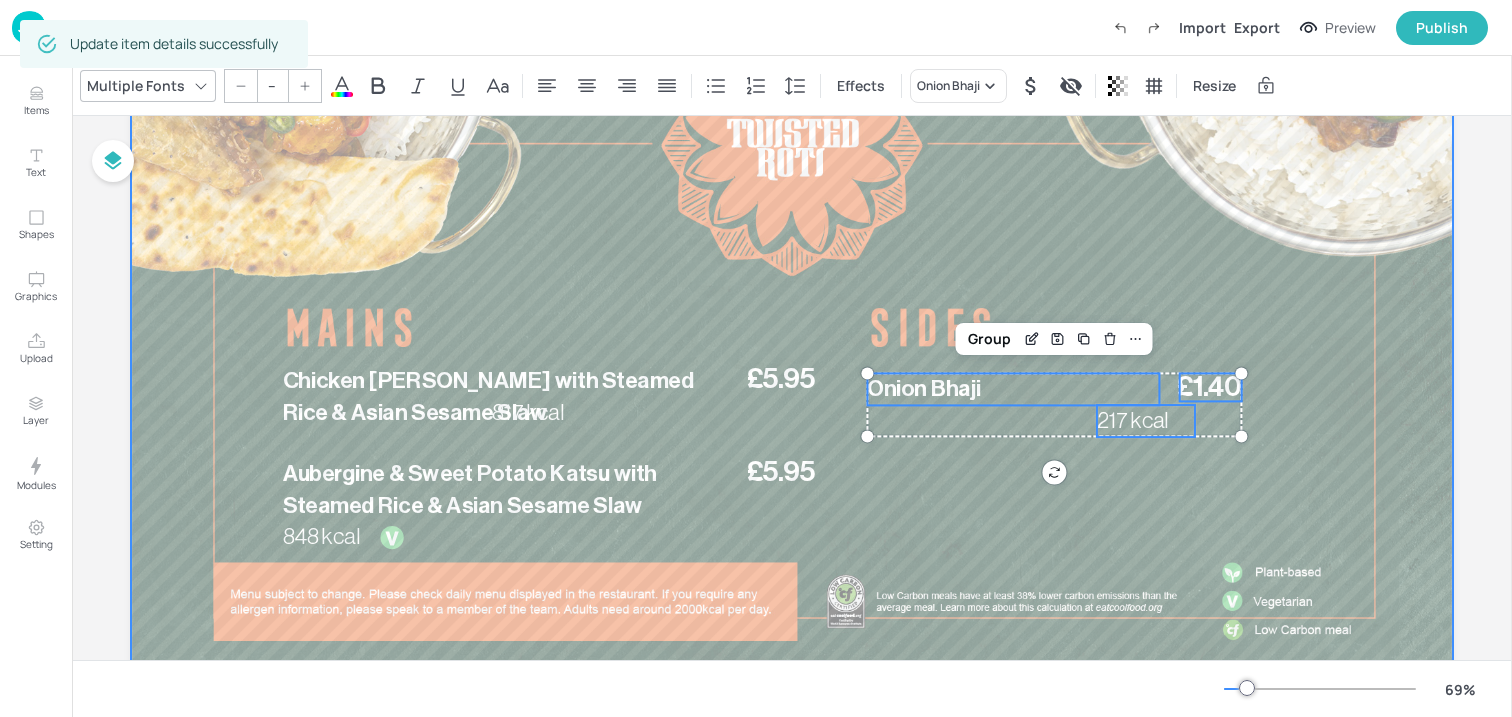 click at bounding box center [792, 328] 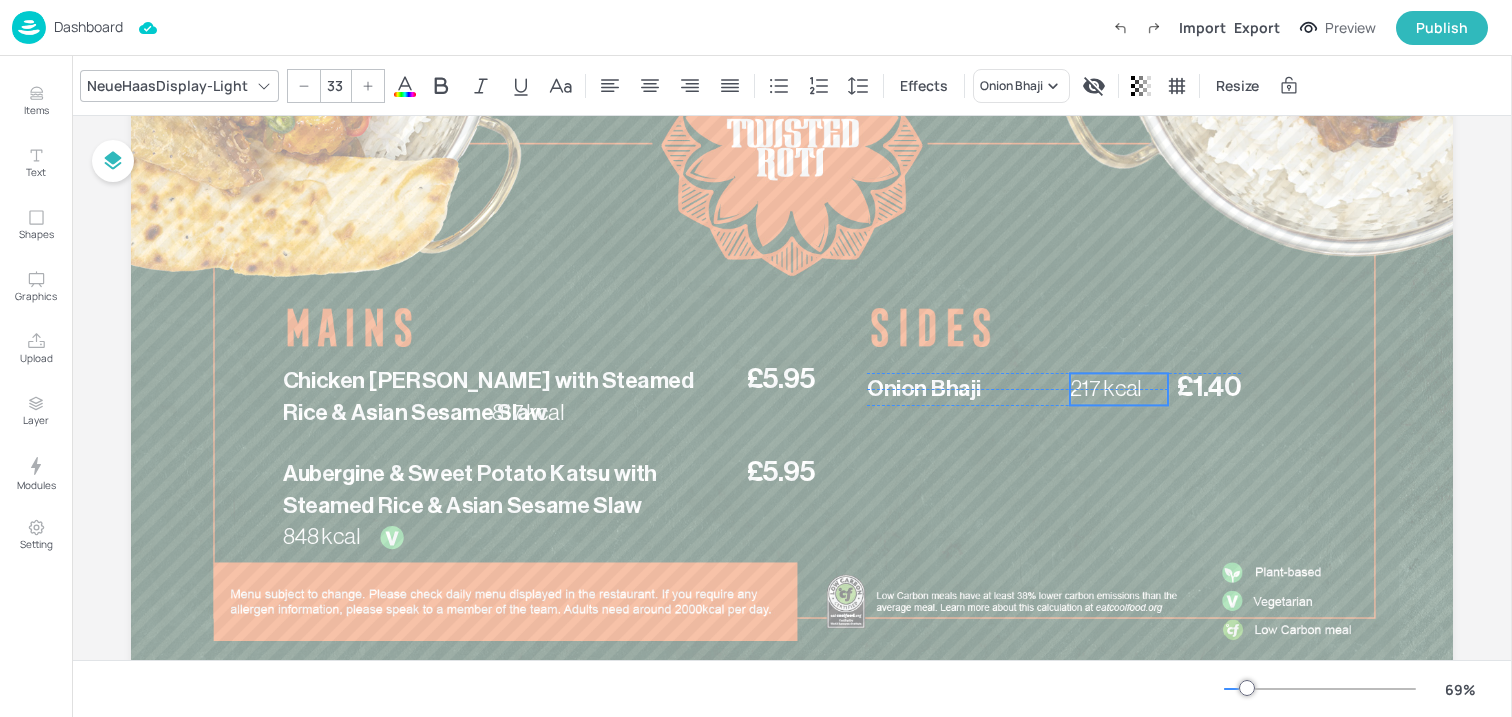 drag, startPoint x: 1113, startPoint y: 410, endPoint x: 1086, endPoint y: 376, distance: 43.416588 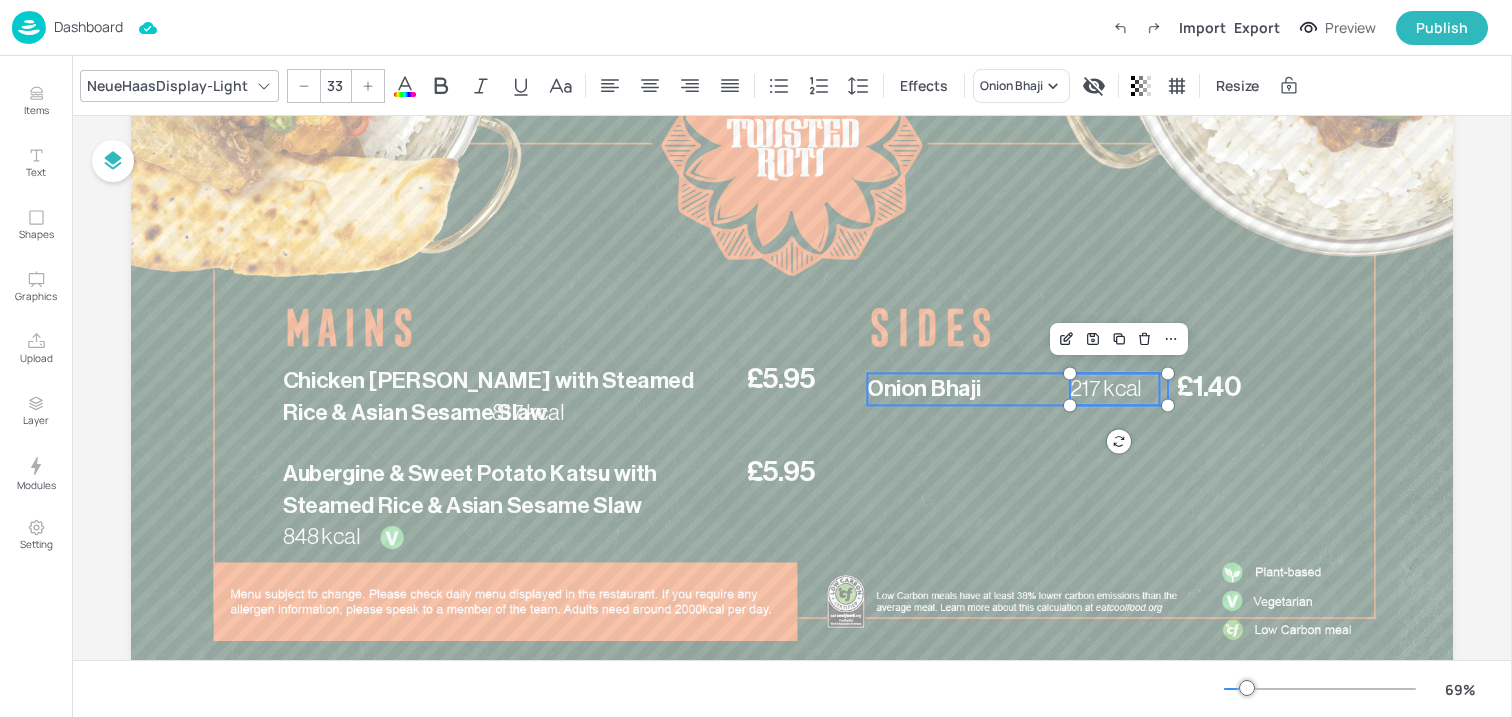 click on "Onion Bhaji" at bounding box center (1013, 389) 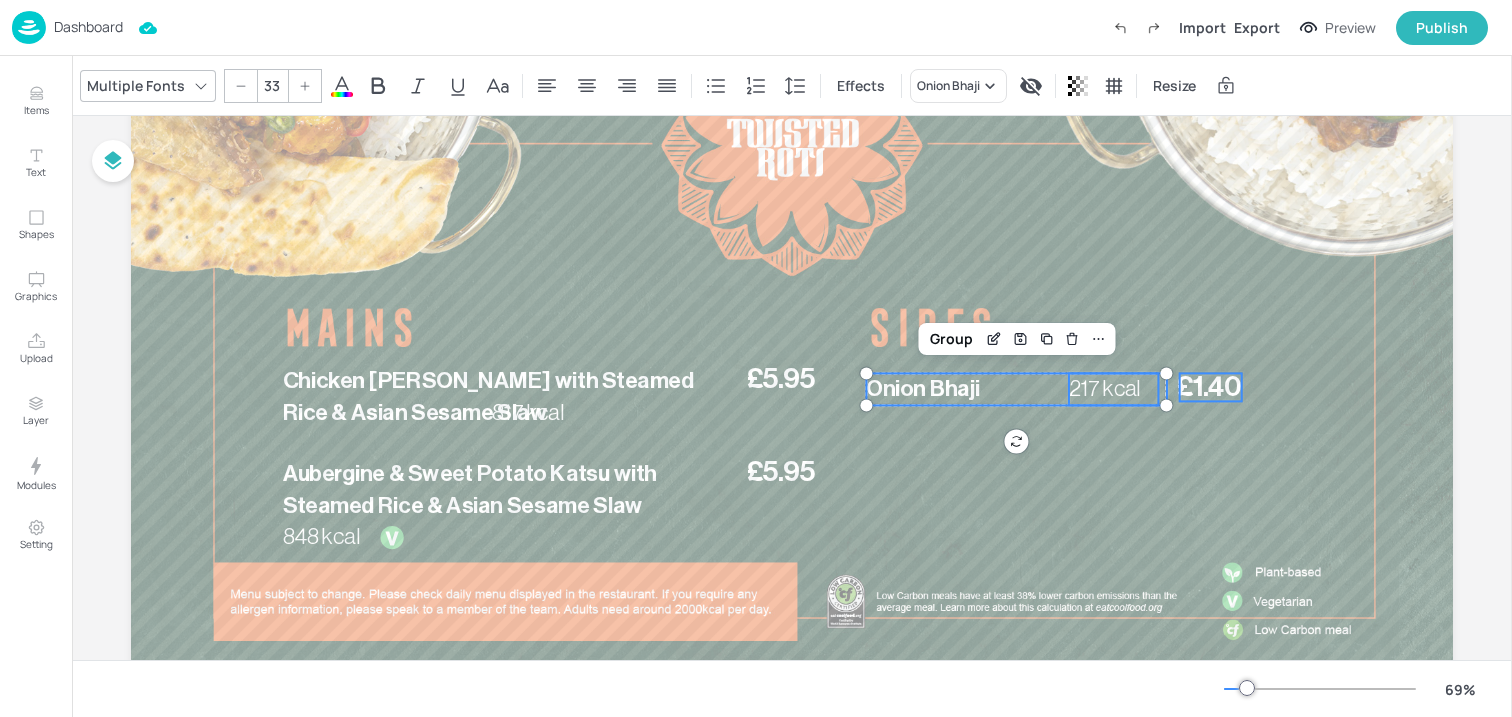 click on "£1.40" at bounding box center [1209, 387] 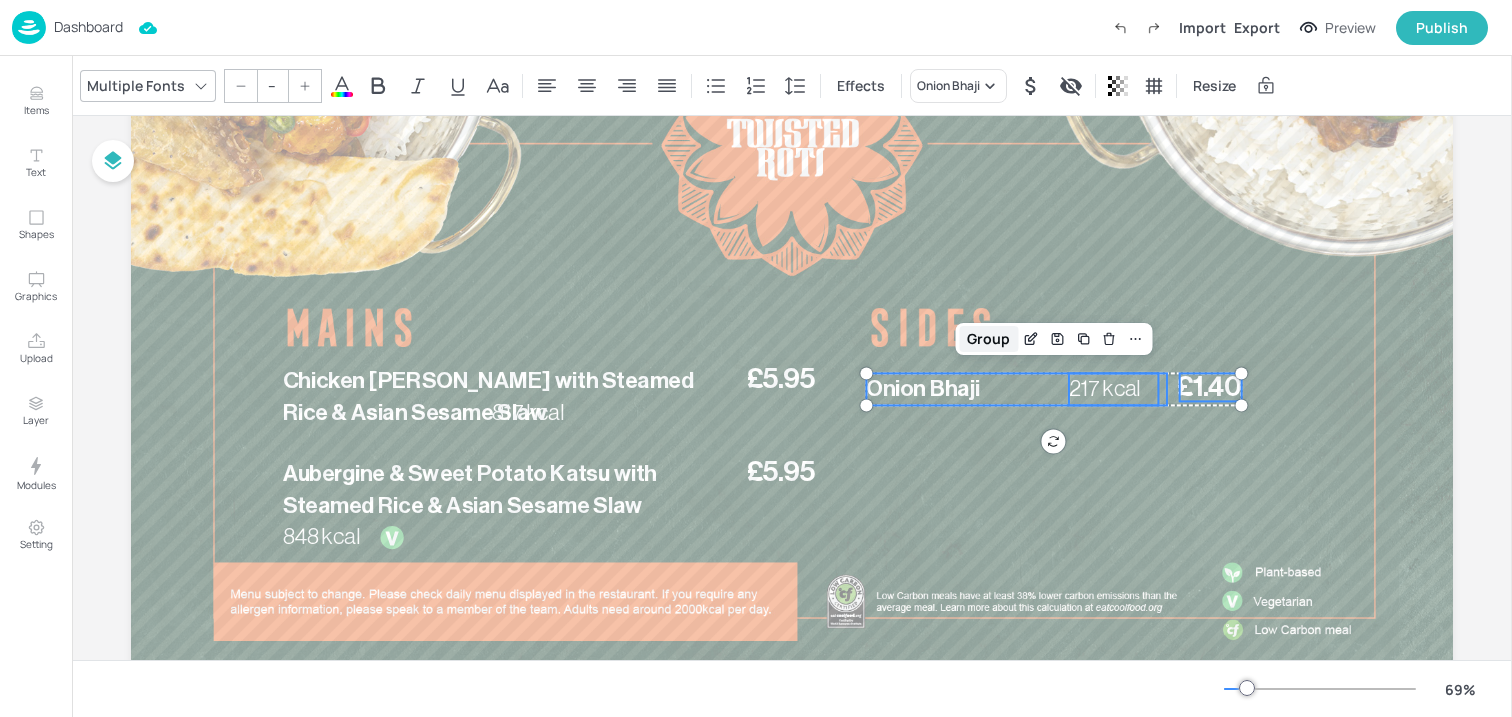 click on "Group" at bounding box center (988, 339) 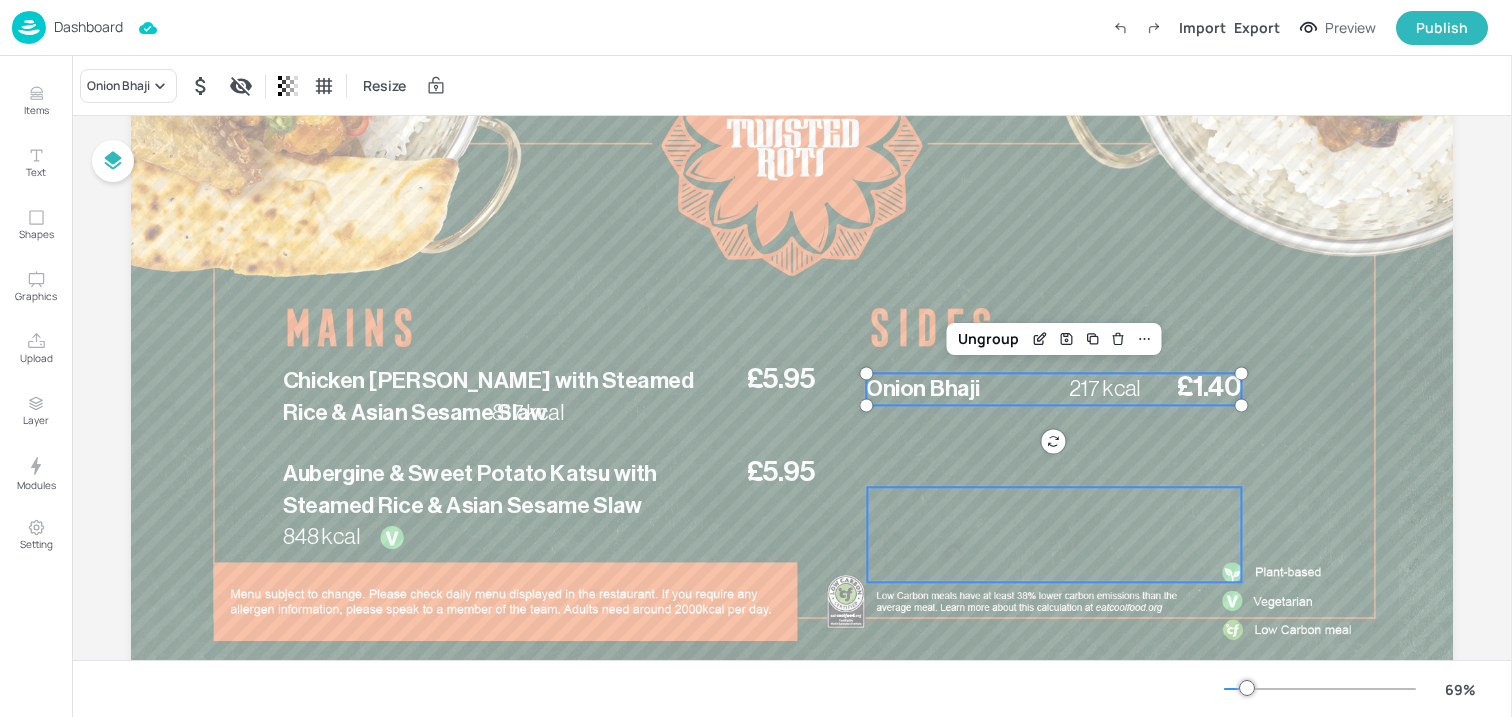 click at bounding box center (1054, 534) 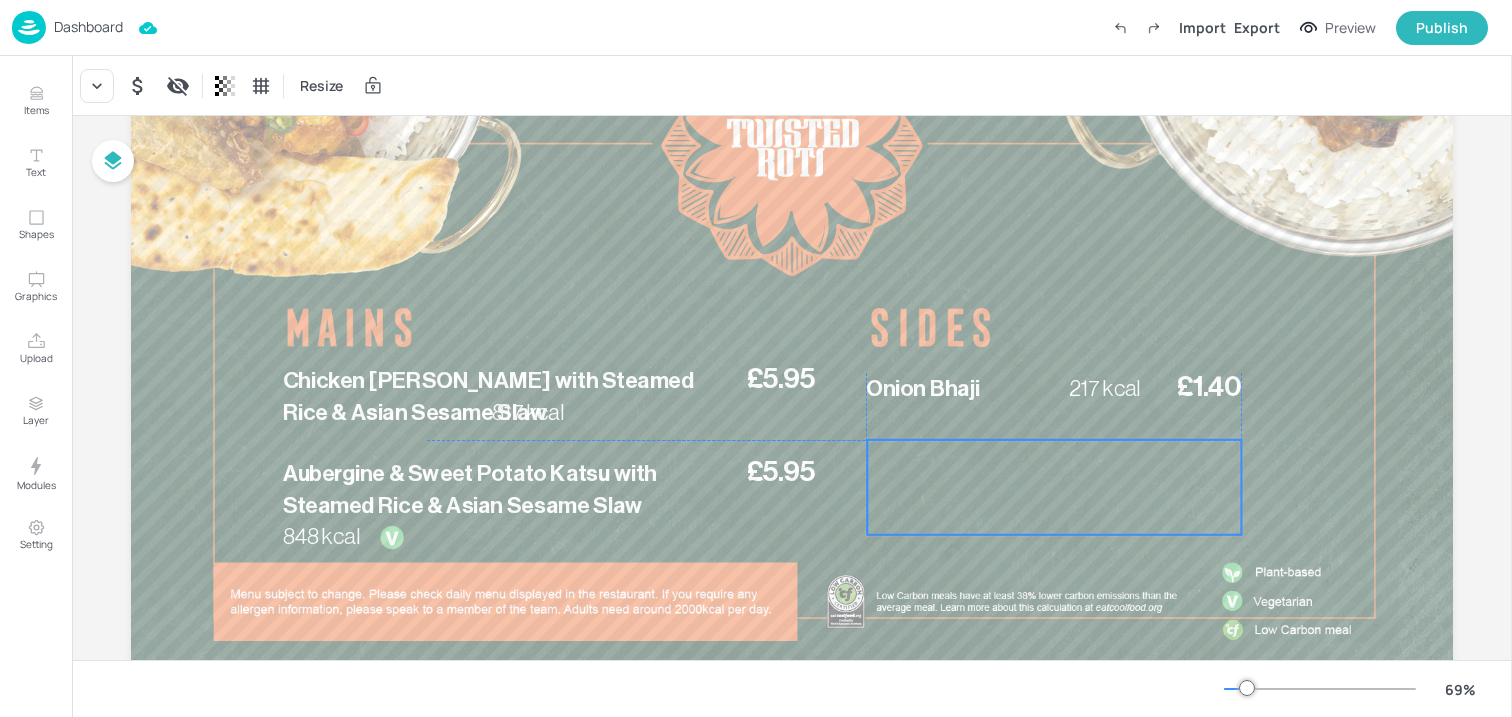 drag, startPoint x: 929, startPoint y: 528, endPoint x: 929, endPoint y: 472, distance: 56 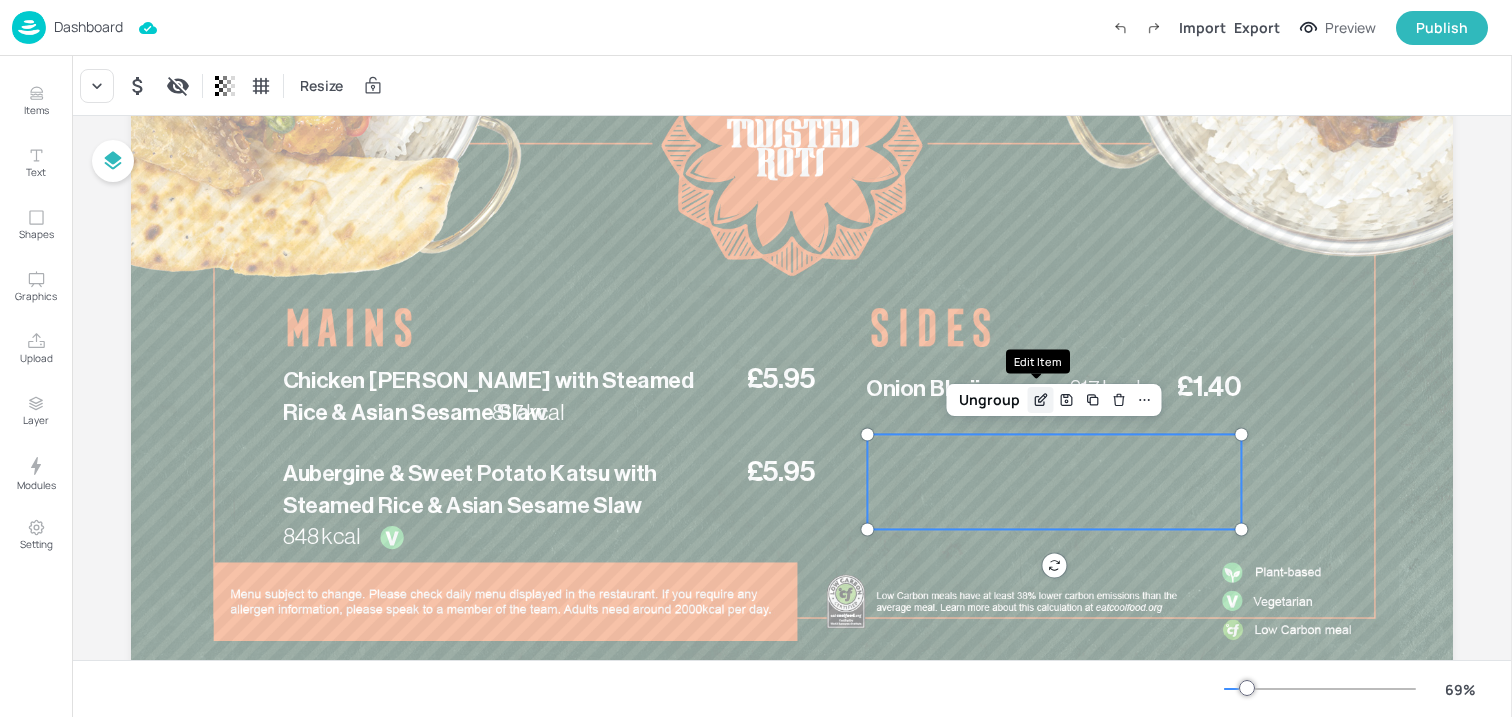 click 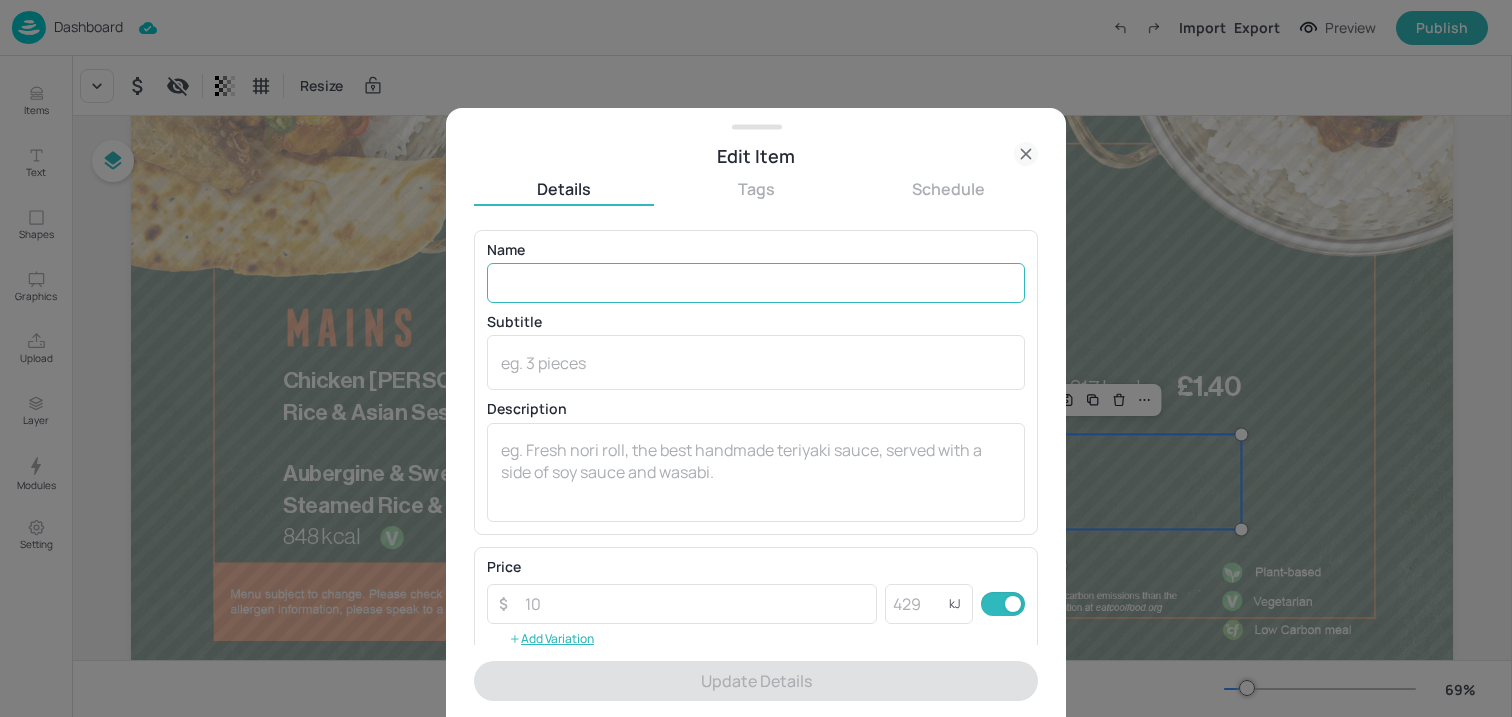 click at bounding box center (756, 283) 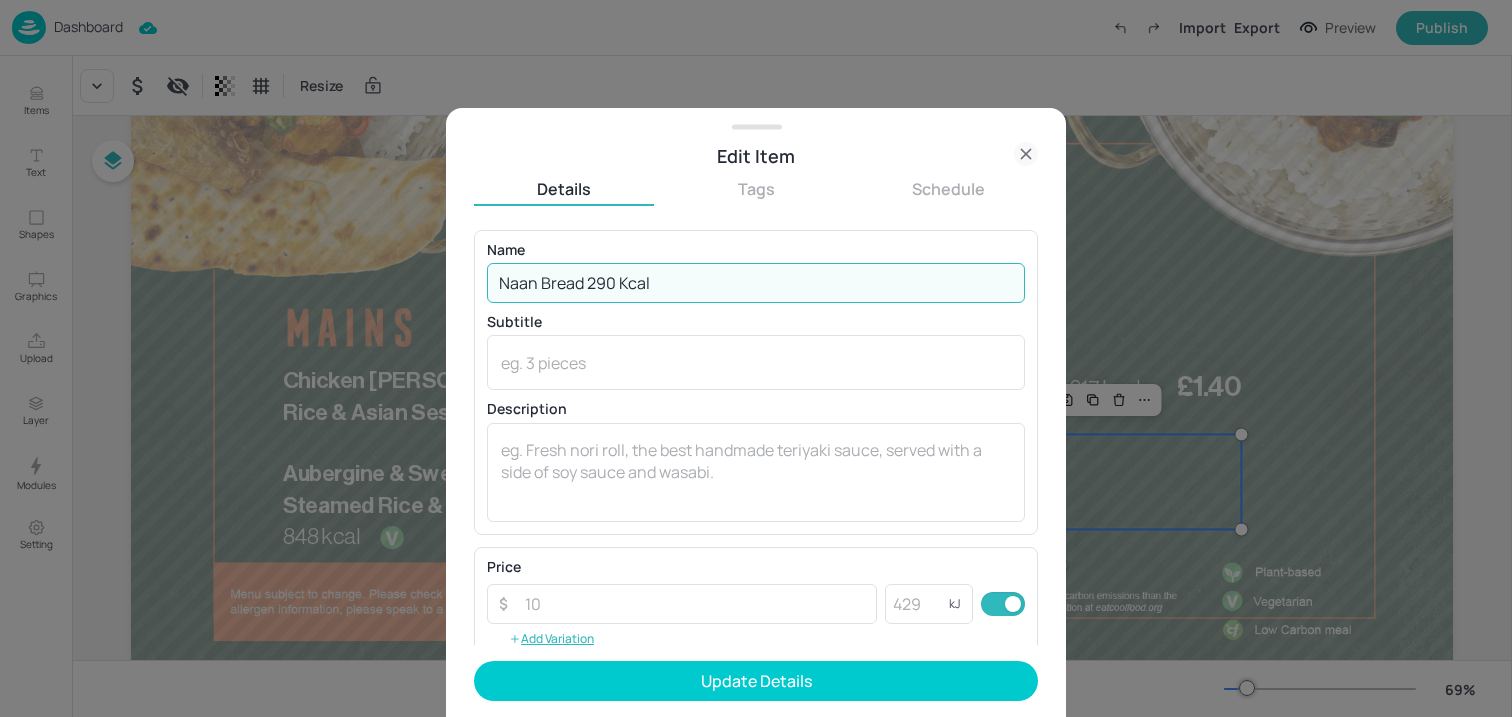 drag, startPoint x: 537, startPoint y: 280, endPoint x: 410, endPoint y: 281, distance: 127.00394 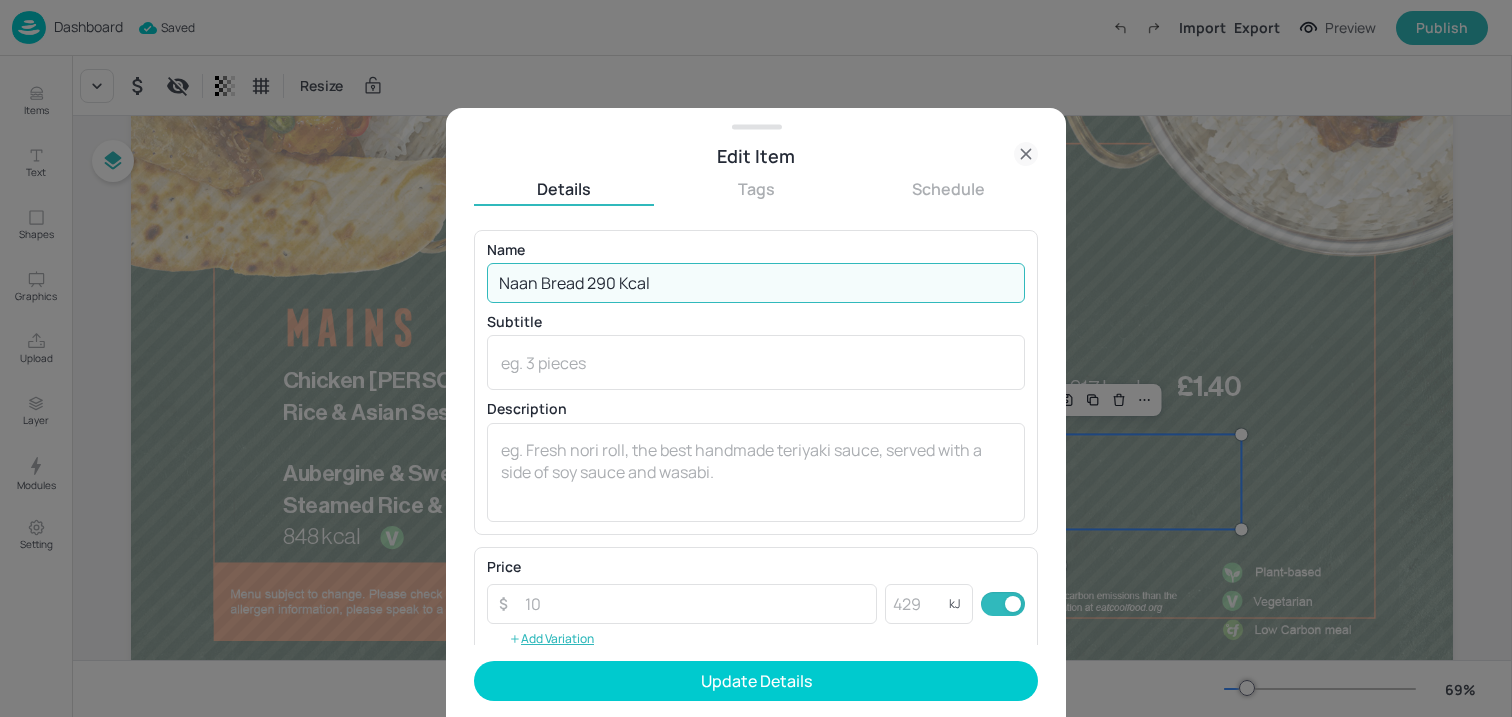 click on "Naan Bread 290 Kcal" at bounding box center (756, 283) 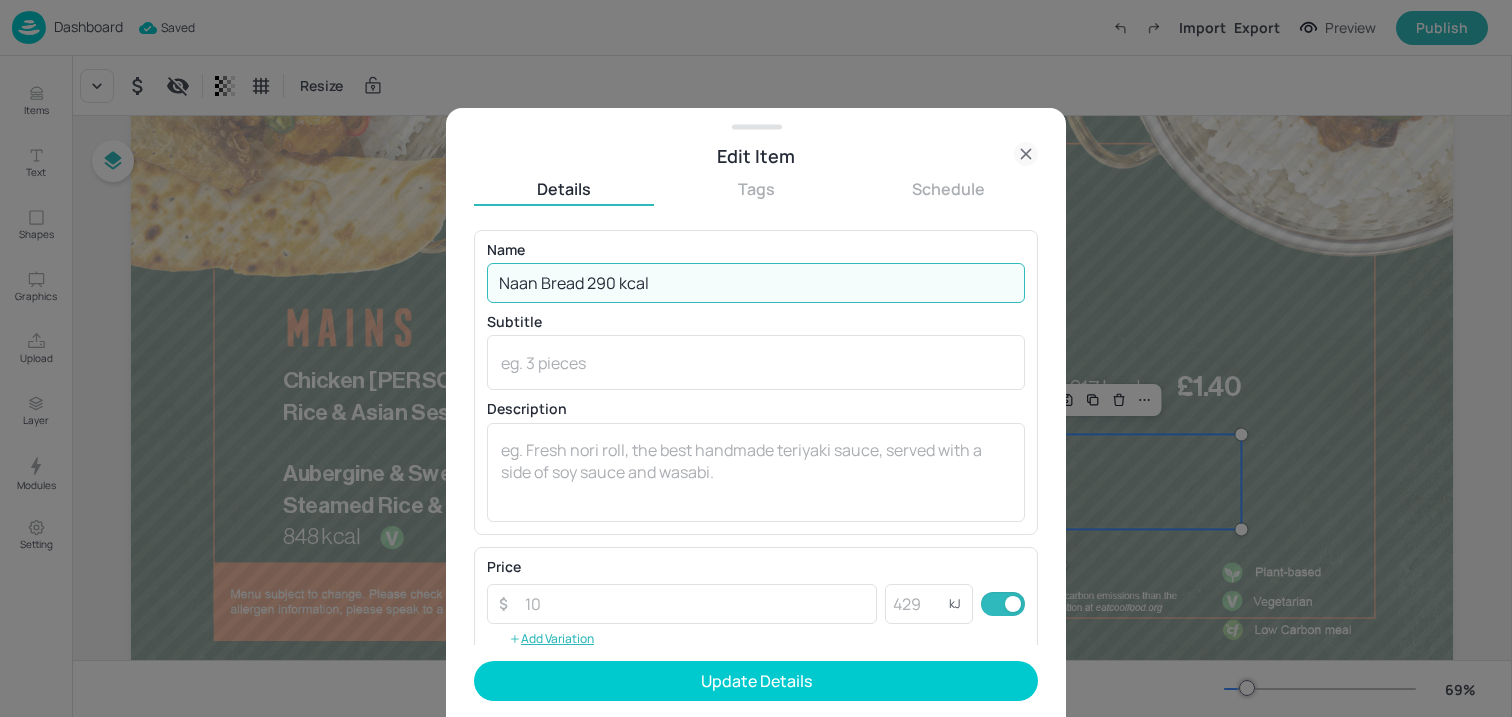 drag, startPoint x: 590, startPoint y: 284, endPoint x: 716, endPoint y: 286, distance: 126.01587 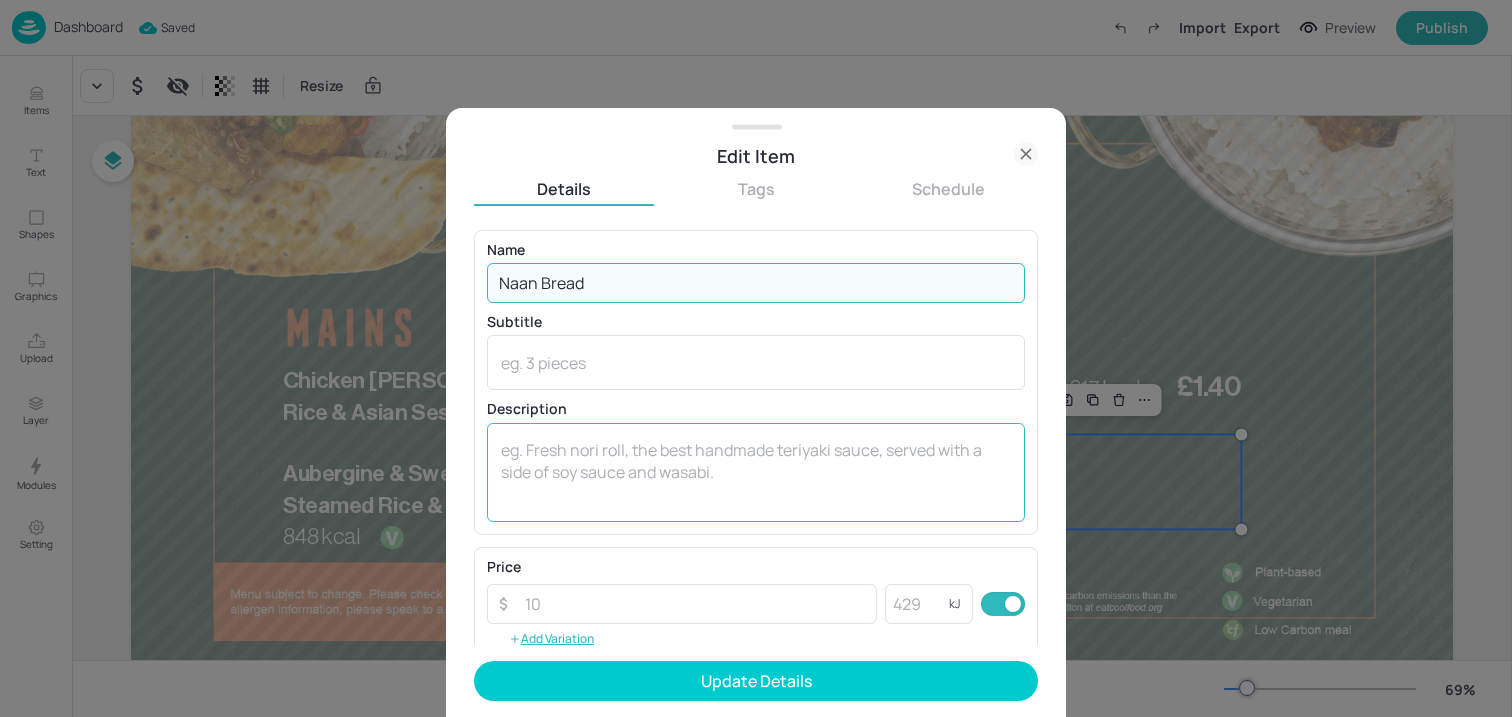 type on "Naan Bread" 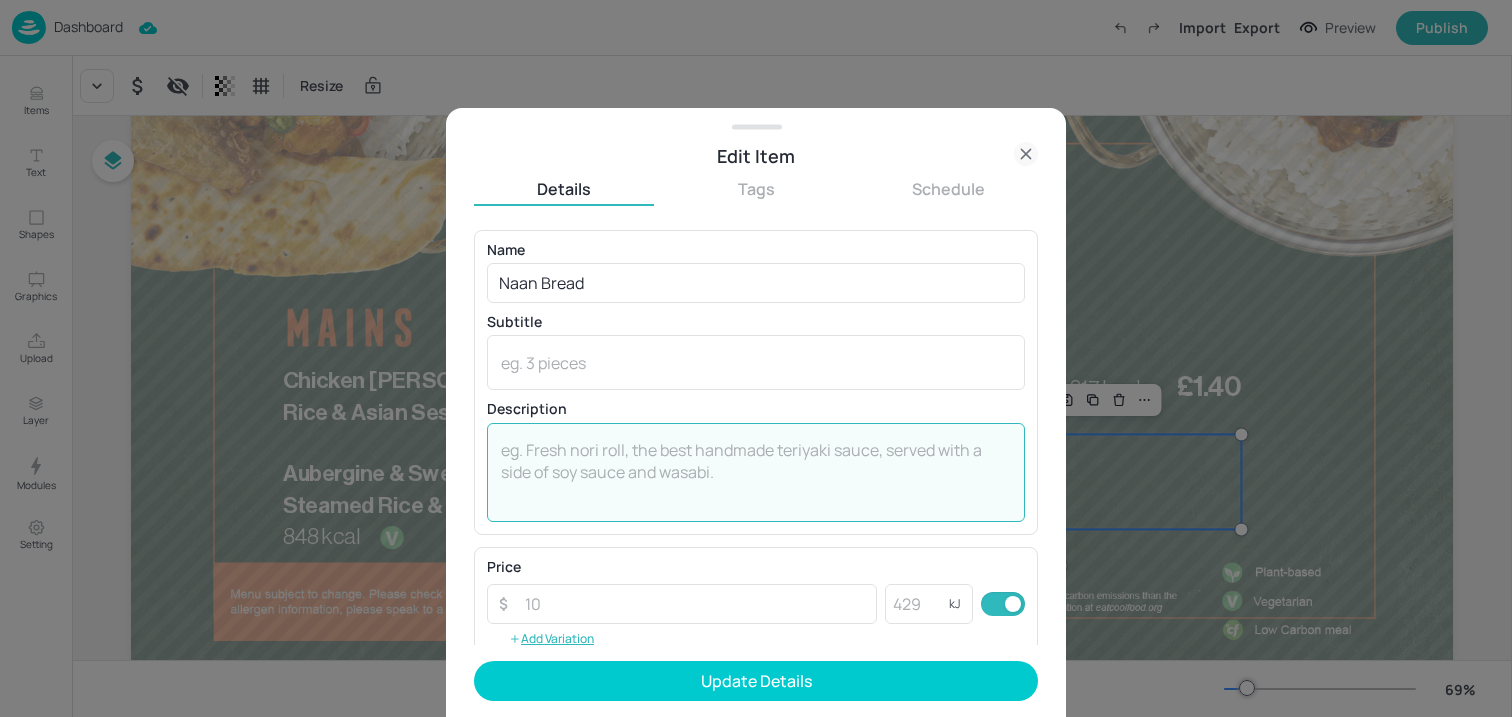 click at bounding box center [756, 472] 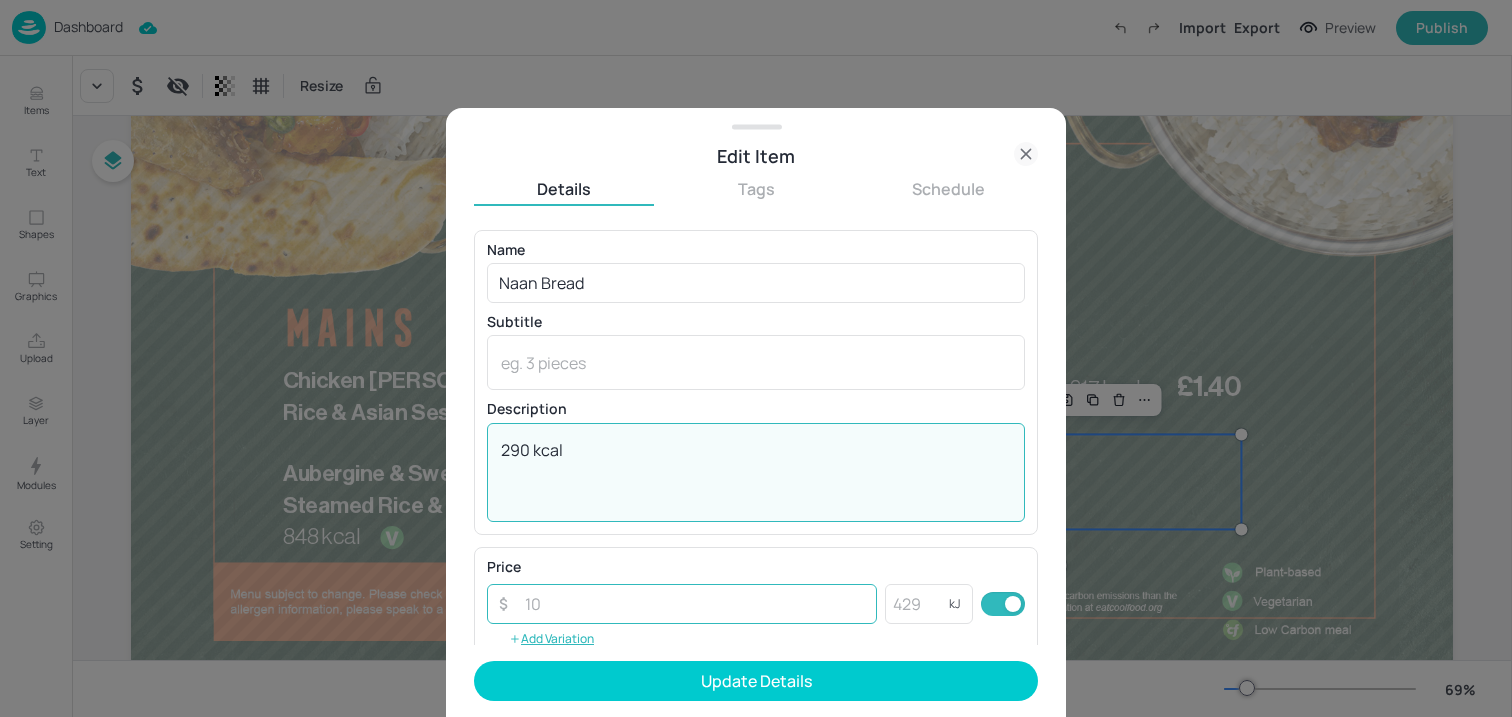 type on "290 kcal" 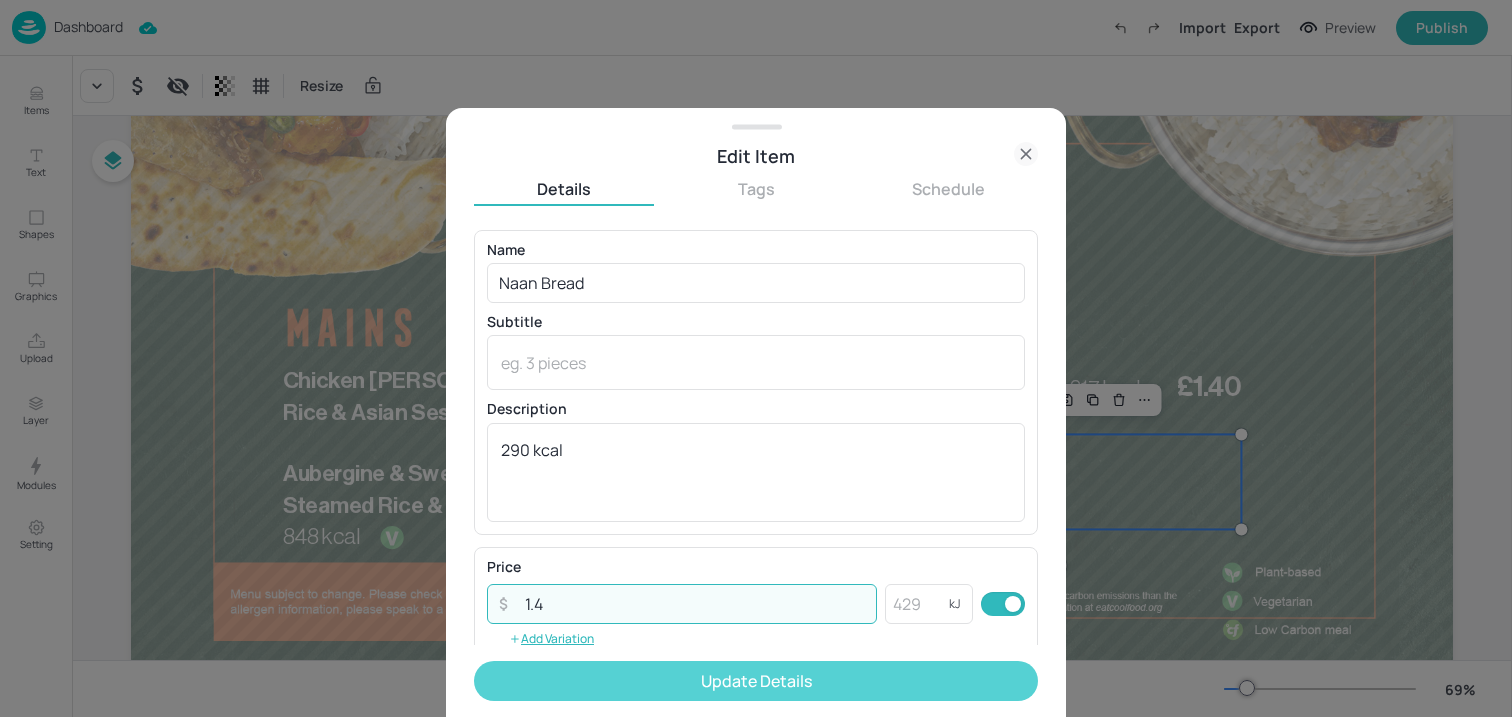 type on "1.4" 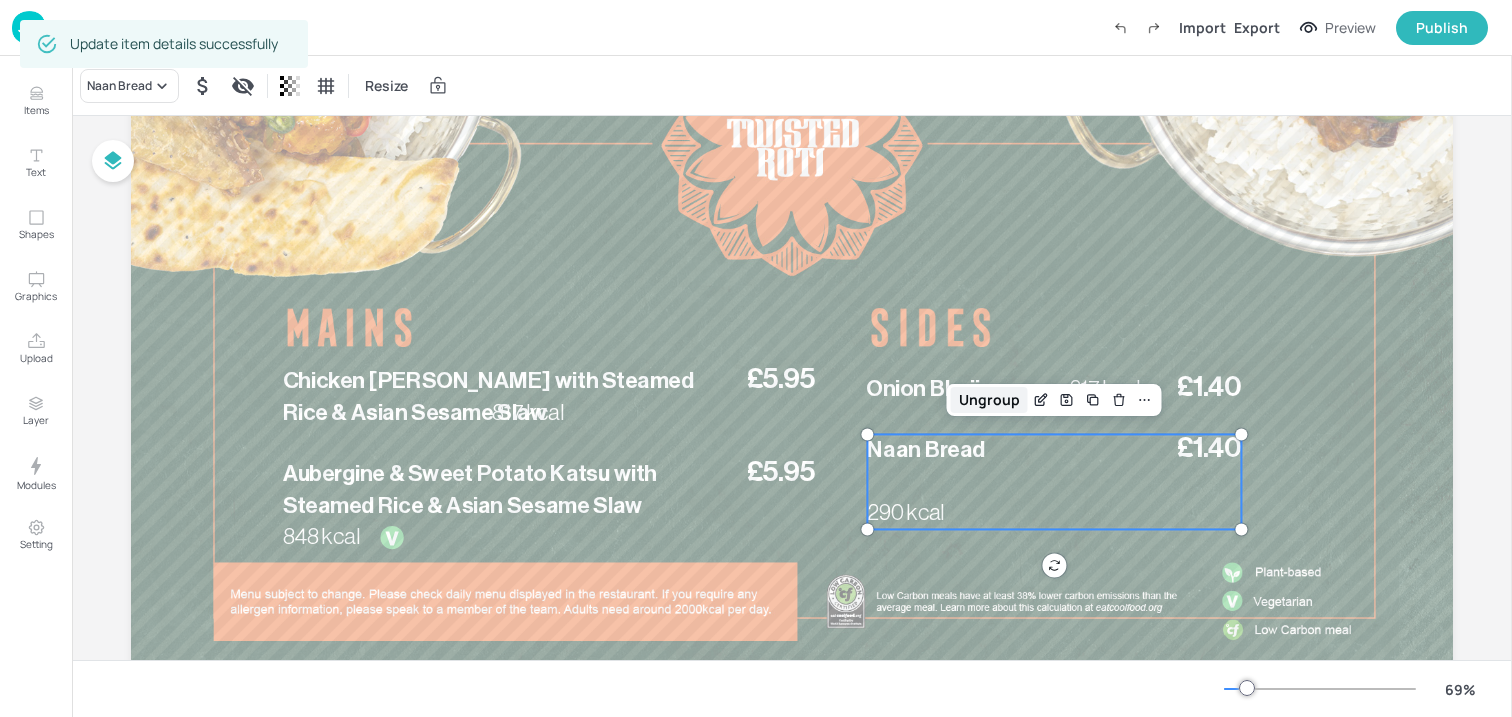 click on "Ungroup" at bounding box center (989, 400) 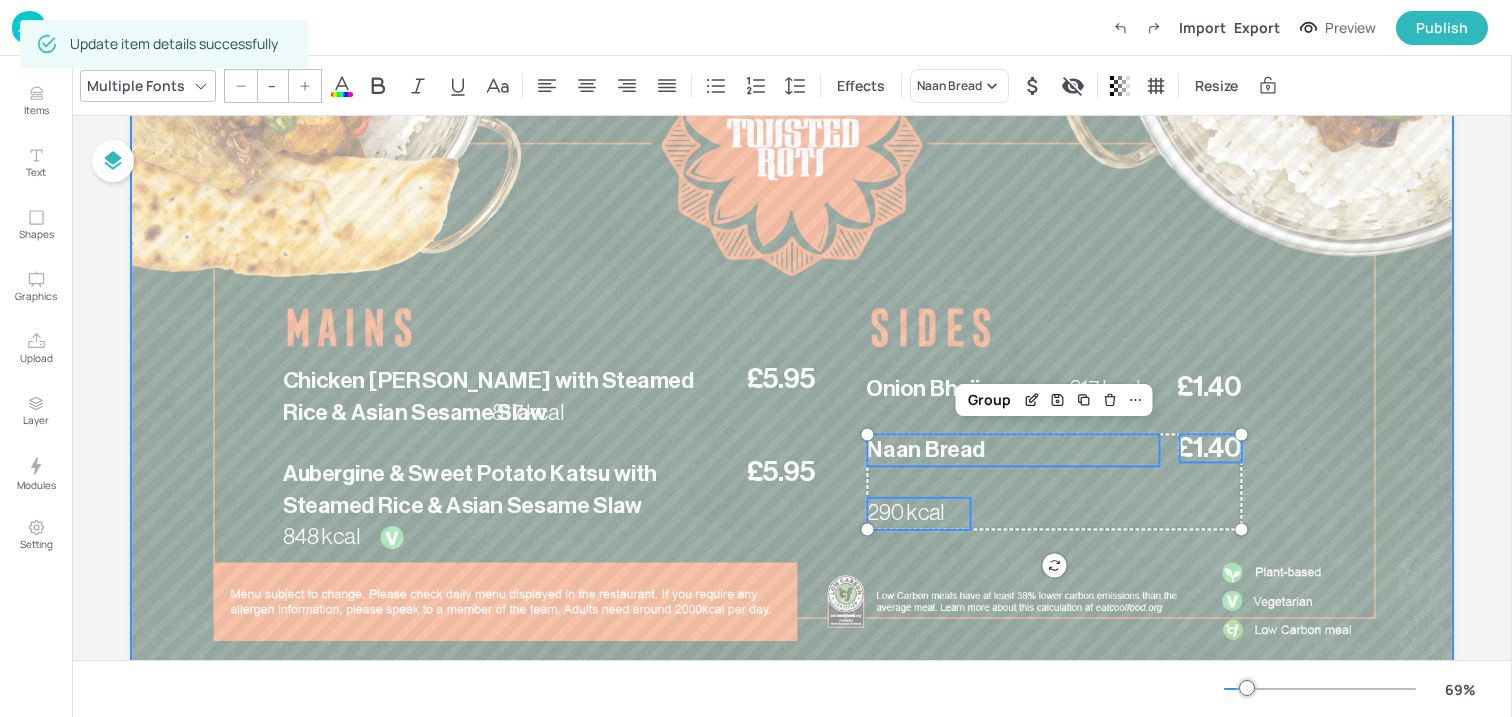 click at bounding box center (792, 328) 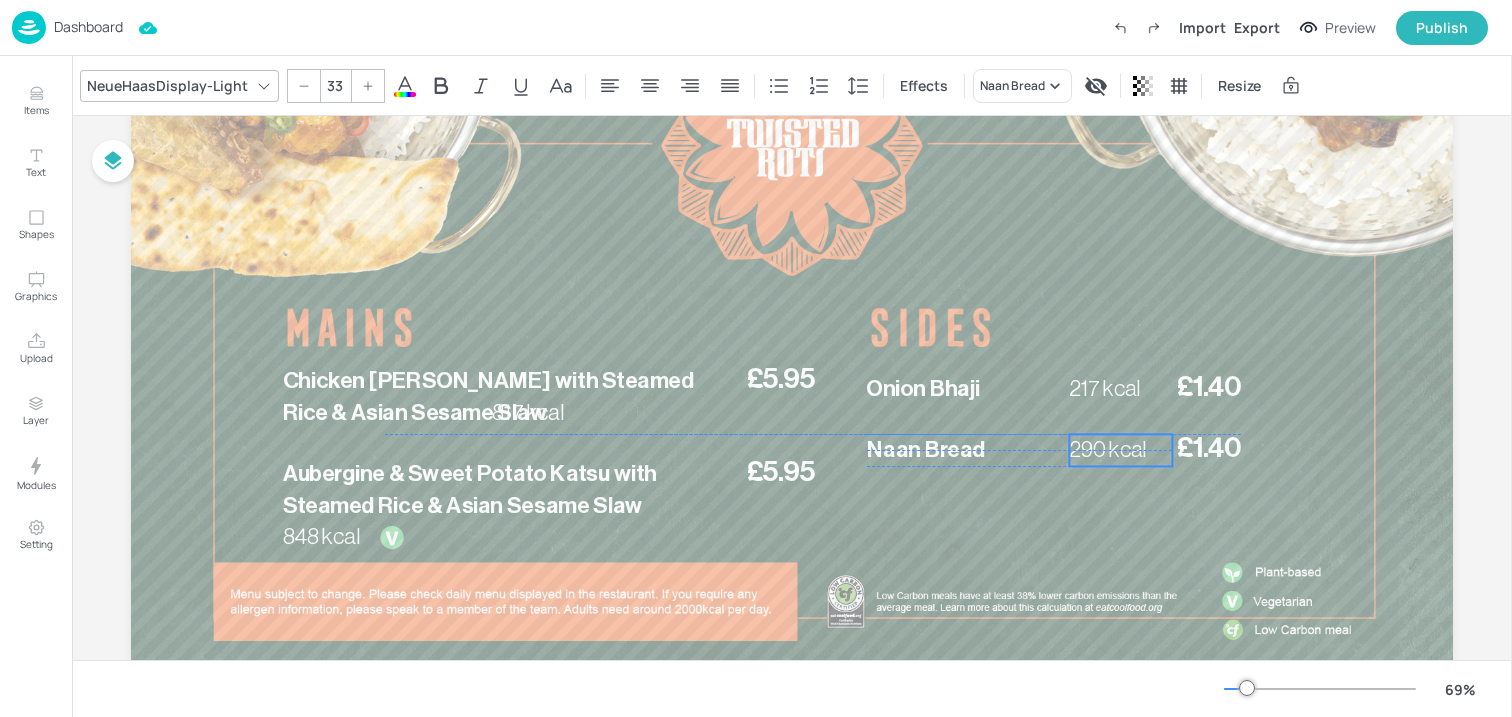drag, startPoint x: 1006, startPoint y: 509, endPoint x: 1136, endPoint y: 452, distance: 141.94717 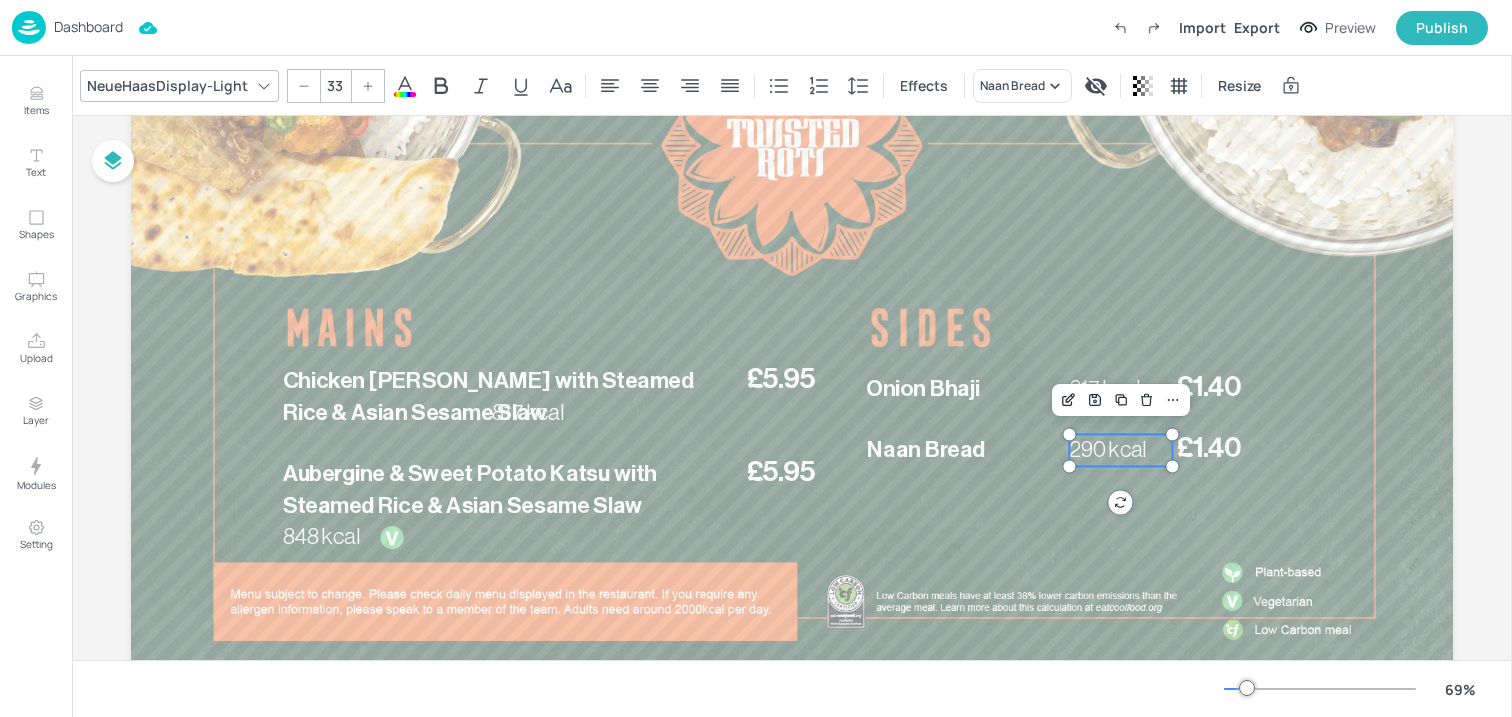 type on "--" 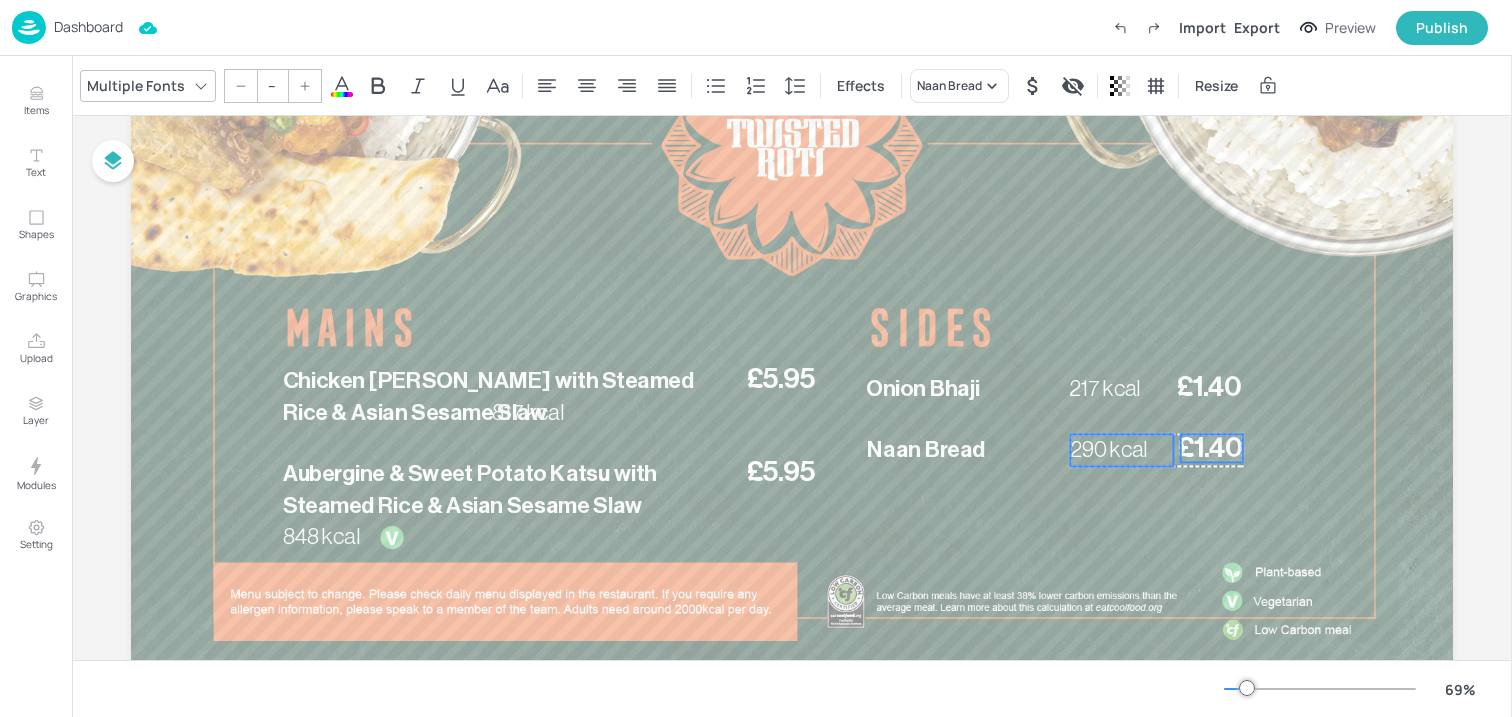 click on "£1.40" at bounding box center [1210, 448] 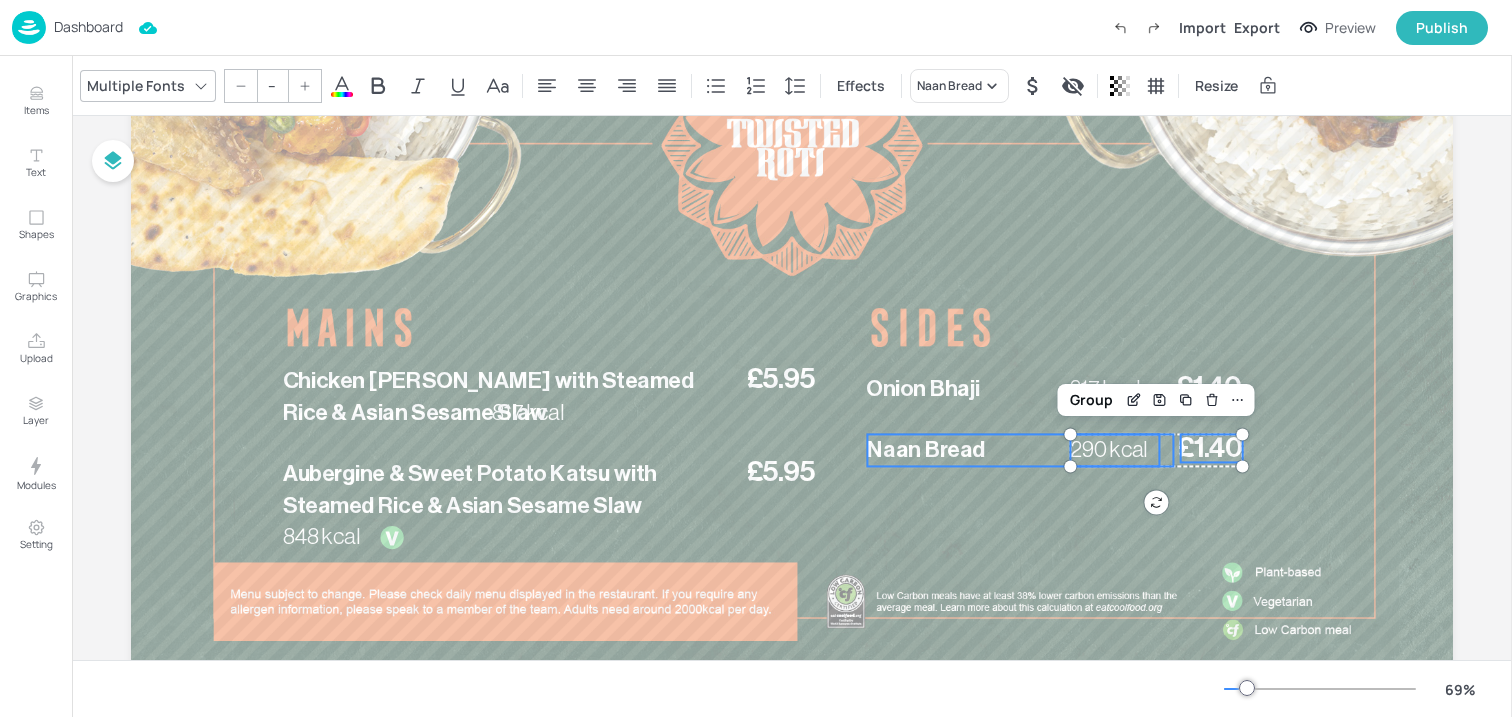 click on "Naan Bread" at bounding box center (926, 450) 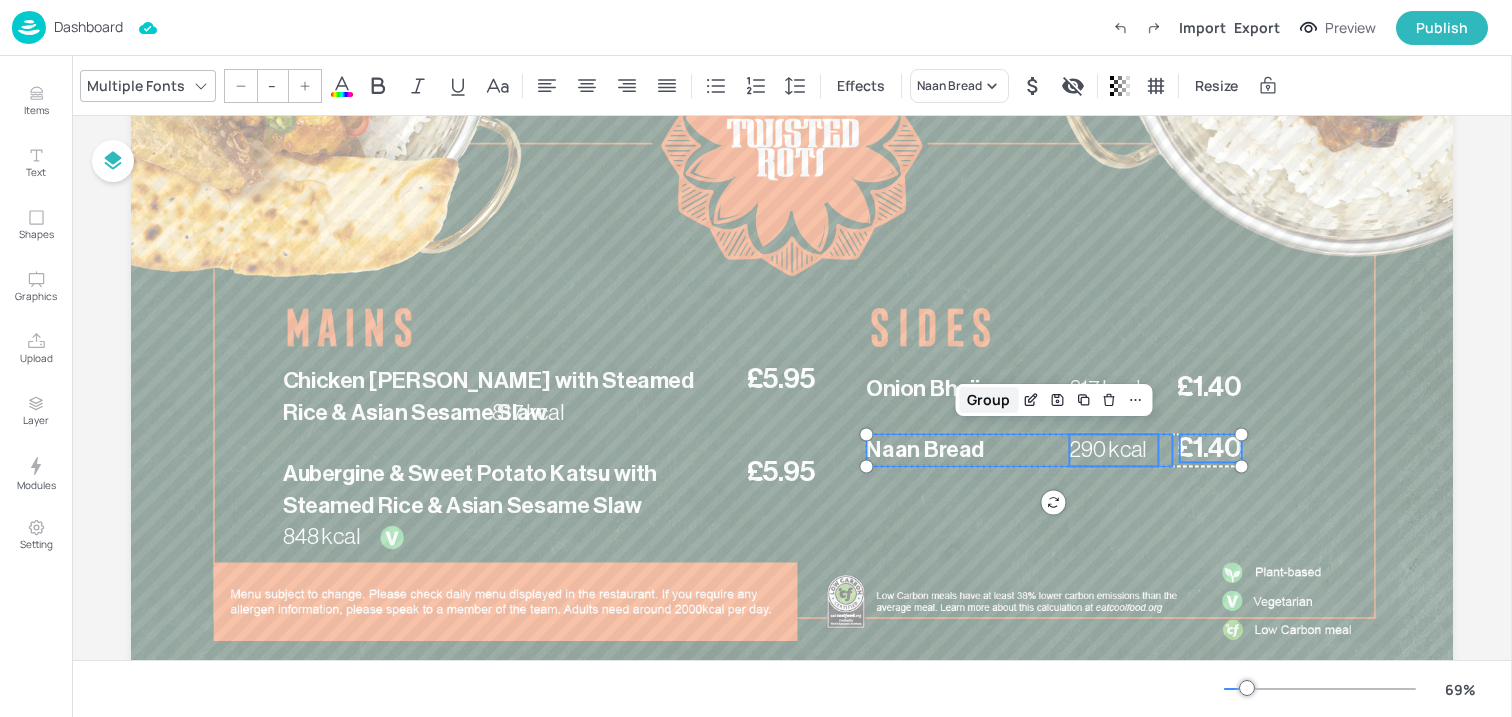 click on "Group" at bounding box center (988, 400) 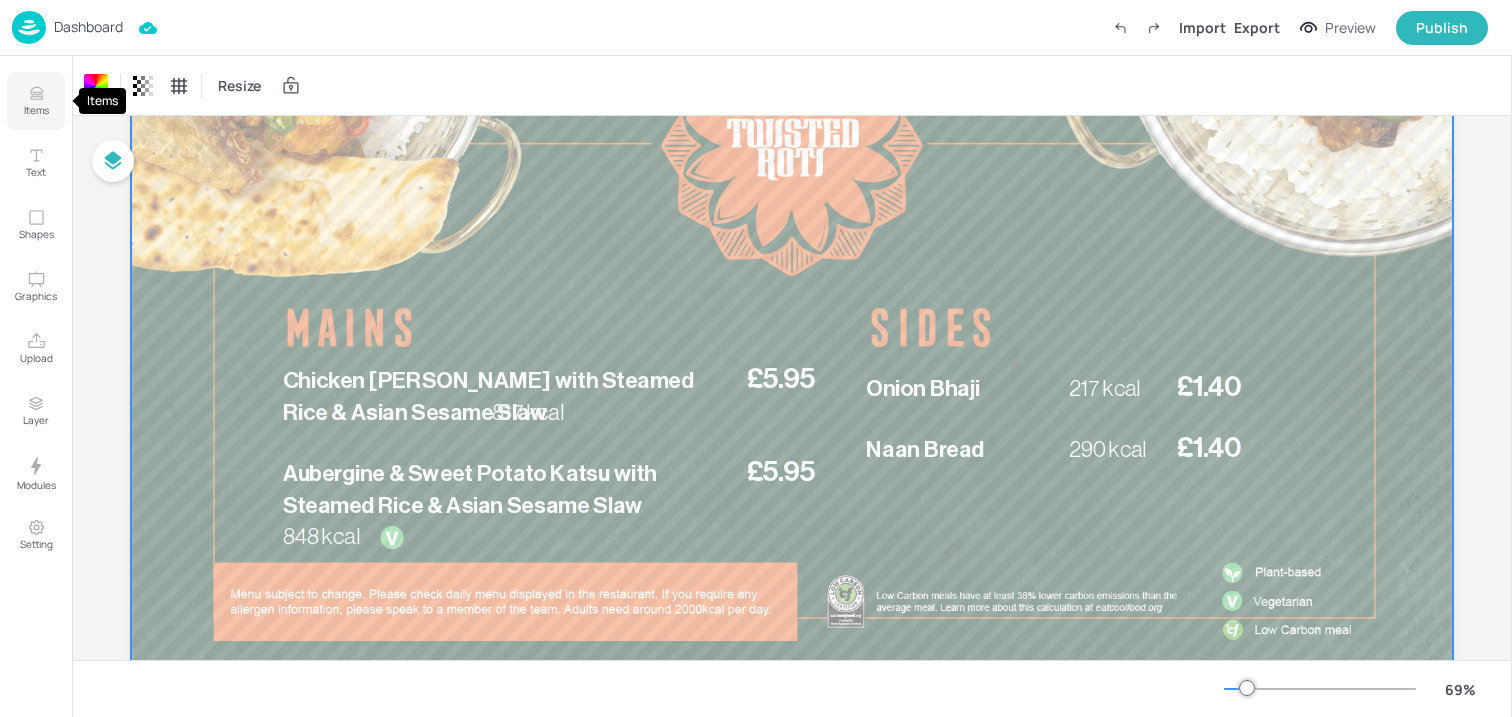 click 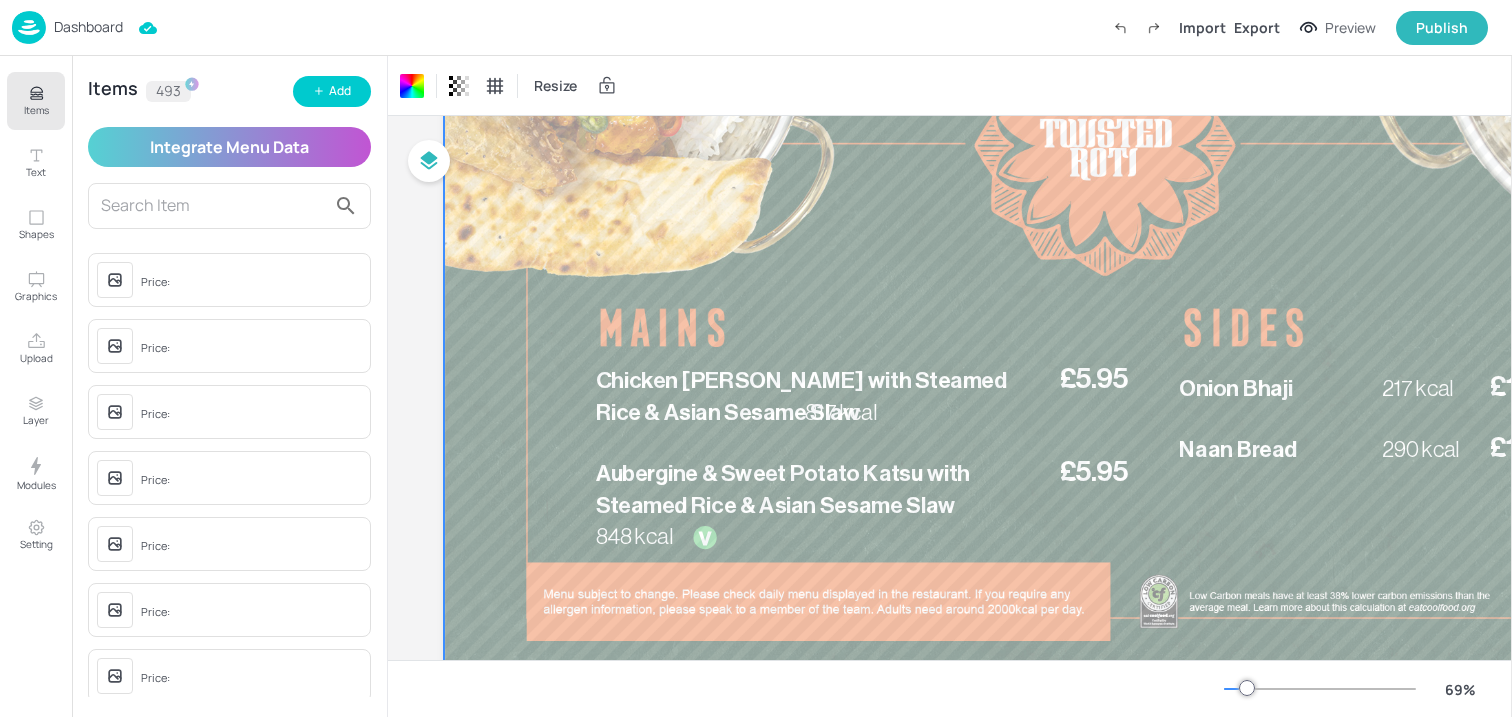 click at bounding box center [213, 206] 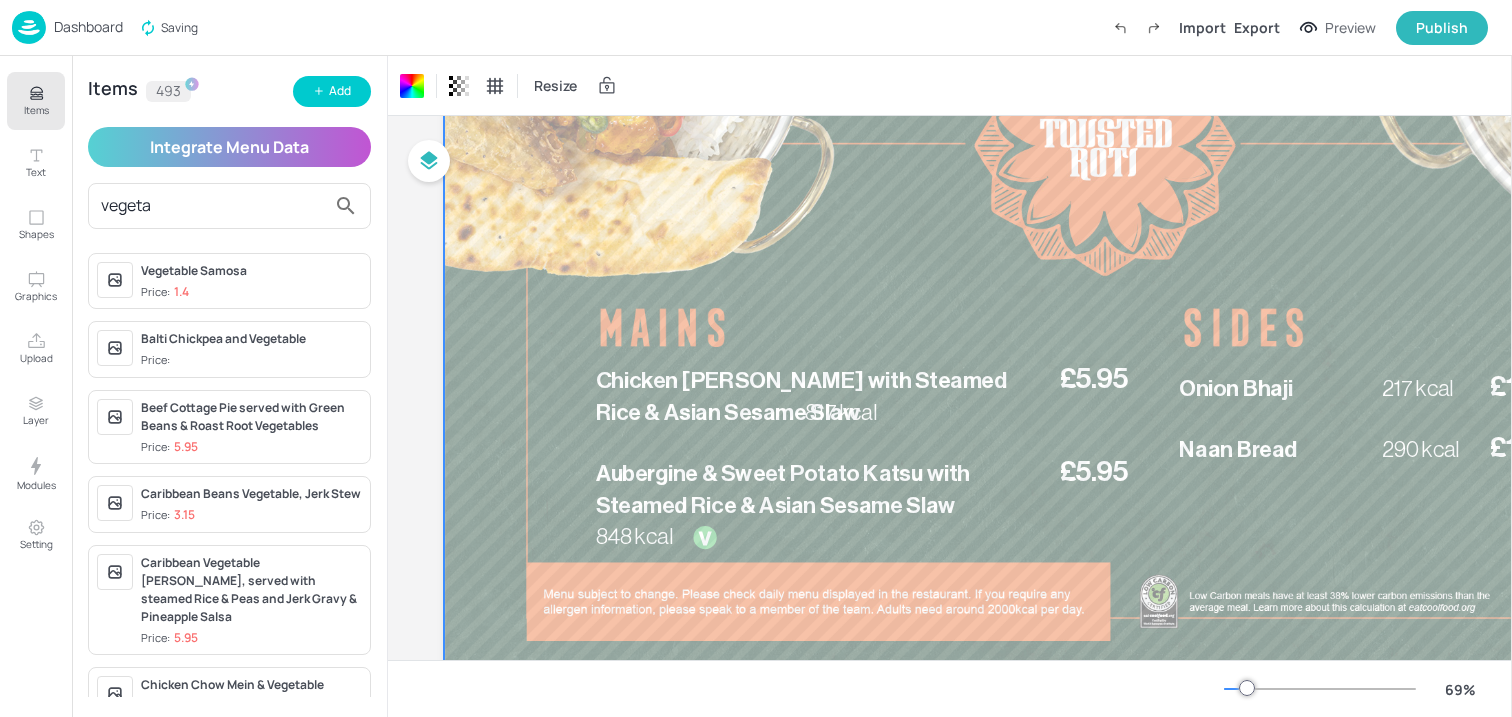 type on "vegeta" 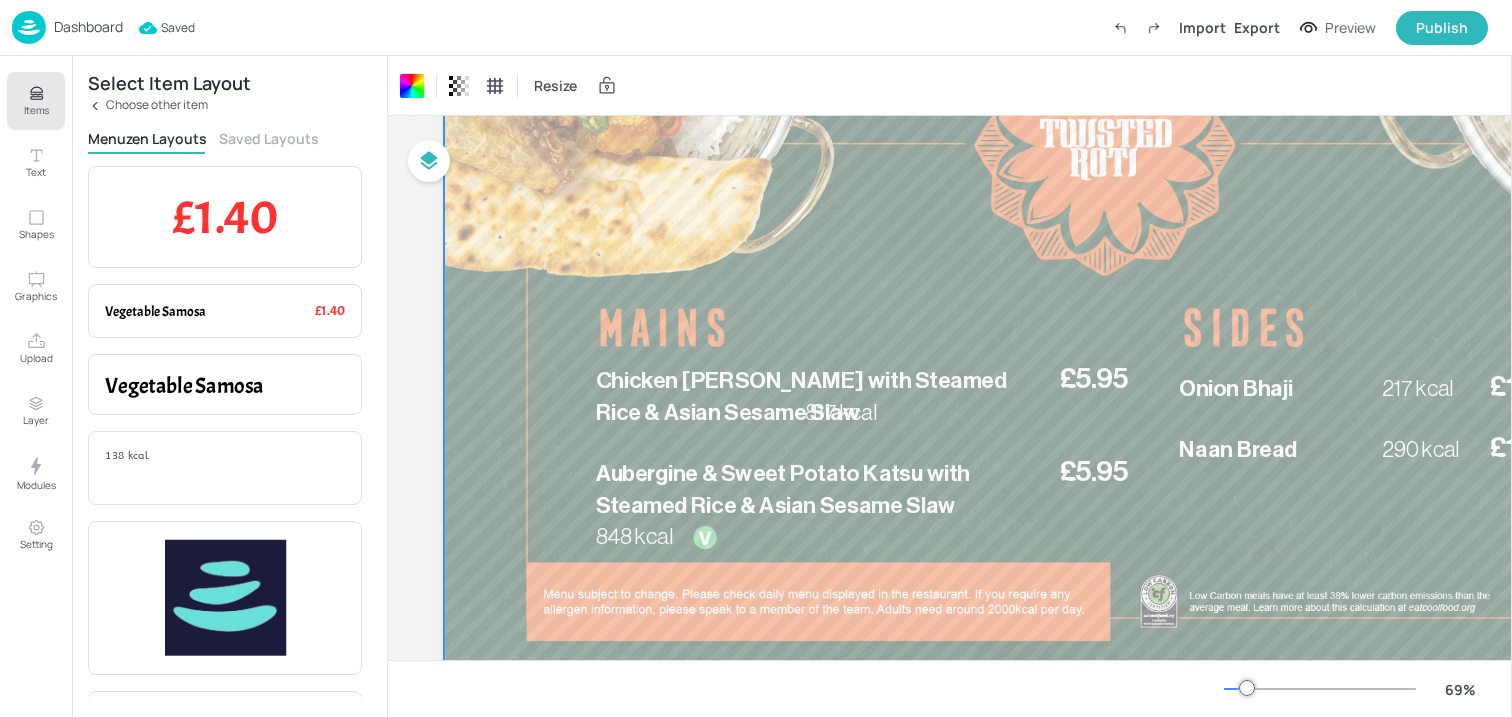 click on "Saved Layouts" at bounding box center [269, 138] 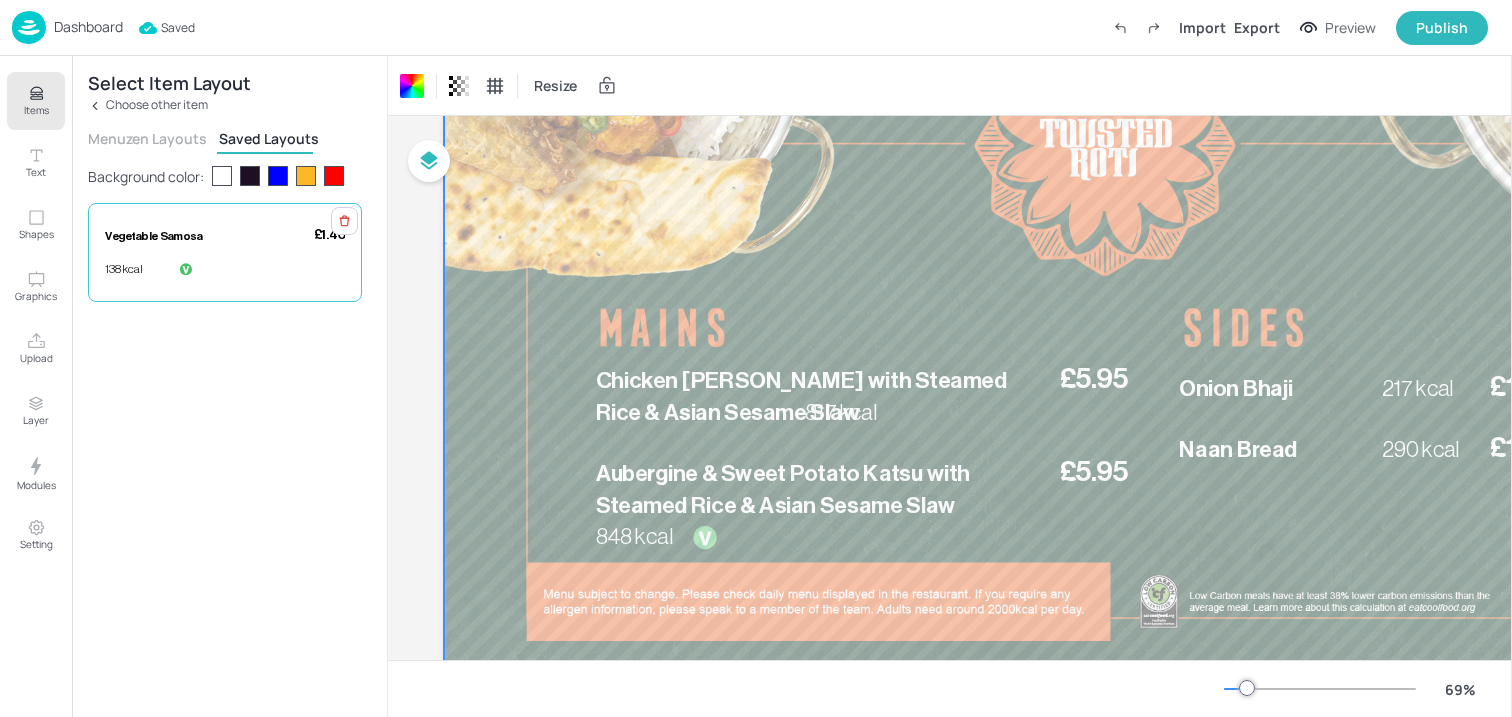 click on "Vegetable Samosa" at bounding box center [199, 236] 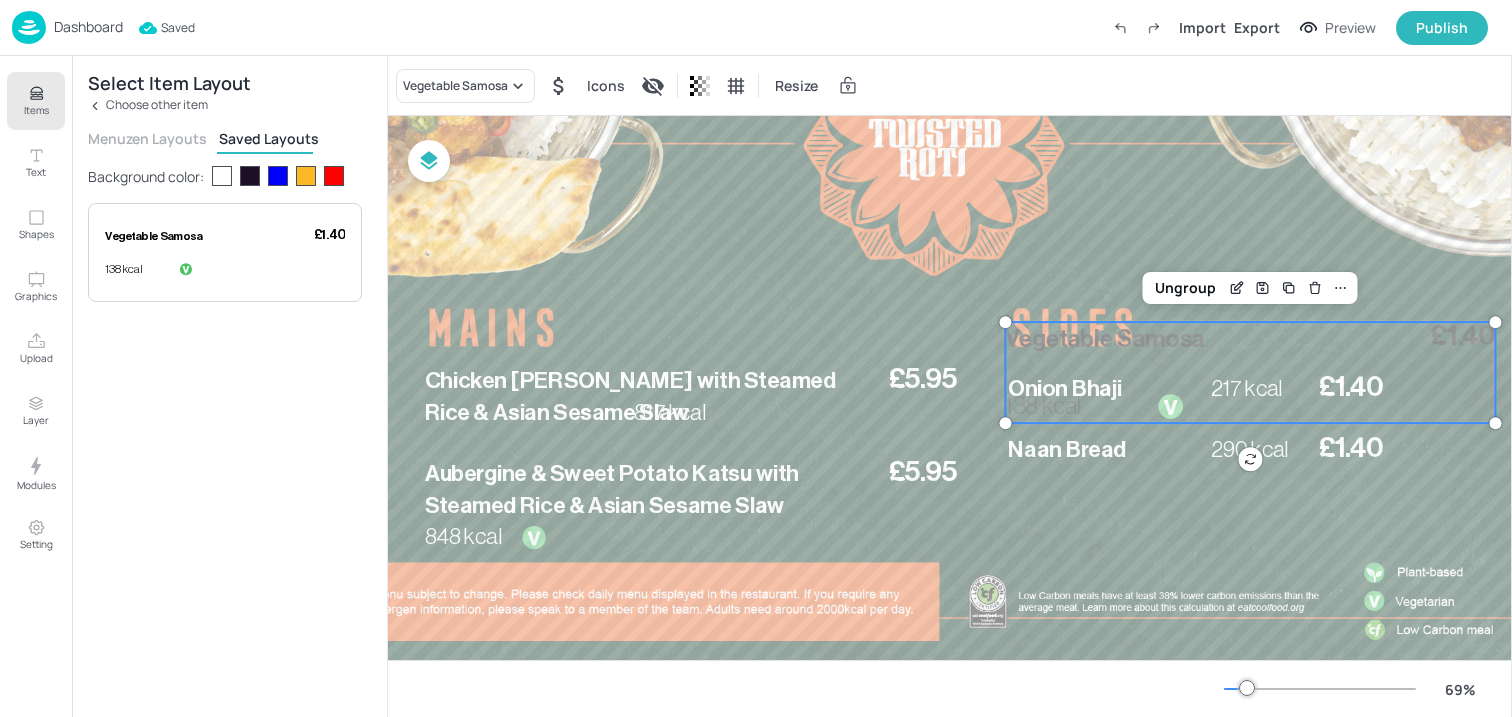scroll, scrollTop: 224, scrollLeft: 276, axis: both 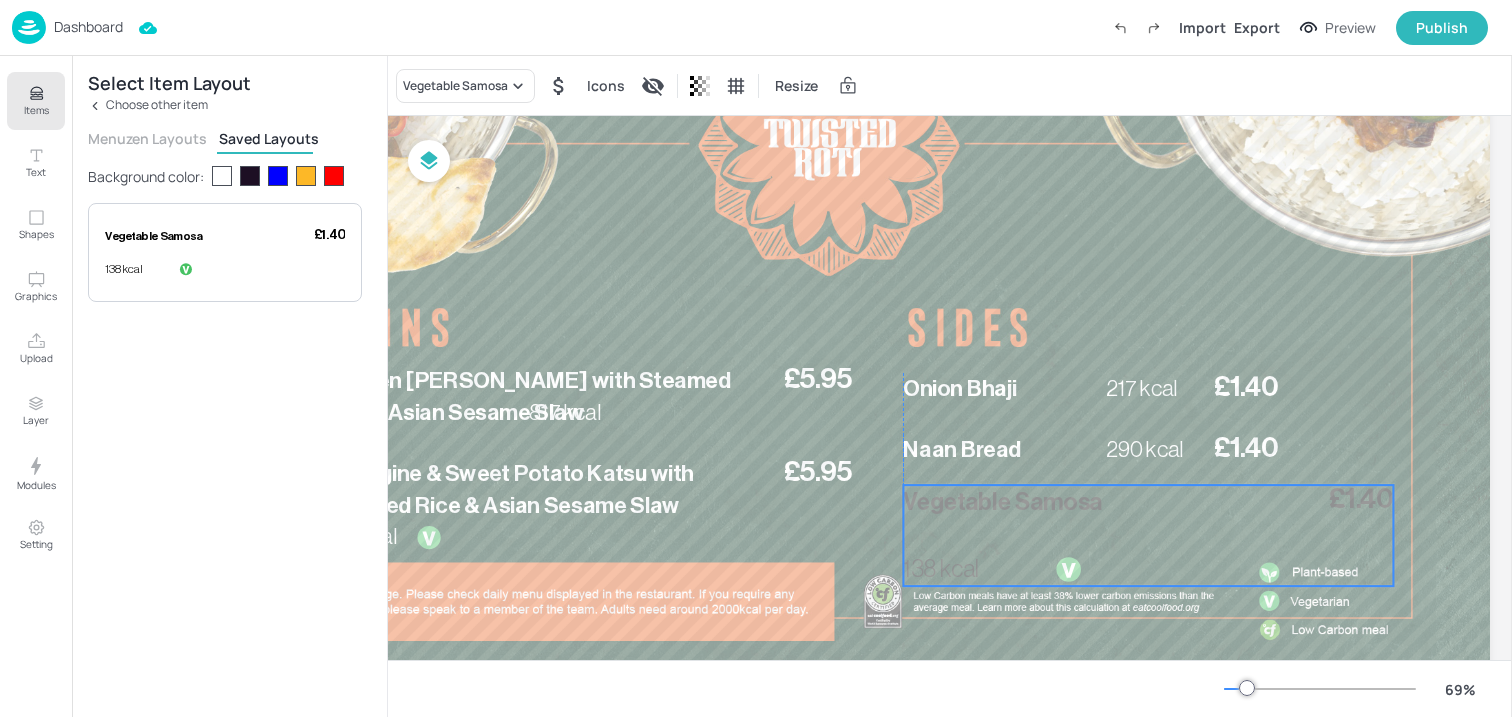 drag, startPoint x: 1017, startPoint y: 345, endPoint x: 1023, endPoint y: 508, distance: 163.1104 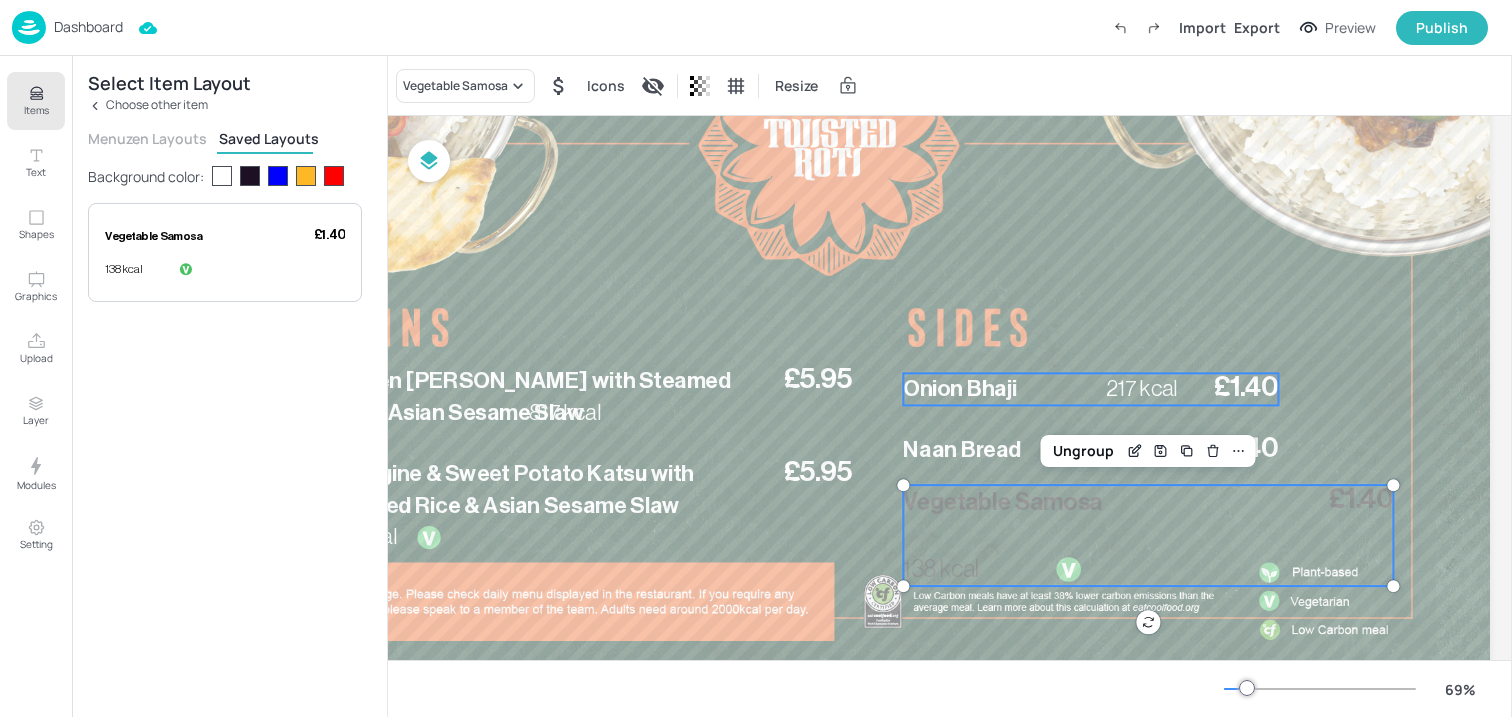 click on "Onion Bhaji" at bounding box center [960, 389] 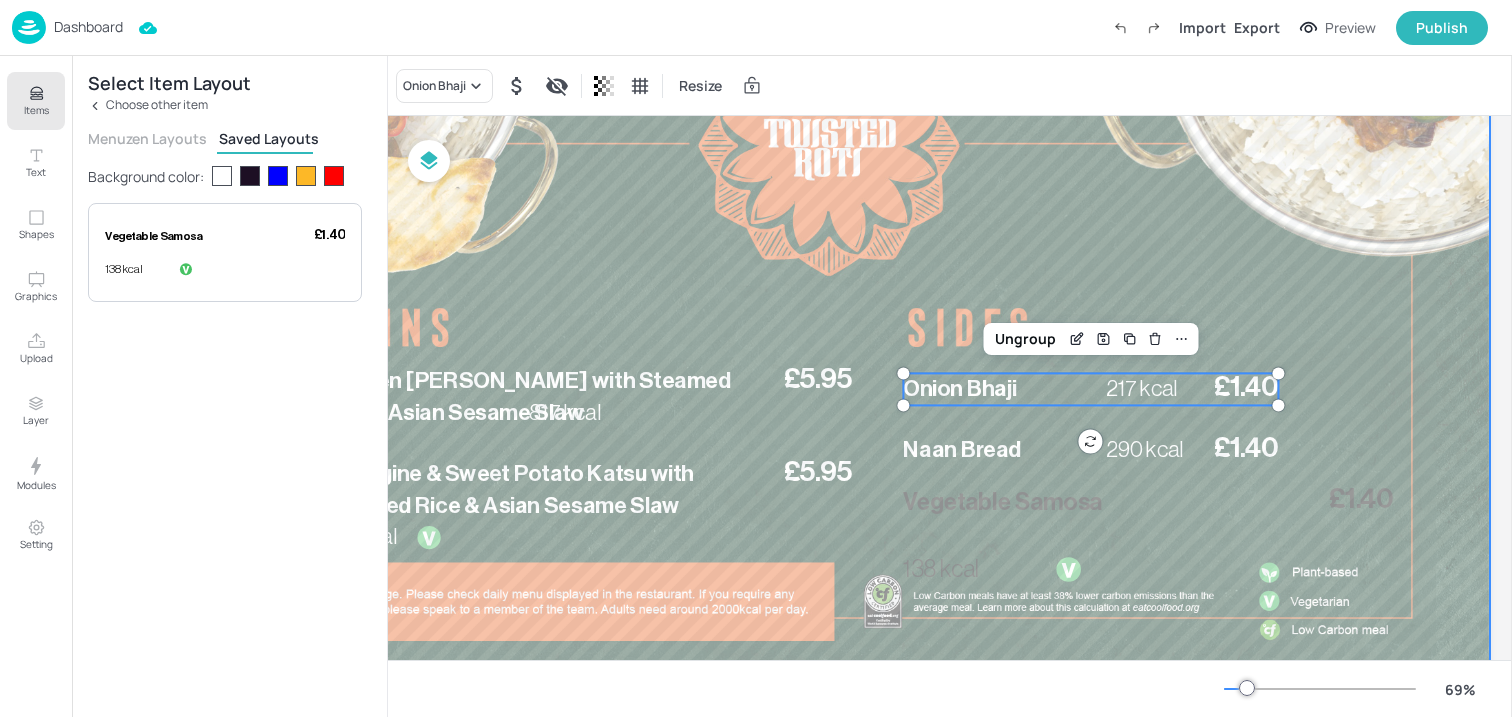 click at bounding box center (829, 328) 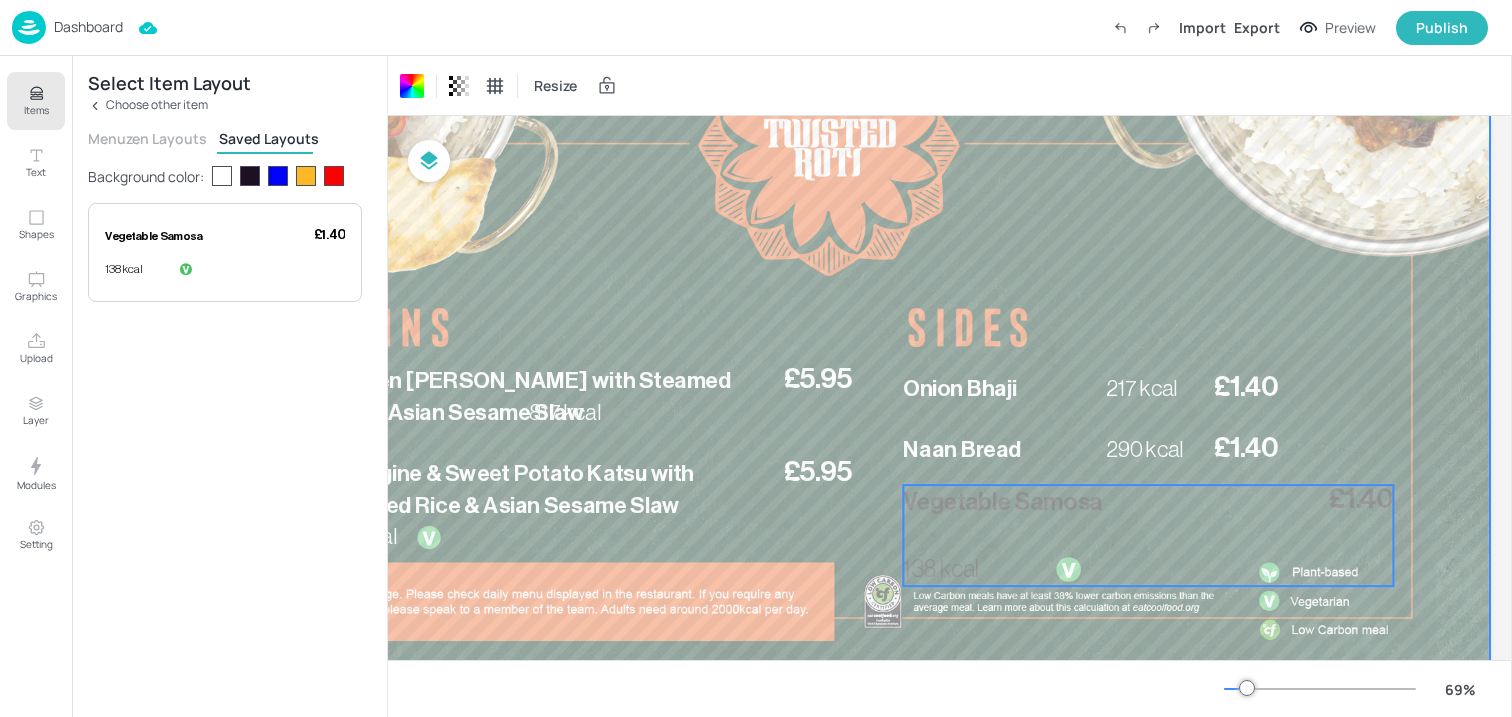 click on "Vegetable Samosa" at bounding box center (1095, 502) 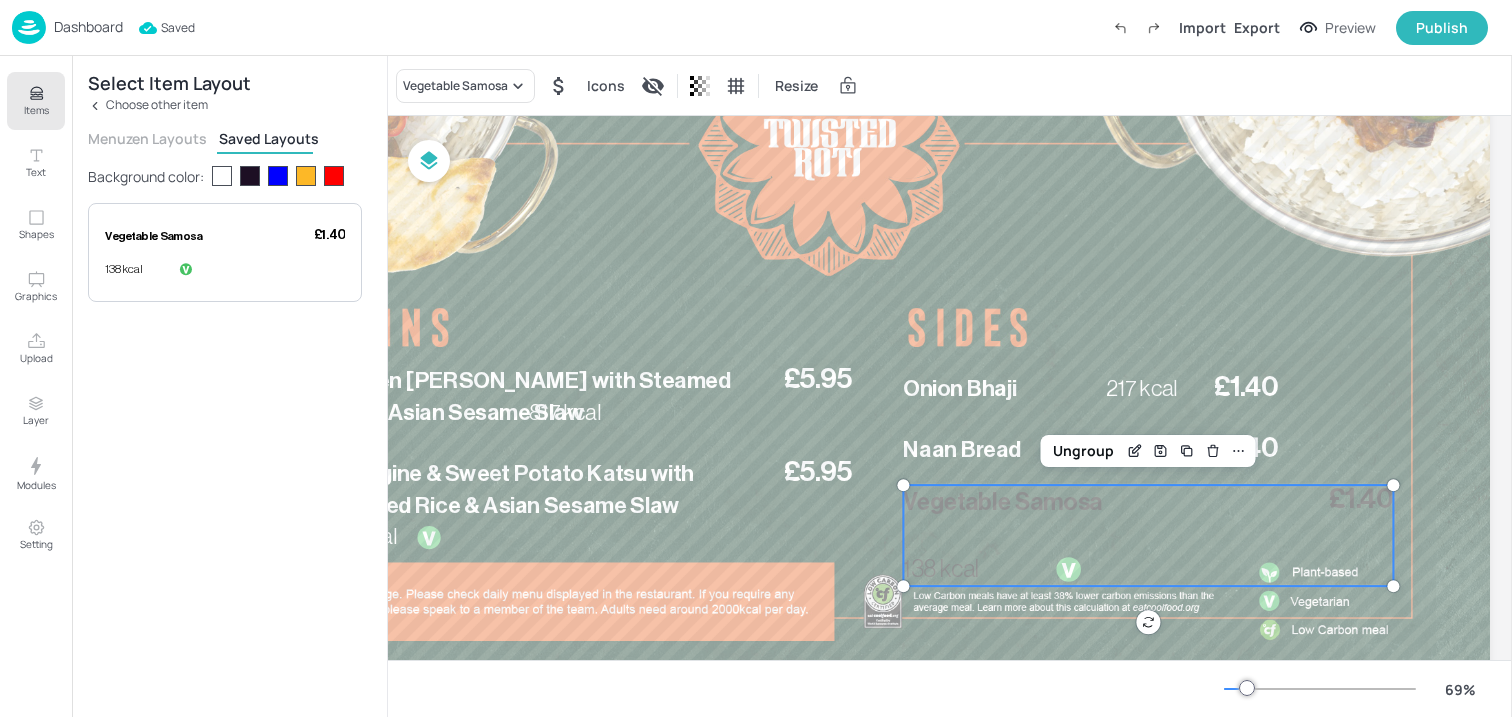 click on "Items" at bounding box center (36, 101) 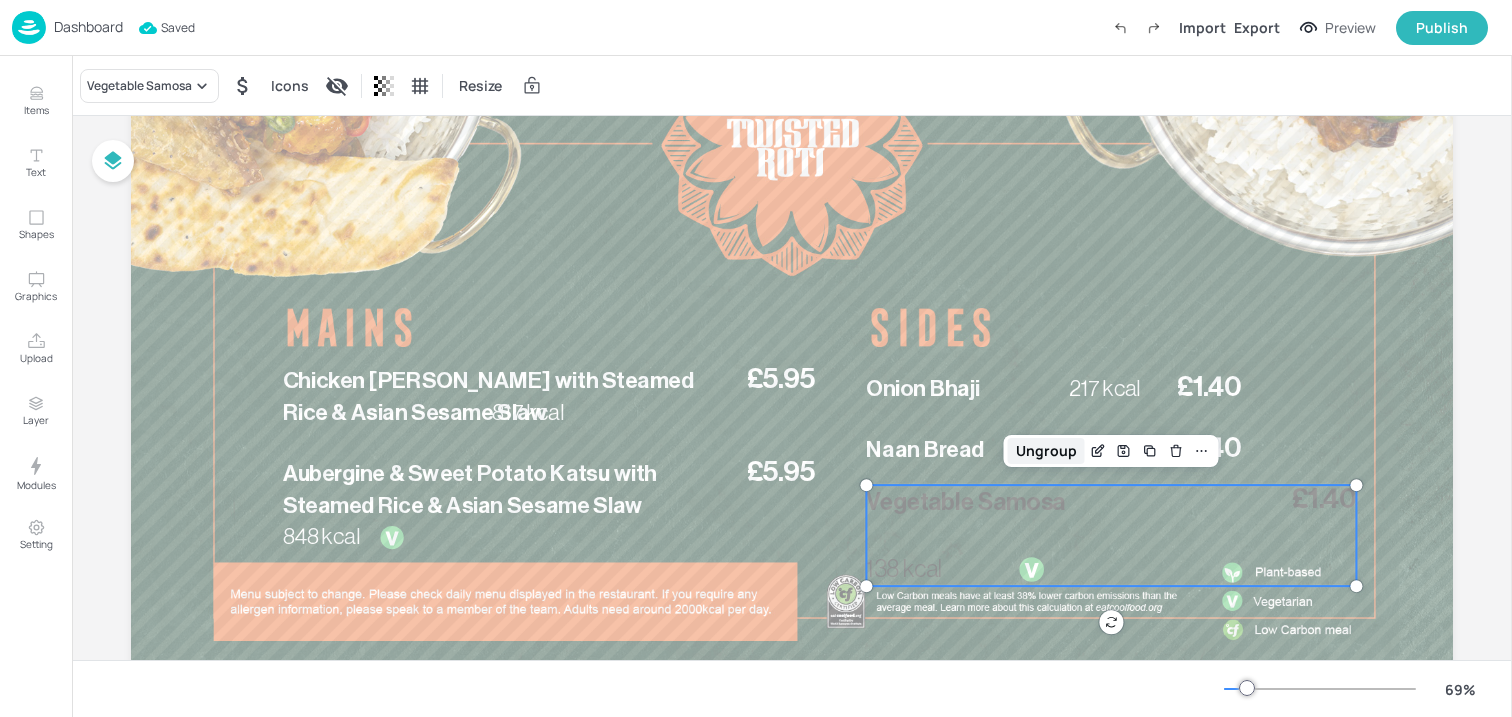scroll, scrollTop: 224, scrollLeft: 0, axis: vertical 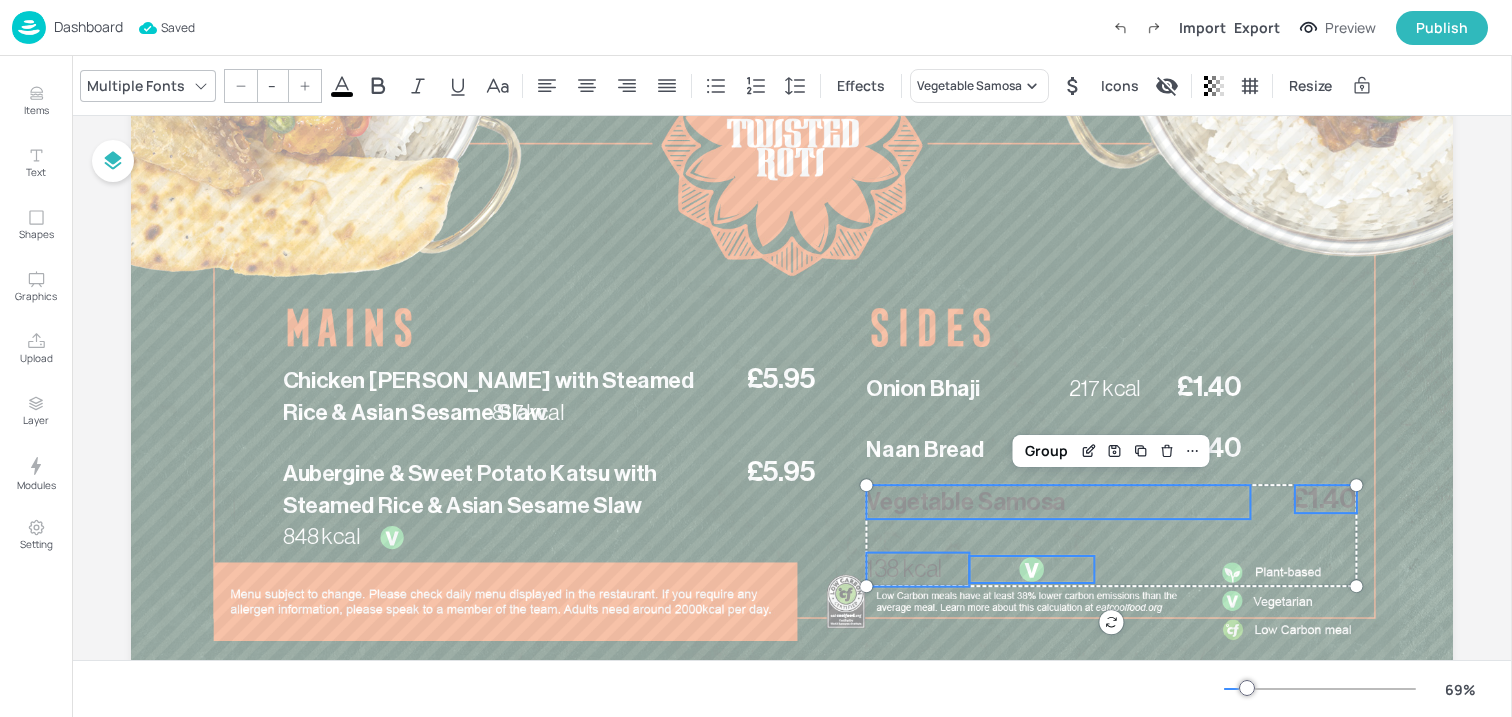 click on "Multiple Fonts -- Effects  Vegetable Samosa Icons Resize" at bounding box center [738, 86] 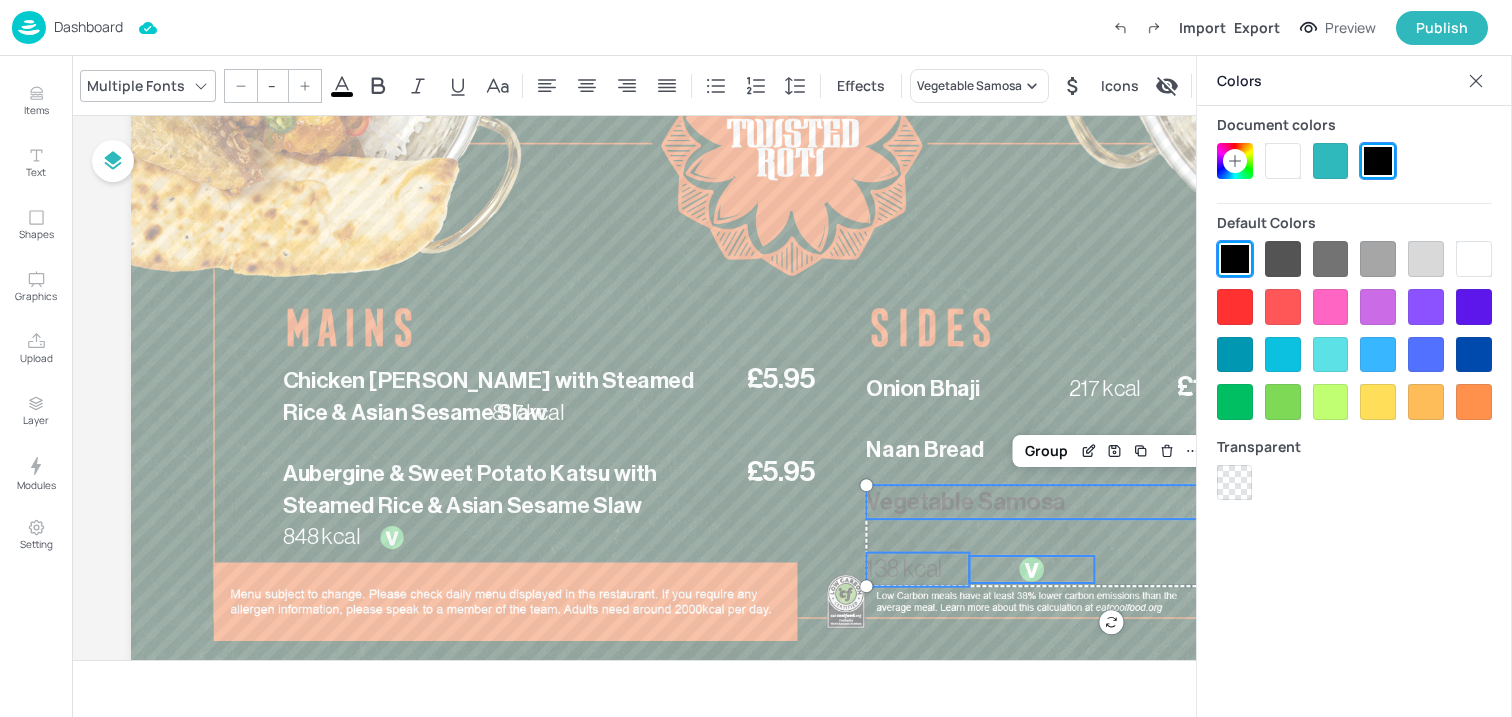 click at bounding box center [1283, 161] 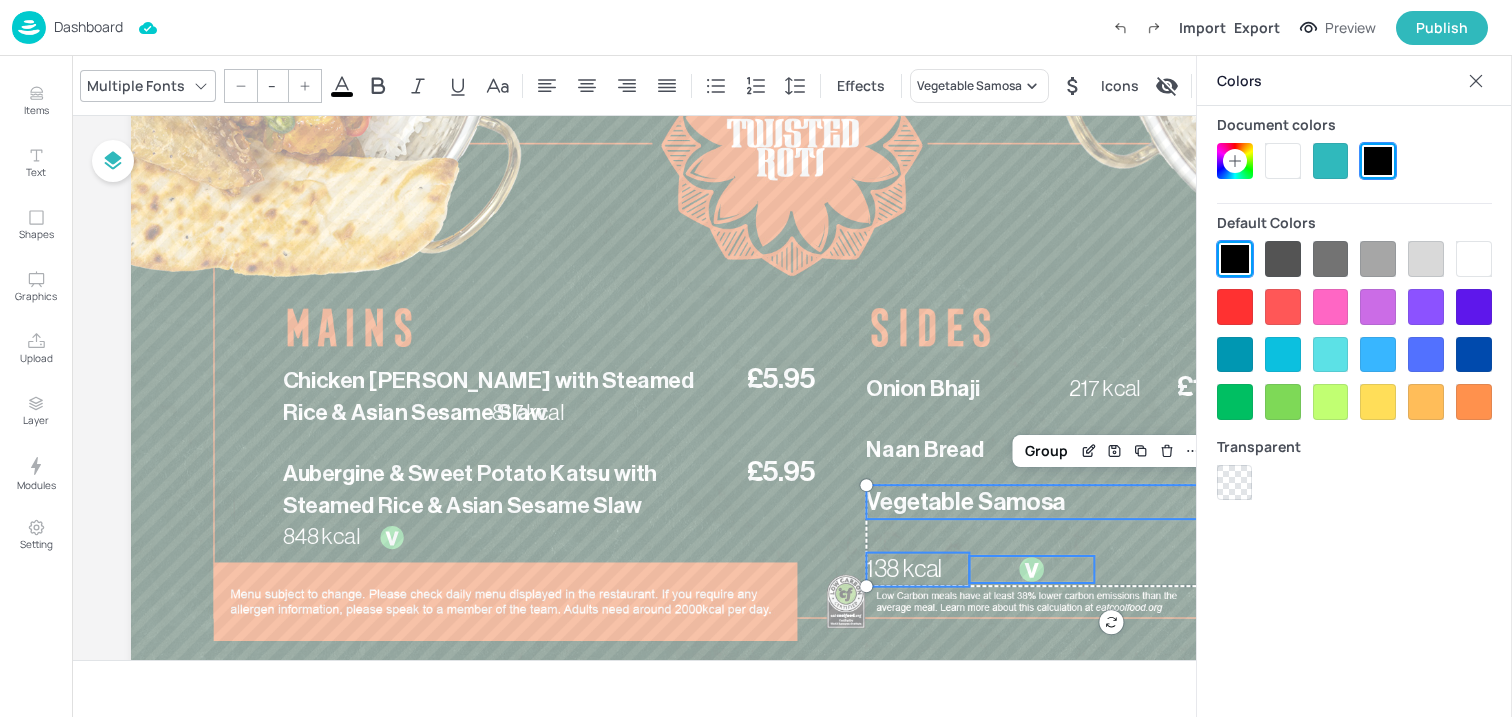 click 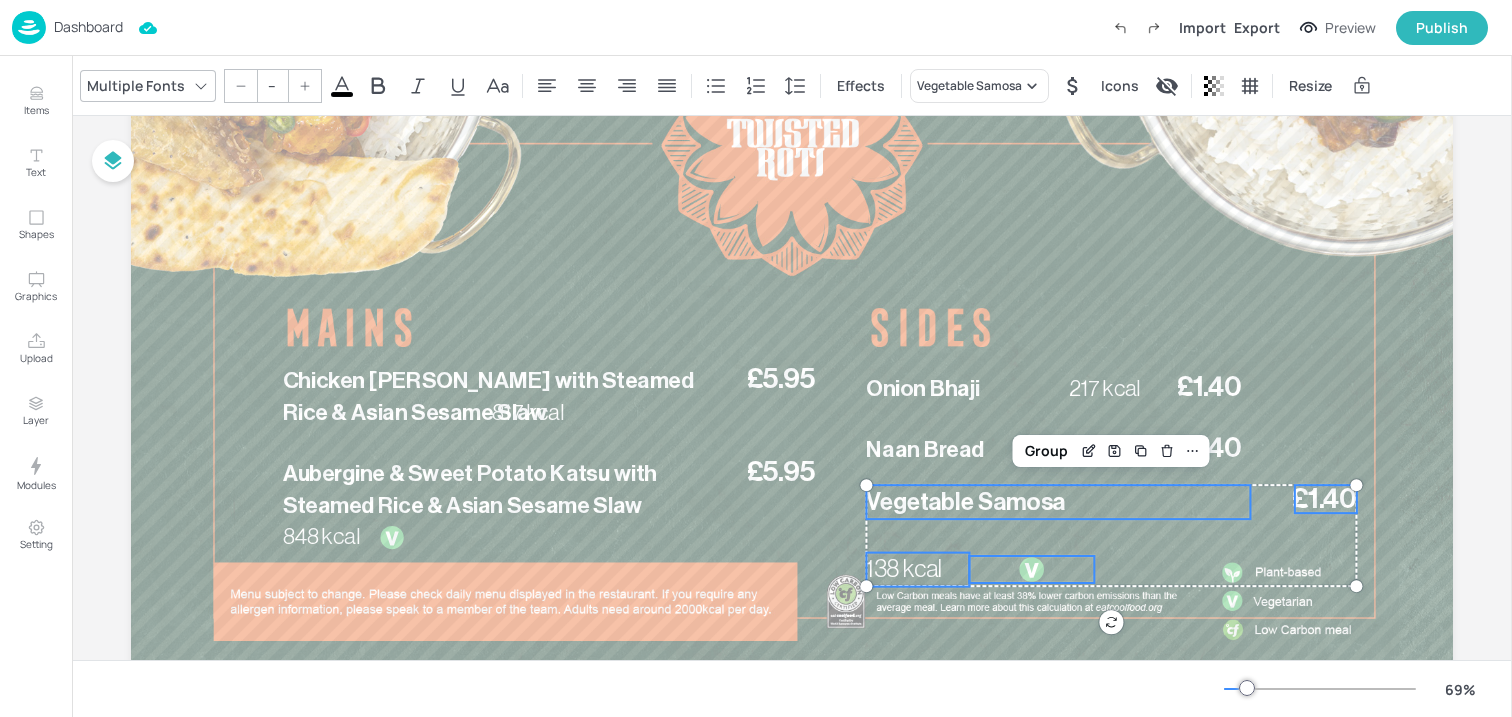 click at bounding box center [792, 328] 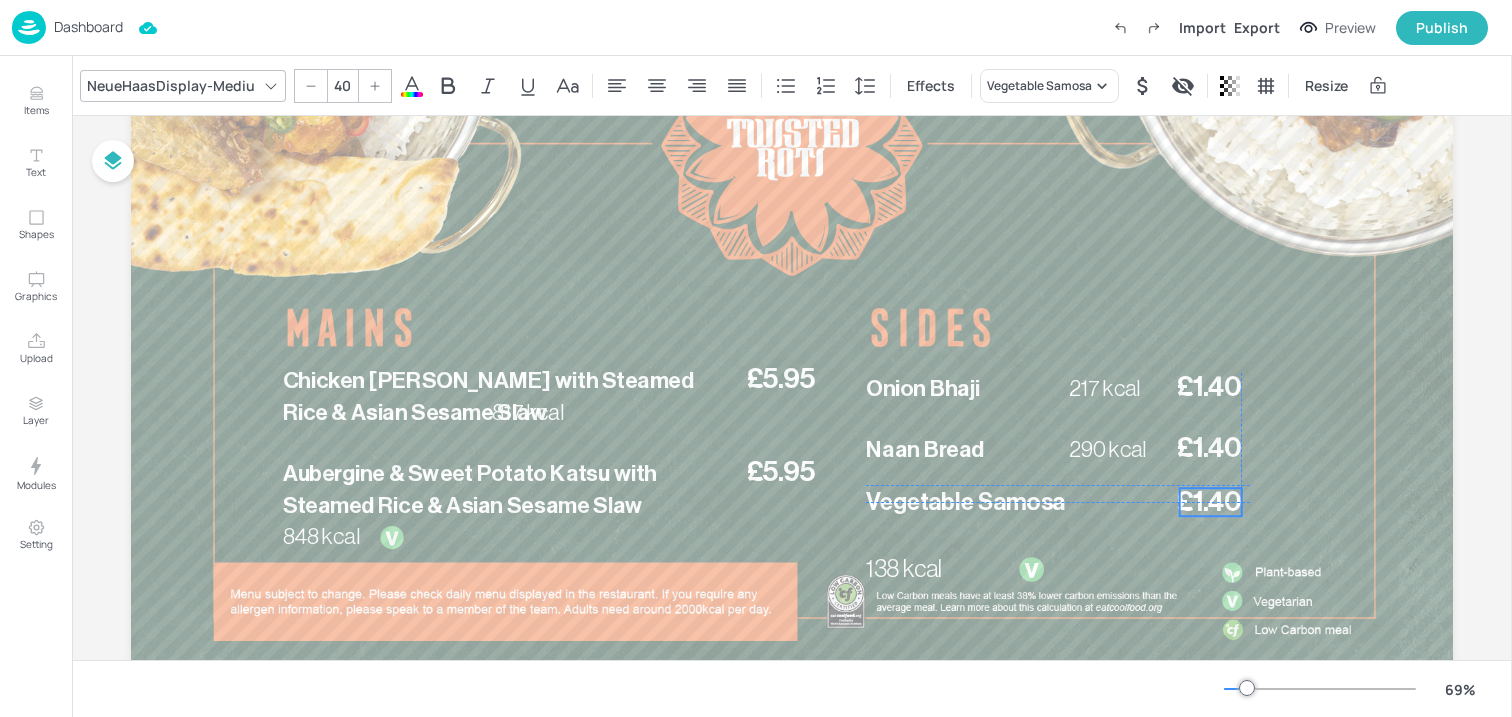 drag, startPoint x: 1330, startPoint y: 492, endPoint x: 1213, endPoint y: 492, distance: 117 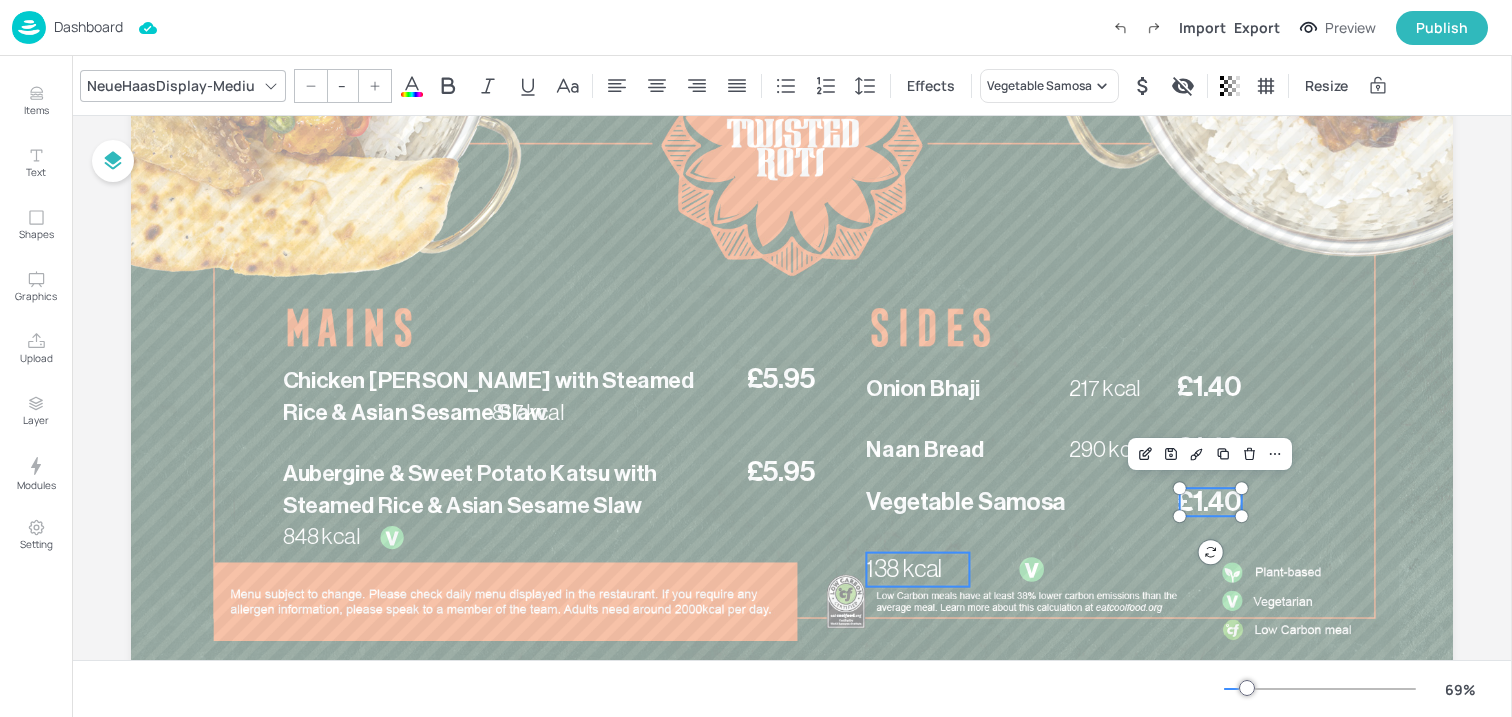 type on "35" 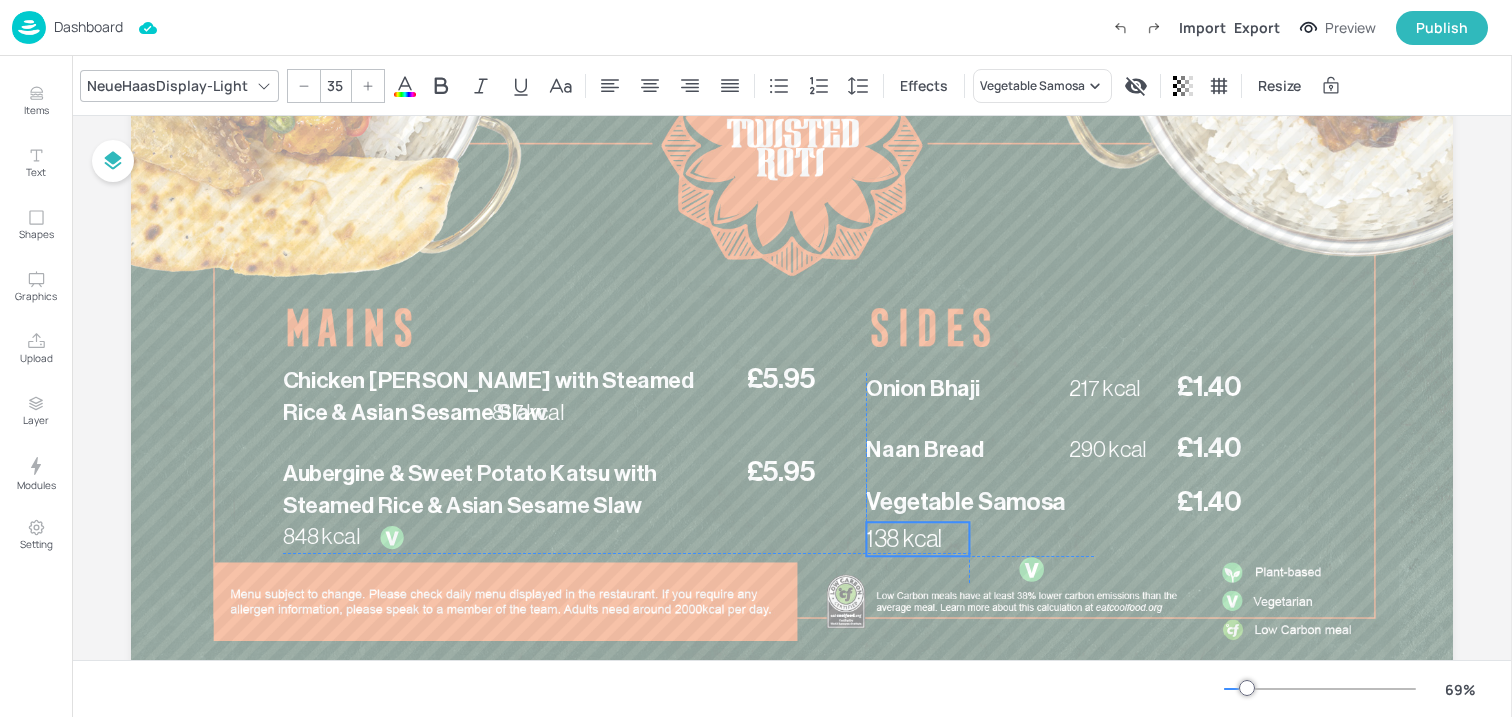drag, startPoint x: 920, startPoint y: 566, endPoint x: 922, endPoint y: 537, distance: 29.068884 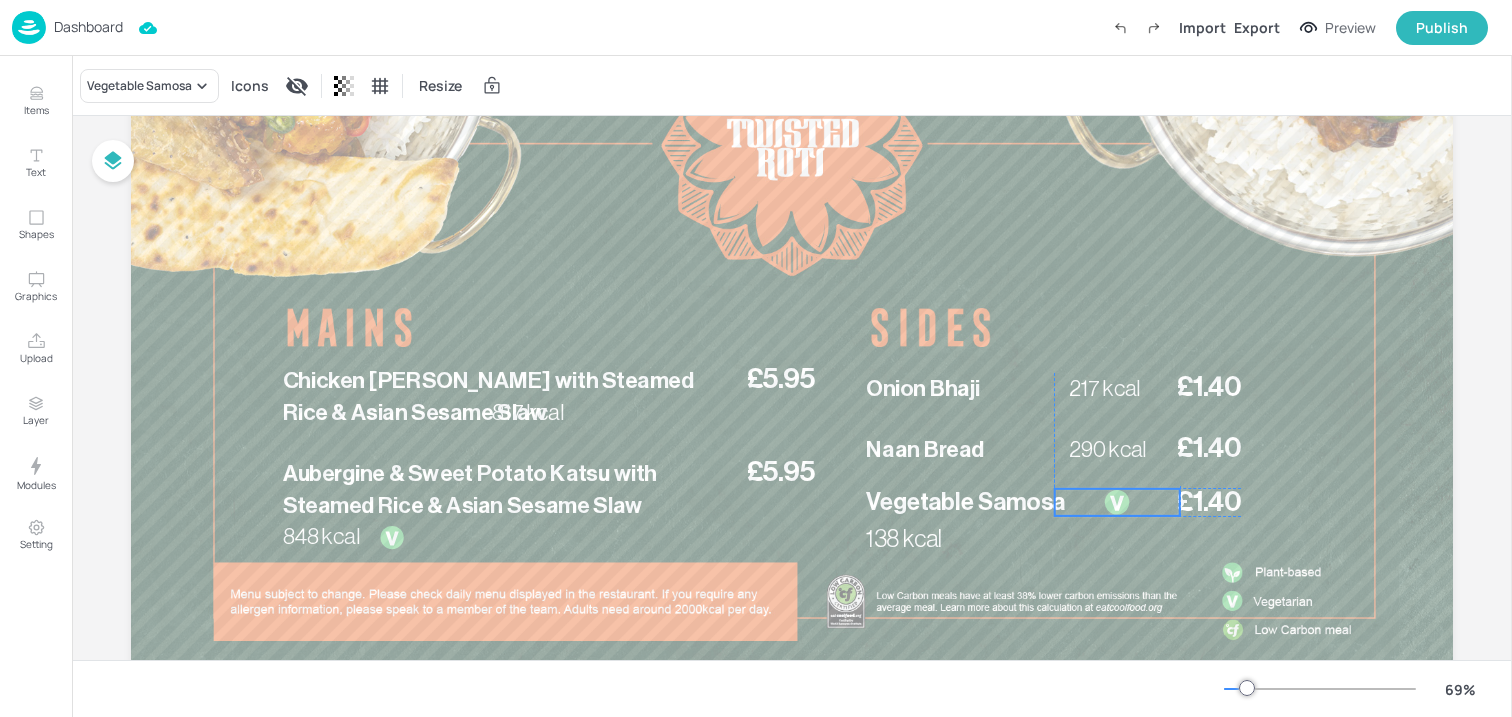 drag, startPoint x: 1028, startPoint y: 580, endPoint x: 1113, endPoint y: 510, distance: 110.11358 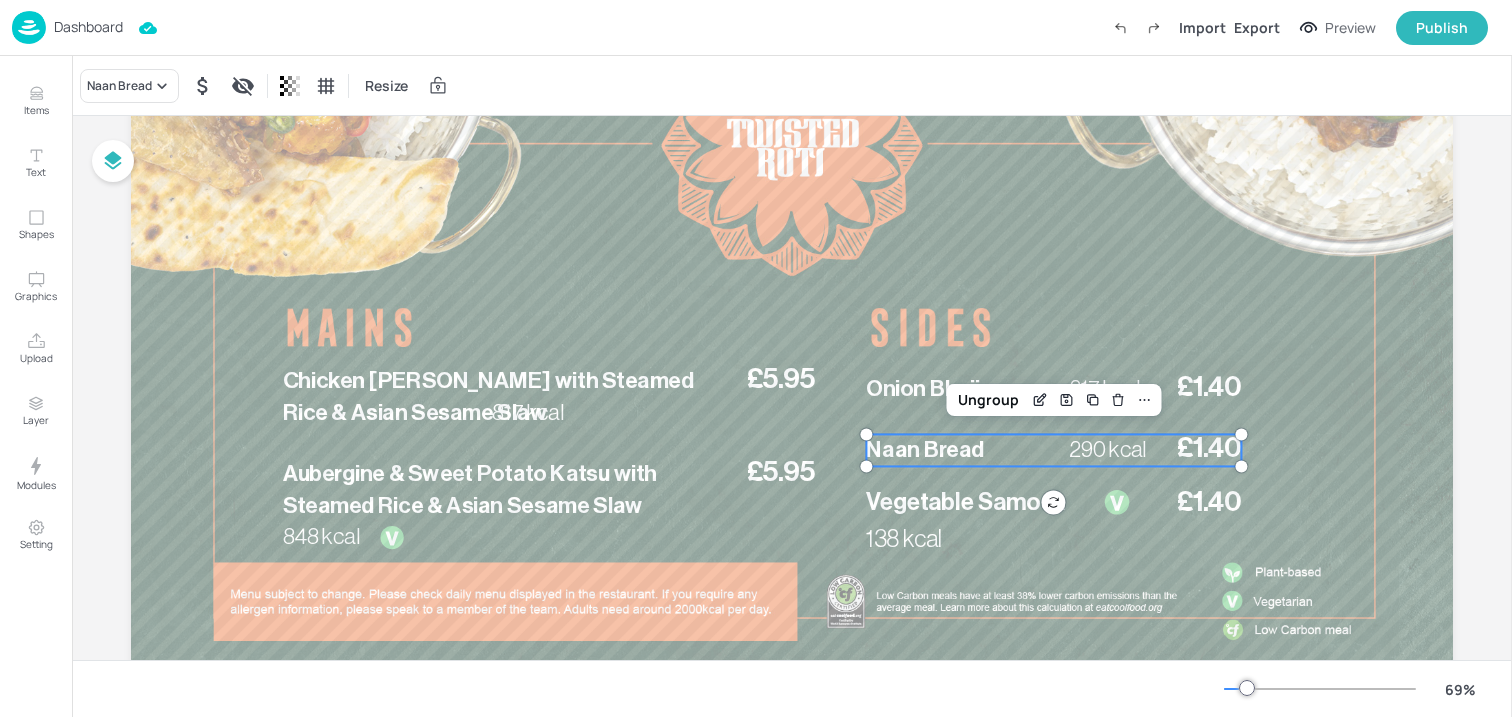 click on "Naan Bread" at bounding box center [925, 450] 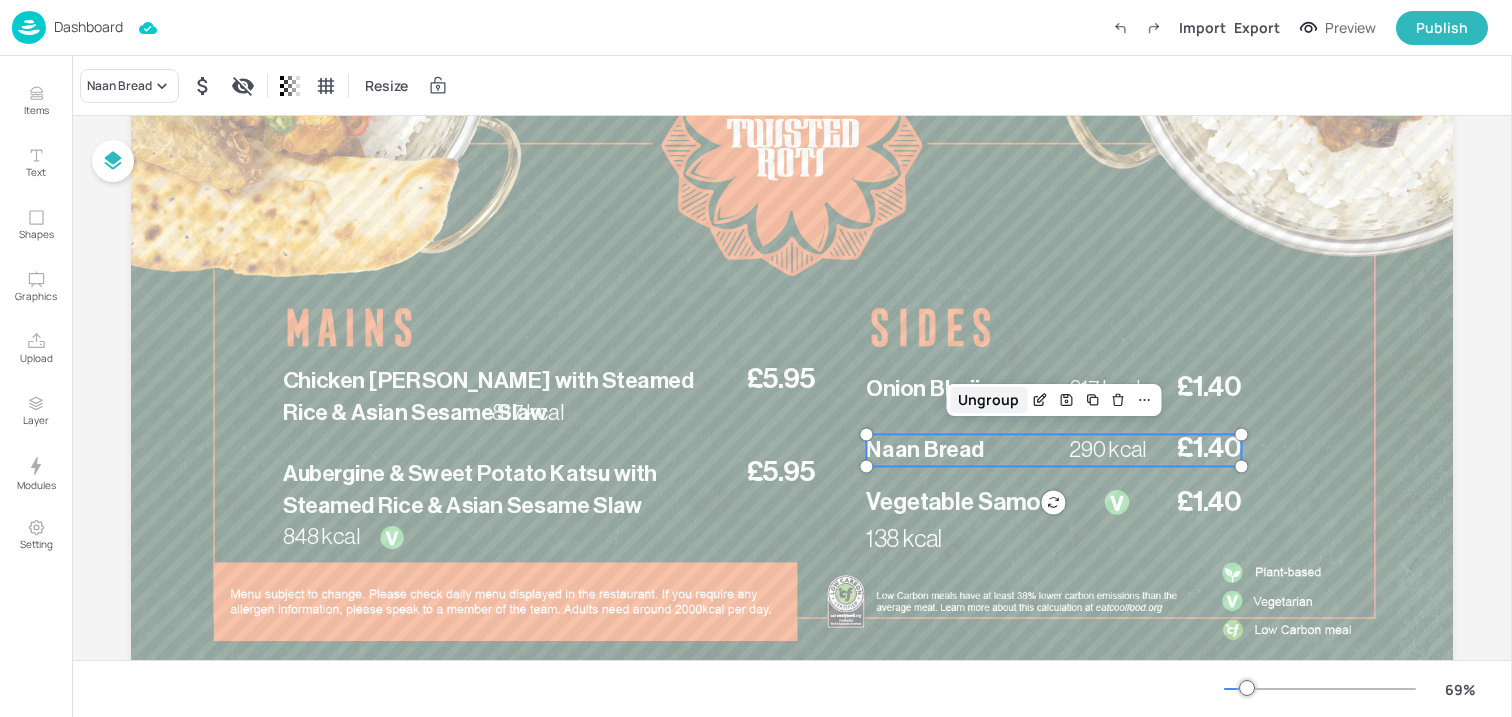 click on "Ungroup" at bounding box center (988, 400) 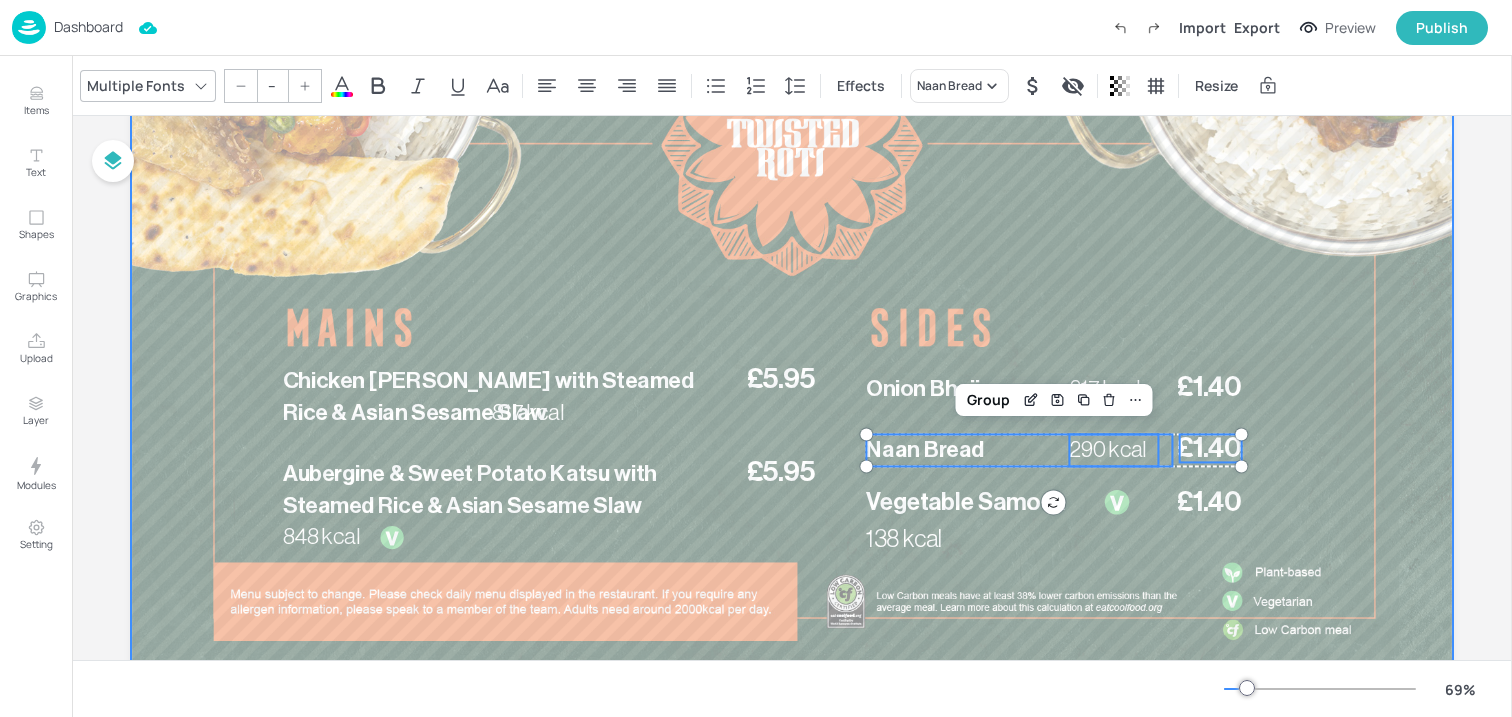 click at bounding box center [792, 328] 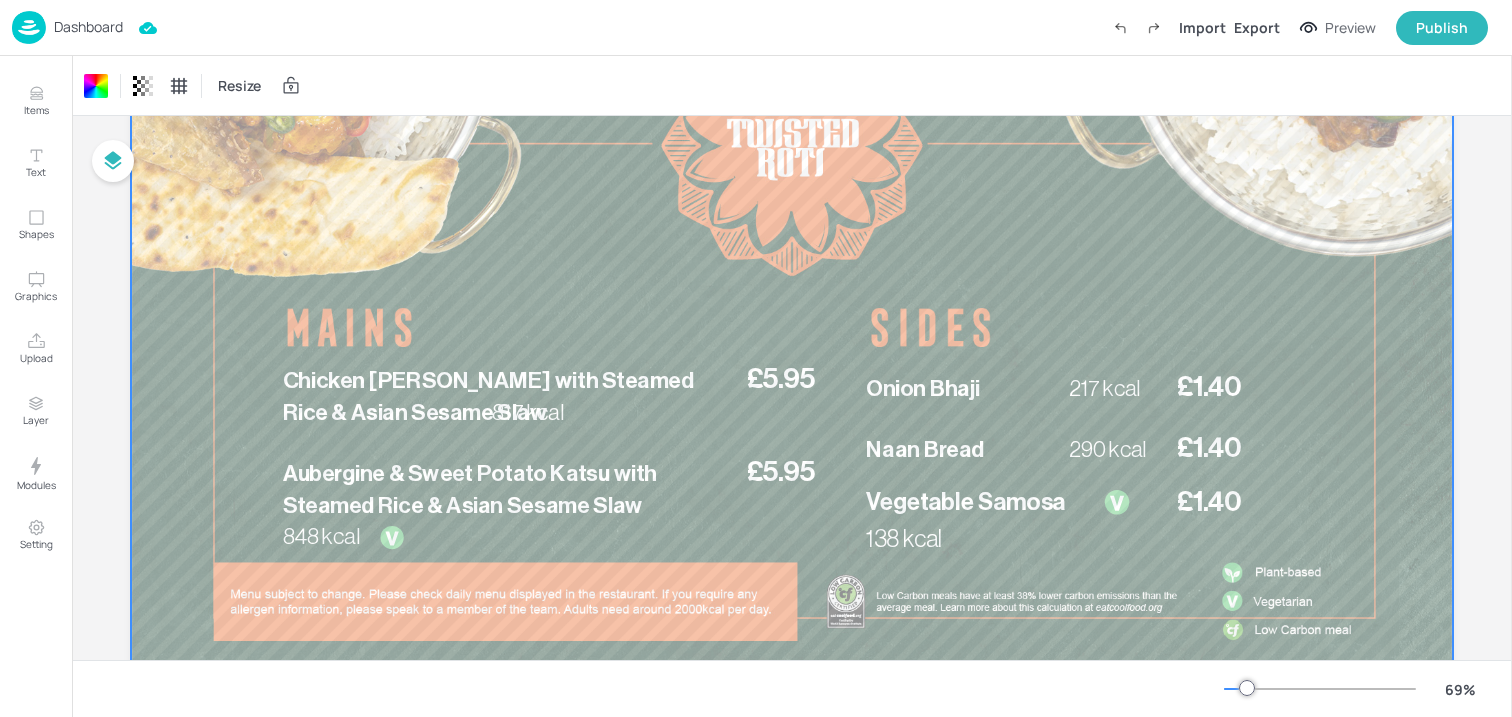 click on "Naan Bread" at bounding box center (925, 450) 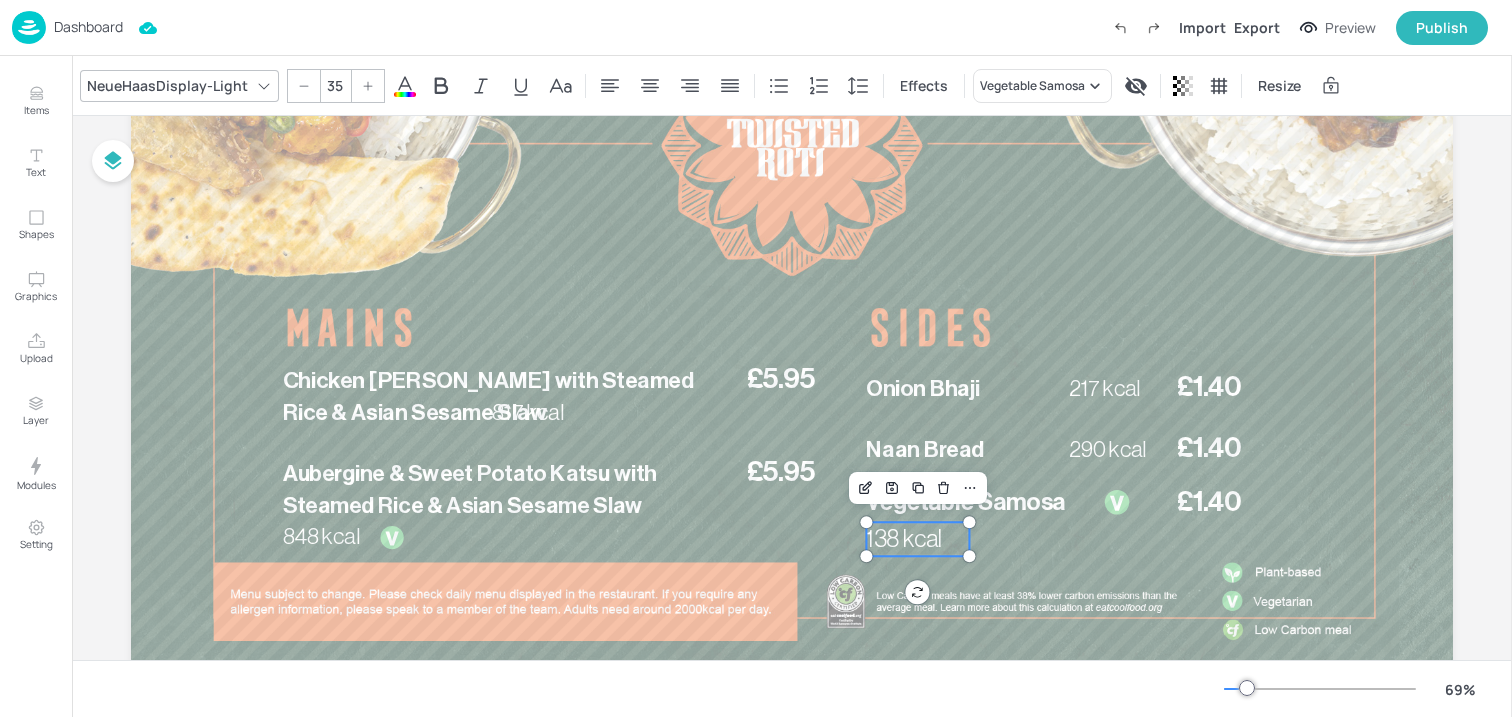 click on "138 kcal" at bounding box center [917, 539] 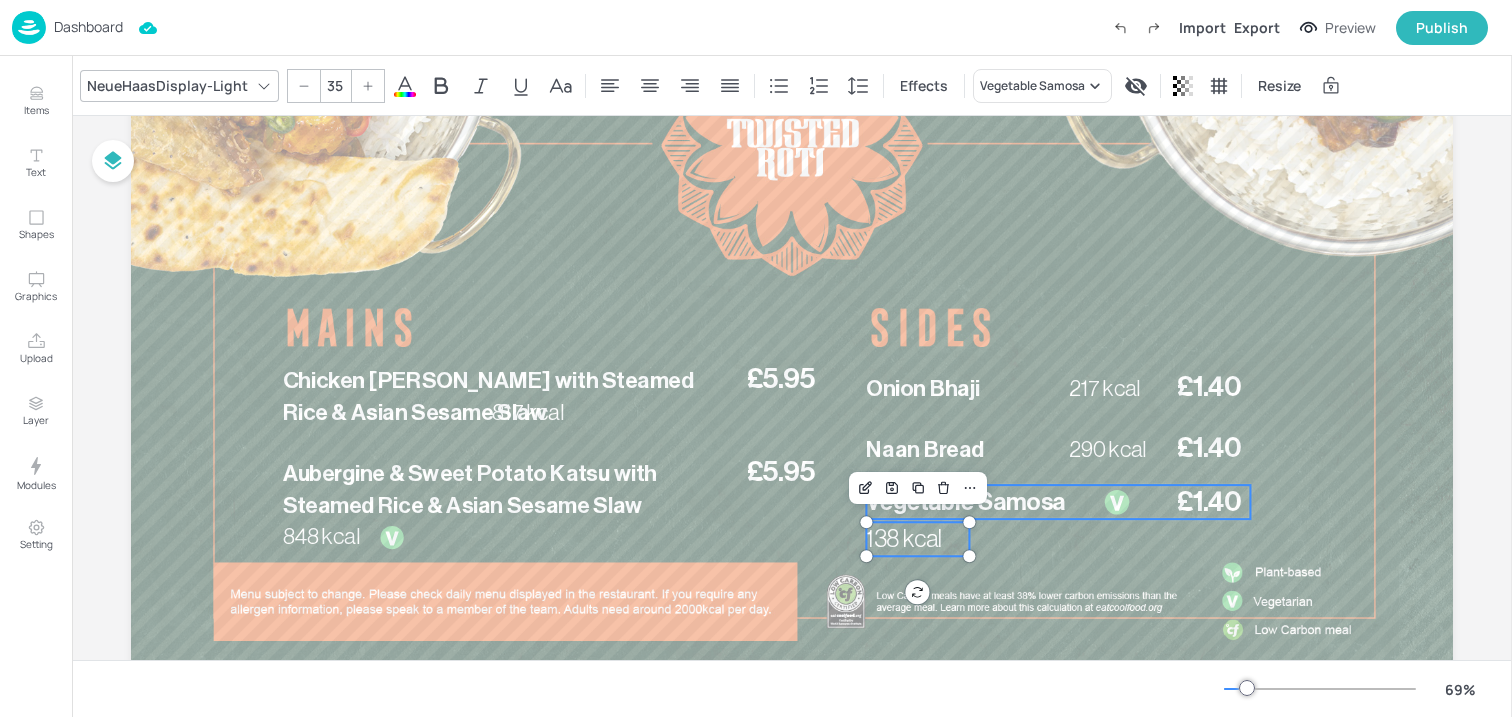 click on "Vegetable Samosa" at bounding box center [965, 502] 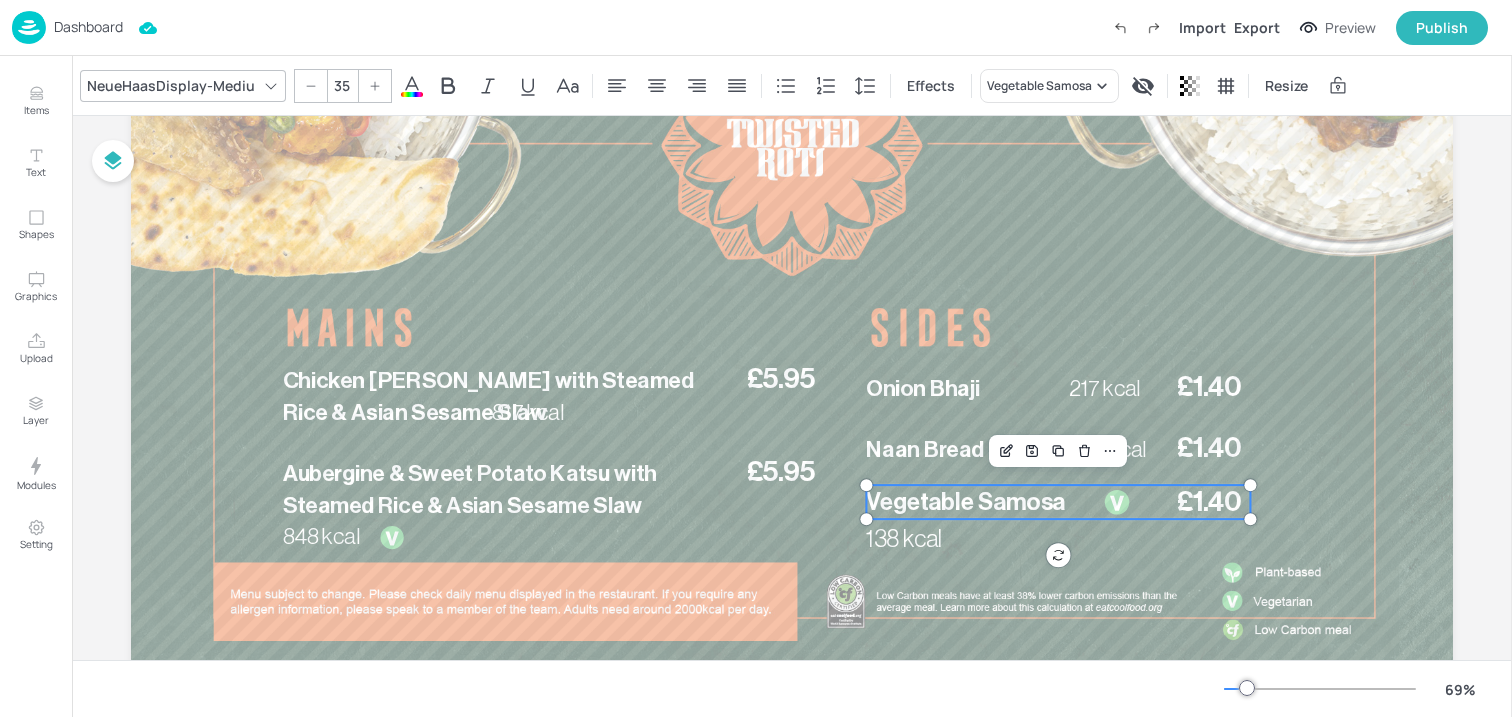 click 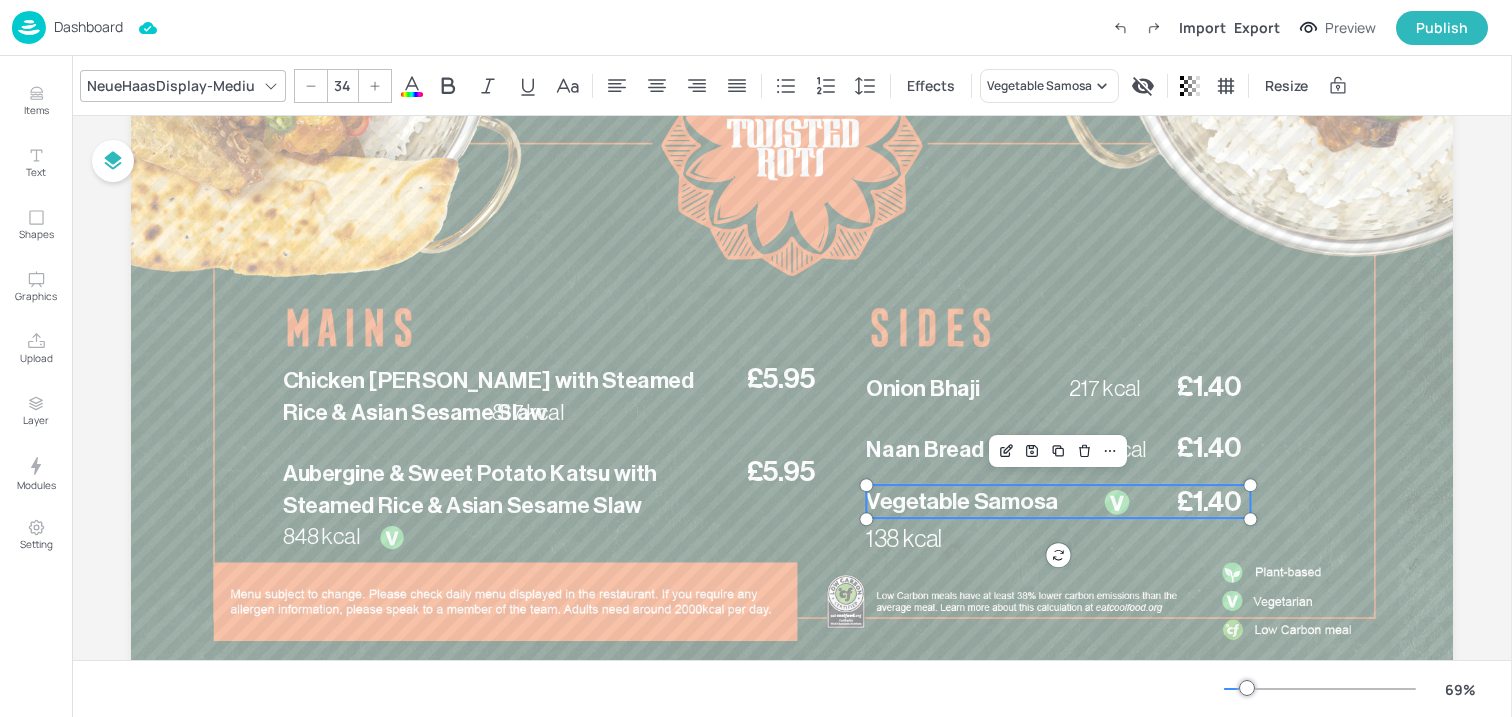 click 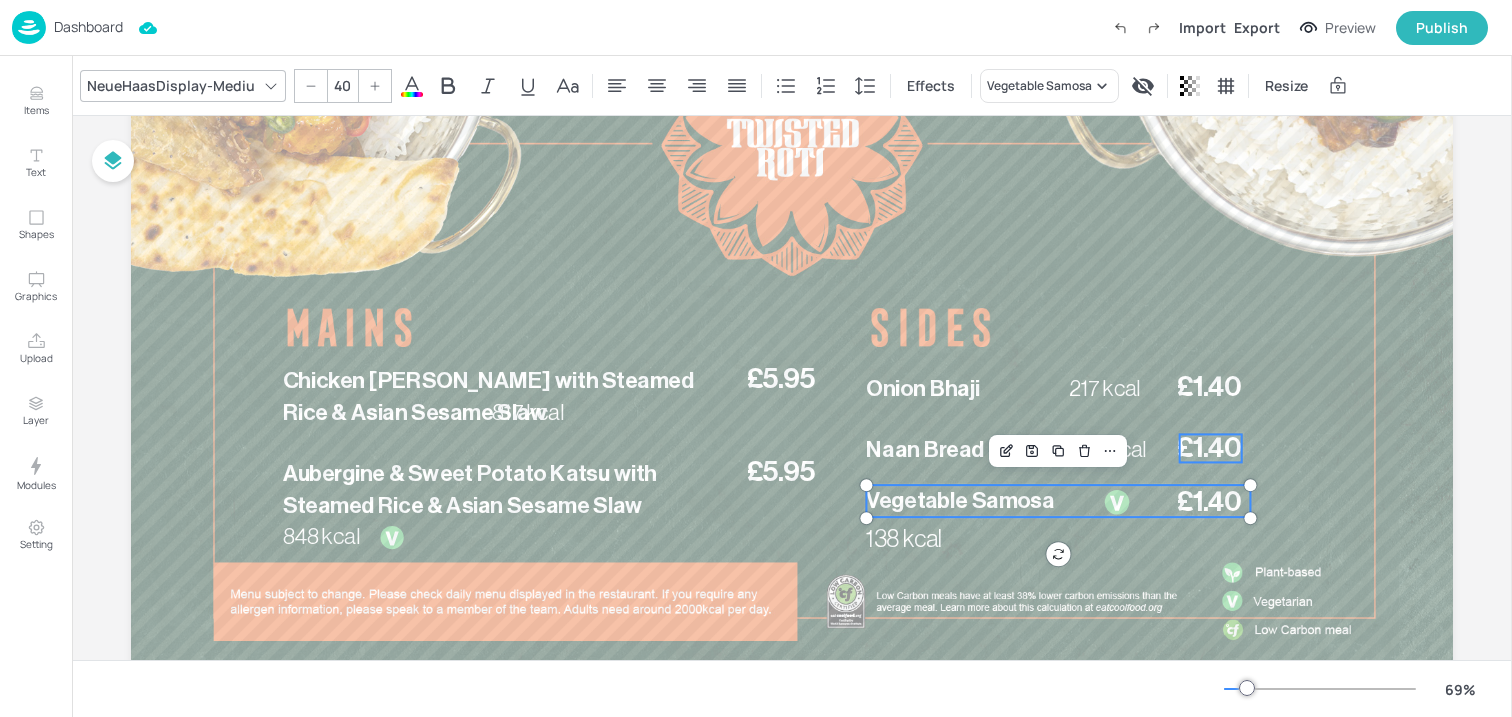 click on "£1.40" at bounding box center (1209, 448) 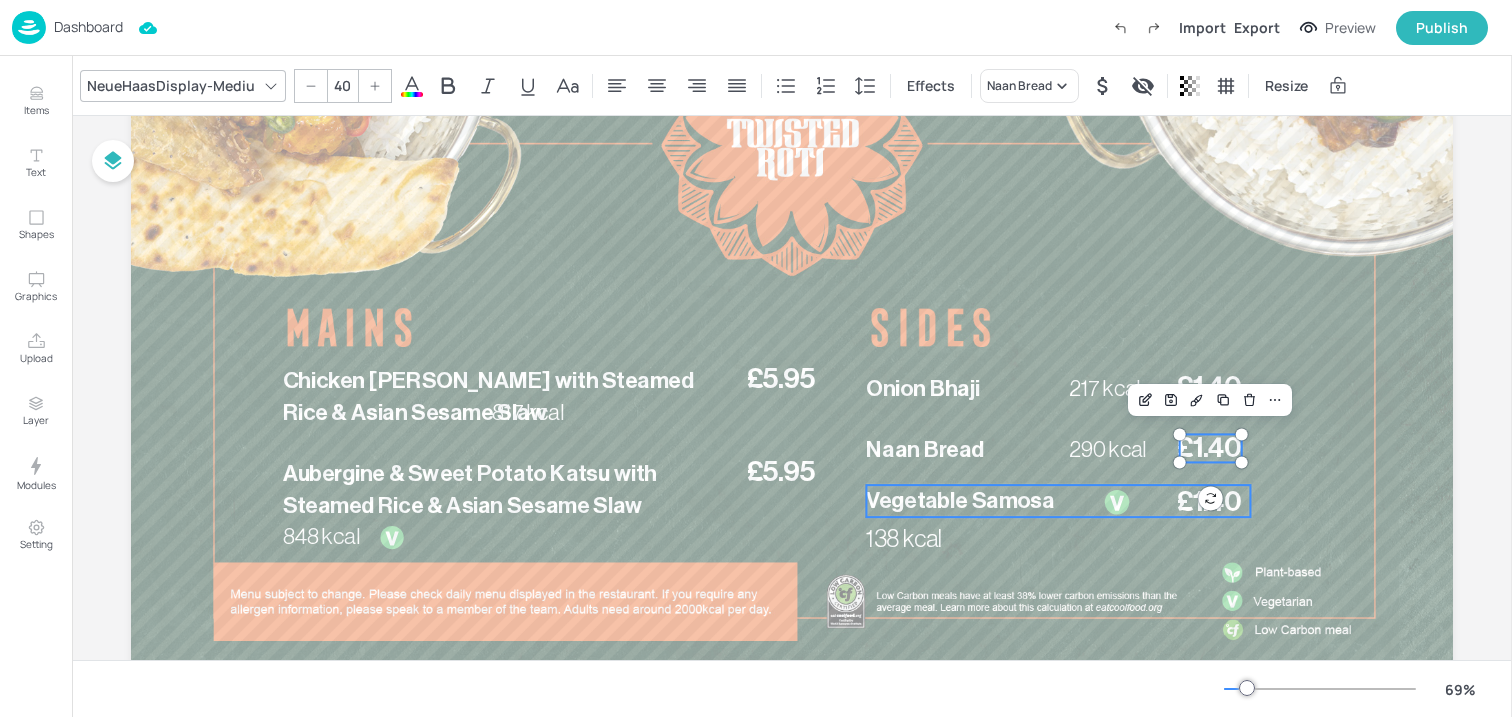 type on "33" 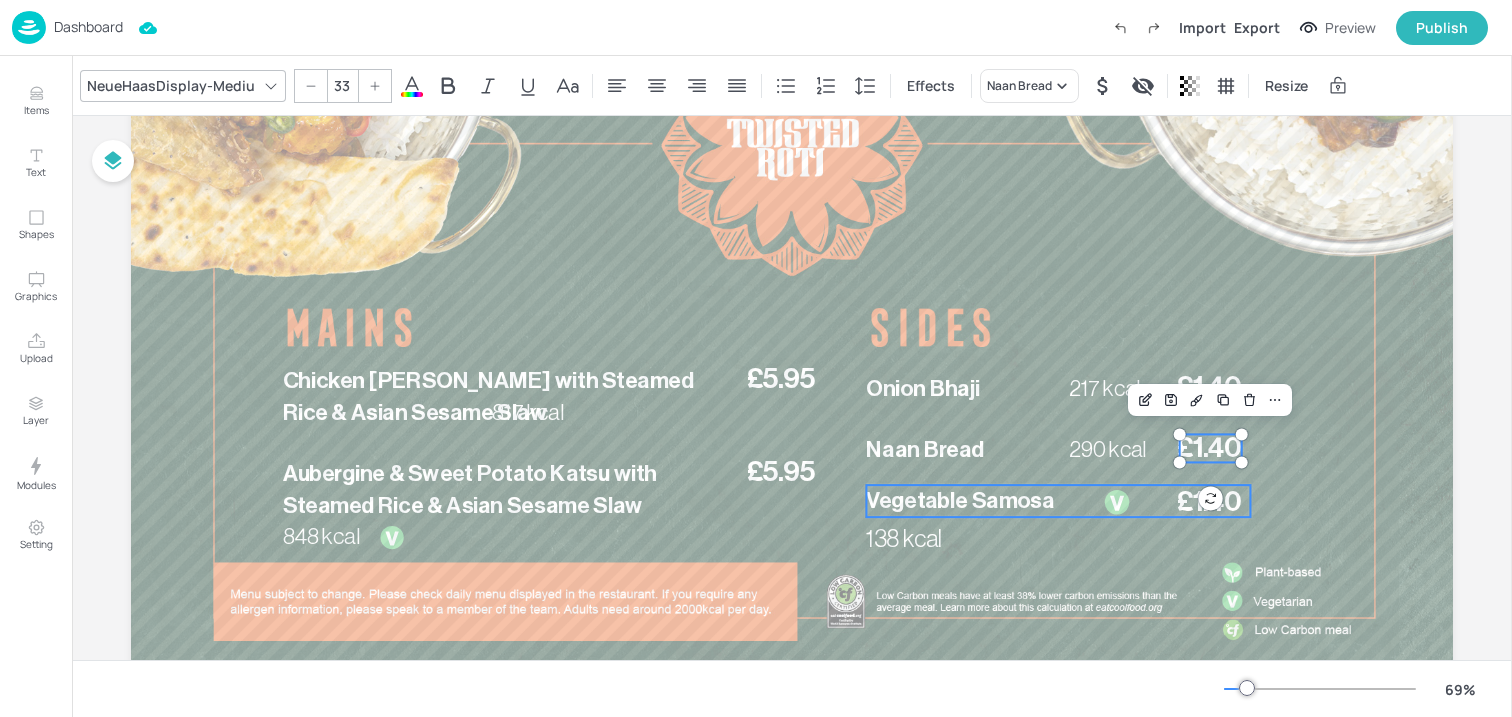 click on "Vegetable Samosa" at bounding box center (1058, 501) 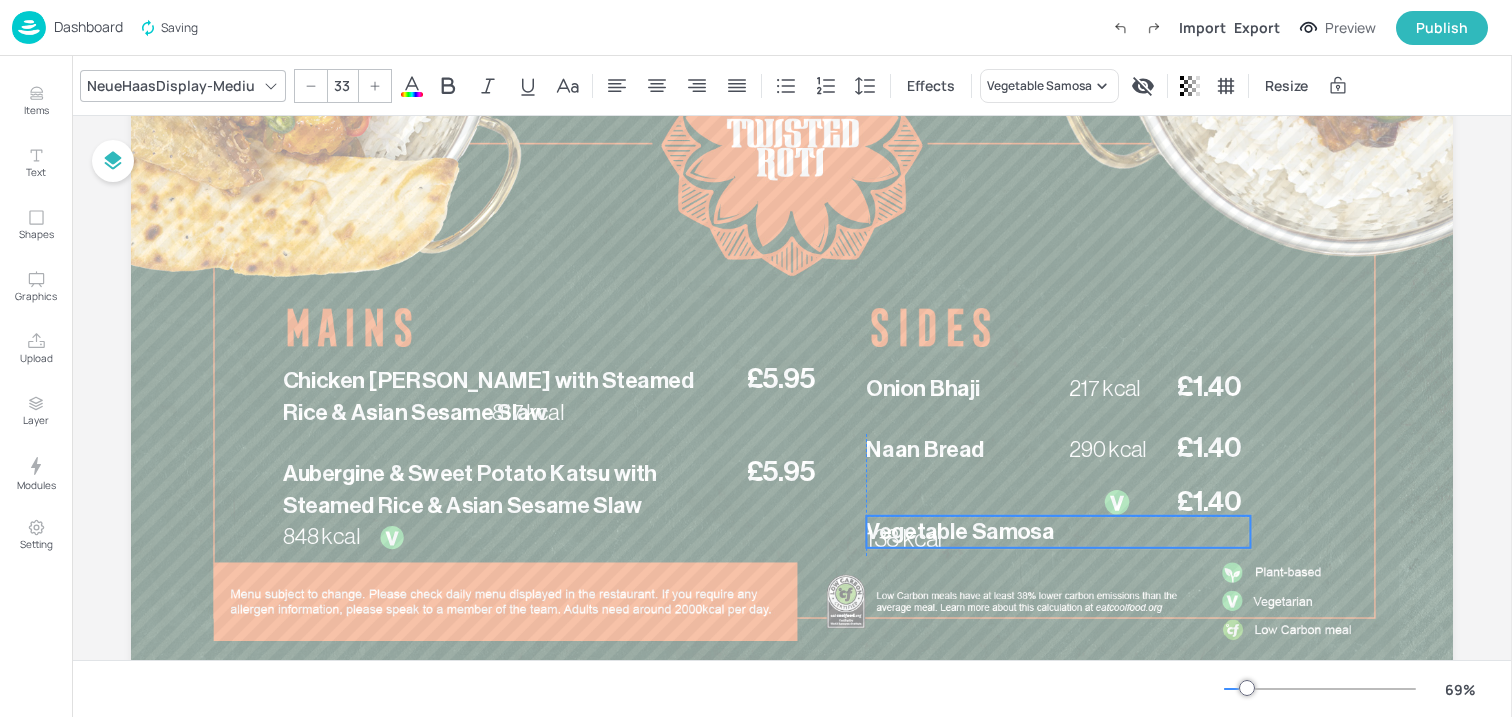 drag, startPoint x: 1189, startPoint y: 496, endPoint x: 1189, endPoint y: 527, distance: 31 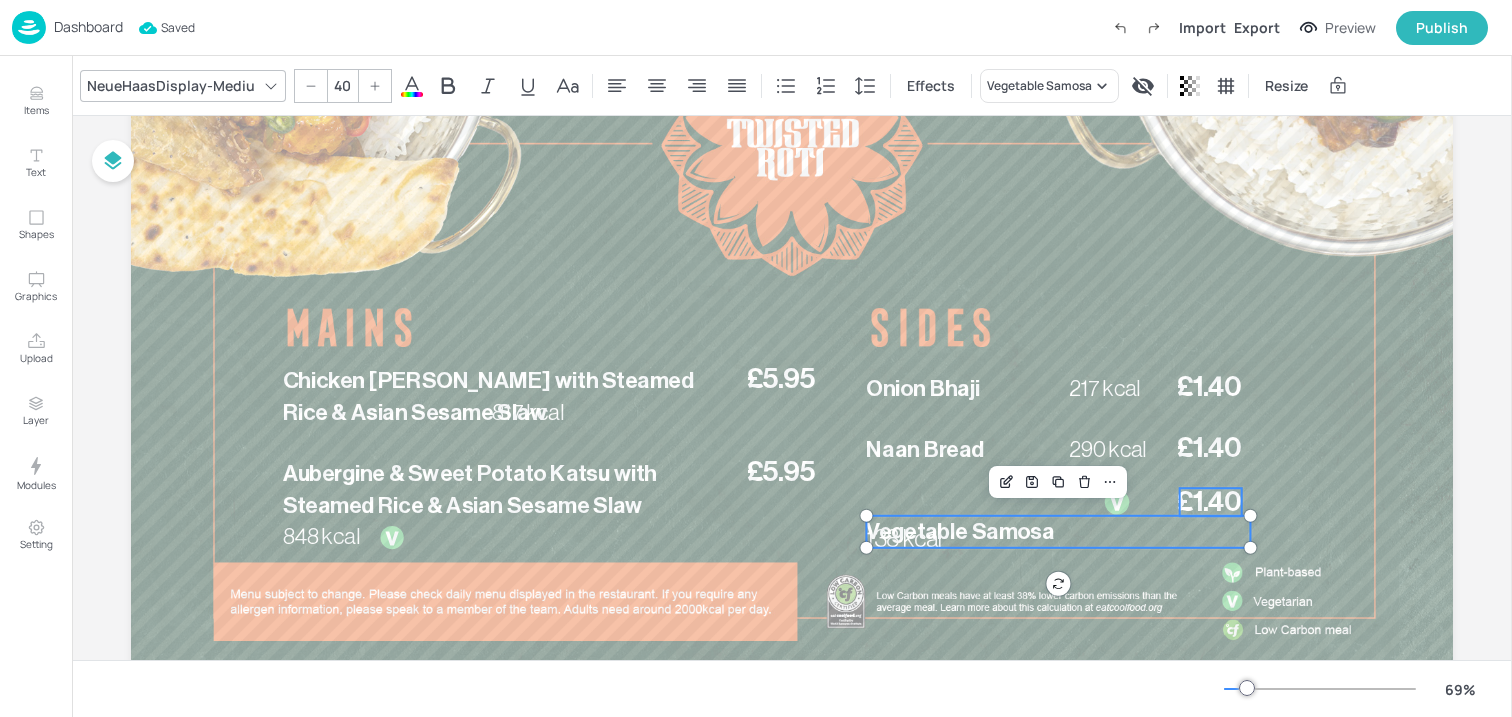 click on "£1.40" at bounding box center (1209, 502) 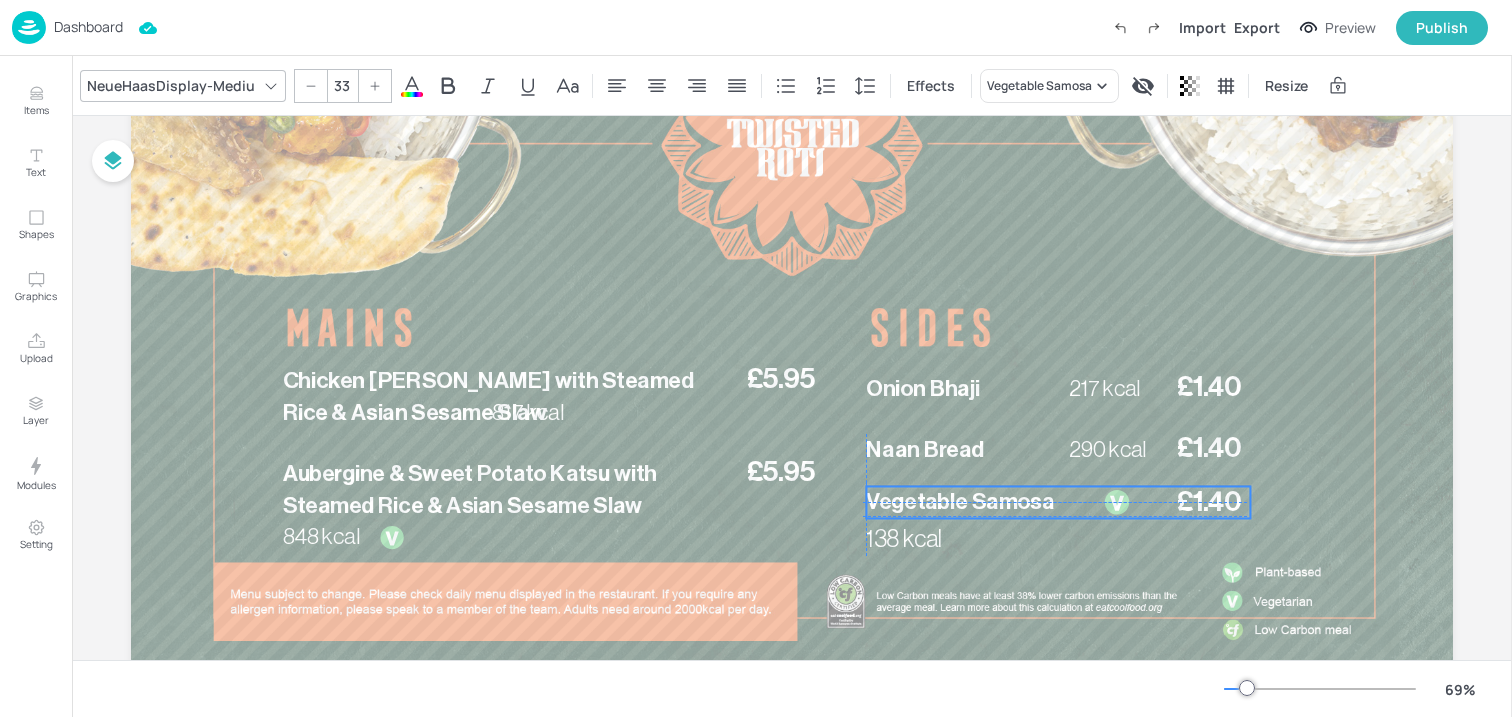 drag, startPoint x: 1043, startPoint y: 530, endPoint x: 1040, endPoint y: 497, distance: 33.13608 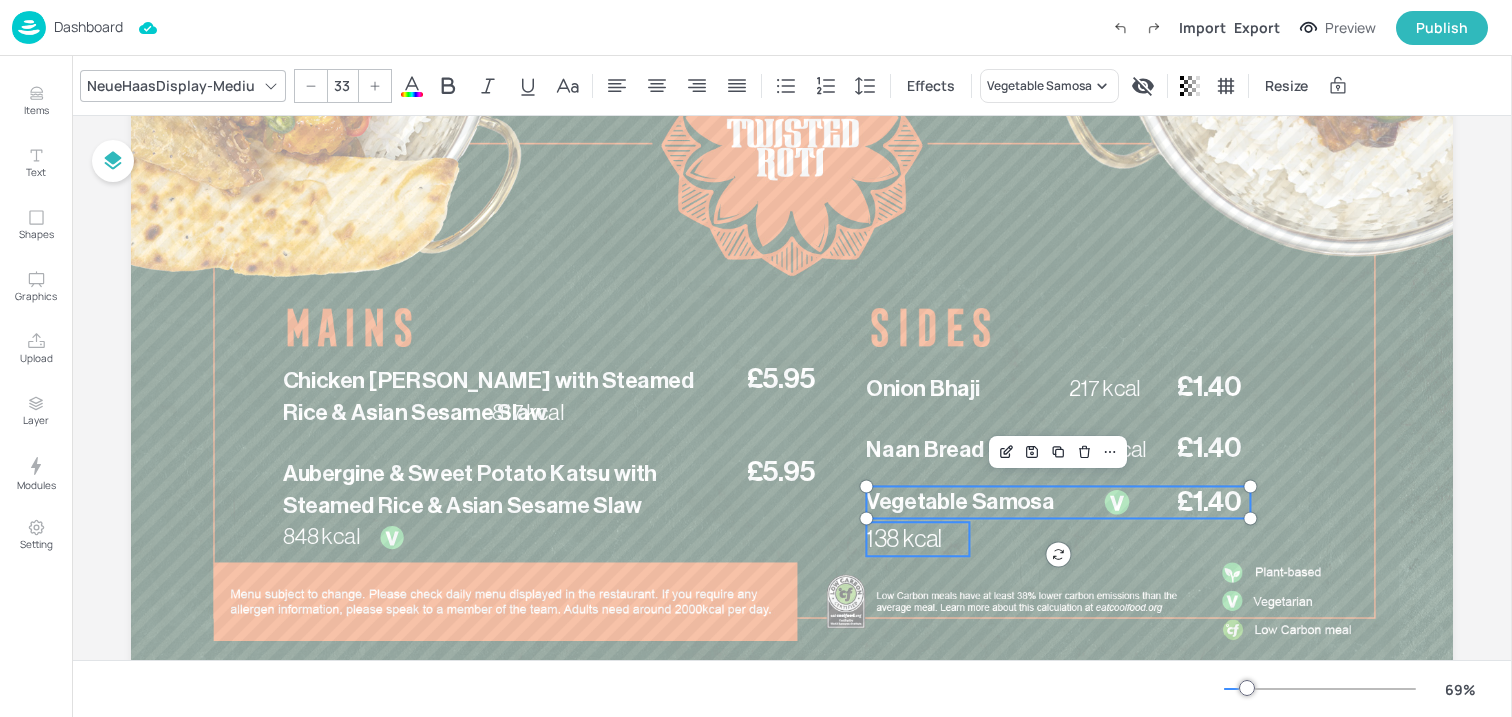 click on "138 kcal" at bounding box center (904, 539) 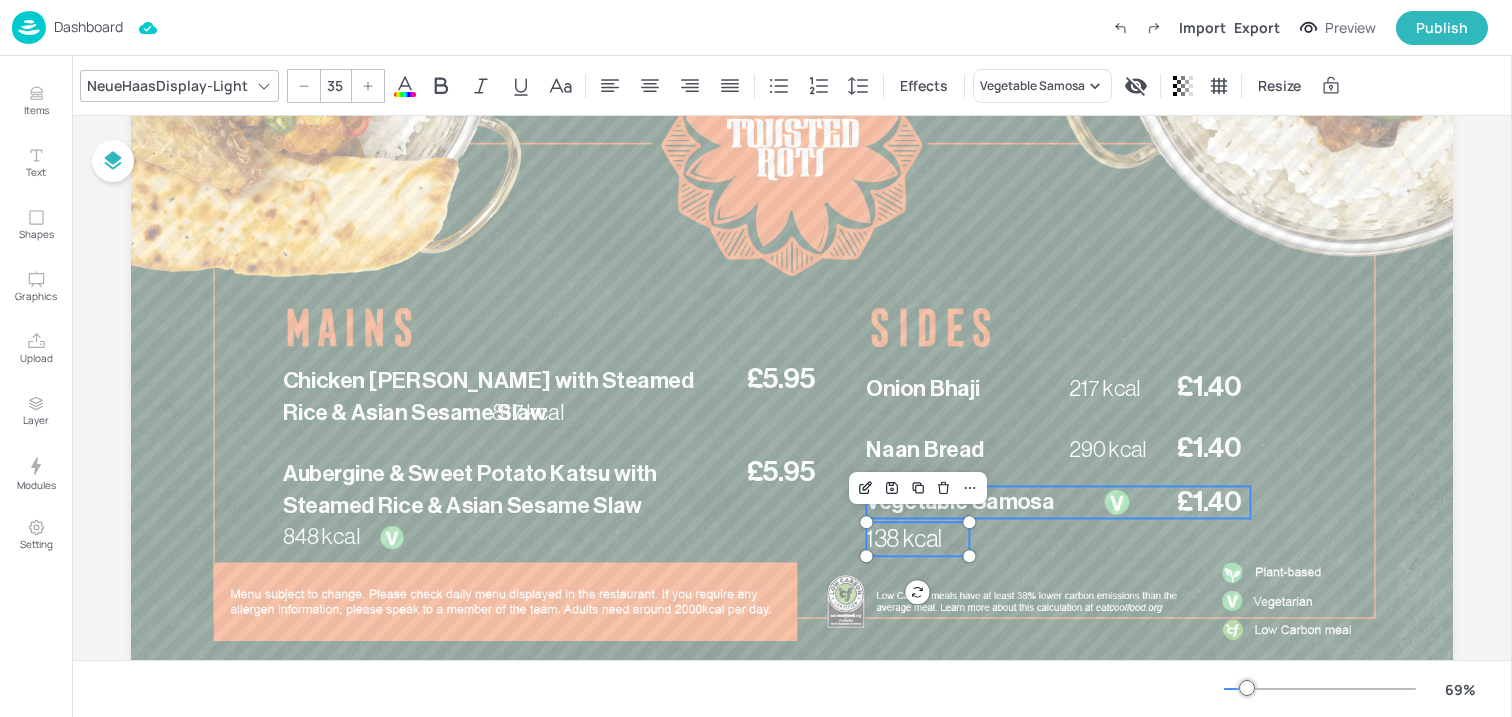 type on "--" 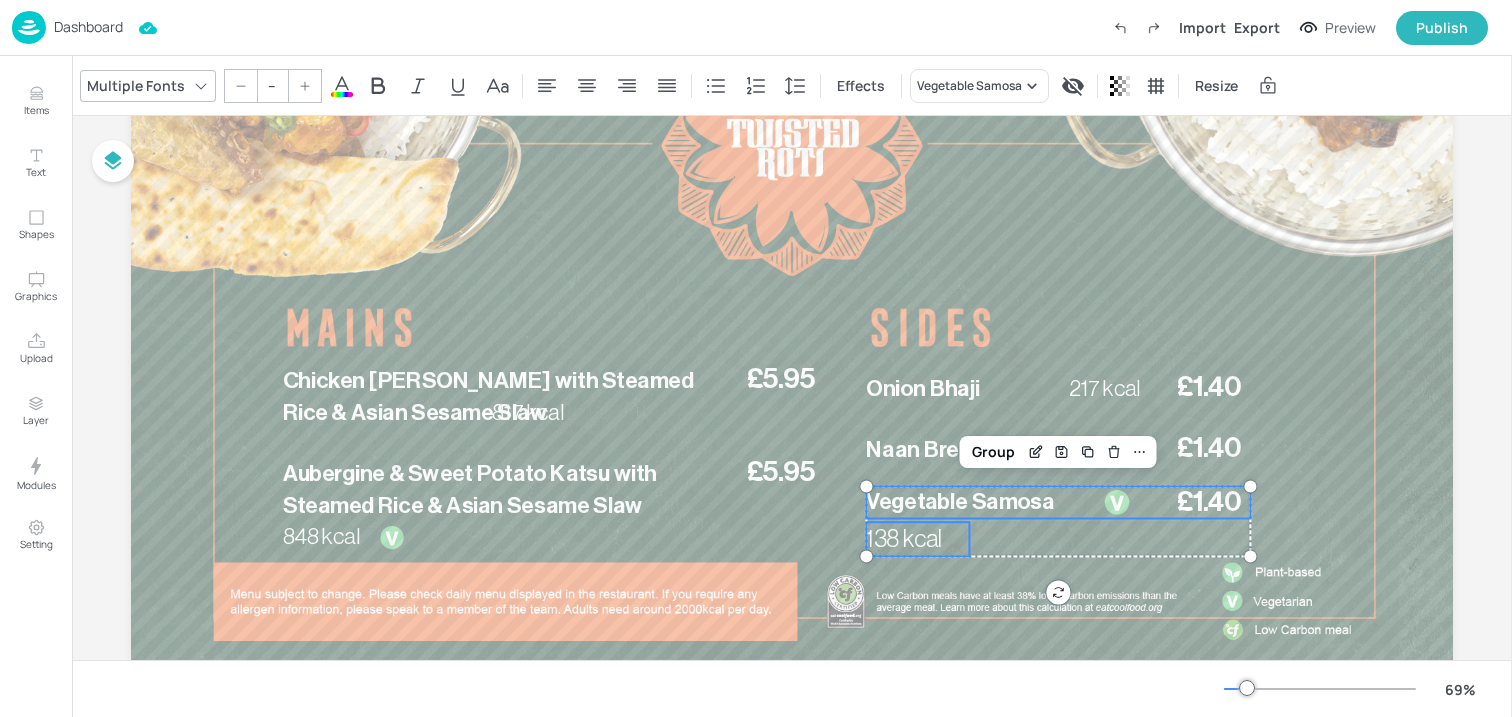 click on "Vegetable Samosa" at bounding box center (960, 502) 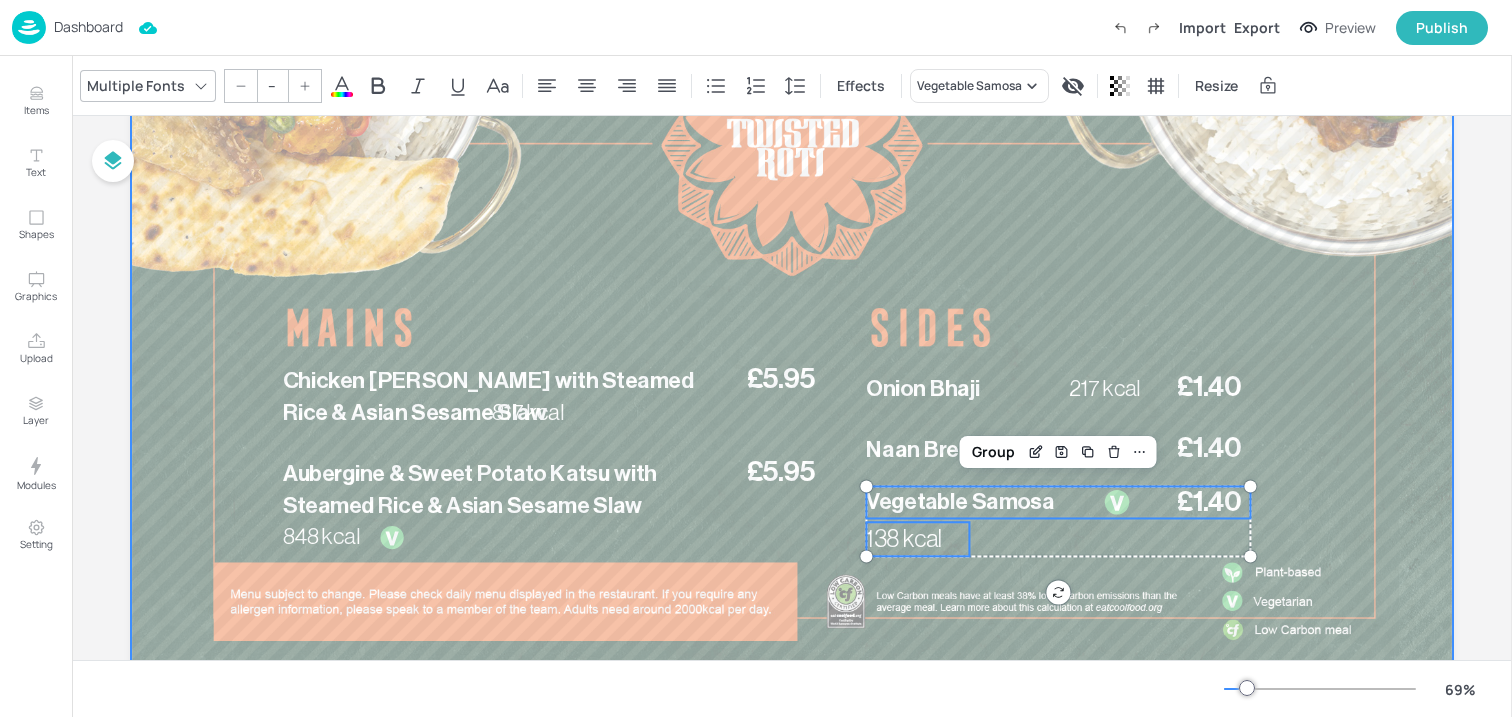 click at bounding box center [792, 328] 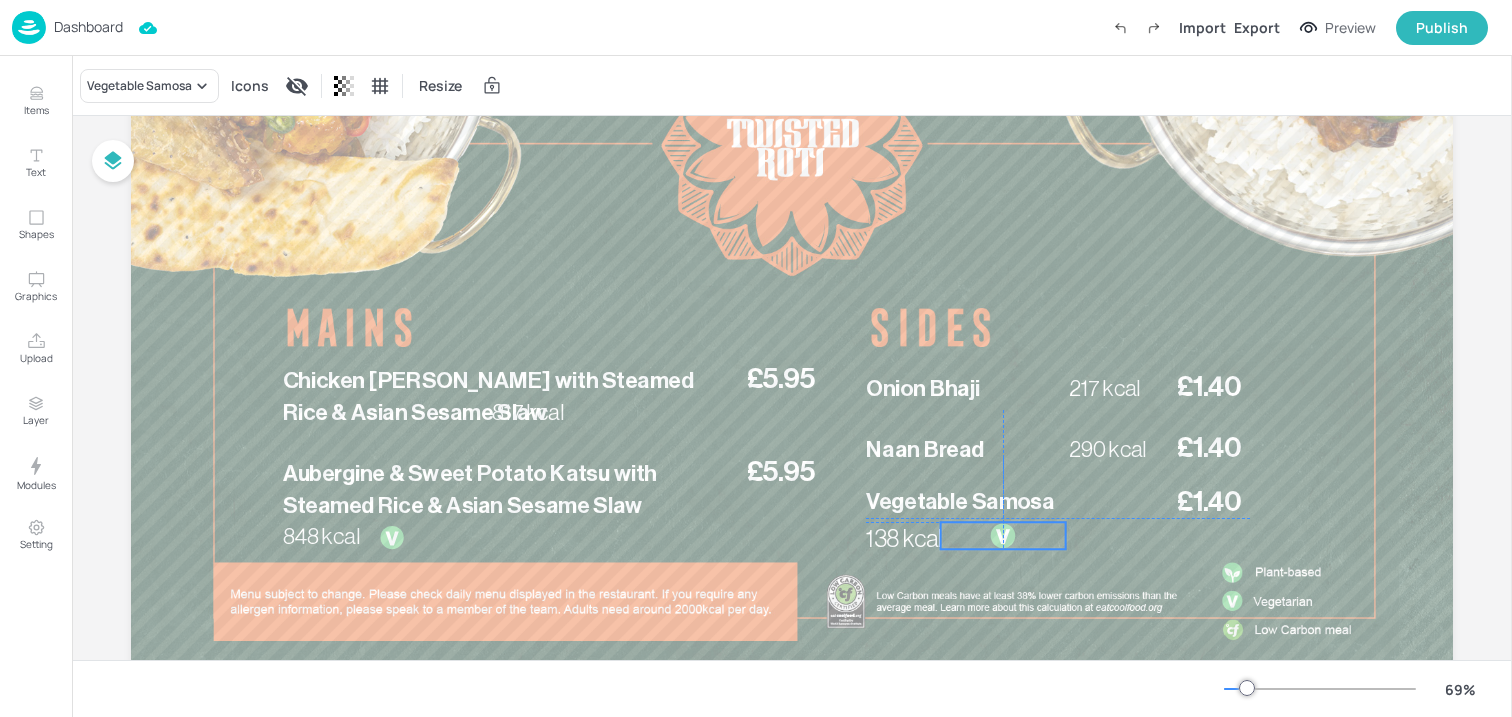 drag, startPoint x: 1123, startPoint y: 512, endPoint x: 1007, endPoint y: 544, distance: 120.33287 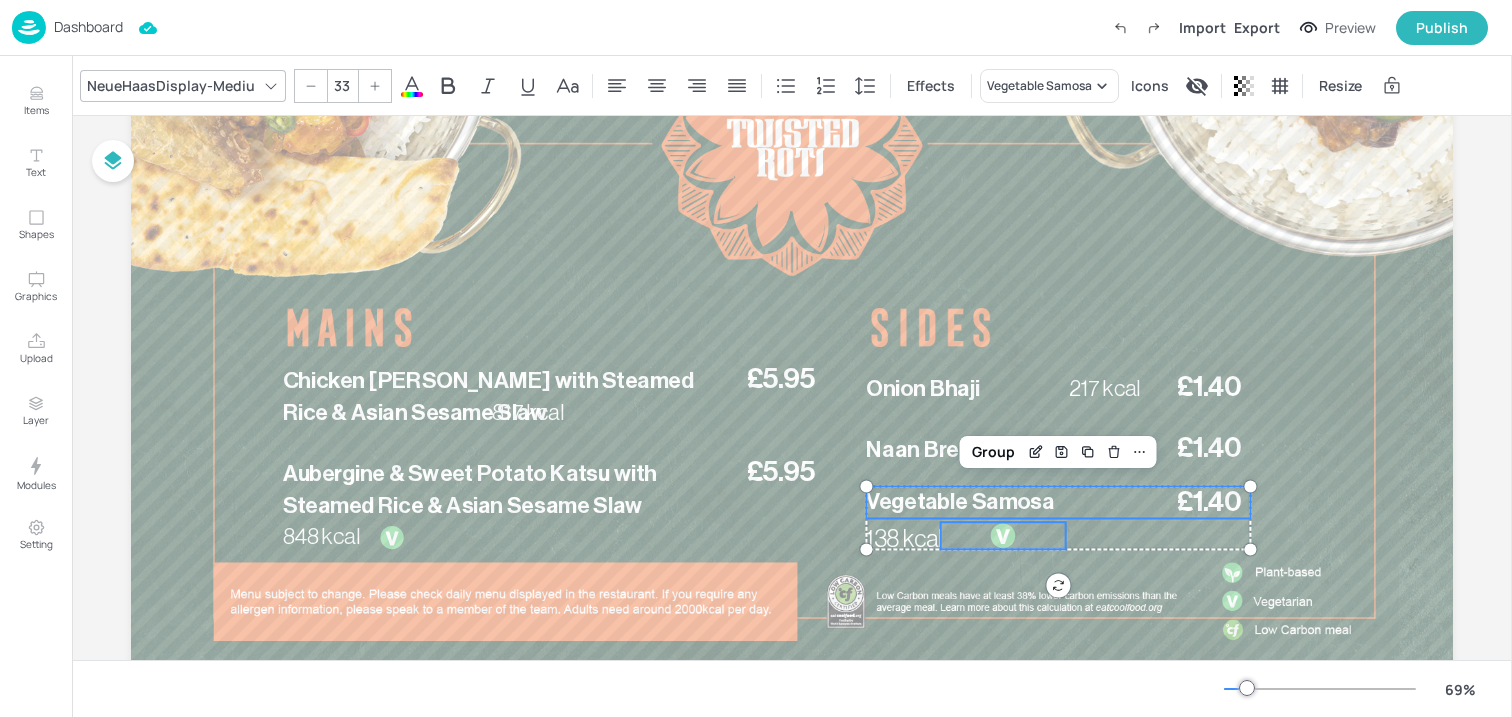 click on "Vegetable Samosa" at bounding box center (960, 502) 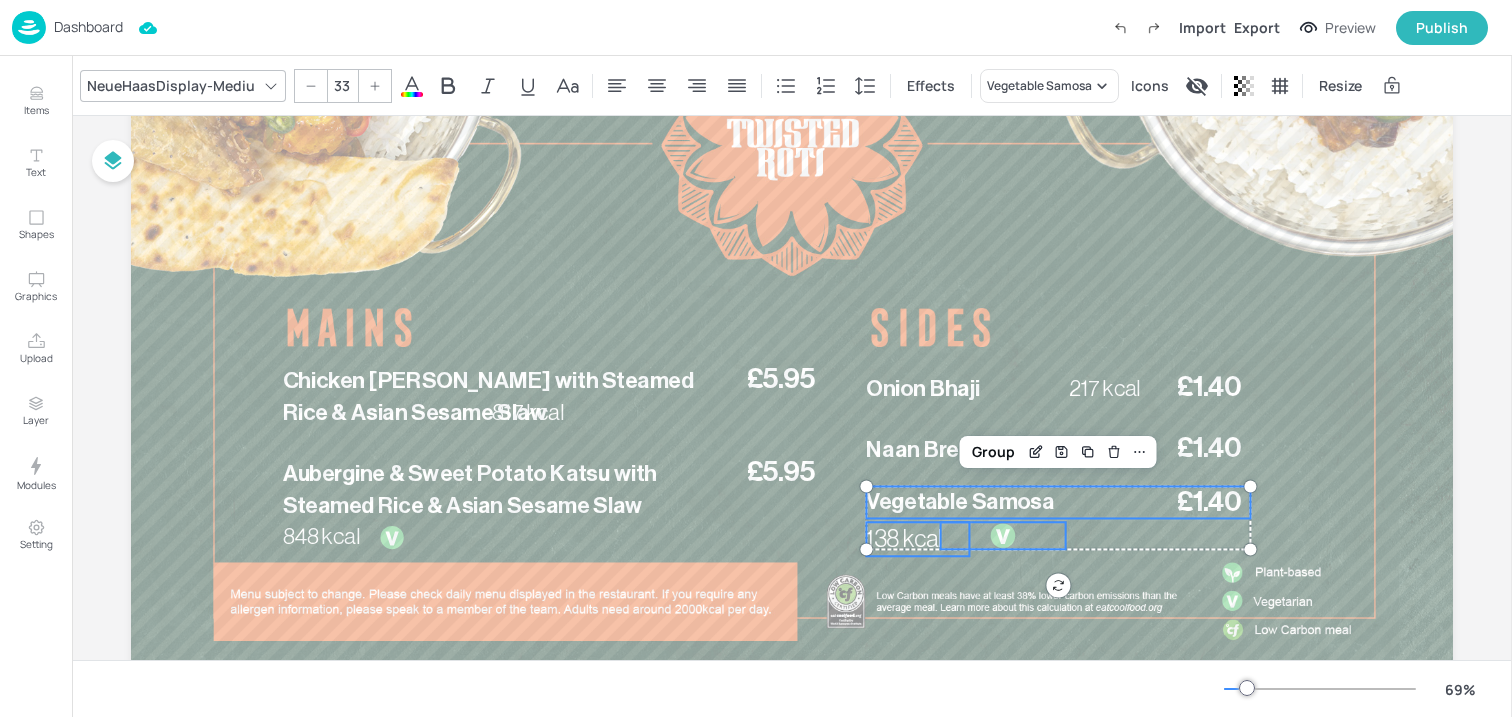 click on "138 kcal" at bounding box center [904, 539] 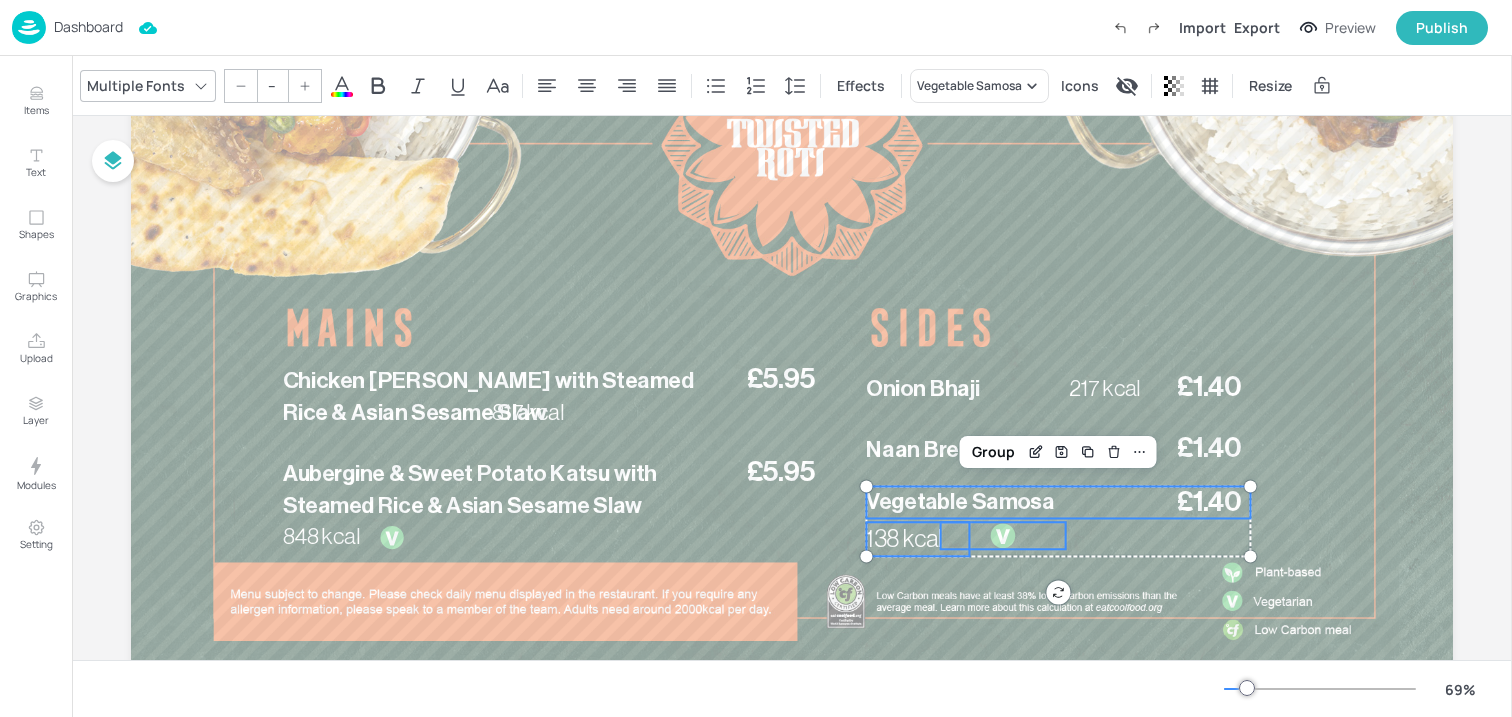 click on "Vegetable Samosa" at bounding box center [1058, 502] 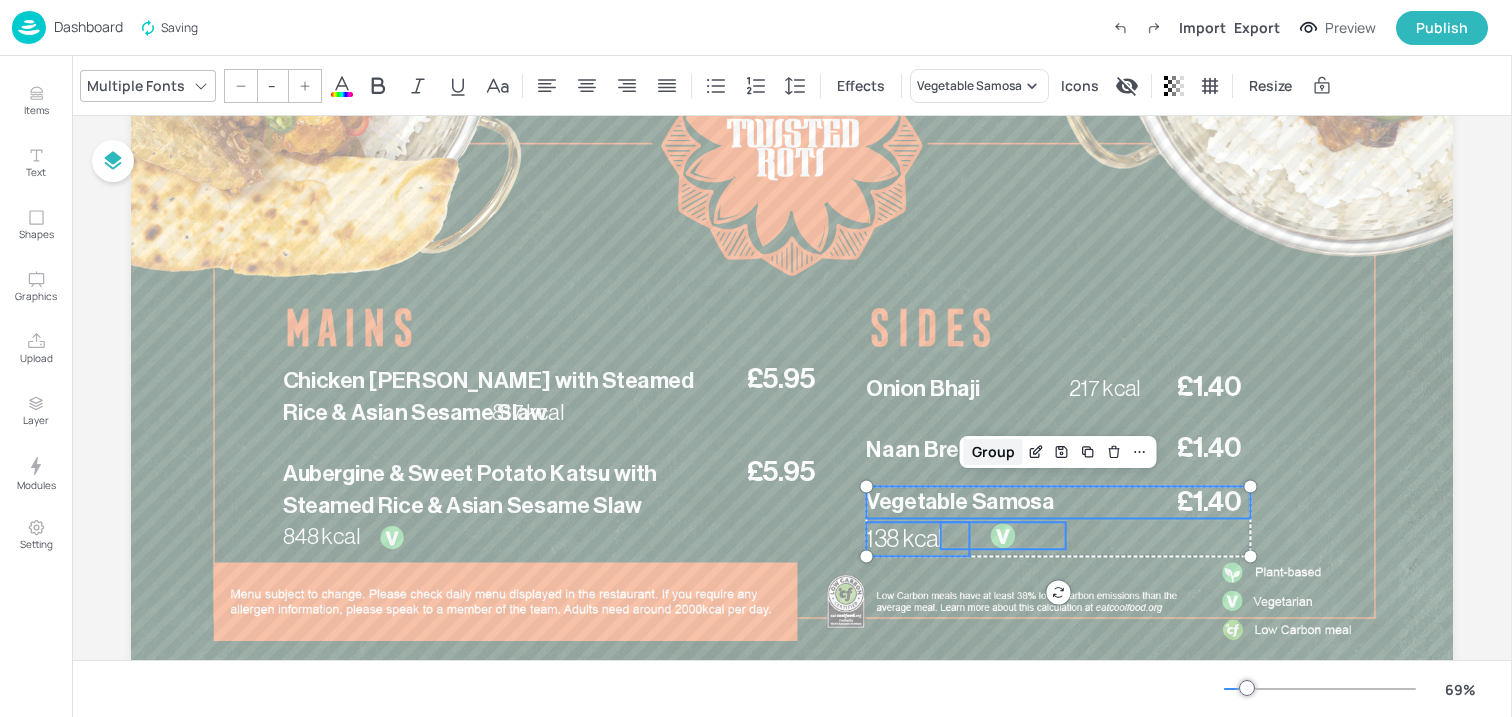 click on "Group" at bounding box center (993, 452) 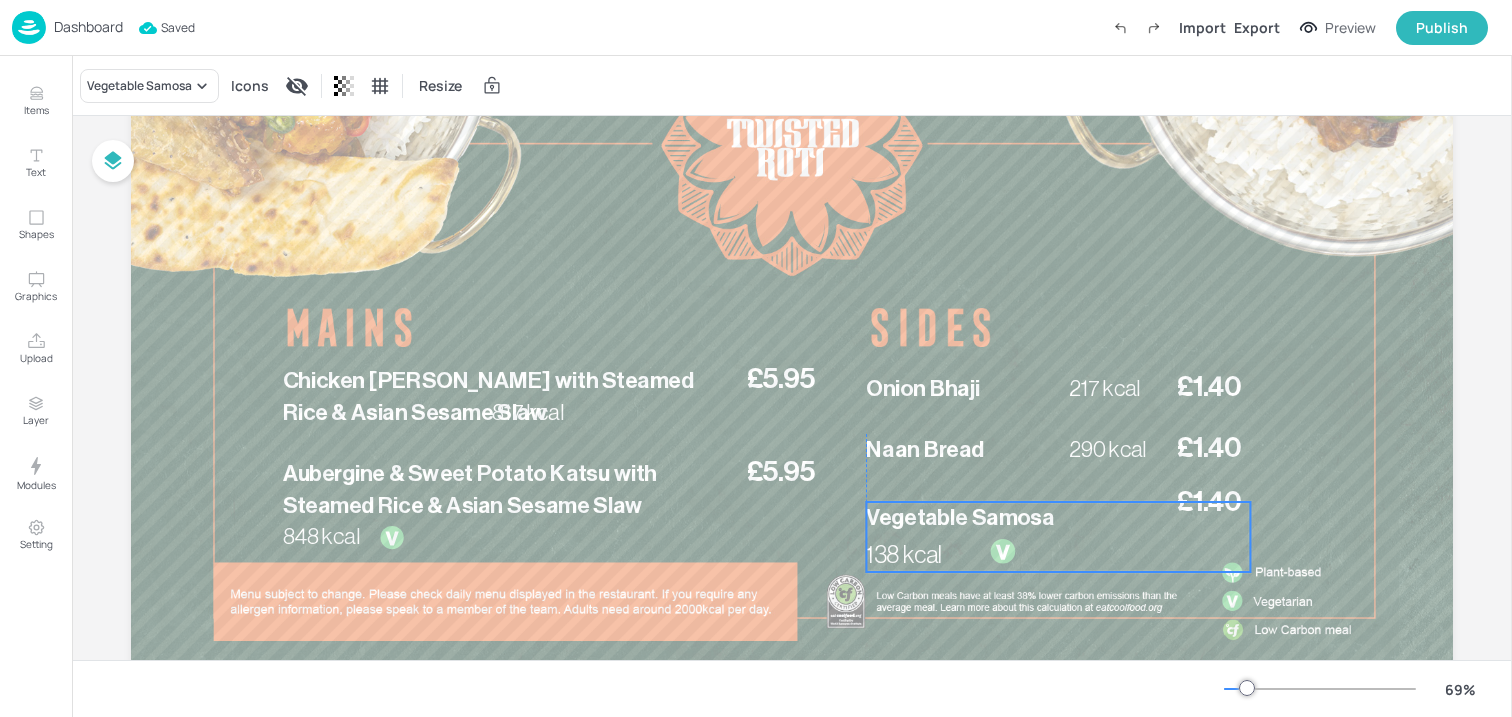 click on "Vegetable Samosa" at bounding box center [960, 517] 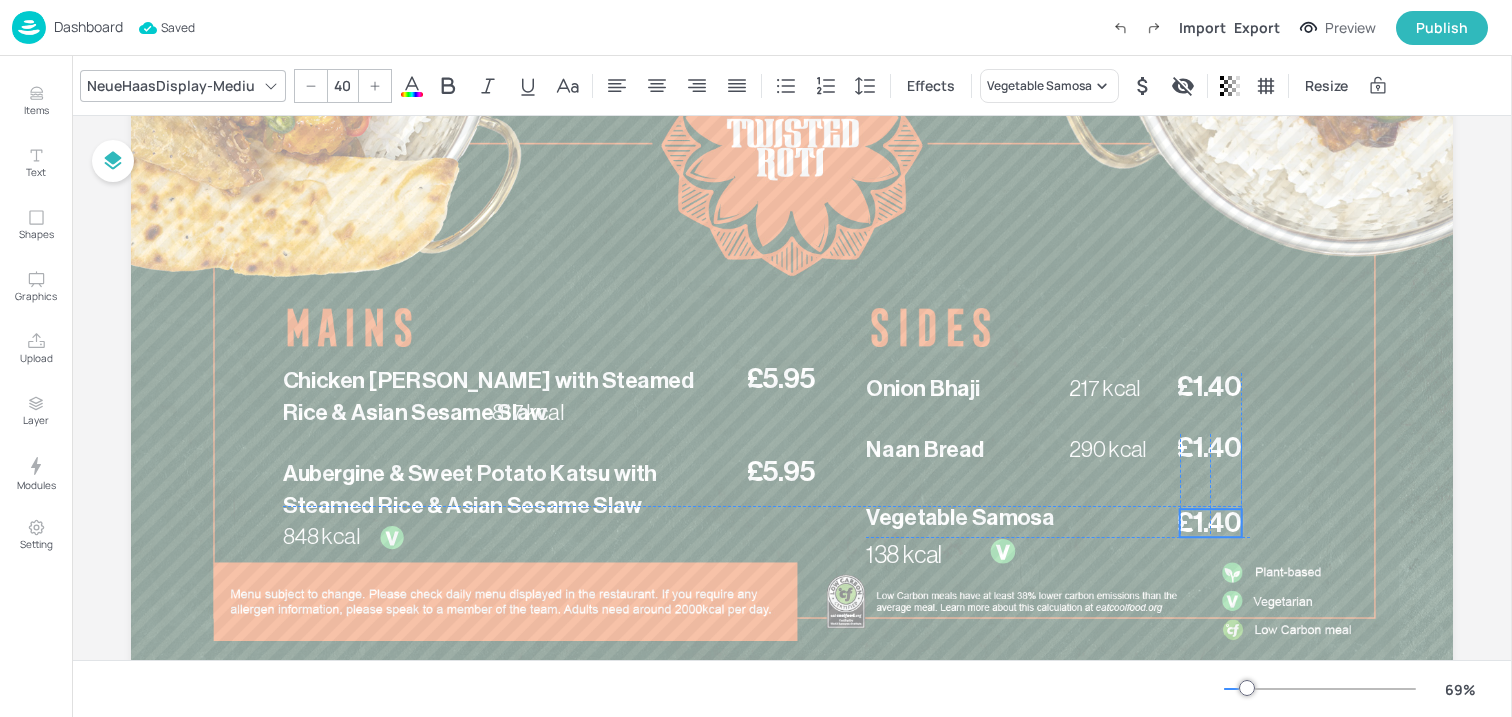 drag, startPoint x: 1215, startPoint y: 493, endPoint x: 1215, endPoint y: 511, distance: 18 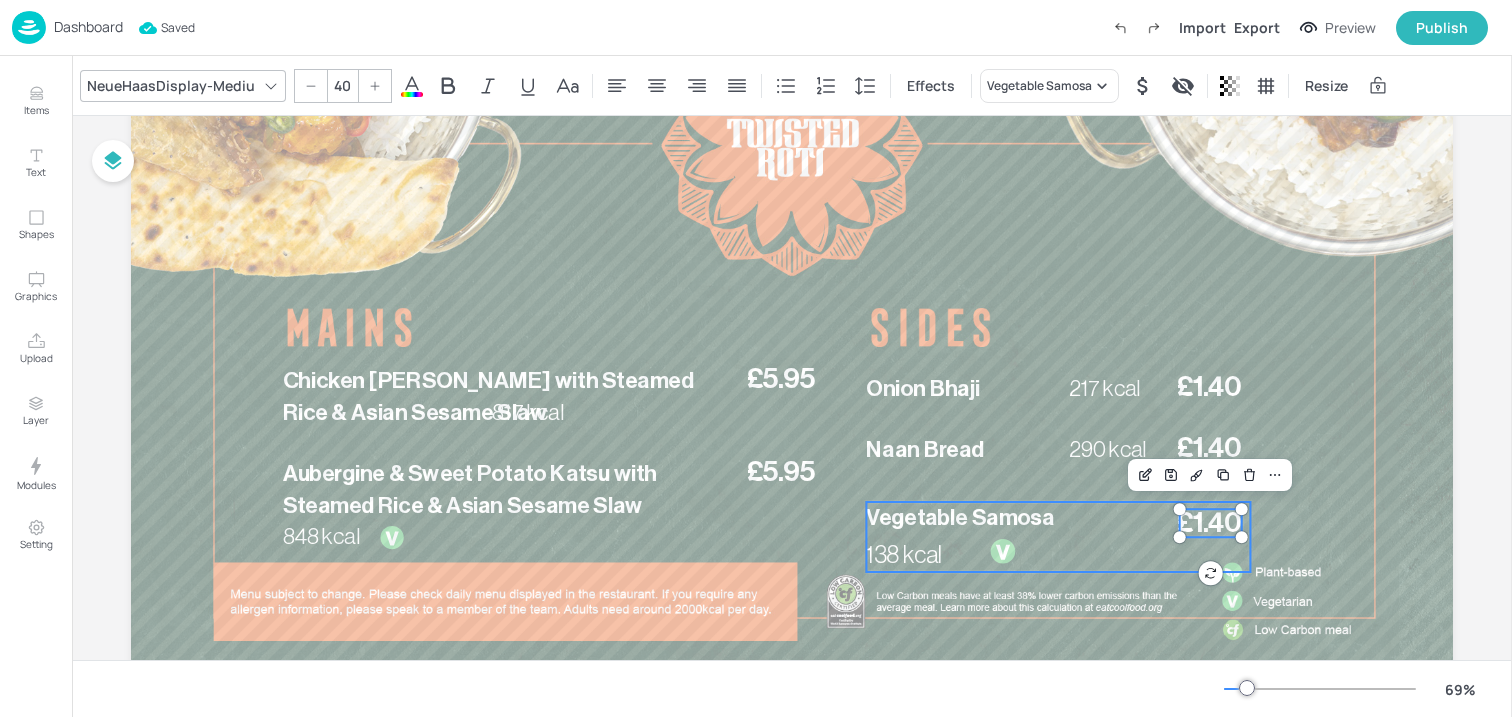click on "Vegetable Samosa" at bounding box center (960, 517) 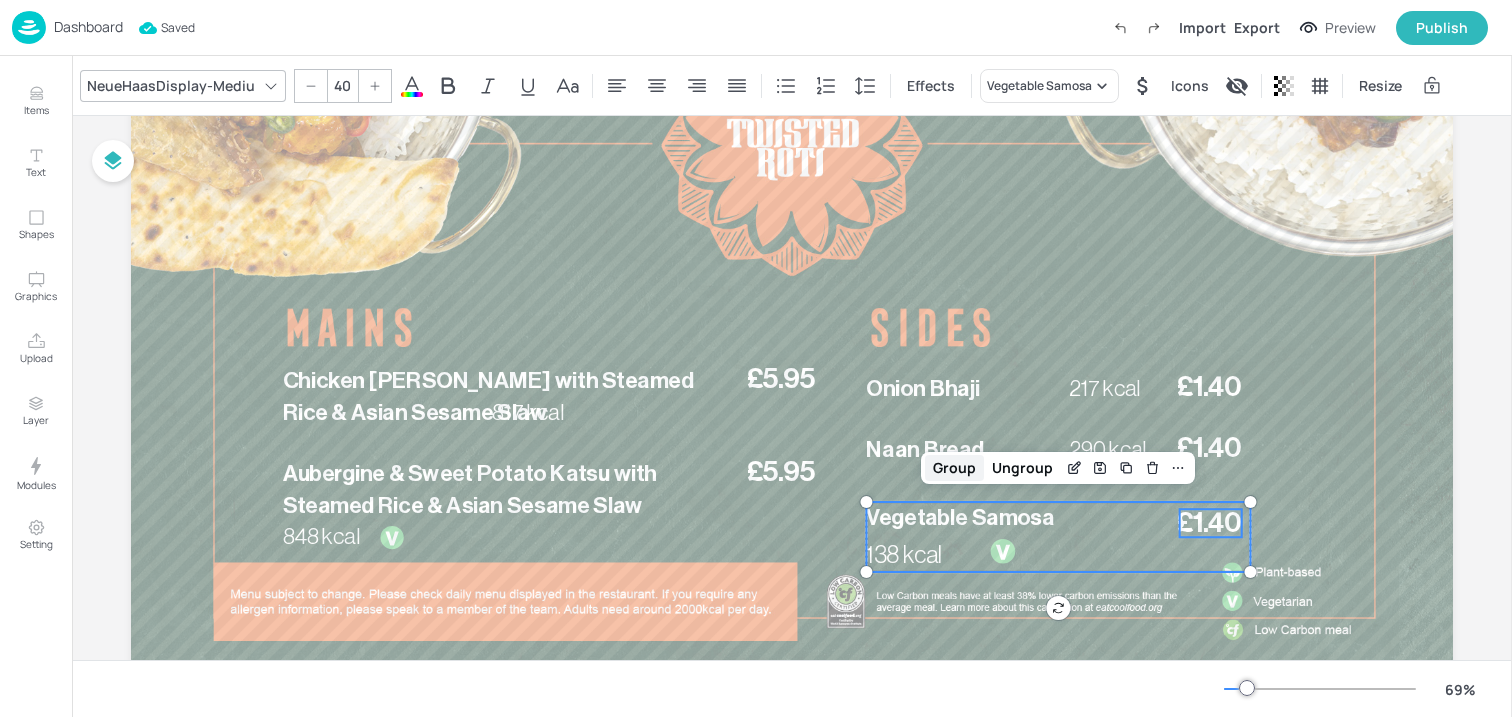 click on "Group" at bounding box center (954, 468) 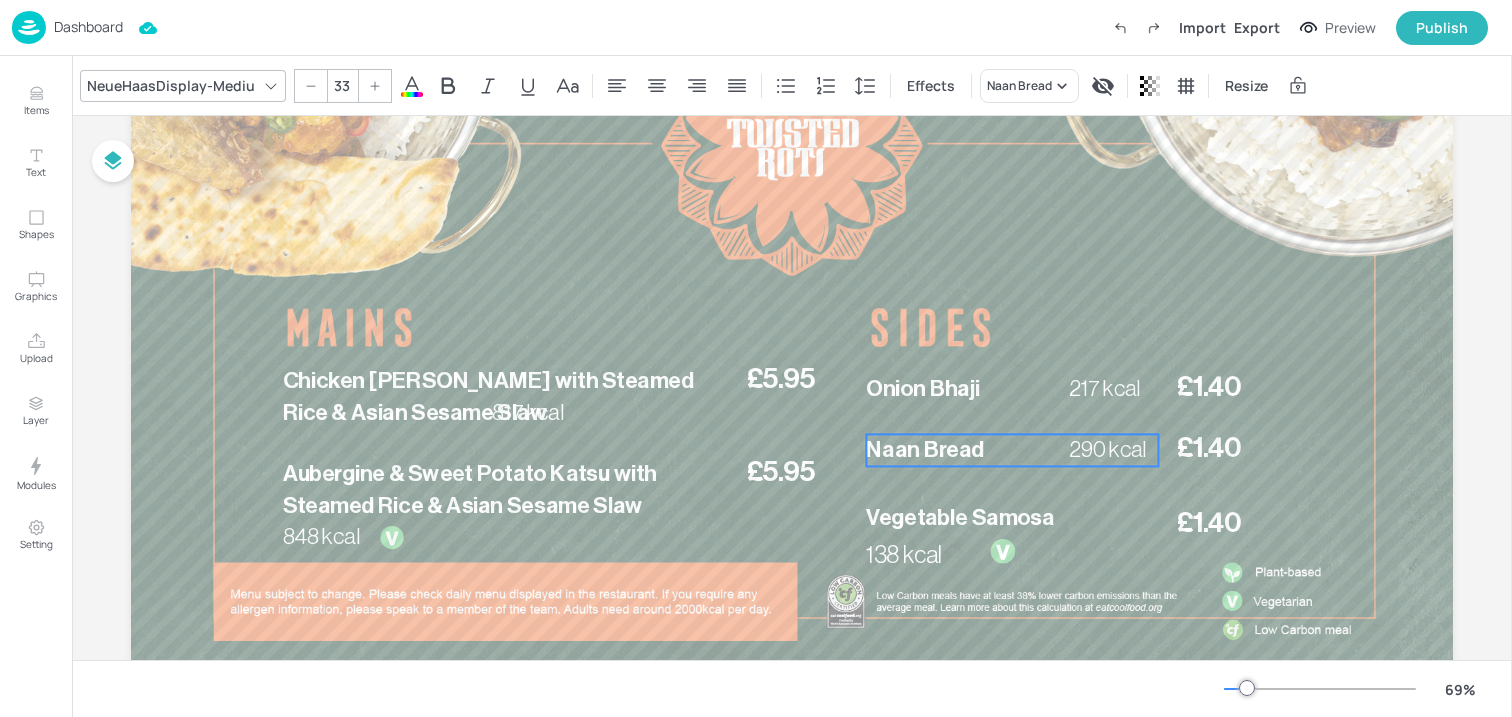click on "Naan Bread" at bounding box center [925, 450] 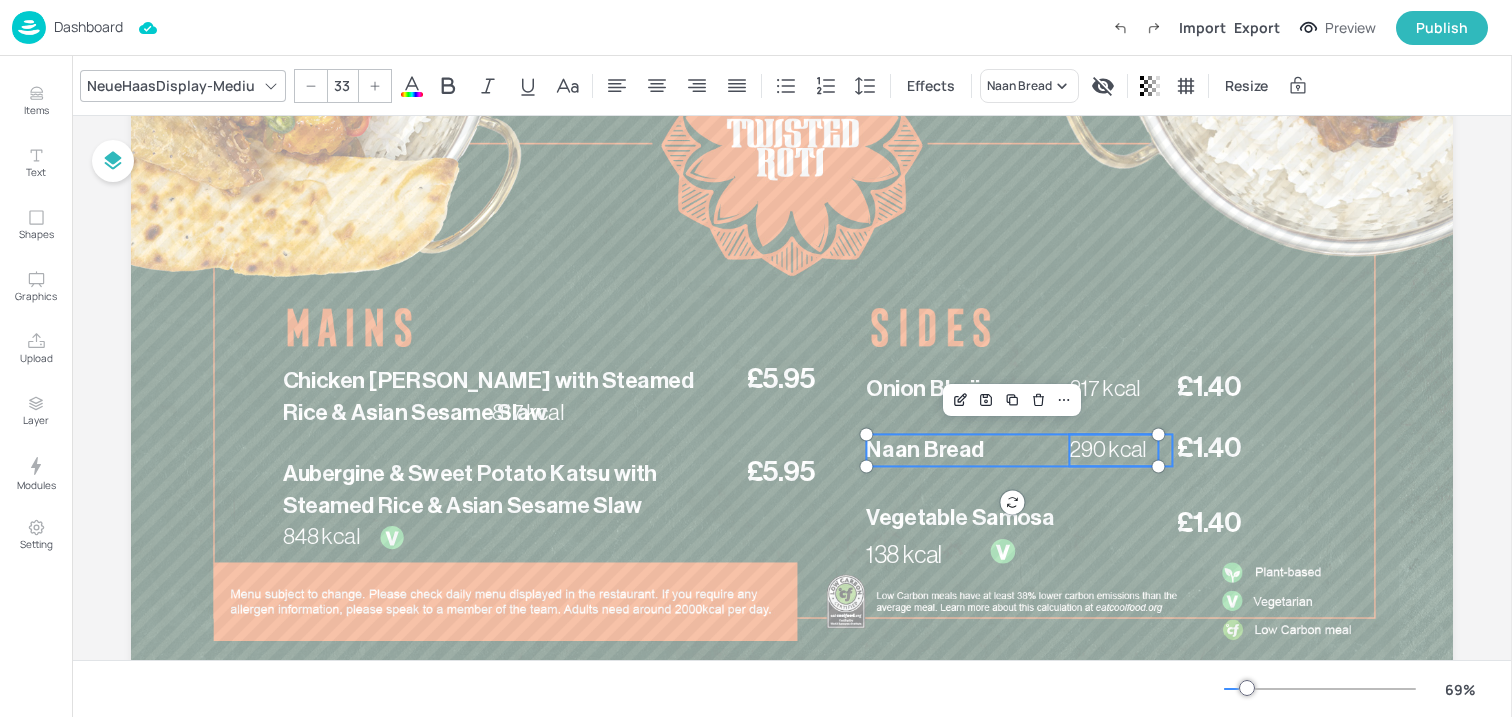 click on "290 kcal" at bounding box center (1107, 450) 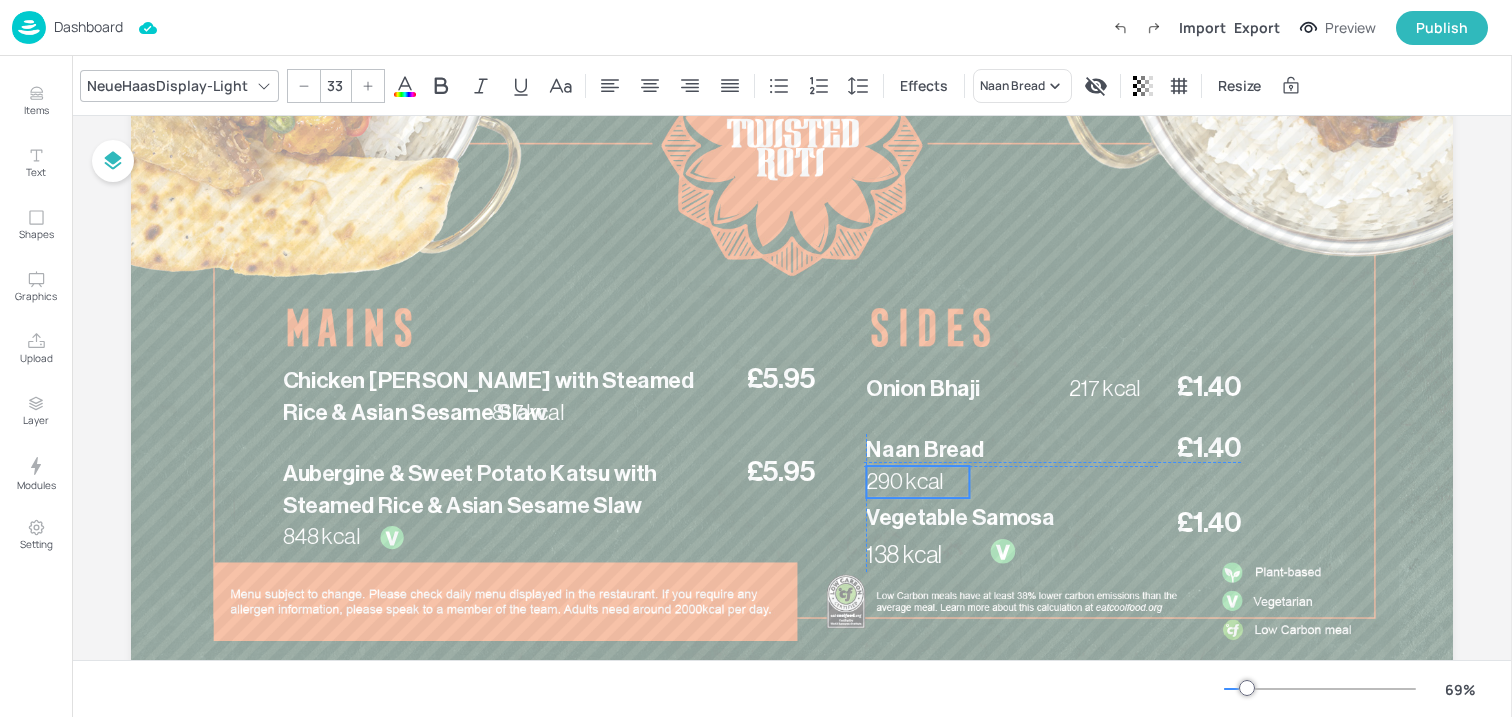 drag, startPoint x: 1109, startPoint y: 450, endPoint x: 904, endPoint y: 479, distance: 207.04106 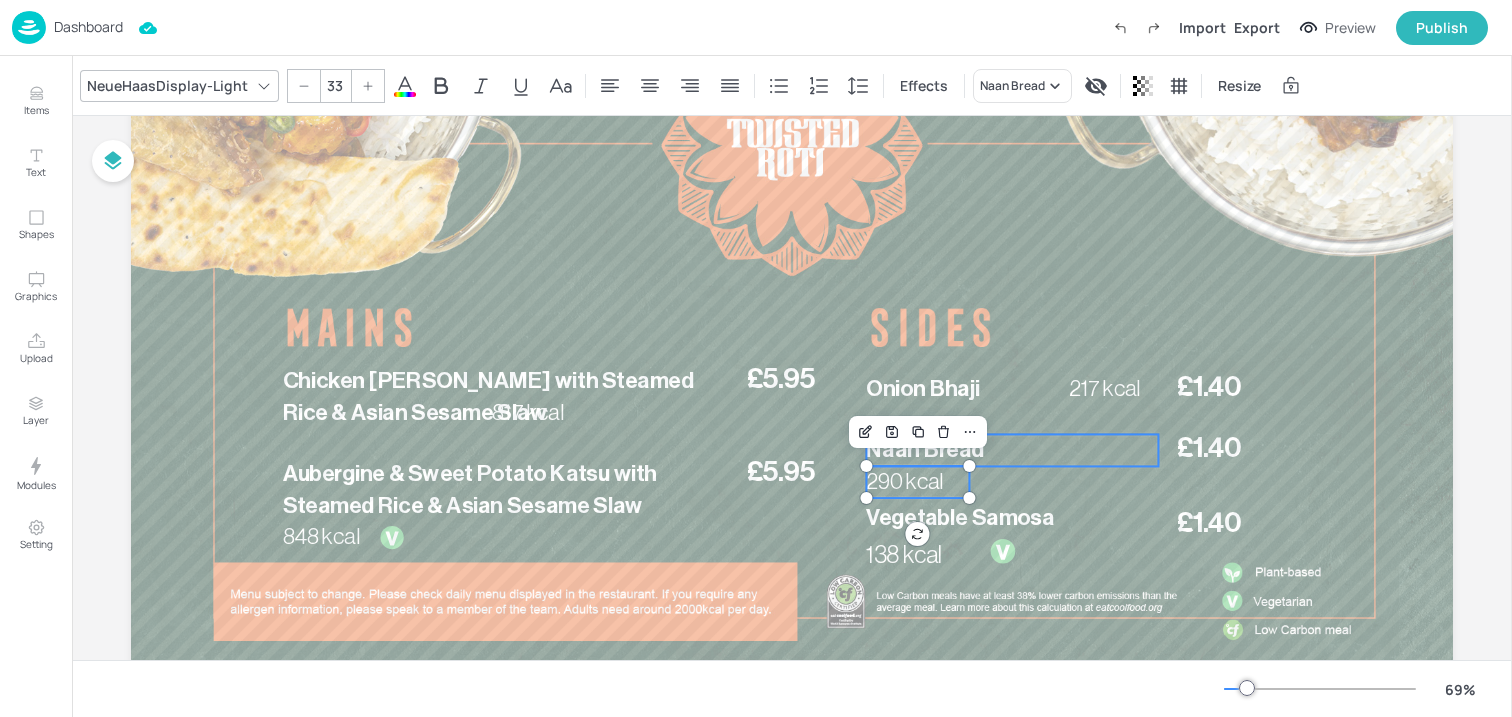 click on "£5.95 Chicken Katsu Curry with Steamed Rice & Asian Sesame Slaw  817 kcal £5.95 Aubergine & Sweet Potato Katsu with Steamed Rice & Asian Sesame Slaw  848 kcal £1.40 Naan Bread  290 kcal £1.40 Onion Bhaji                    217 kcal                             £1.40  Vegetable Samosa 138 kcal" at bounding box center (792, 328) 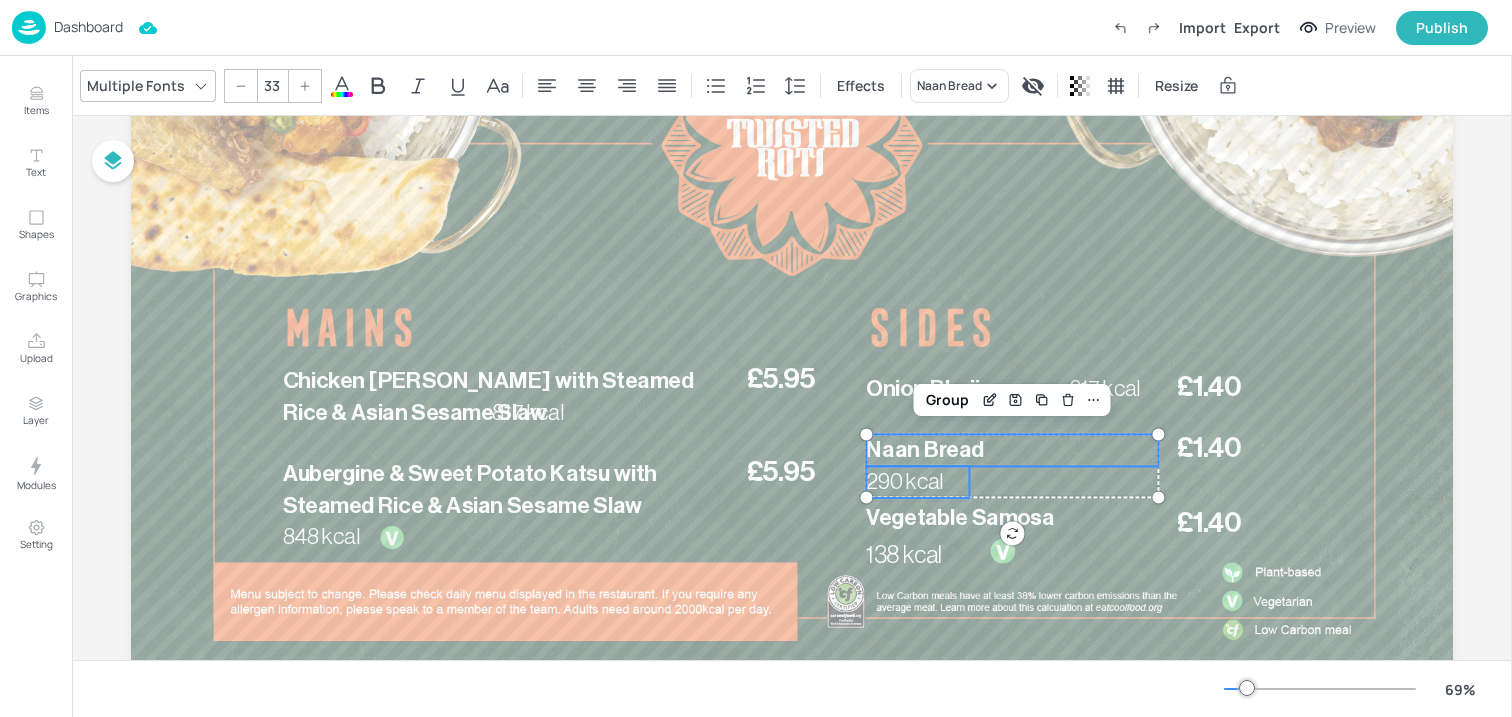 click on "£1.40" at bounding box center (1209, 448) 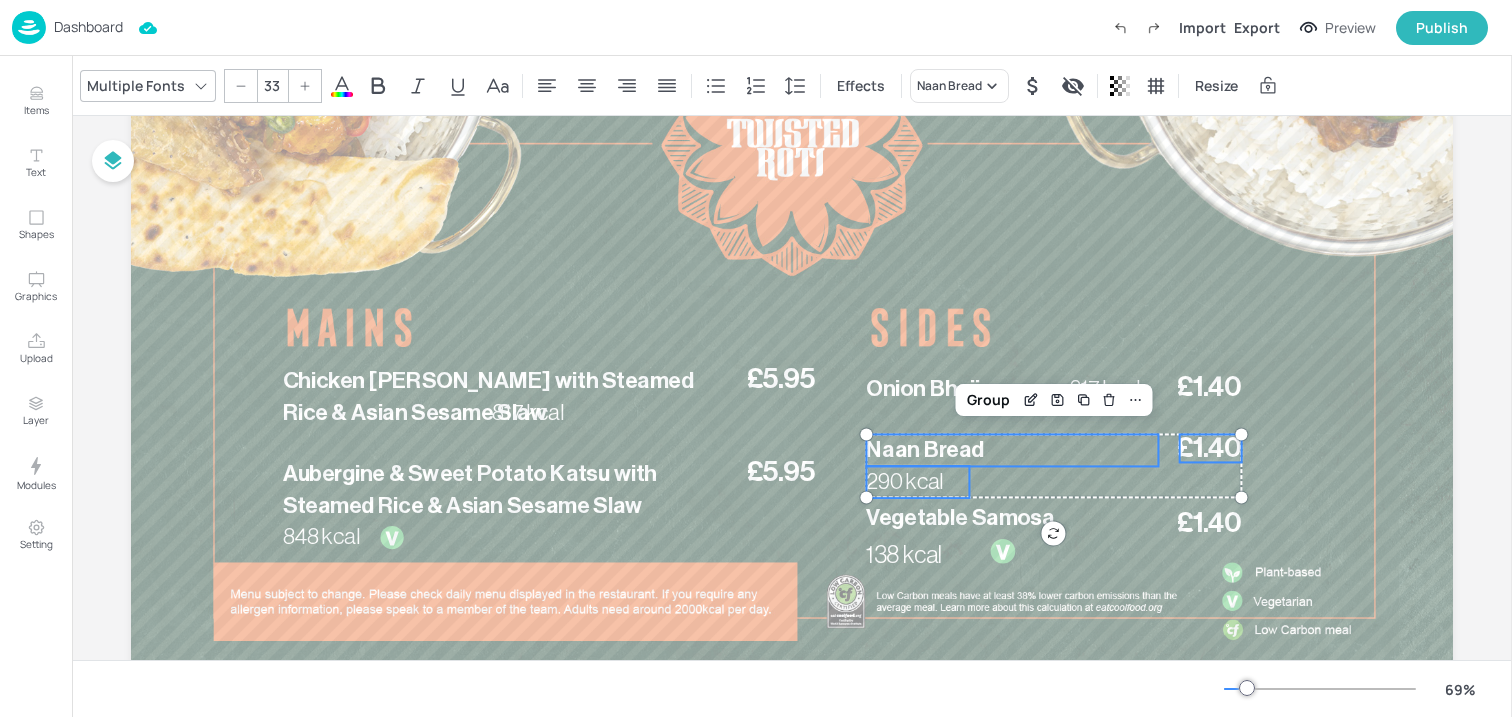 type on "--" 